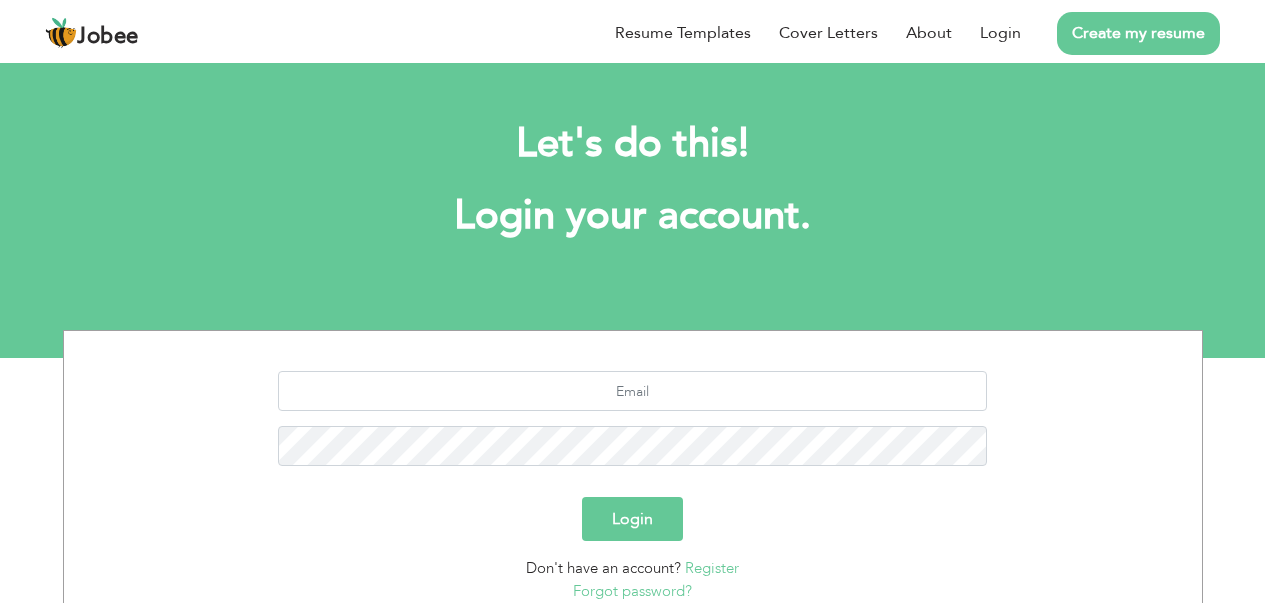 scroll, scrollTop: 0, scrollLeft: 0, axis: both 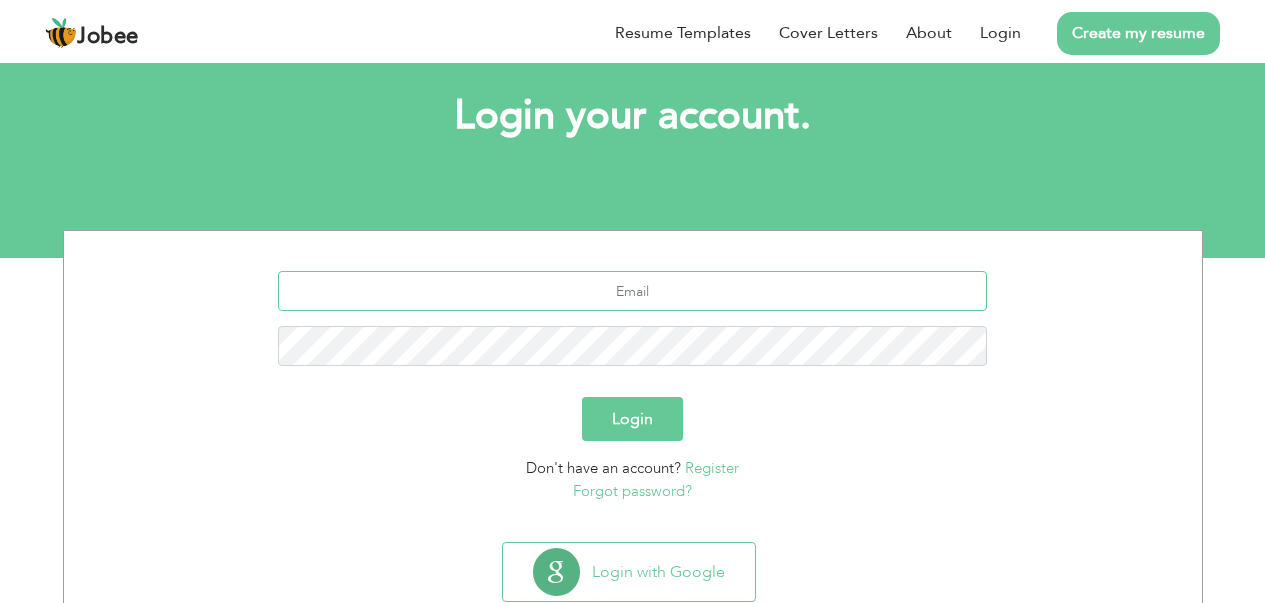 click at bounding box center [632, 291] 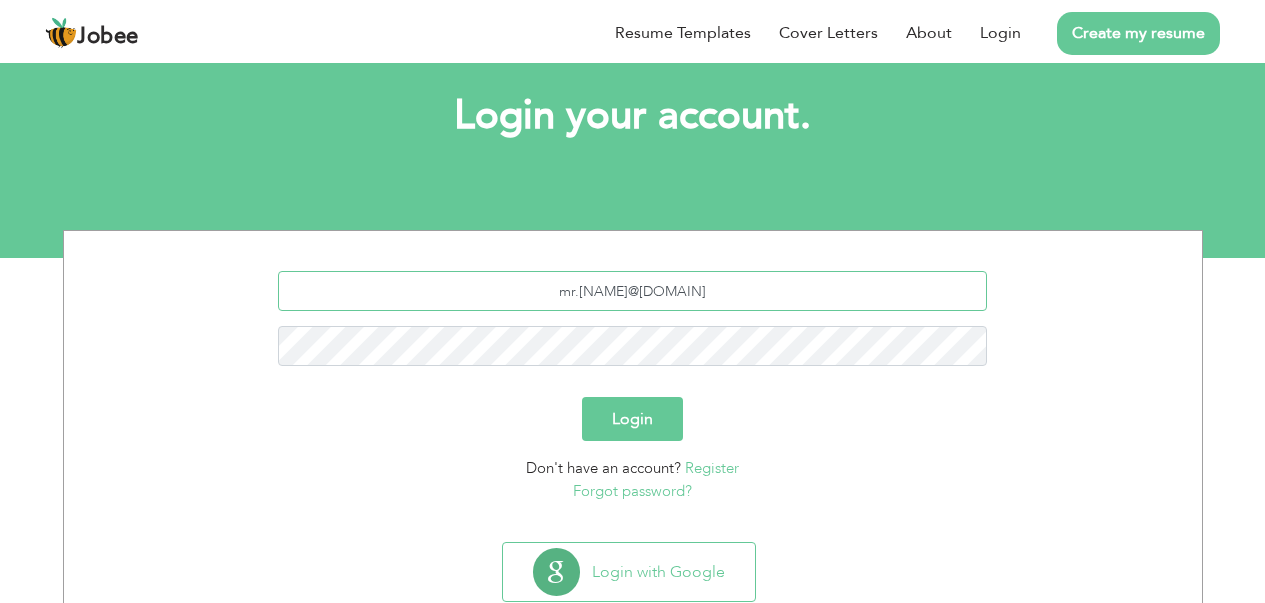 type on "[USERNAME]@[EXAMPLE].COM" 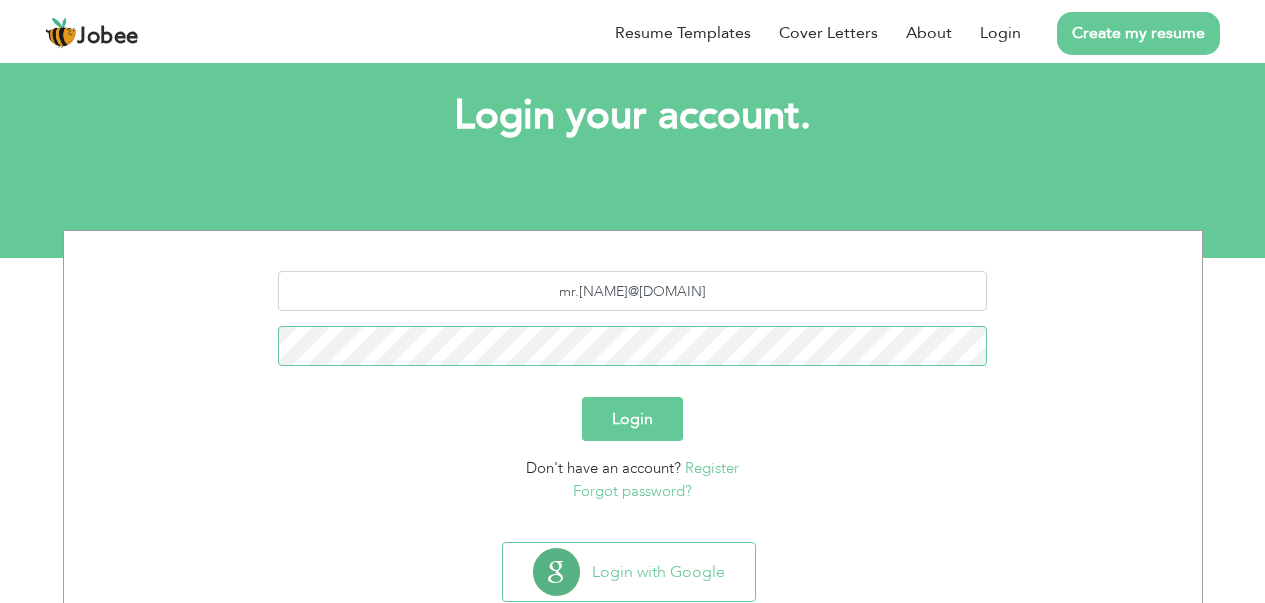 click on "Login" at bounding box center [632, 419] 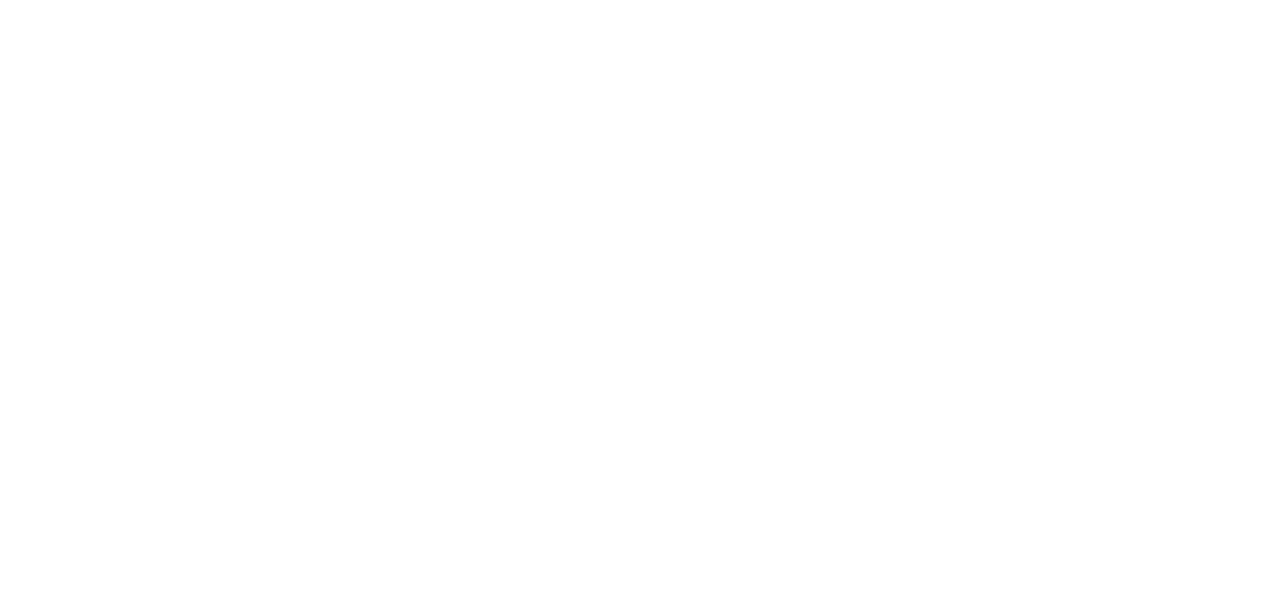 scroll, scrollTop: 0, scrollLeft: 0, axis: both 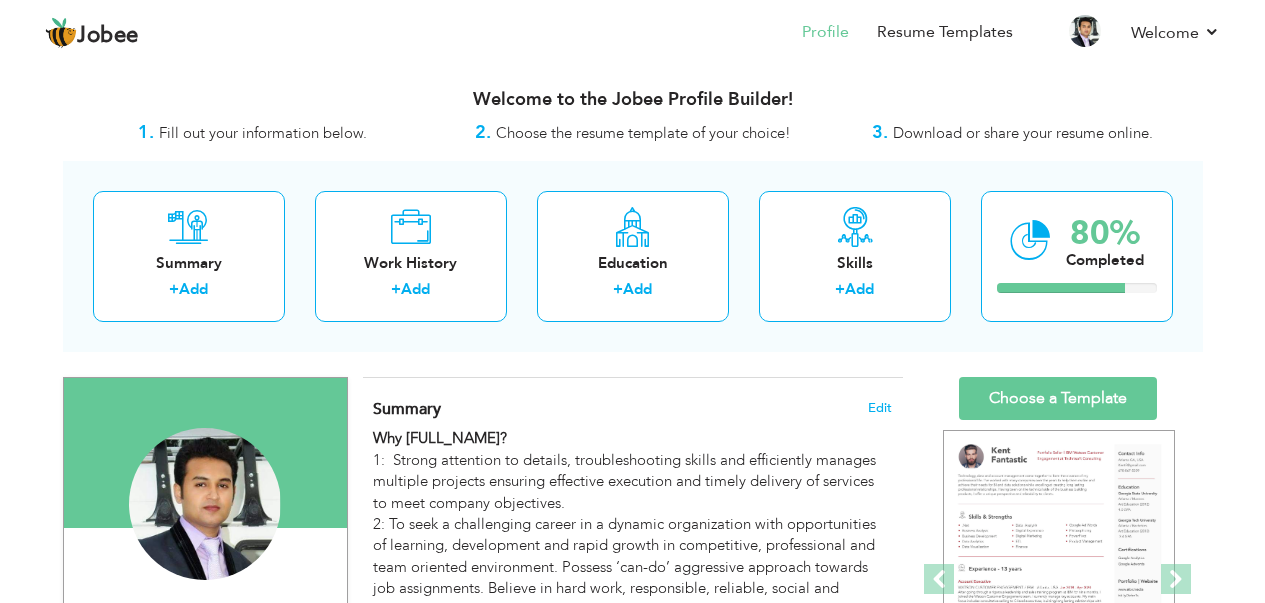 drag, startPoint x: 1042, startPoint y: 589, endPoint x: 399, endPoint y: 66, distance: 828.8414 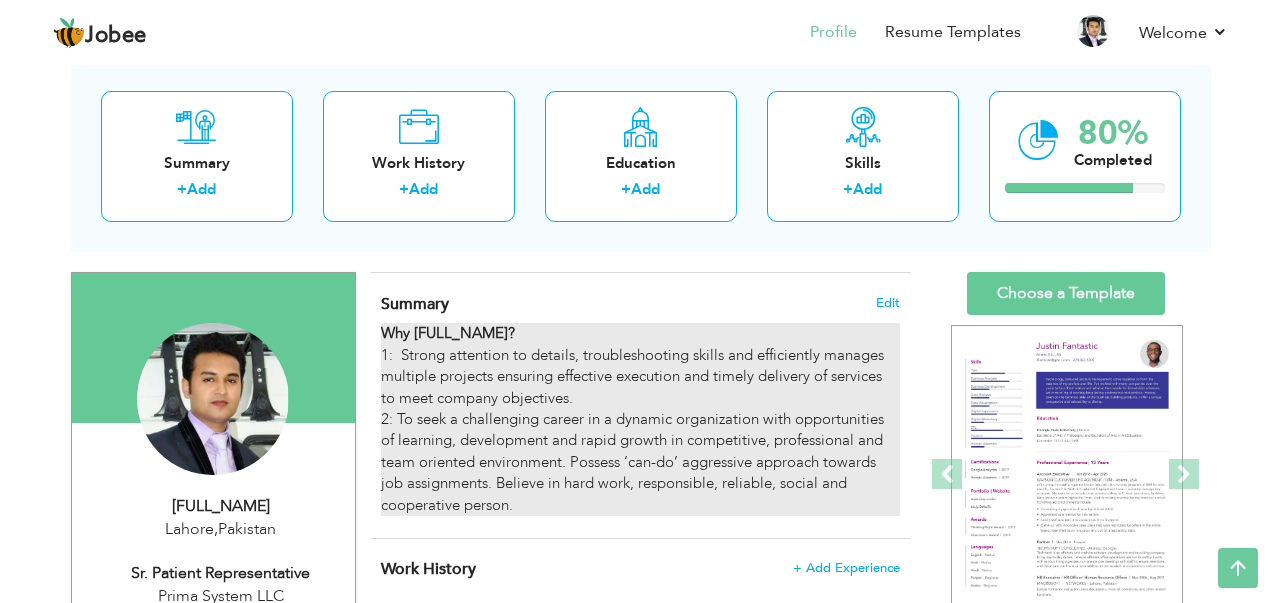scroll, scrollTop: 100, scrollLeft: 0, axis: vertical 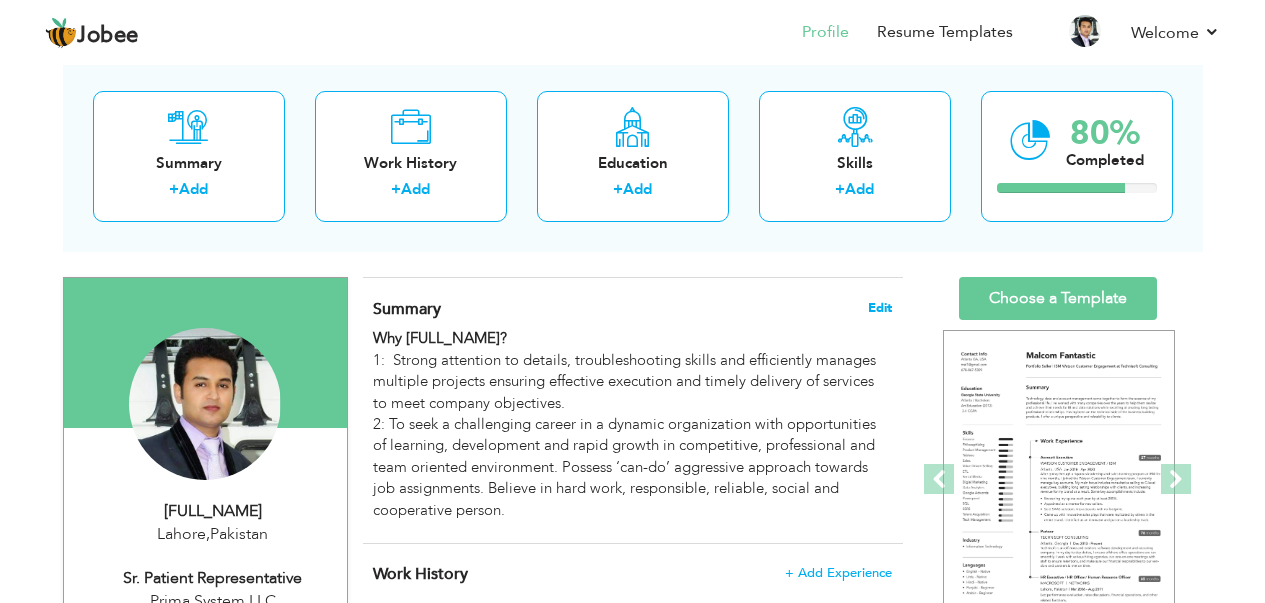 click on "Edit" at bounding box center (880, 308) 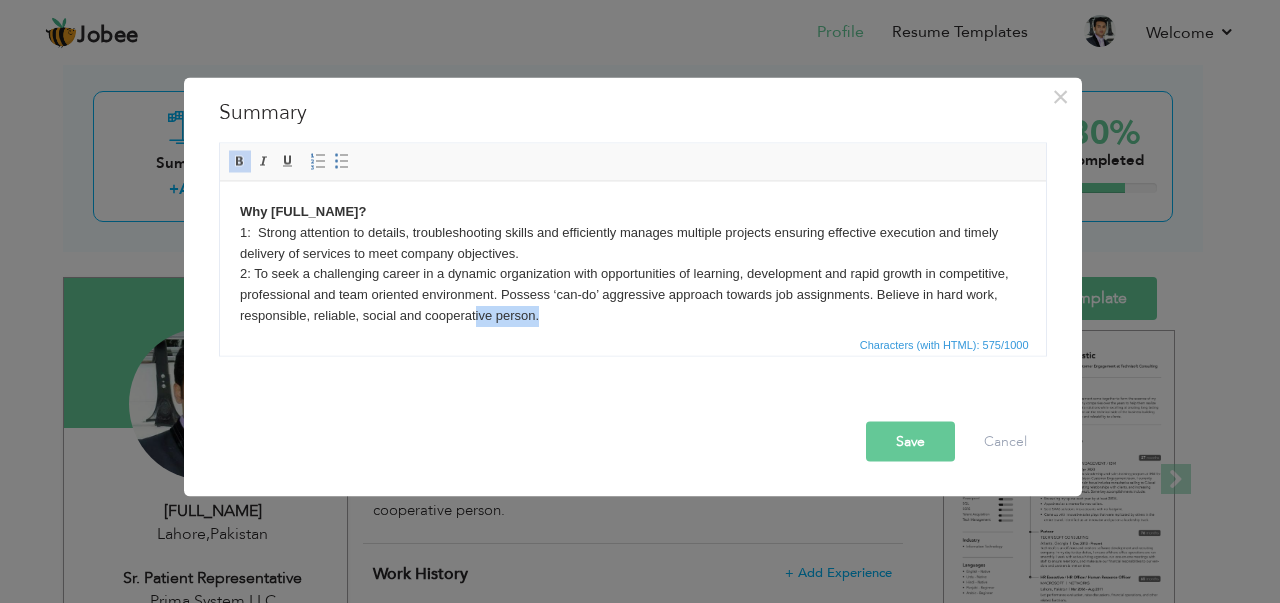 scroll, scrollTop: 15, scrollLeft: 0, axis: vertical 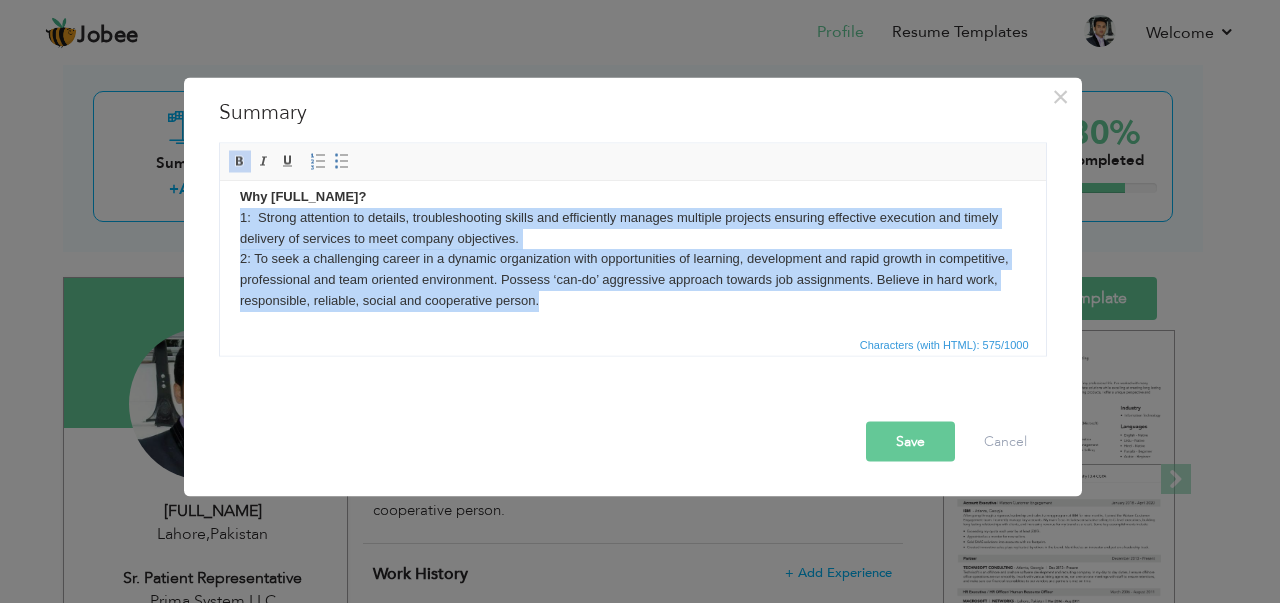 drag, startPoint x: 566, startPoint y: 323, endPoint x: 236, endPoint y: 216, distance: 346.91354 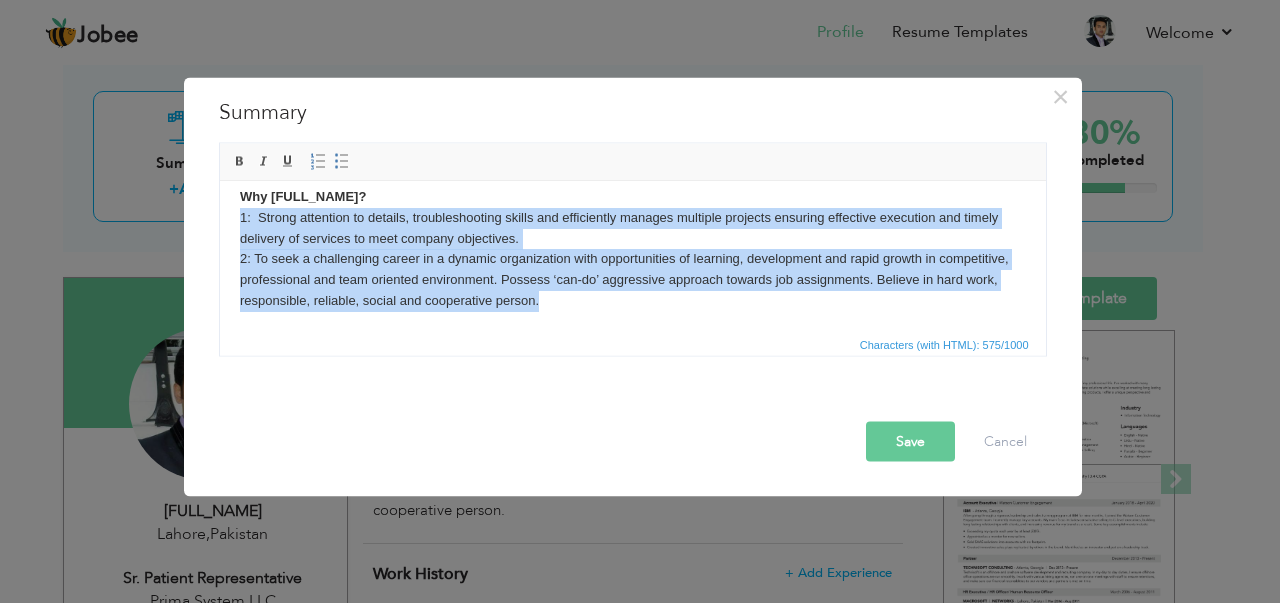 type 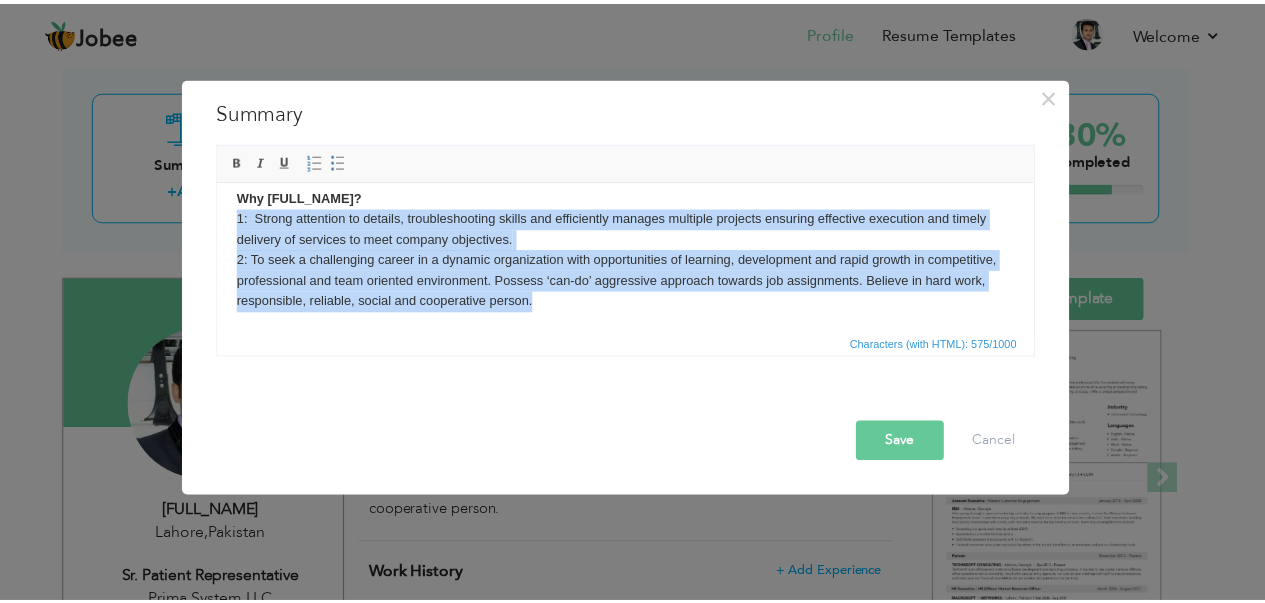 scroll, scrollTop: 0, scrollLeft: 0, axis: both 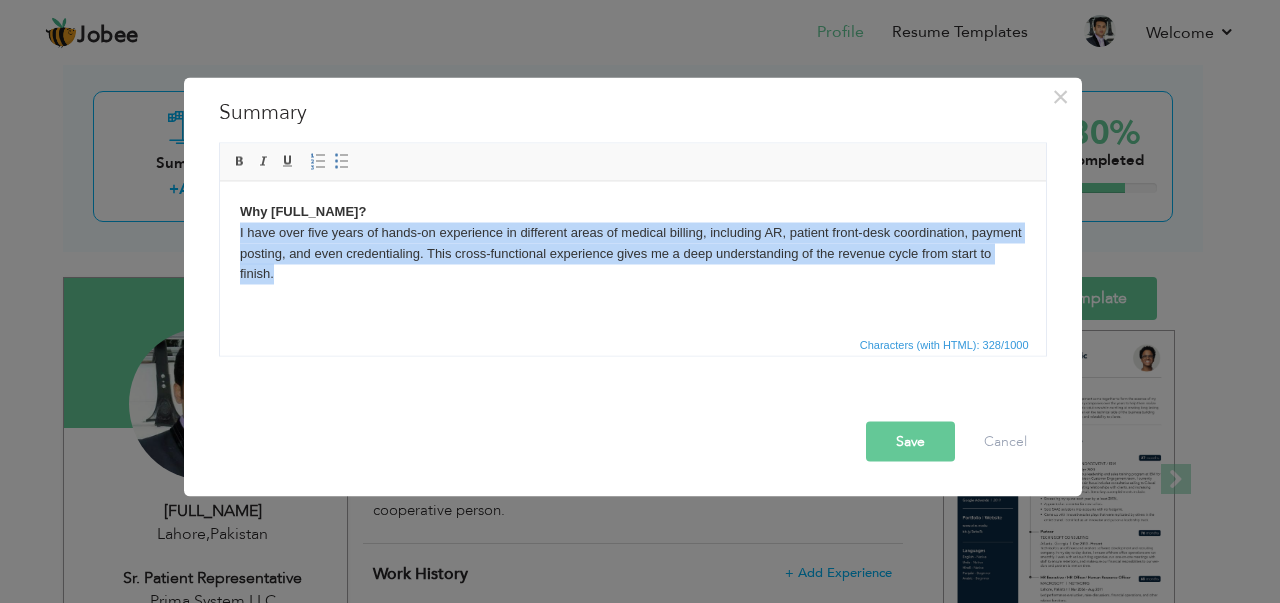 drag, startPoint x: 279, startPoint y: 276, endPoint x: 230, endPoint y: 239, distance: 61.400326 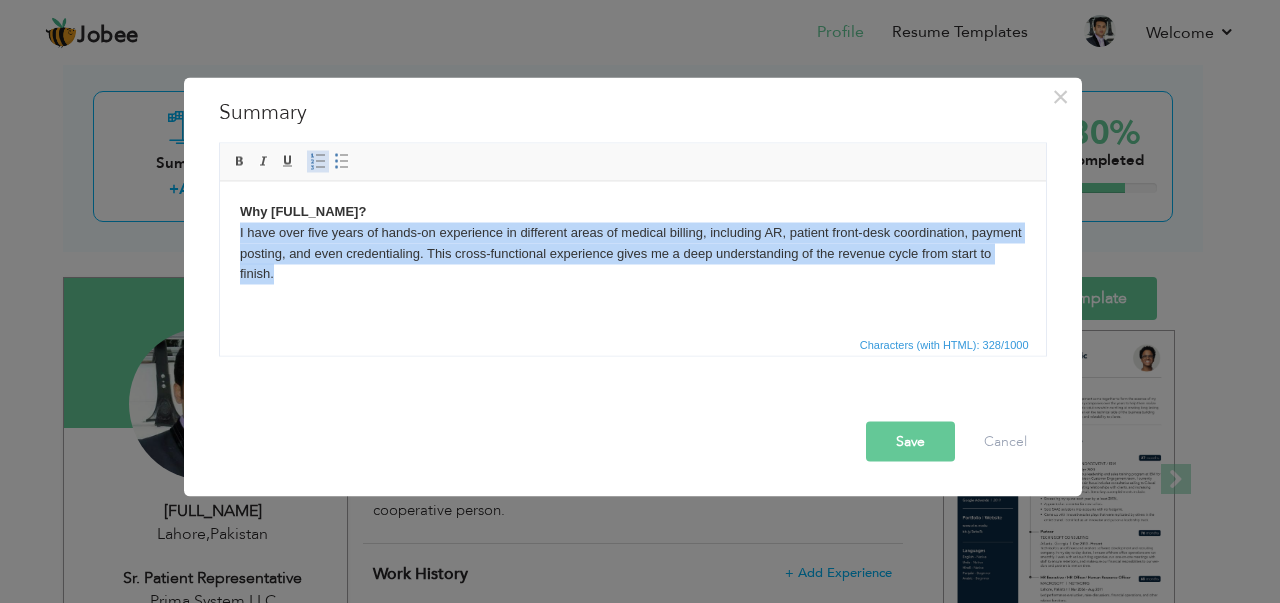 click on "Insert/Remove Numbered List" at bounding box center (318, 161) 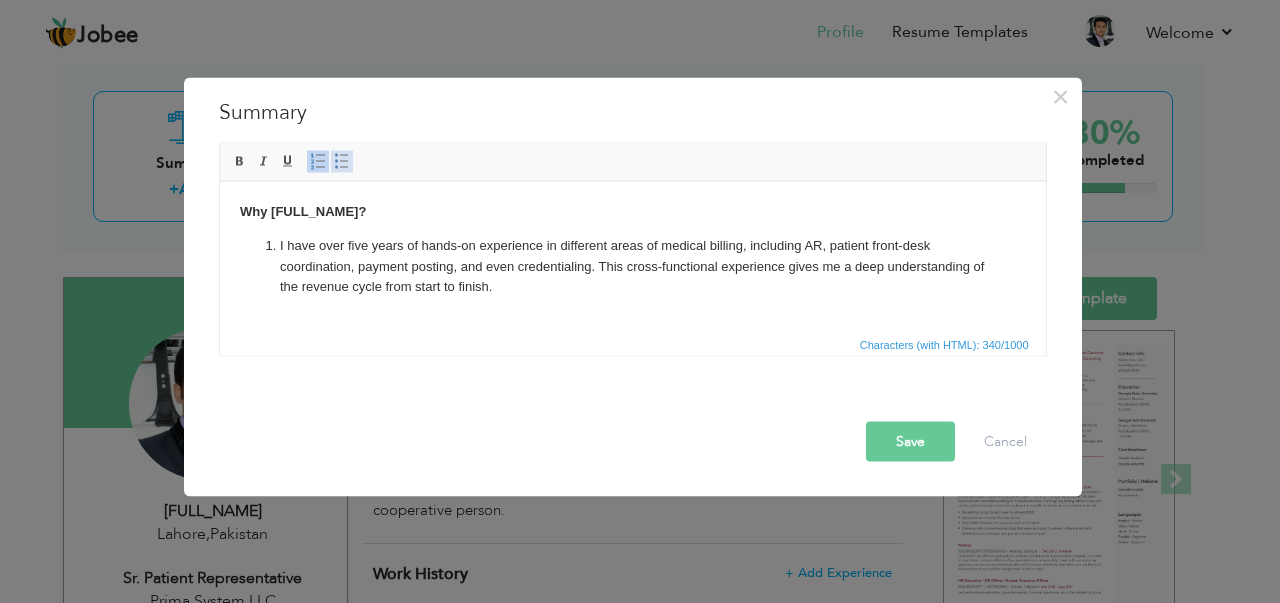 click at bounding box center [342, 161] 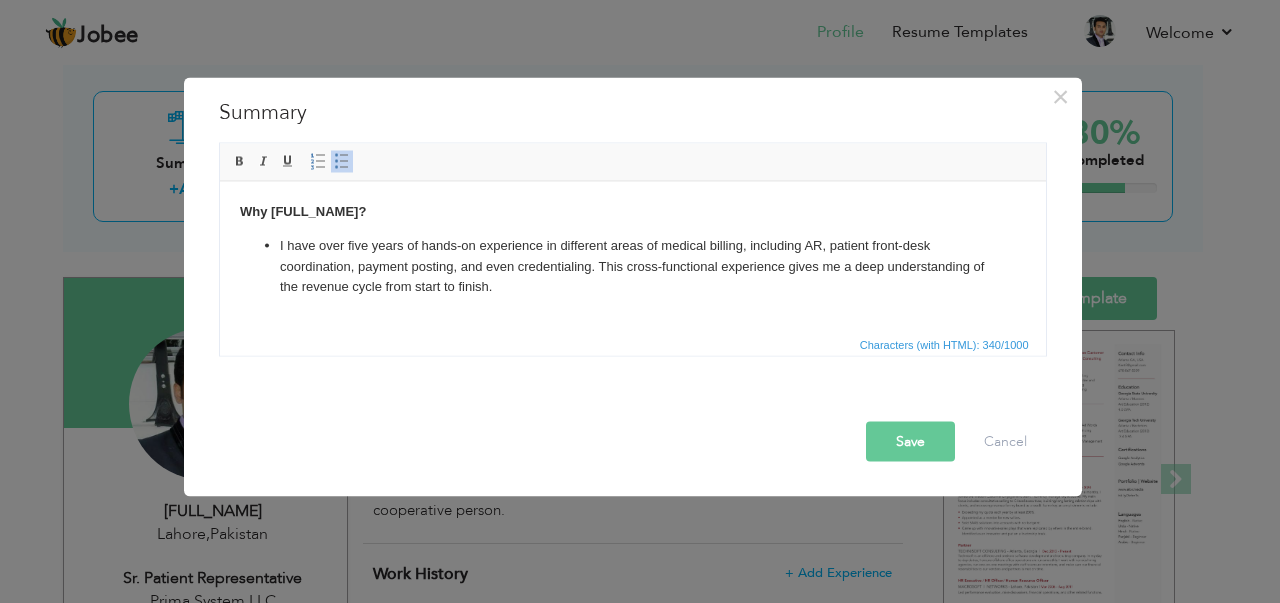 click at bounding box center (342, 161) 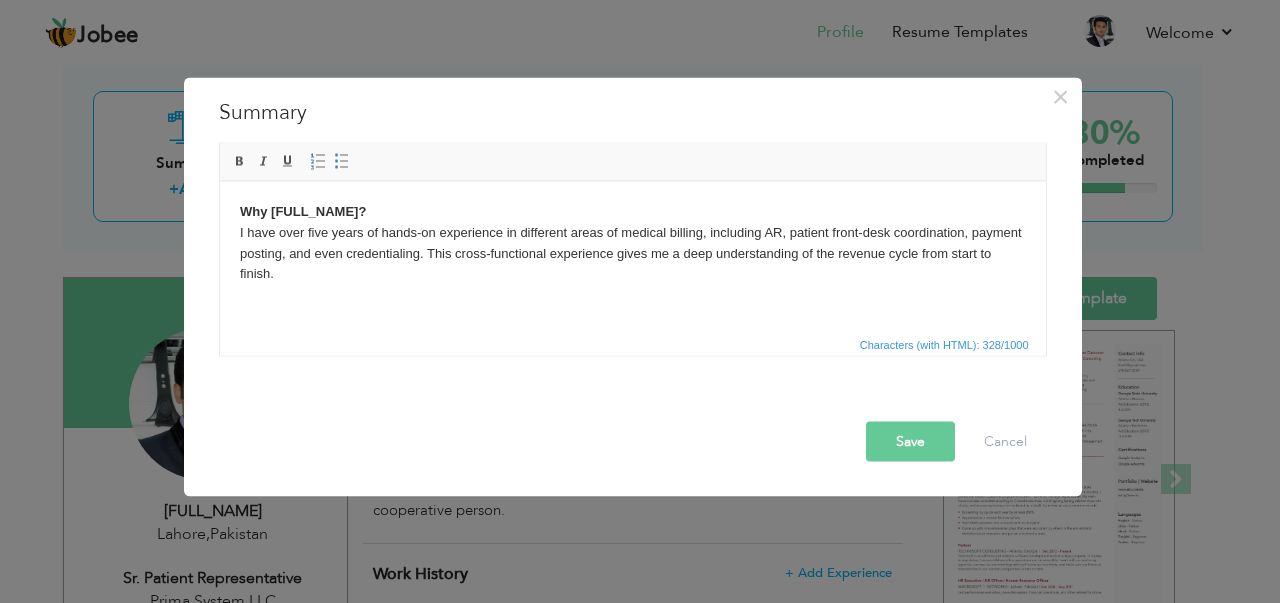 click on "Characters (with HTML): 328/1000" at bounding box center [633, 343] 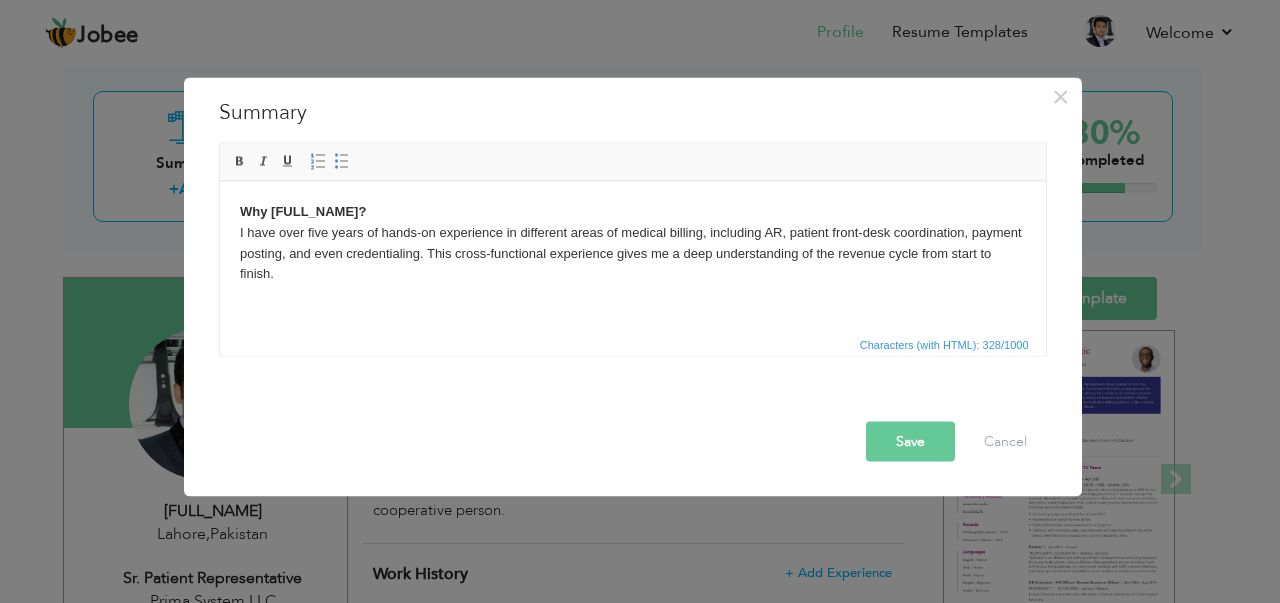 drag, startPoint x: 456, startPoint y: 208, endPoint x: 227, endPoint y: 207, distance: 229.00218 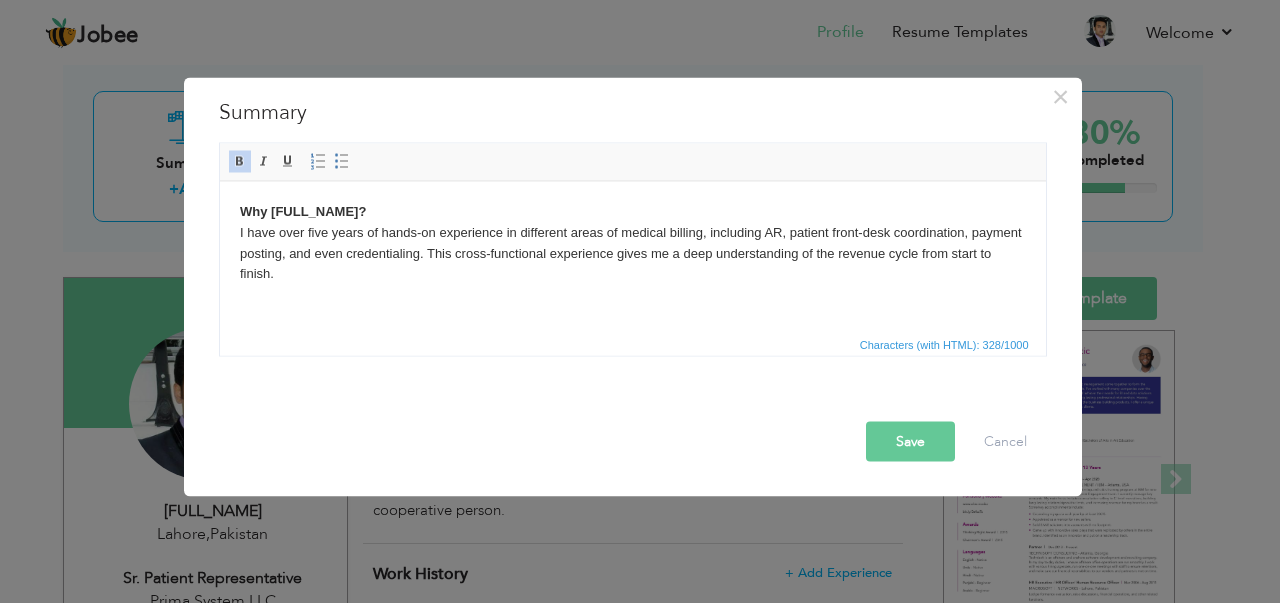 click on "Why Muhammad Nouman Bashir? I have over five years of hands-on experience in different areas of medical billing, including AR, patient front-desk coordination, payment posting, and even credentialing. This cross-functional experience gives me a deep understanding of the revenue cycle from start to finish." at bounding box center (632, 242) 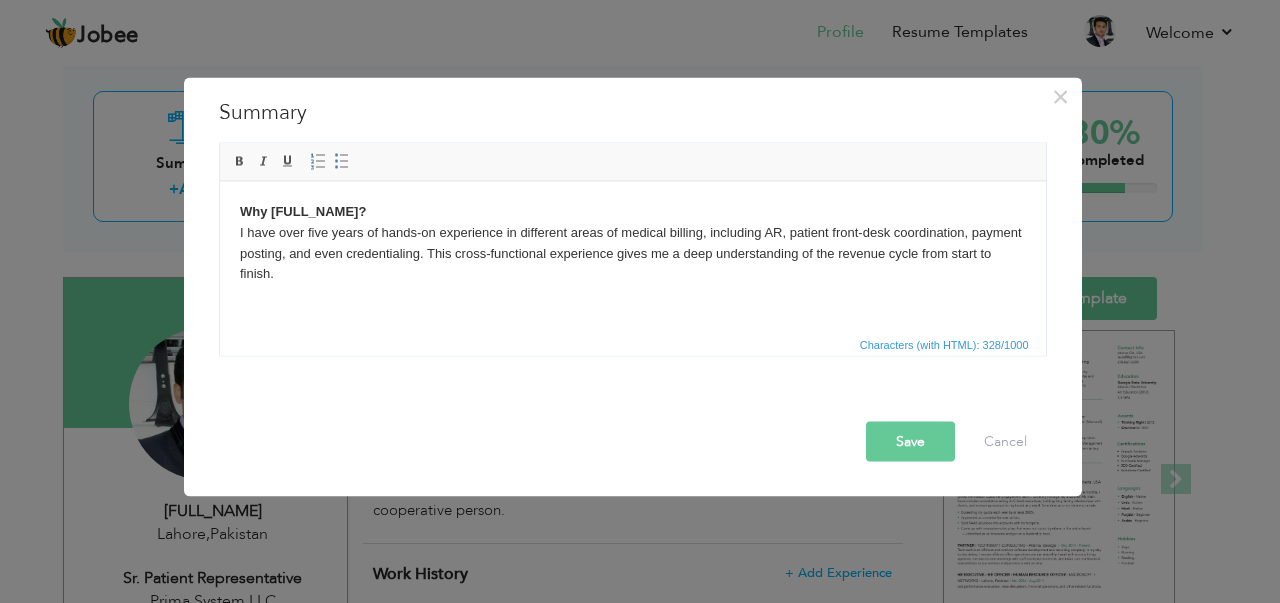 click on "Why Muhammad Nouman Bashir? I have over five years of hands-on experience in different areas of medical billing, including AR, patient front-desk coordination, payment posting, and even credentialing. This cross-functional experience gives me a deep understanding of the revenue cycle from start to finish." at bounding box center (632, 242) 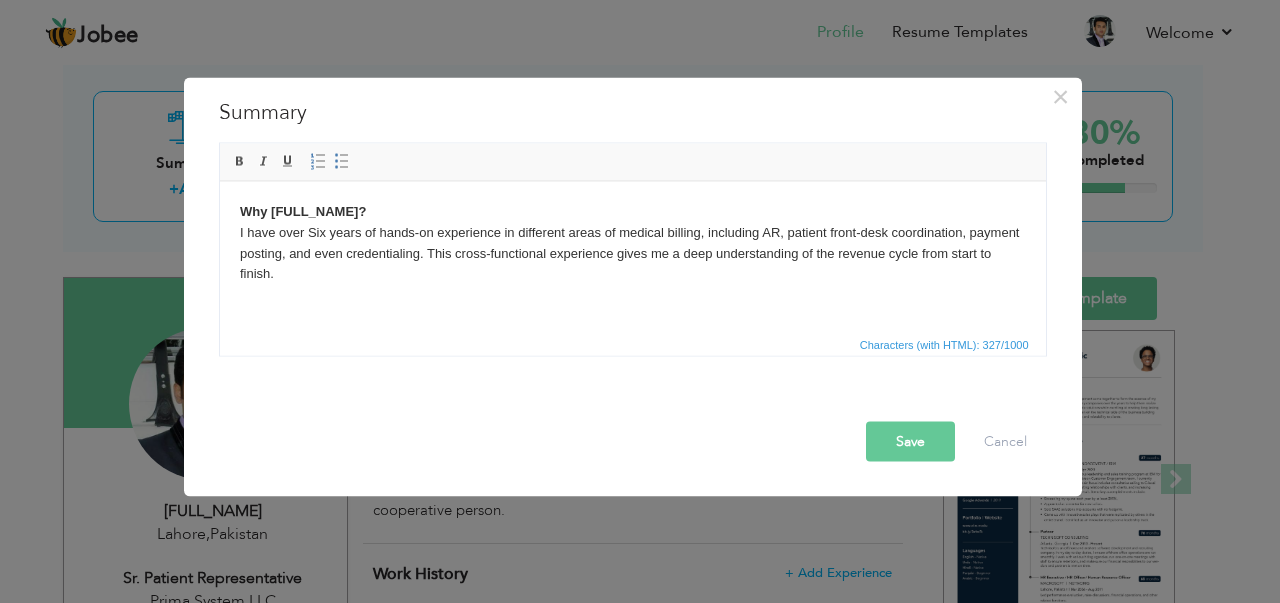 click on "Save" at bounding box center [910, 441] 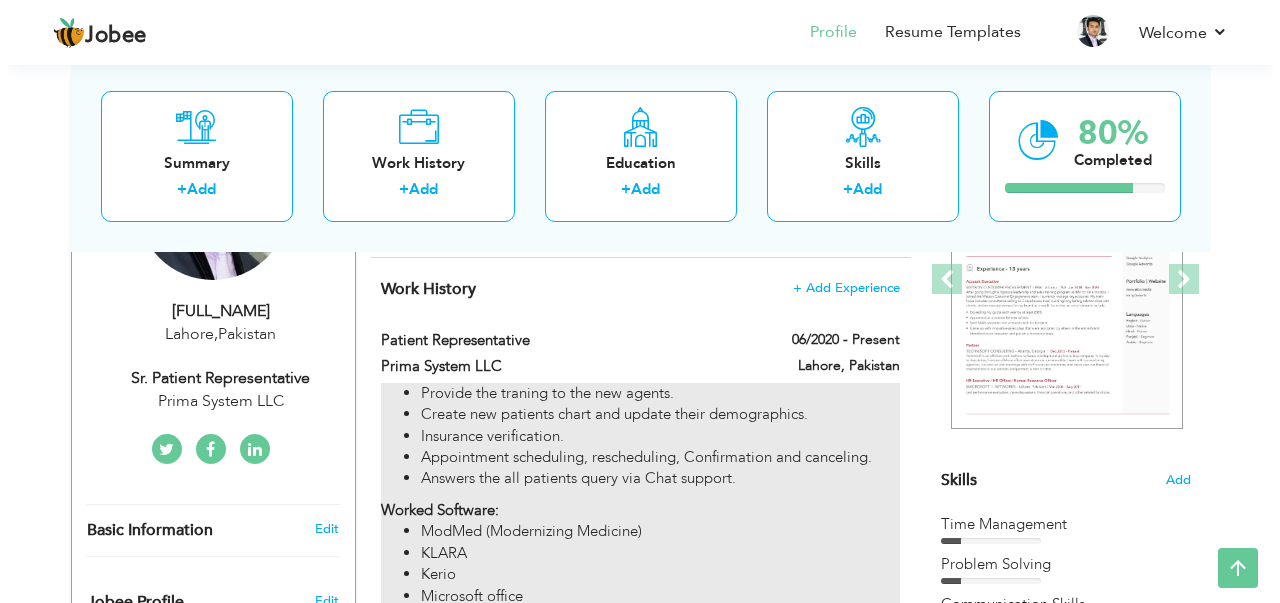 scroll, scrollTop: 200, scrollLeft: 0, axis: vertical 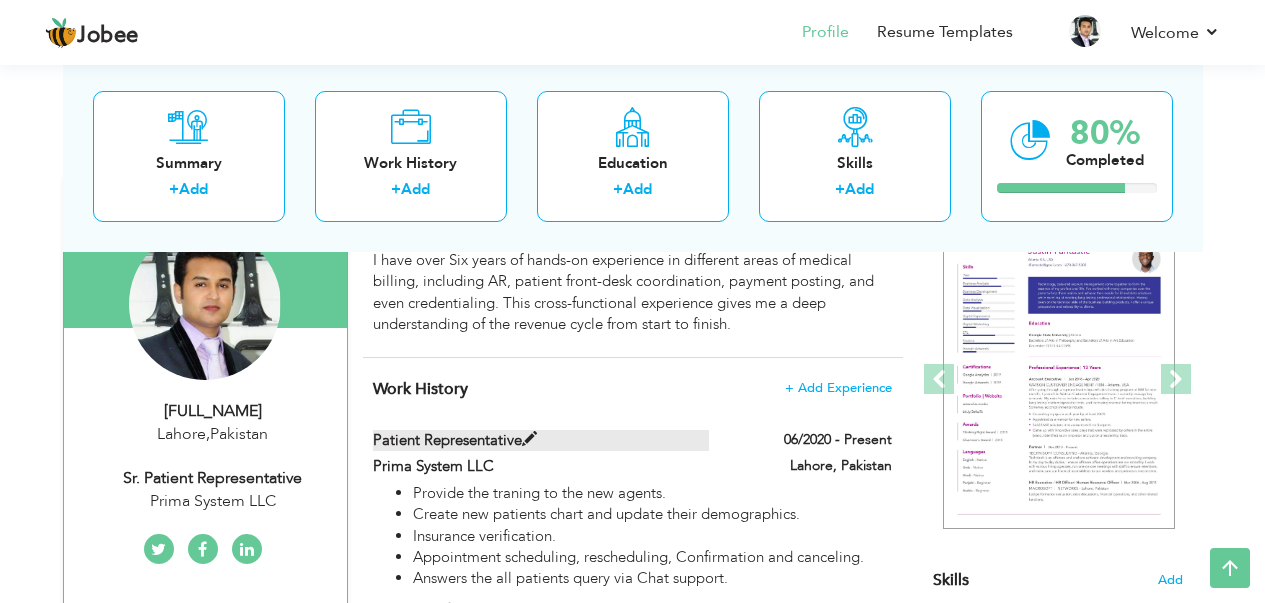 click at bounding box center (529, 439) 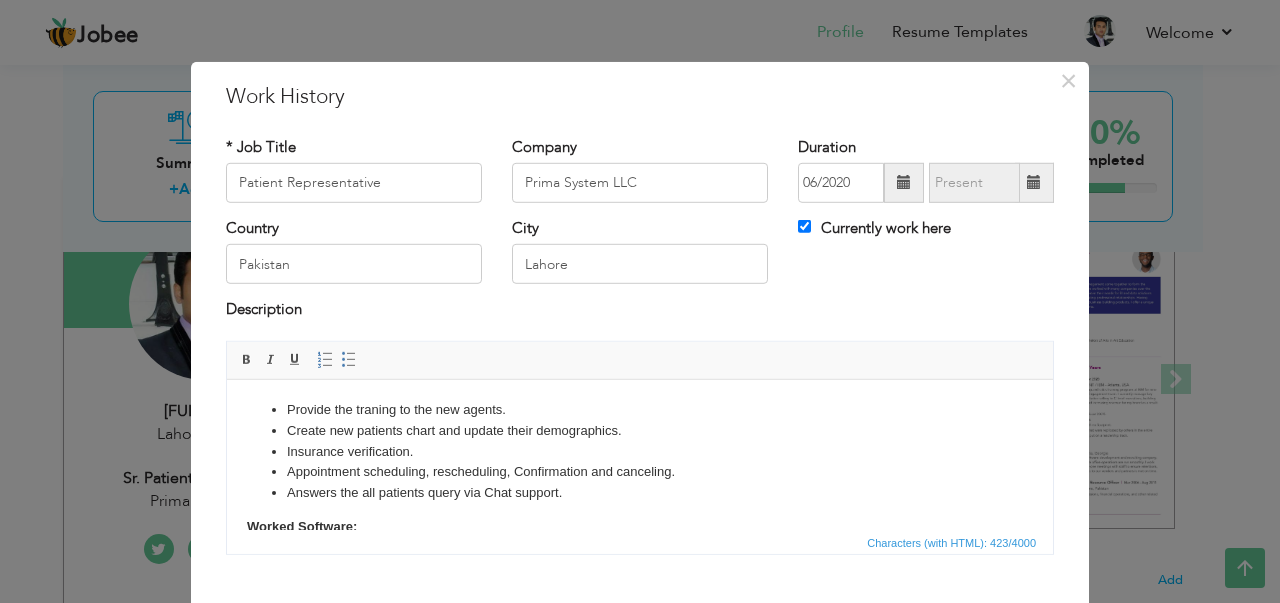 click on "Work History" at bounding box center [640, 96] 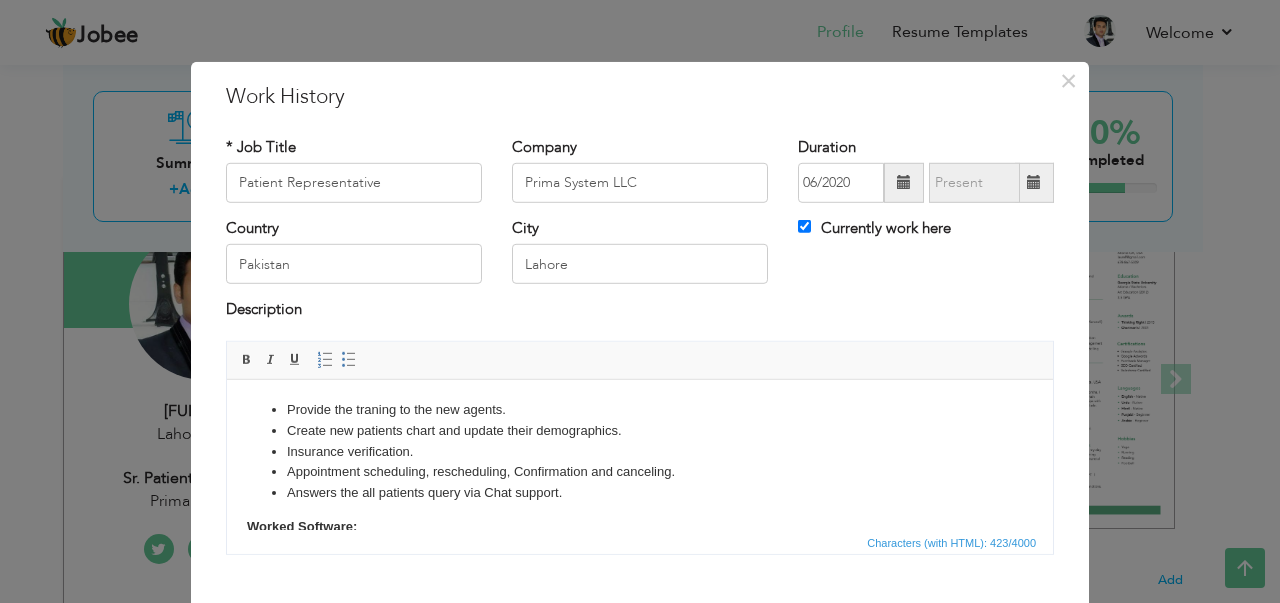 click on "Currently work here" at bounding box center (874, 228) 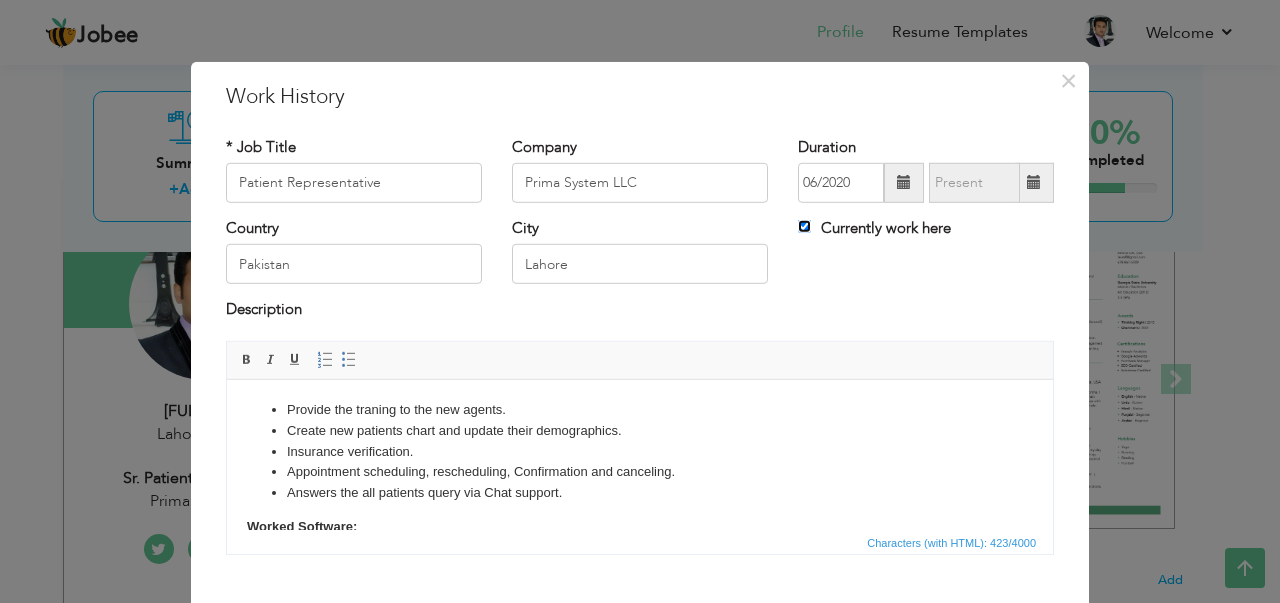 click on "Currently work here" at bounding box center [804, 226] 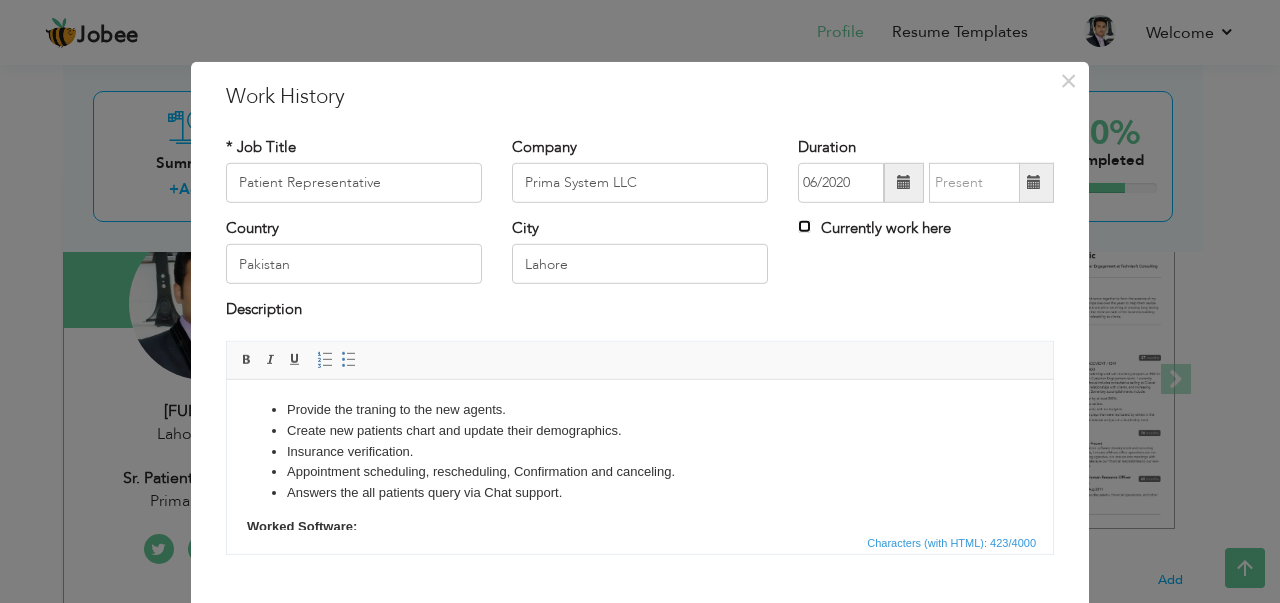 click on "Currently work here" at bounding box center [804, 226] 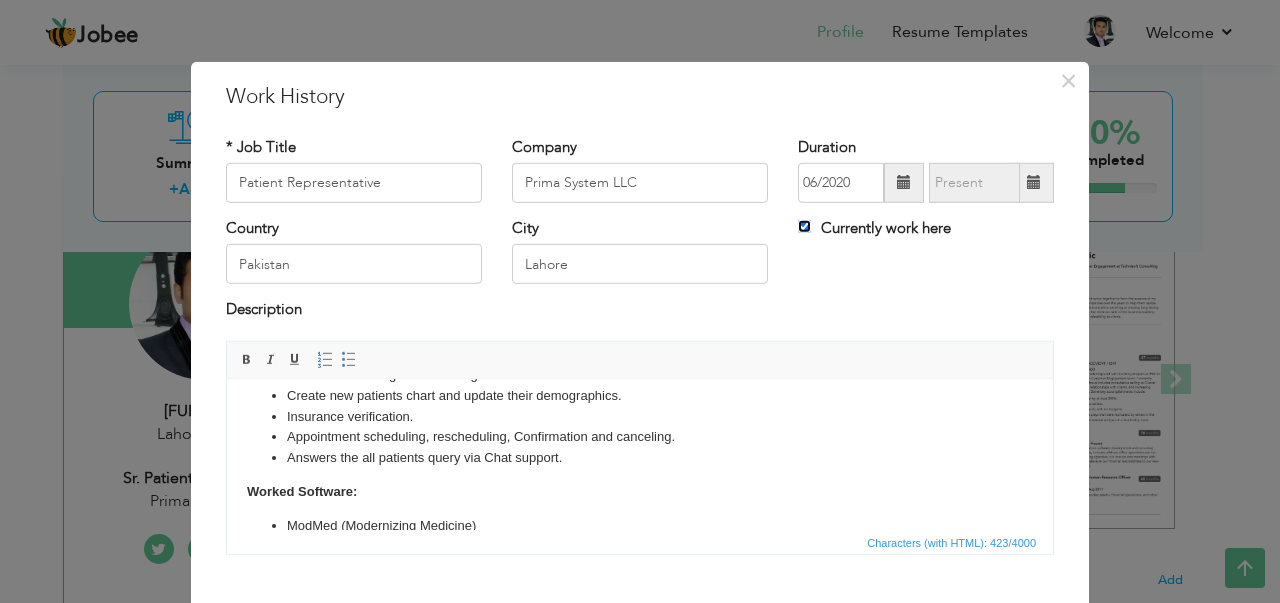scroll, scrollTop: 0, scrollLeft: 0, axis: both 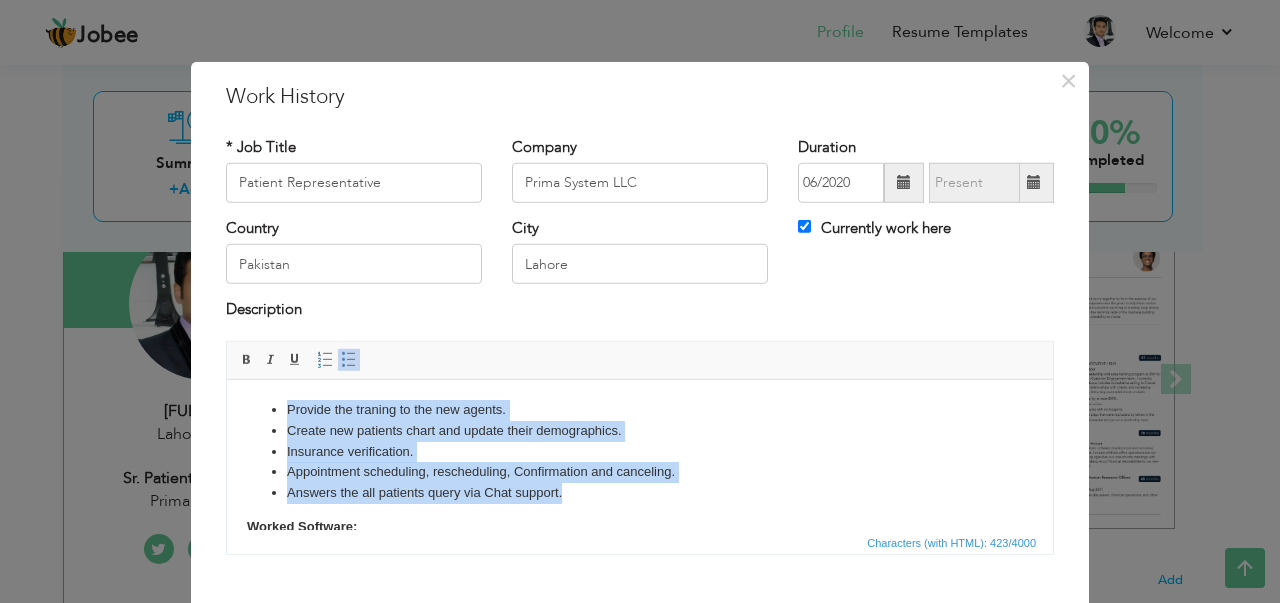 drag, startPoint x: 566, startPoint y: 492, endPoint x: 261, endPoint y: 386, distance: 322.8947 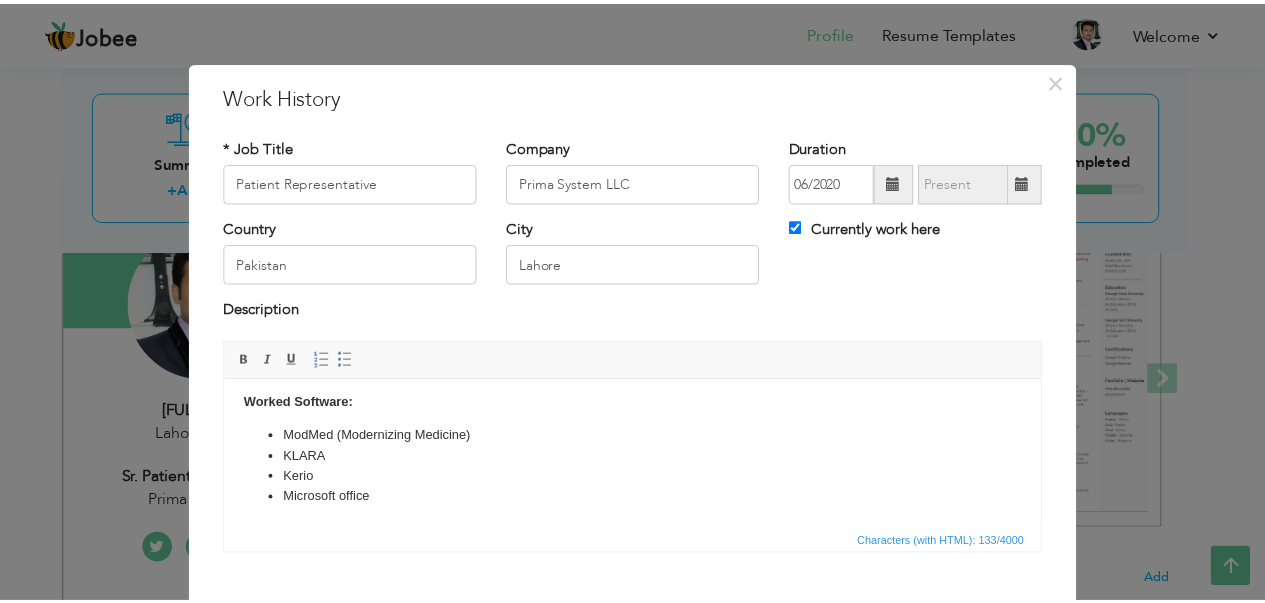 scroll, scrollTop: 0, scrollLeft: 0, axis: both 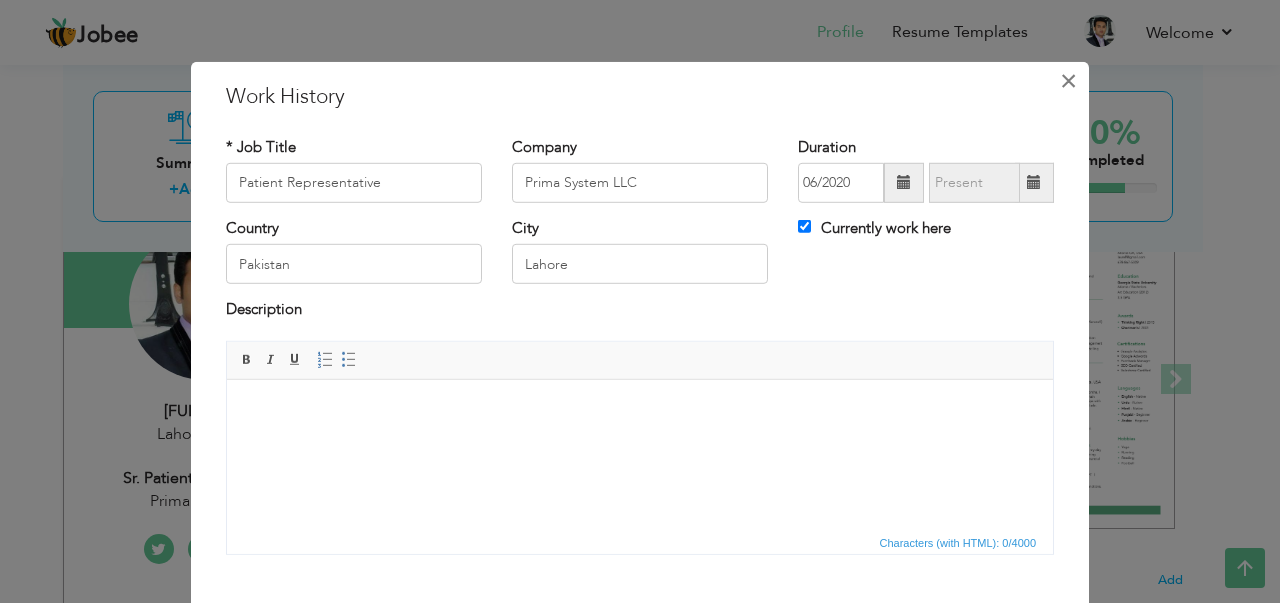 click on "×" at bounding box center (1068, 80) 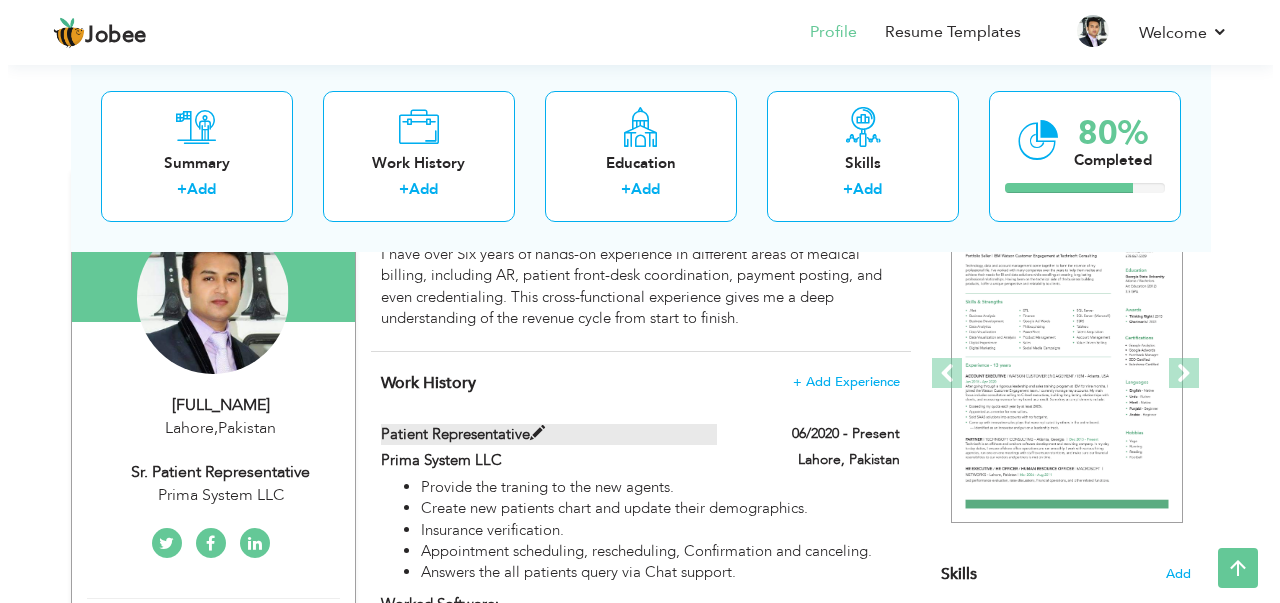 scroll, scrollTop: 200, scrollLeft: 0, axis: vertical 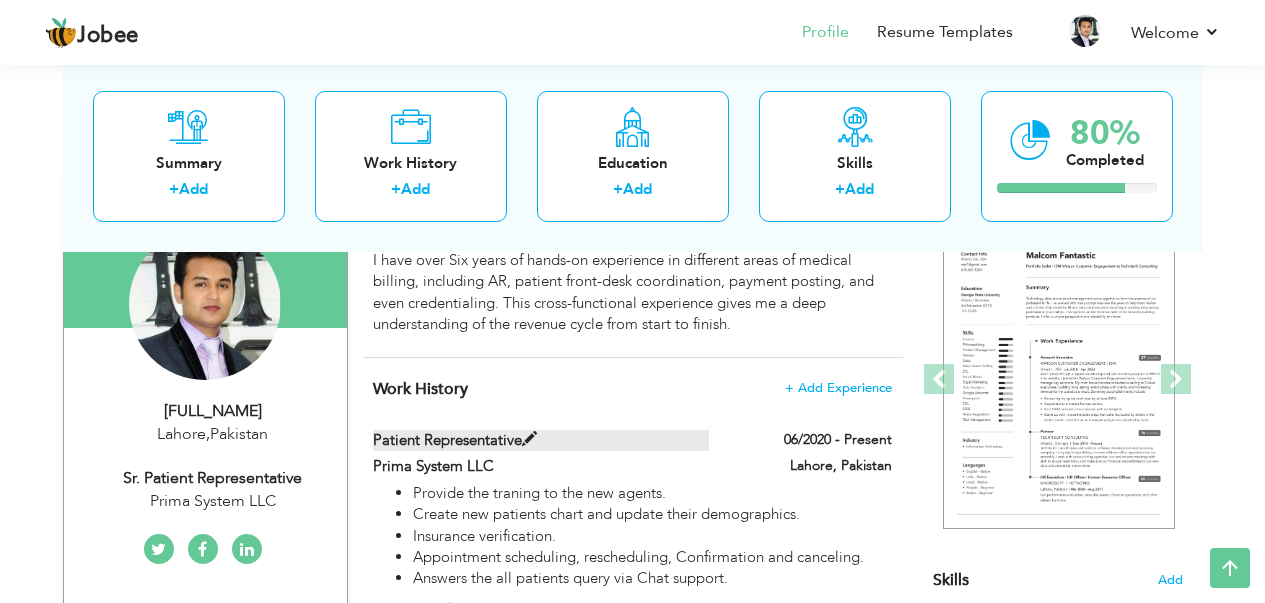 click at bounding box center (529, 439) 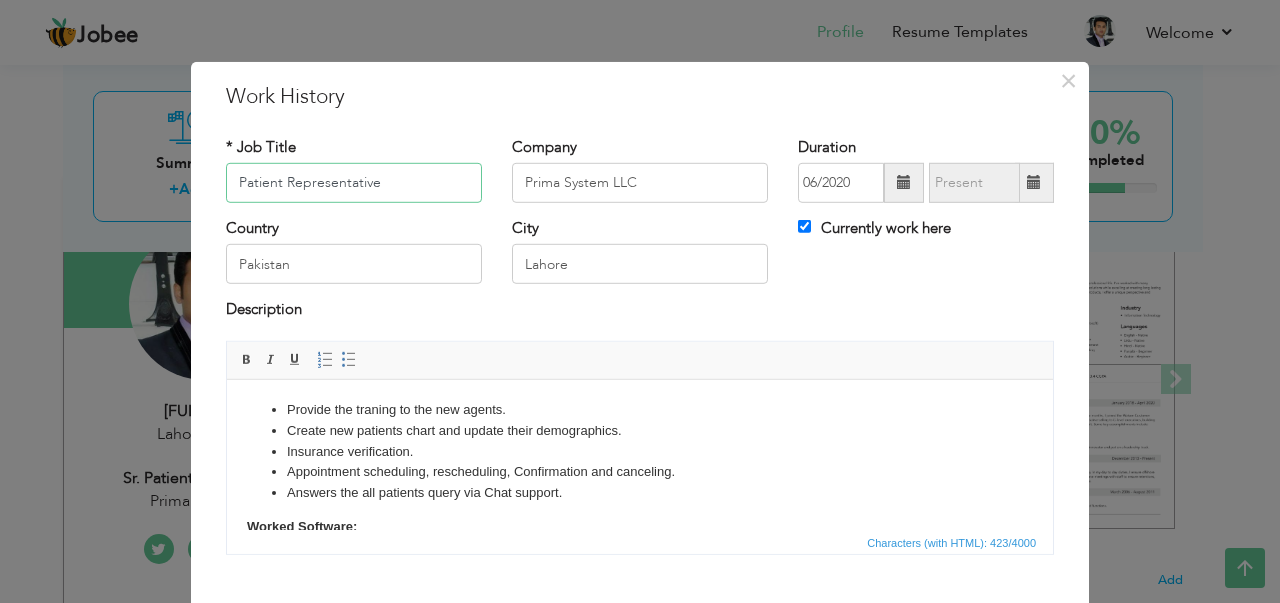 click on "Patient Representative" at bounding box center (354, 183) 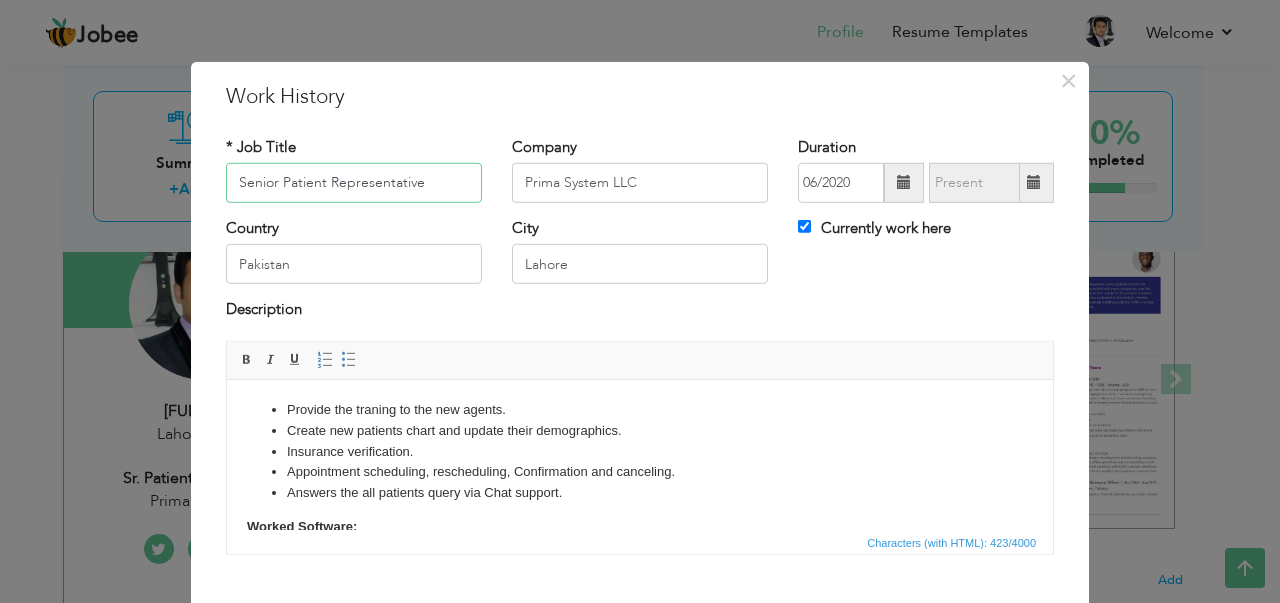 type on "Senior Patient Representative" 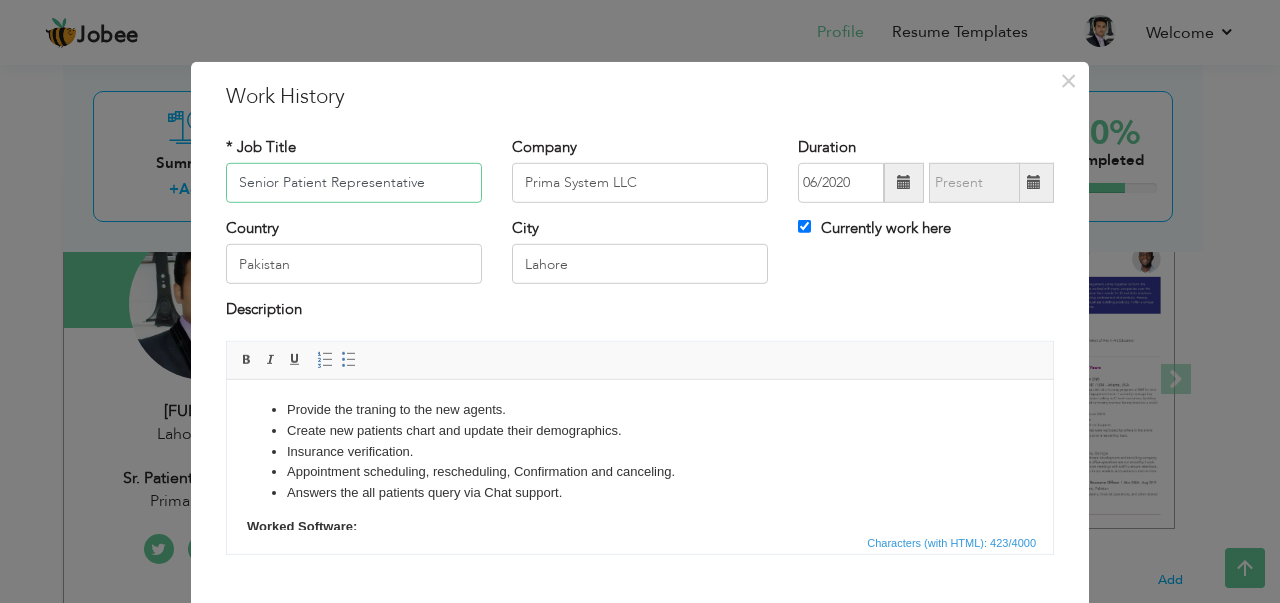drag, startPoint x: 424, startPoint y: 181, endPoint x: 181, endPoint y: 161, distance: 243.82166 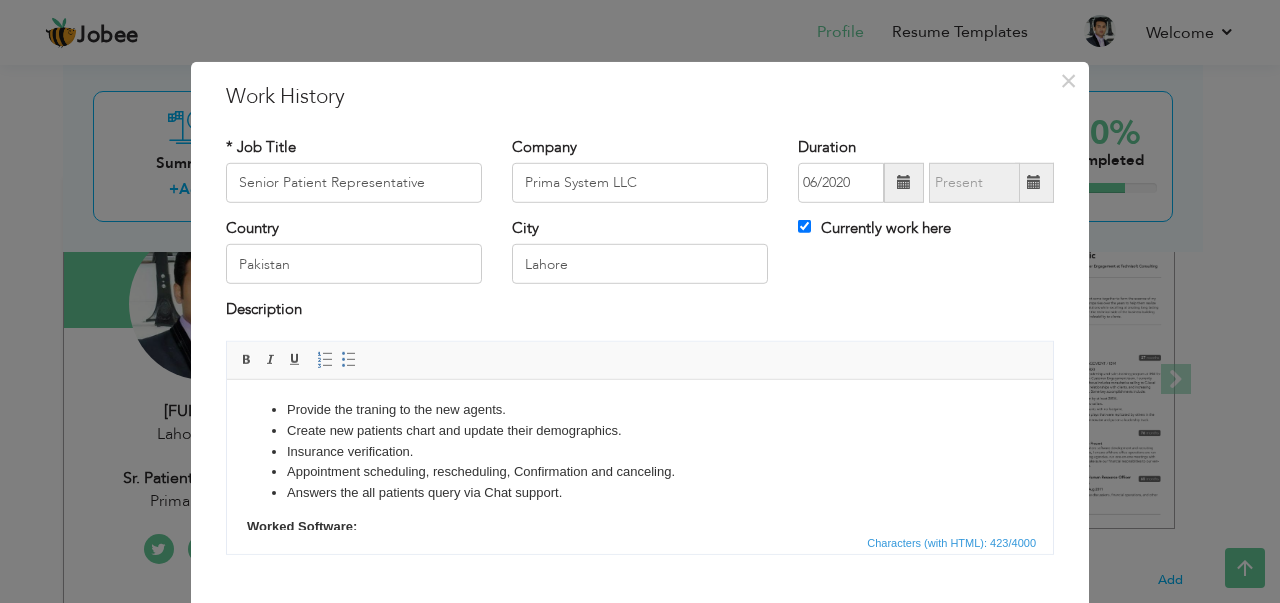 click on "Description" at bounding box center (640, 312) 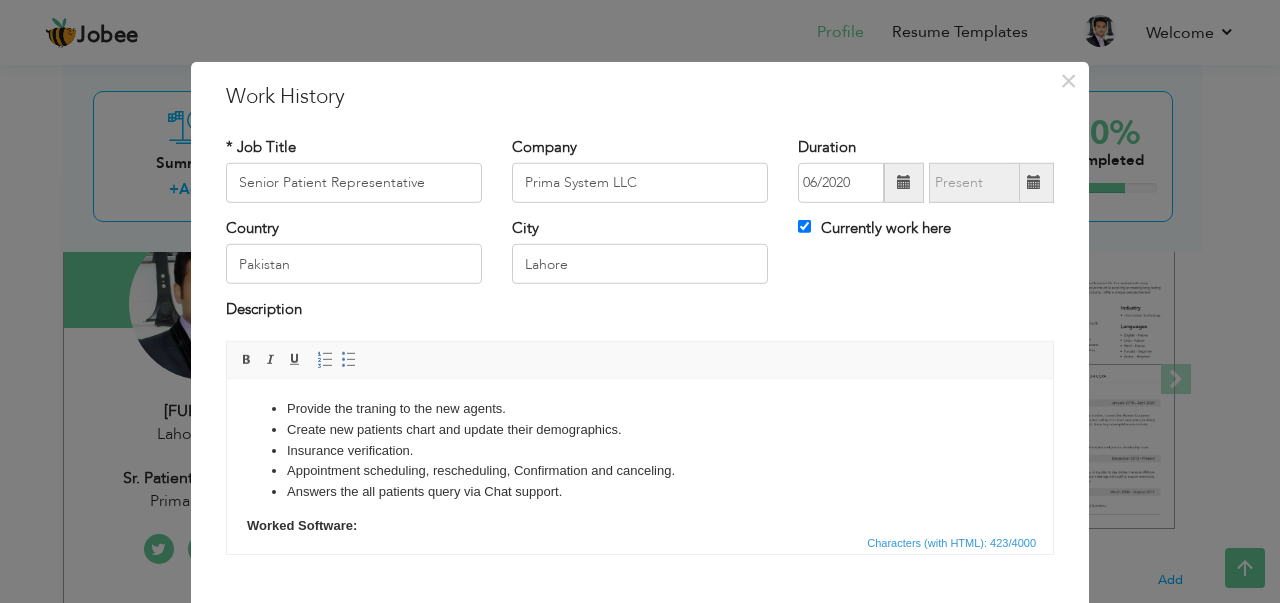 scroll, scrollTop: 0, scrollLeft: 0, axis: both 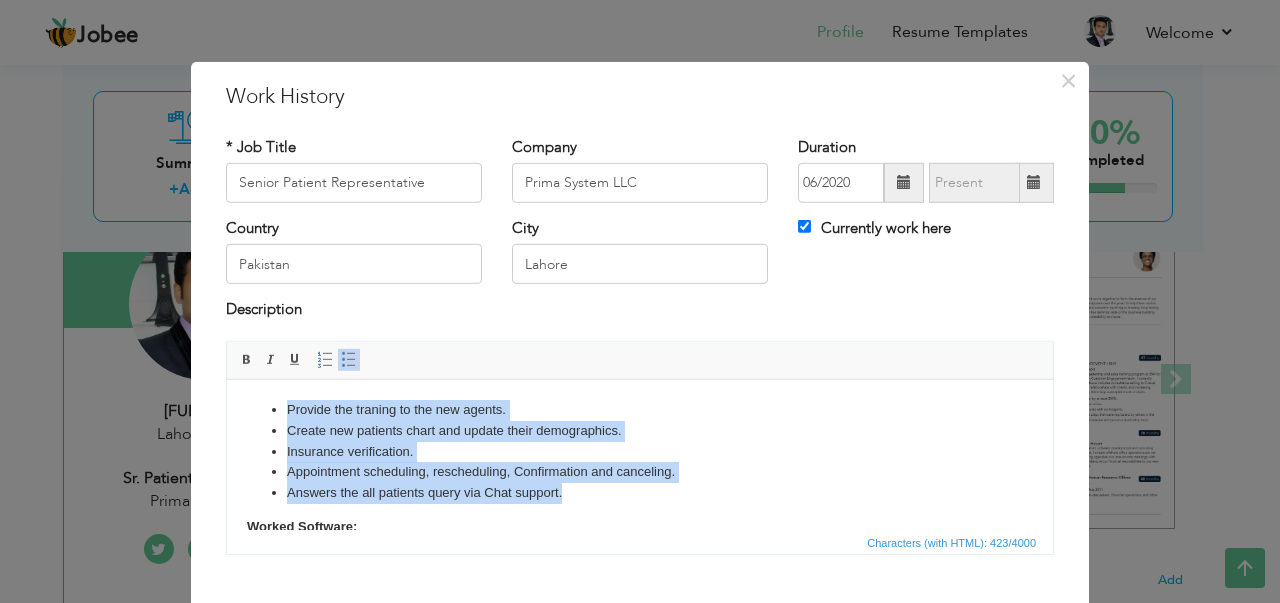 drag, startPoint x: 571, startPoint y: 493, endPoint x: 274, endPoint y: 408, distance: 308.92395 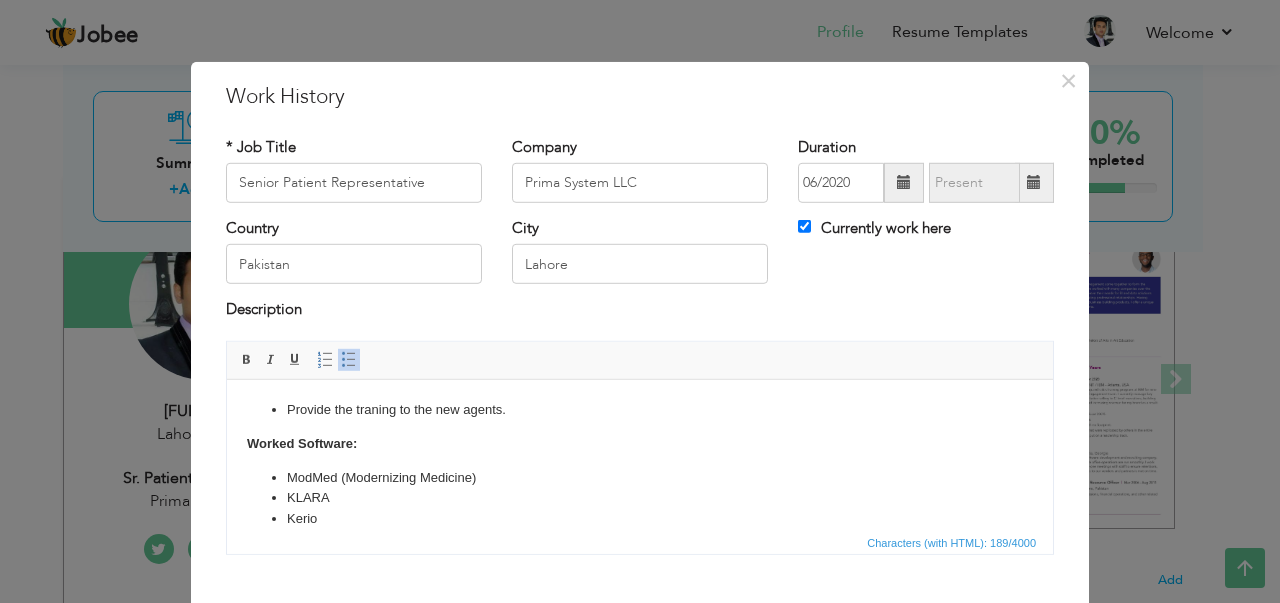 drag, startPoint x: 270, startPoint y: 409, endPoint x: 270, endPoint y: 423, distance: 14 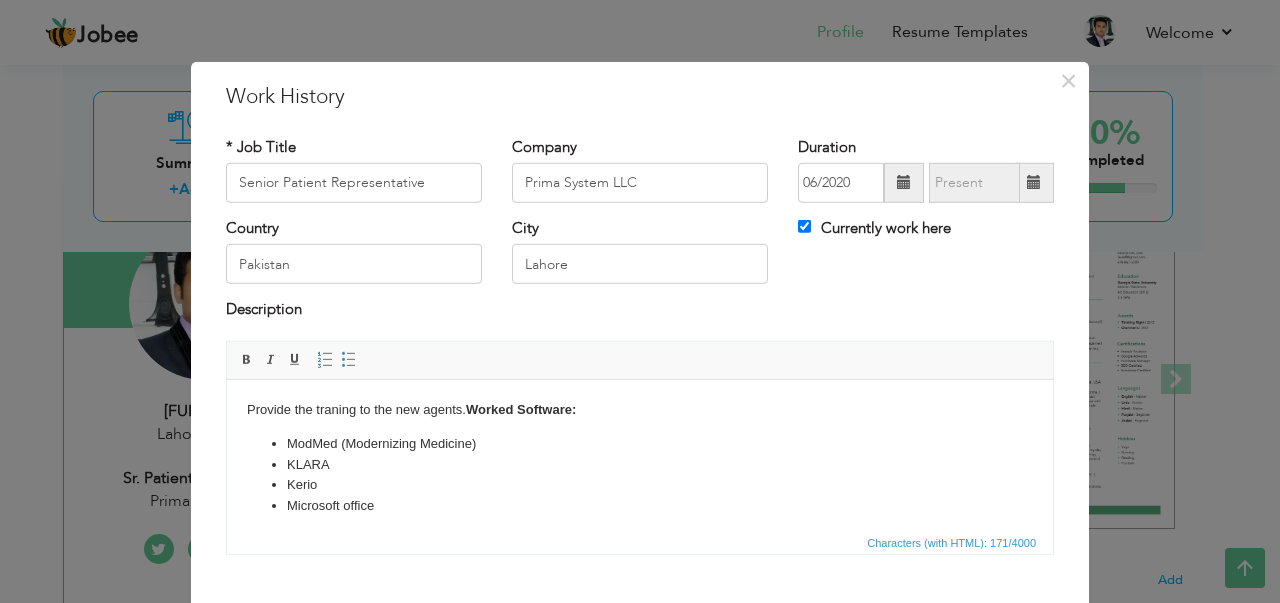 click on "Worked Software:" 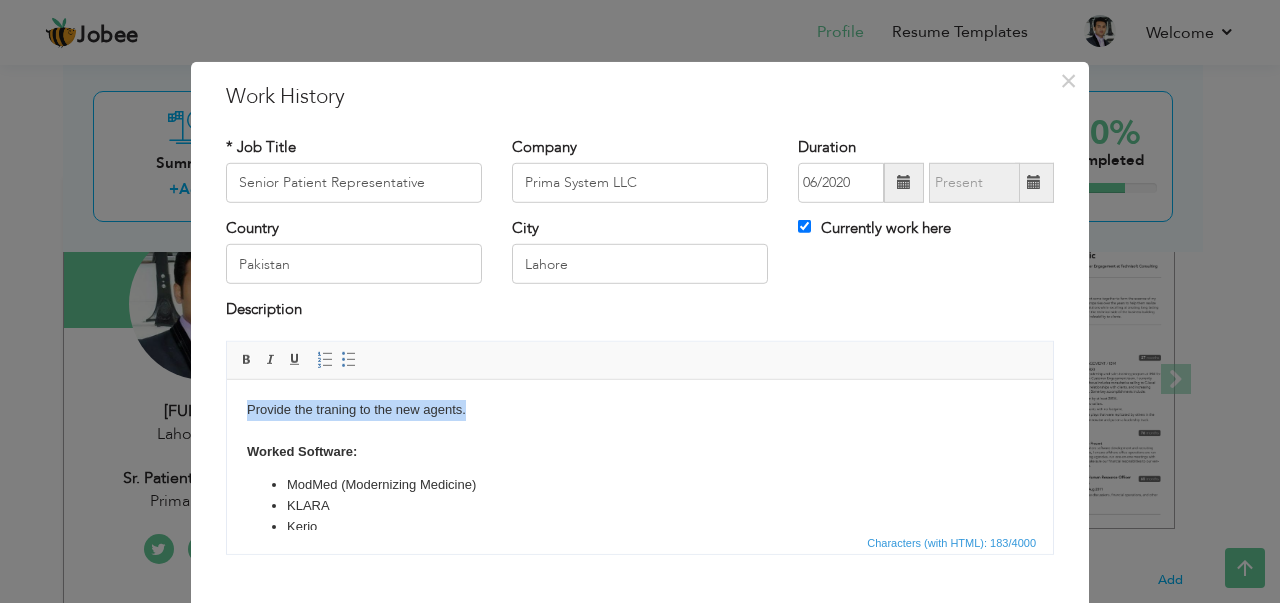 drag, startPoint x: 486, startPoint y: 413, endPoint x: 245, endPoint y: 404, distance: 241.16798 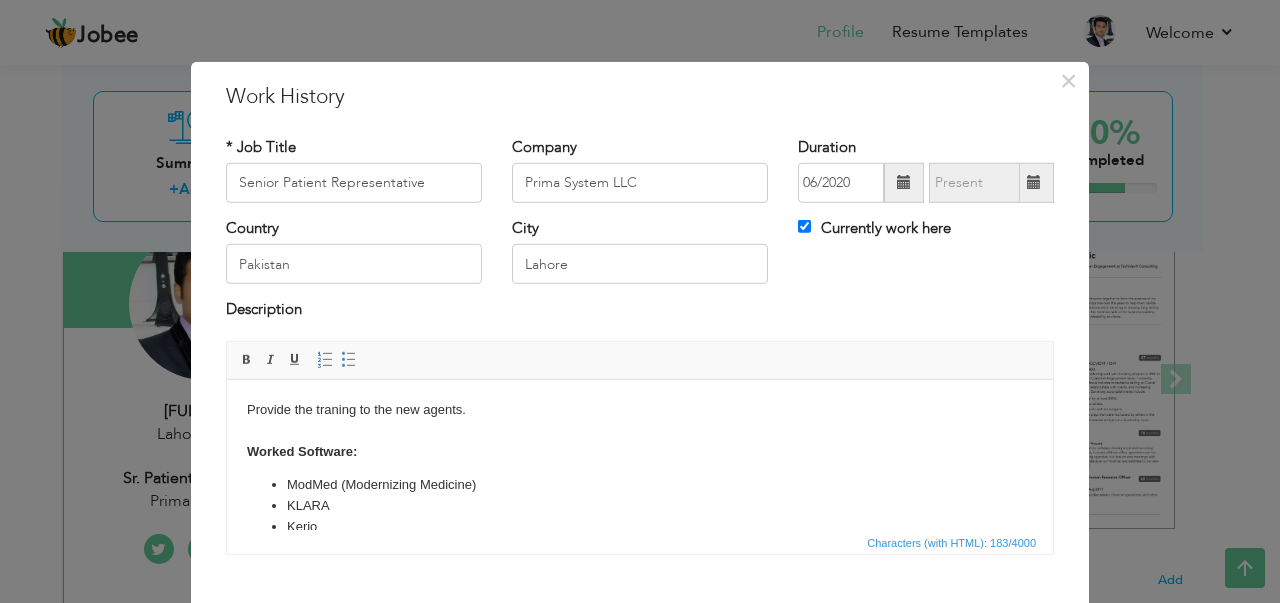 type 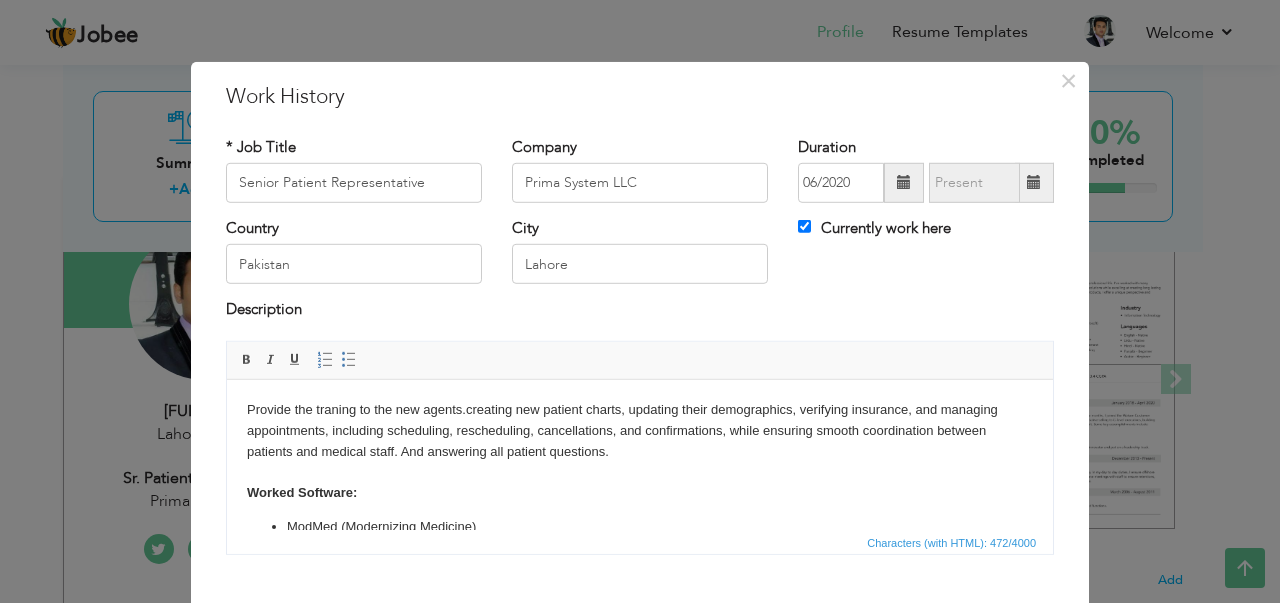 click on "Provide the traning to the new agents.  creating new patient charts, updating their demographics, verifying insurance, and managing appointments, including scheduling, rescheduling, cancellations, and confirmations, while ensuring smooth coordination between patients and medical staff. And answering all patient questions. ​​​​​​​ Worked Software: ModMed (Modernizing Medicine) KLARA Kerio Microsoft office" at bounding box center (640, 499) 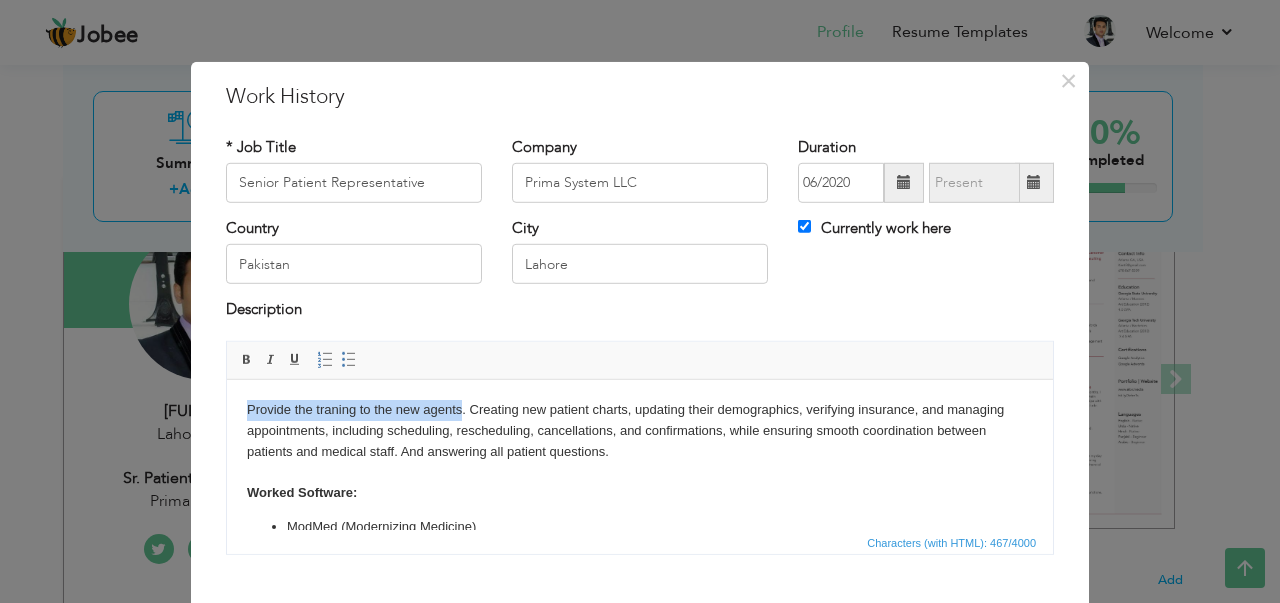 drag, startPoint x: 241, startPoint y: 405, endPoint x: 459, endPoint y: 413, distance: 218.14674 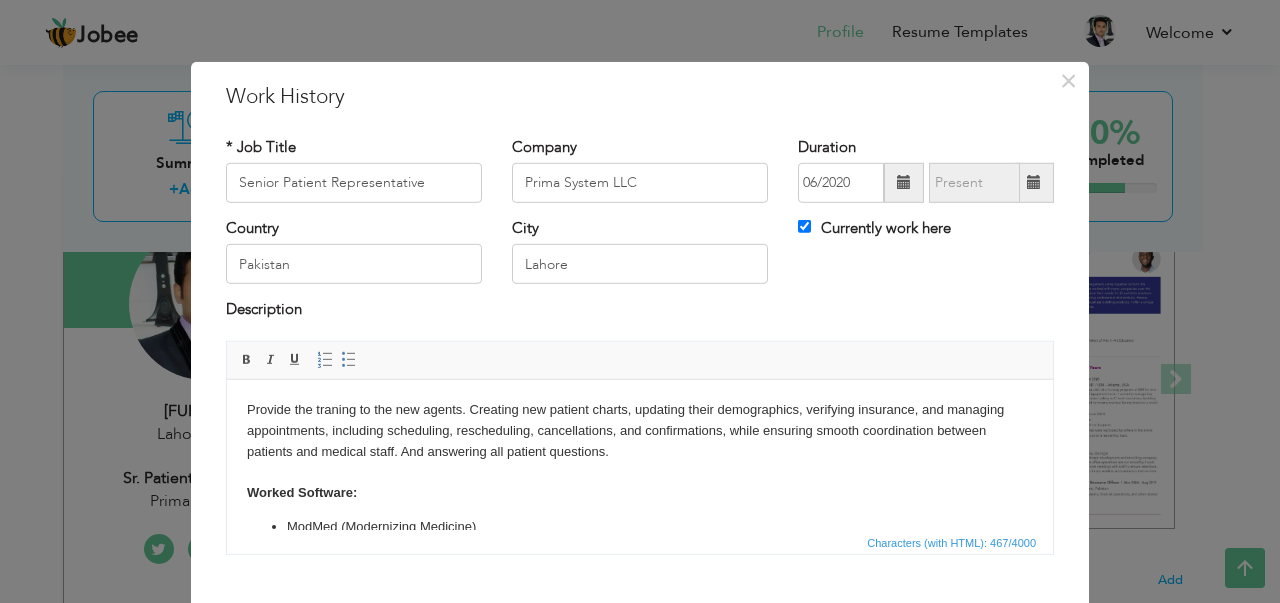 click on "Provide the traning to the new agents. C reating new patient charts, updating their demographics, verifying insurance, and managing appointments, including scheduling, rescheduling, cancellations, and confirmations, while ensuring smooth coordination between patients and medical staff. And answering all patient questions. Worked Software: ModMed (Modernizing Medicine) KLARA Kerio Microsoft office" at bounding box center (640, 499) 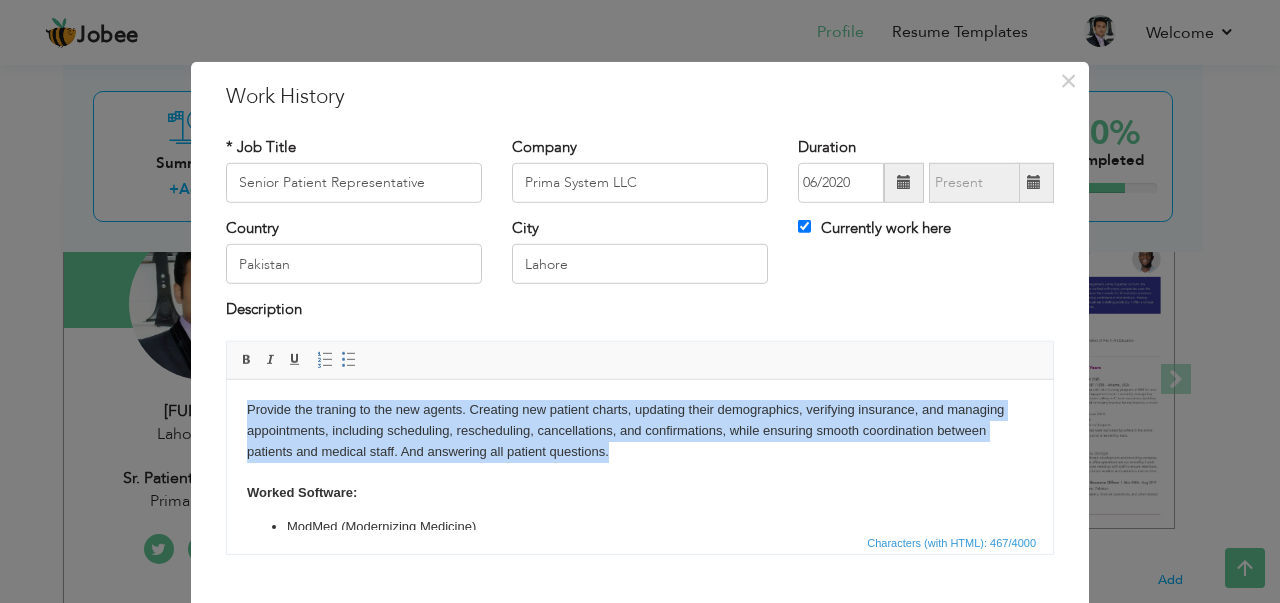 drag, startPoint x: 631, startPoint y: 451, endPoint x: 222, endPoint y: 409, distance: 411.15082 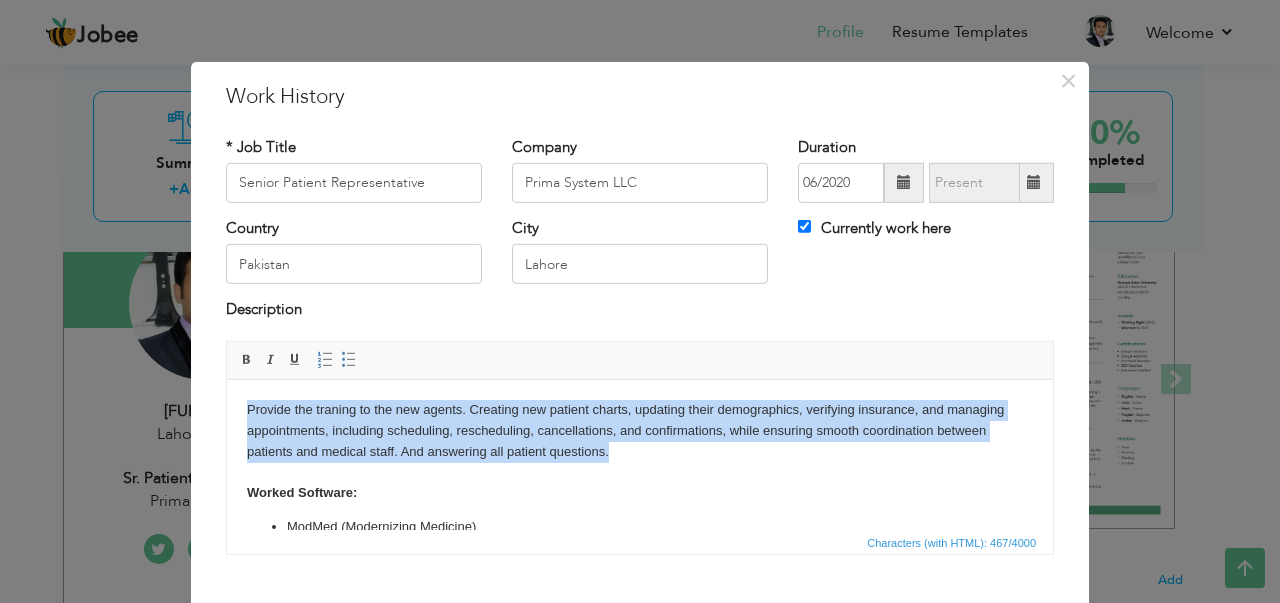 click on "Provide the traning to the new agents. C reating new patient charts, updating their demographics, verifying insurance, and managing appointments, including scheduling, rescheduling, cancellations, and confirmations, while ensuring smooth coordination between patients and medical staff. And answering all patient questions. Worked Software: ModMed (Modernizing Medicine) KLARA Kerio Microsoft office" at bounding box center [640, 499] 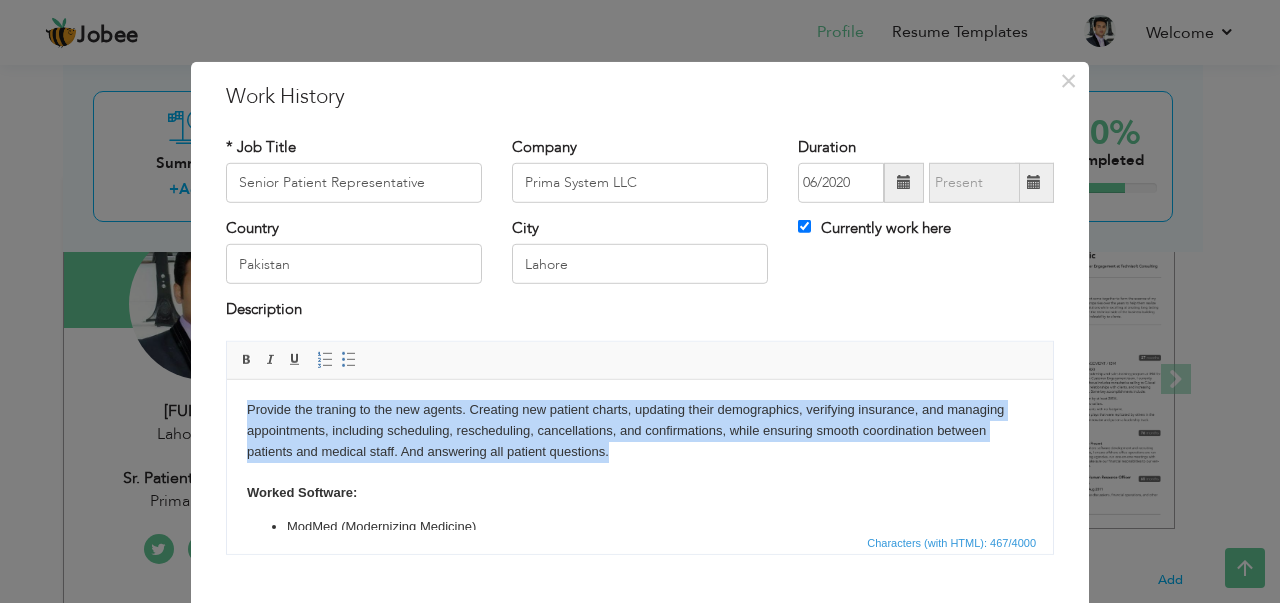 drag, startPoint x: 619, startPoint y: 453, endPoint x: 224, endPoint y: 408, distance: 397.55502 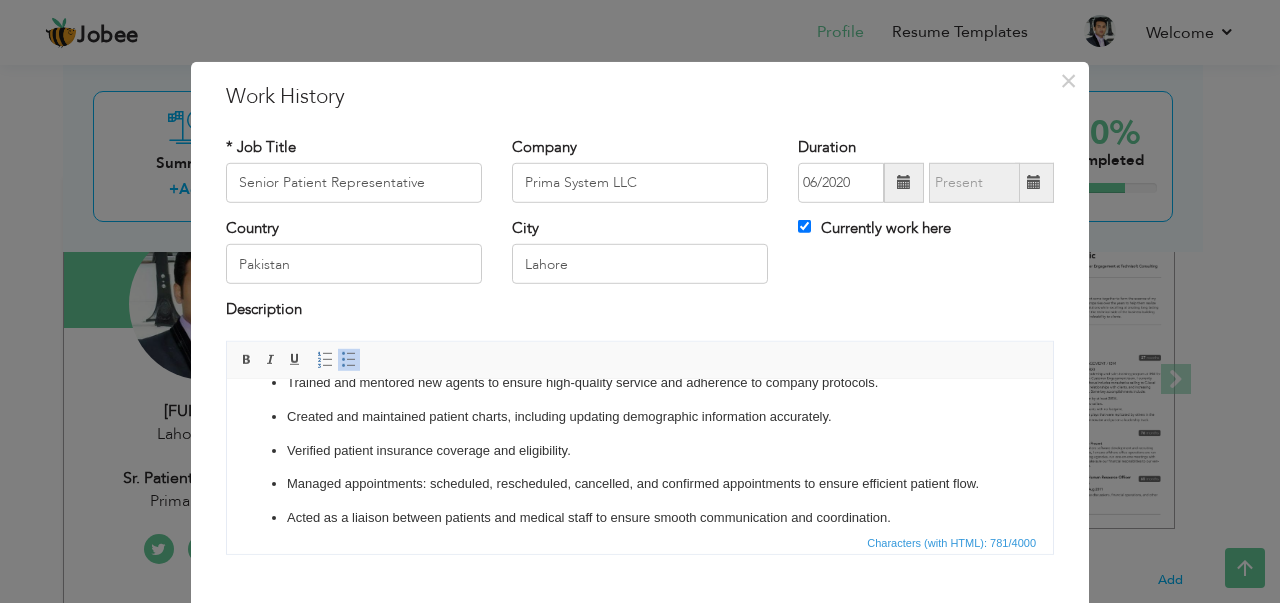 scroll, scrollTop: 0, scrollLeft: 0, axis: both 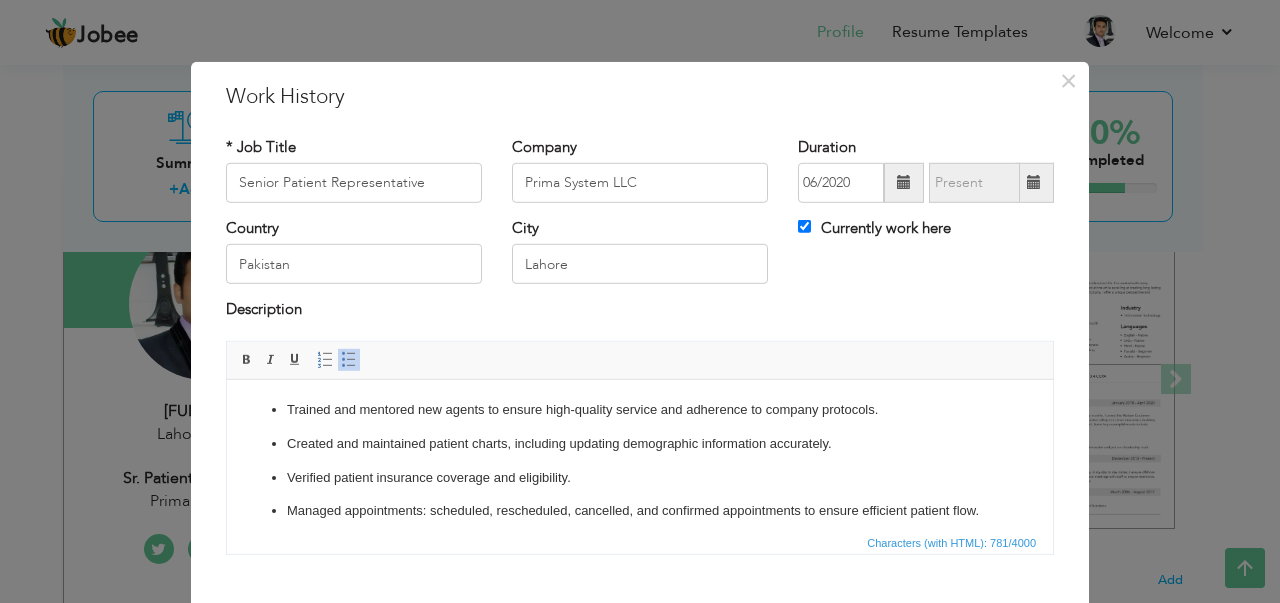 click on "Trained and mentored new agents to ensure high-quality service and adherence to company protocols. Created and maintained patient charts, including updating demographic information accurately. Verified patient insurance coverage and eligibility. Managed appointments: scheduled, rescheduled, cancelled, and confirmed appointments to ensure efficient patient flow. Acted as a liaison between patients and medical staff to ensure smooth communication and coordination. Responded to patient inquiries with professionalism, accuracy, and empathy." at bounding box center (640, 494) 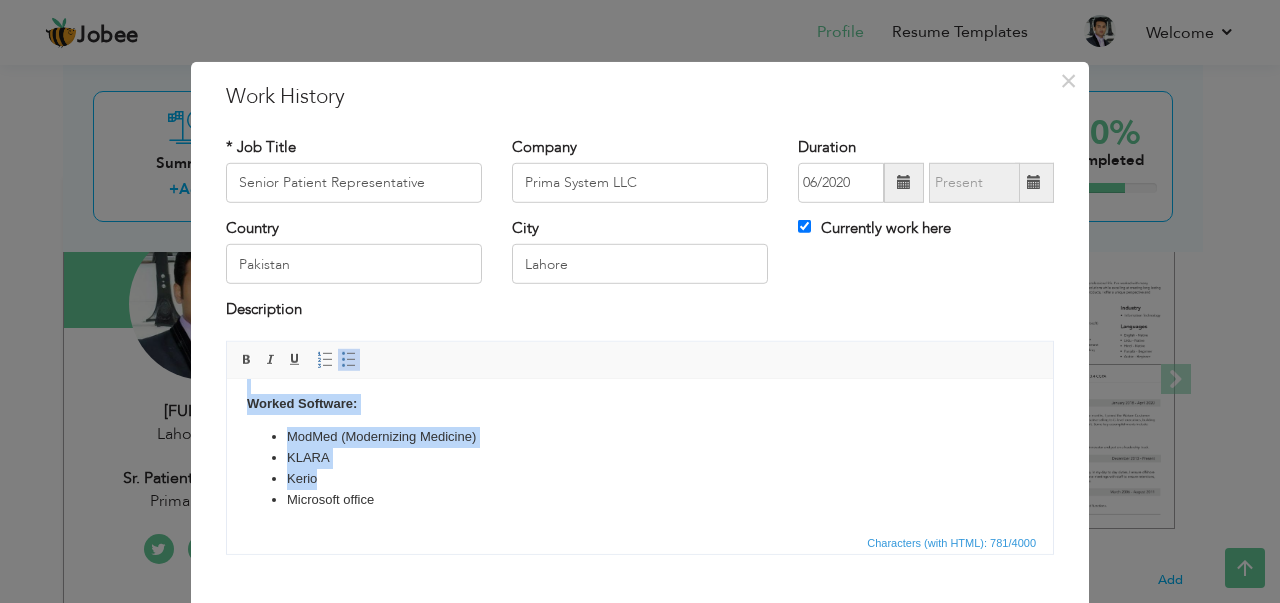 scroll, scrollTop: 251, scrollLeft: 0, axis: vertical 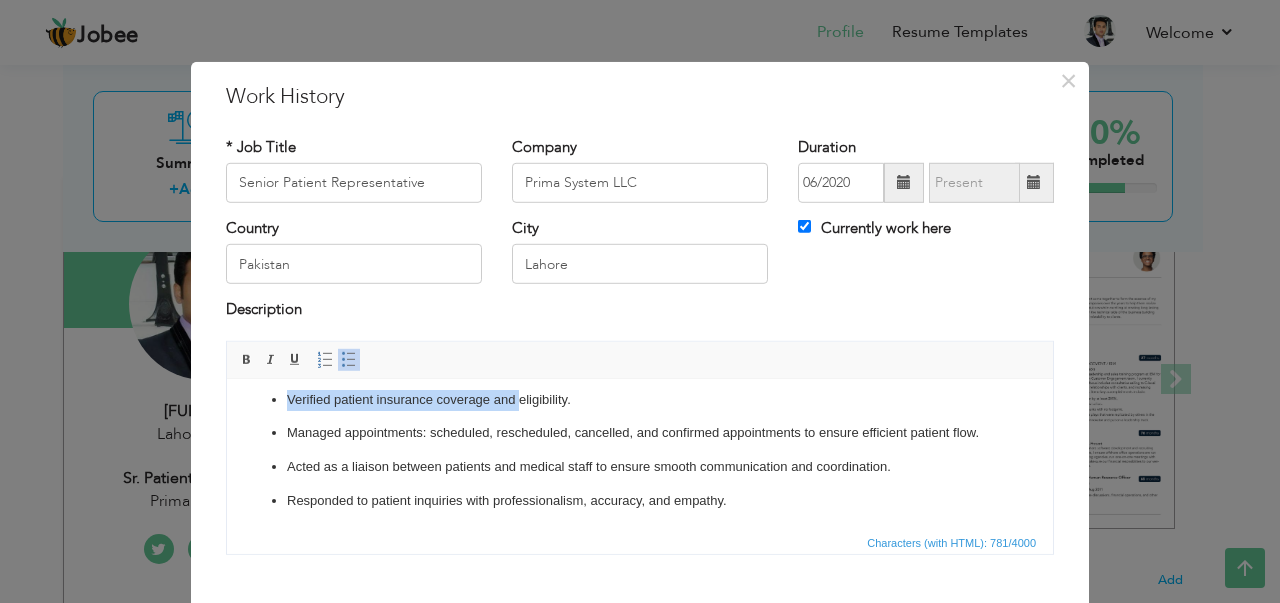 drag, startPoint x: 287, startPoint y: 403, endPoint x: 519, endPoint y: 389, distance: 232.42203 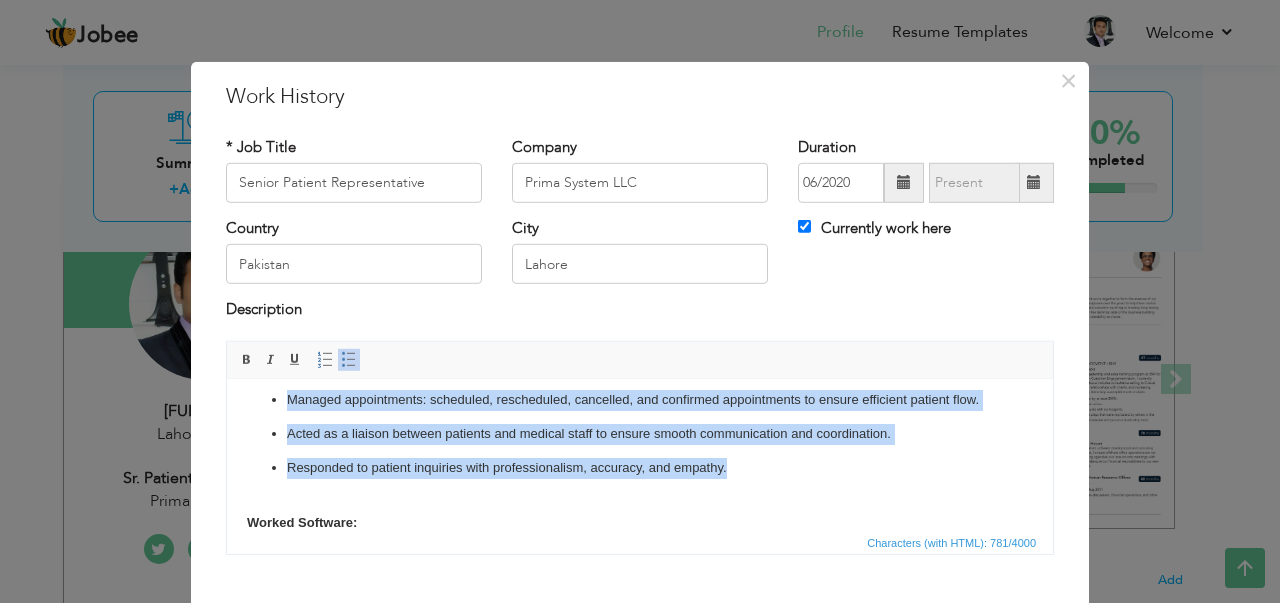 scroll, scrollTop: 132, scrollLeft: 0, axis: vertical 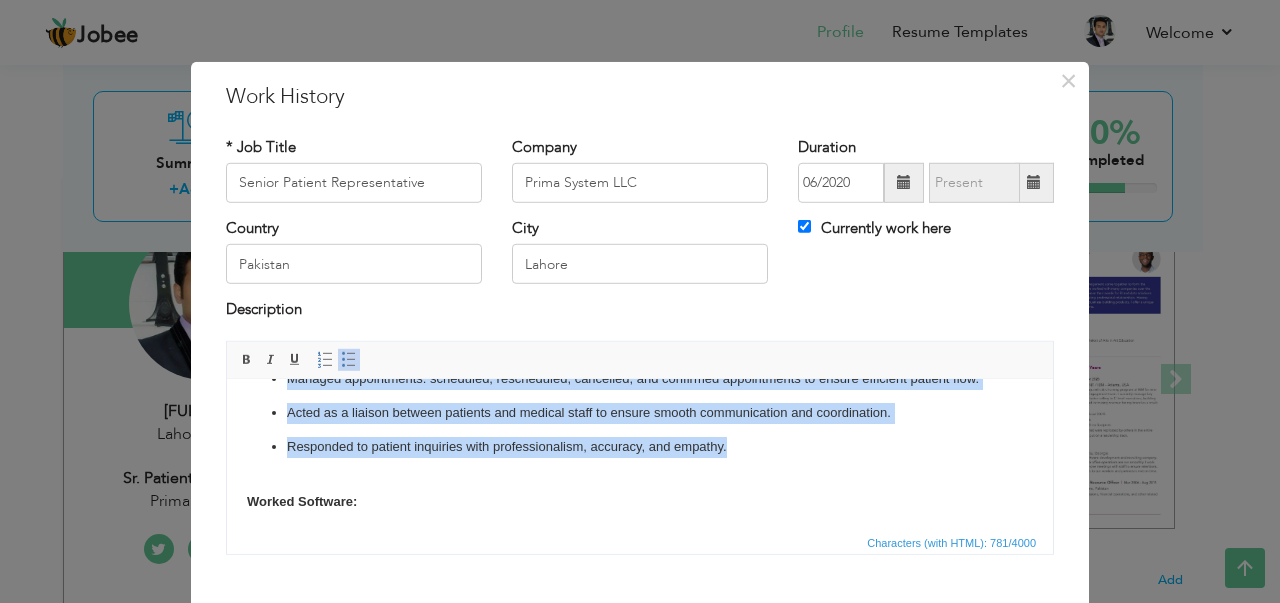 click at bounding box center (349, 360) 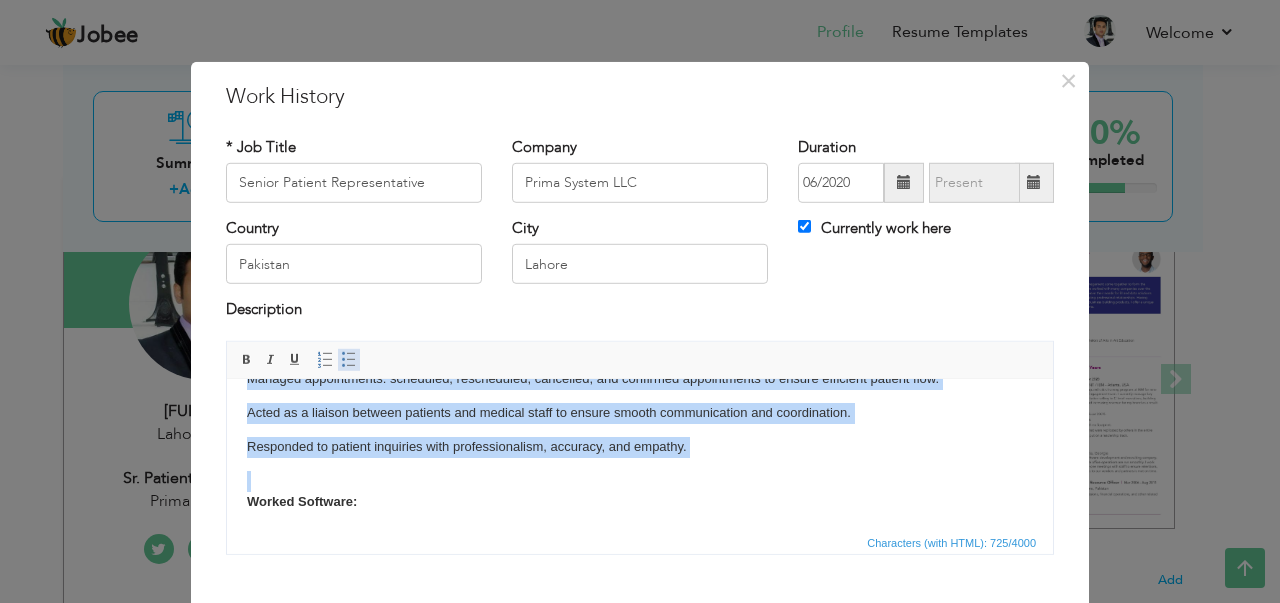 click at bounding box center (349, 360) 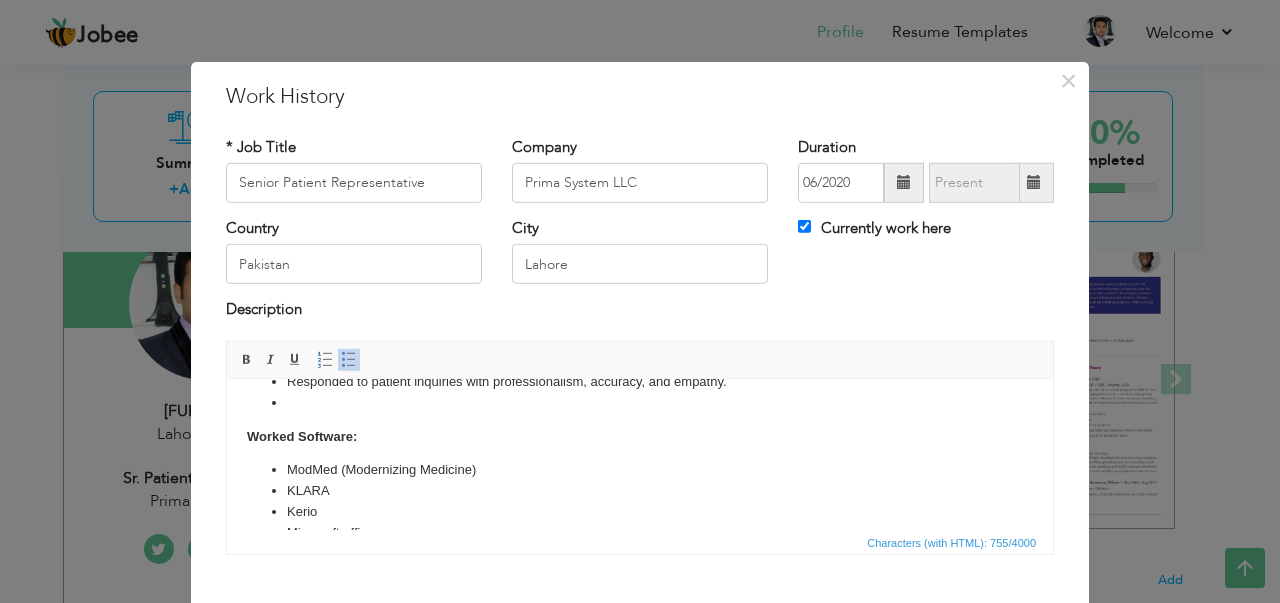 click on "ModMed (Modernizing Medicine)" at bounding box center (640, 469) 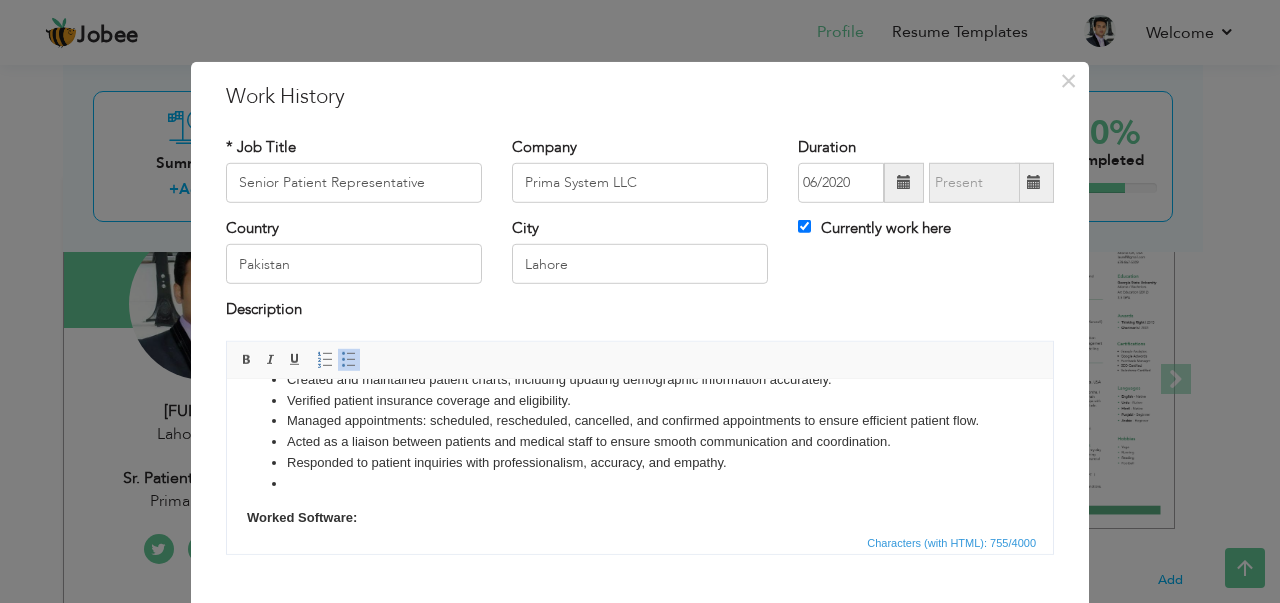 scroll, scrollTop: 100, scrollLeft: 0, axis: vertical 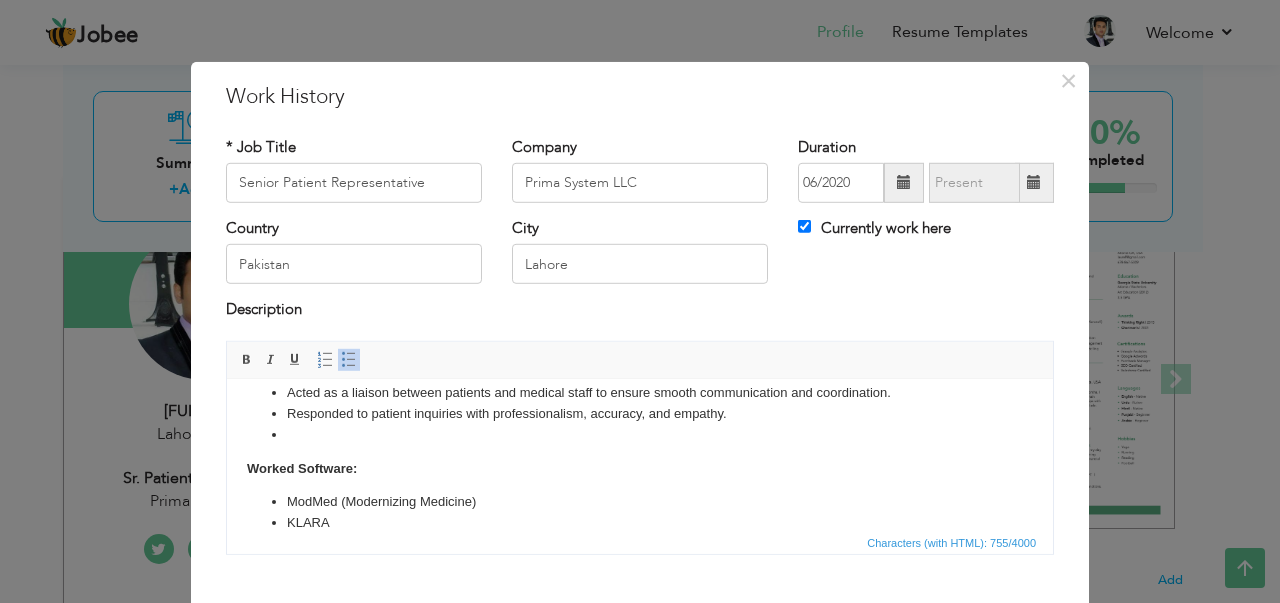 click at bounding box center [640, 434] 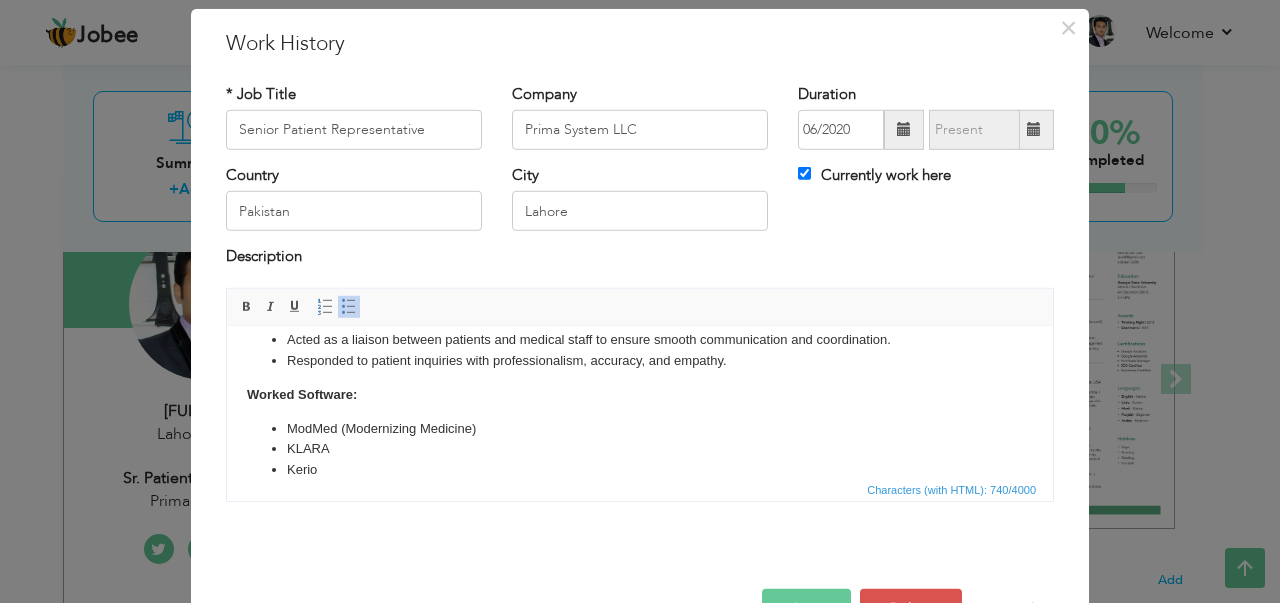 scroll, scrollTop: 100, scrollLeft: 0, axis: vertical 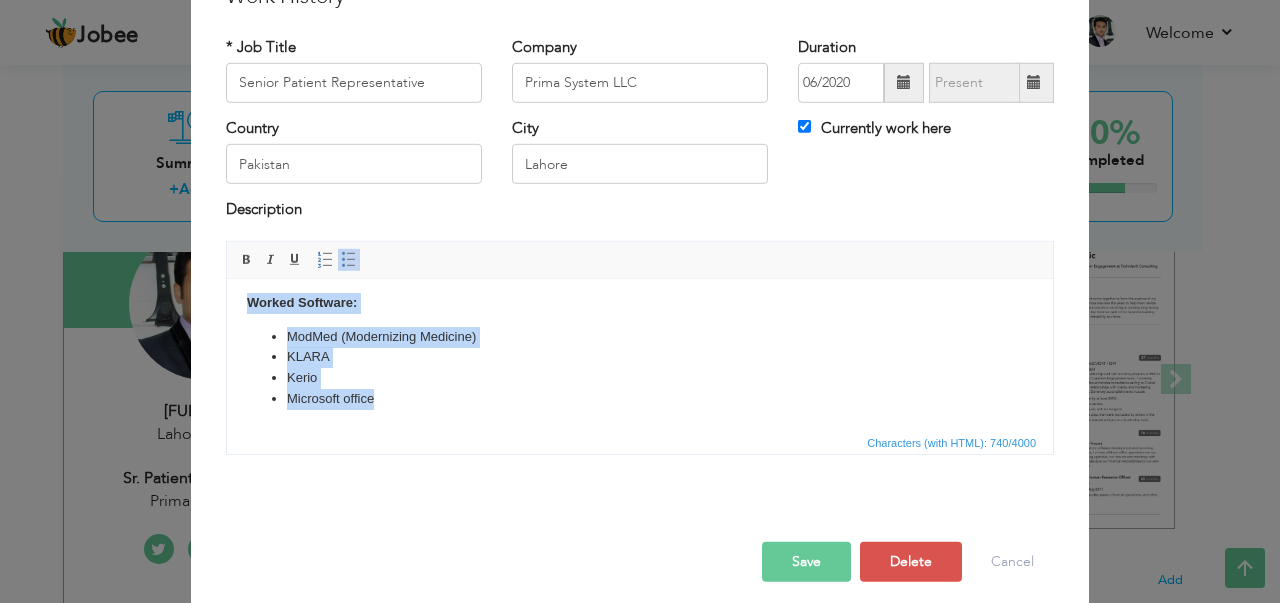drag, startPoint x: 386, startPoint y: 397, endPoint x: 243, endPoint y: 308, distance: 168.43396 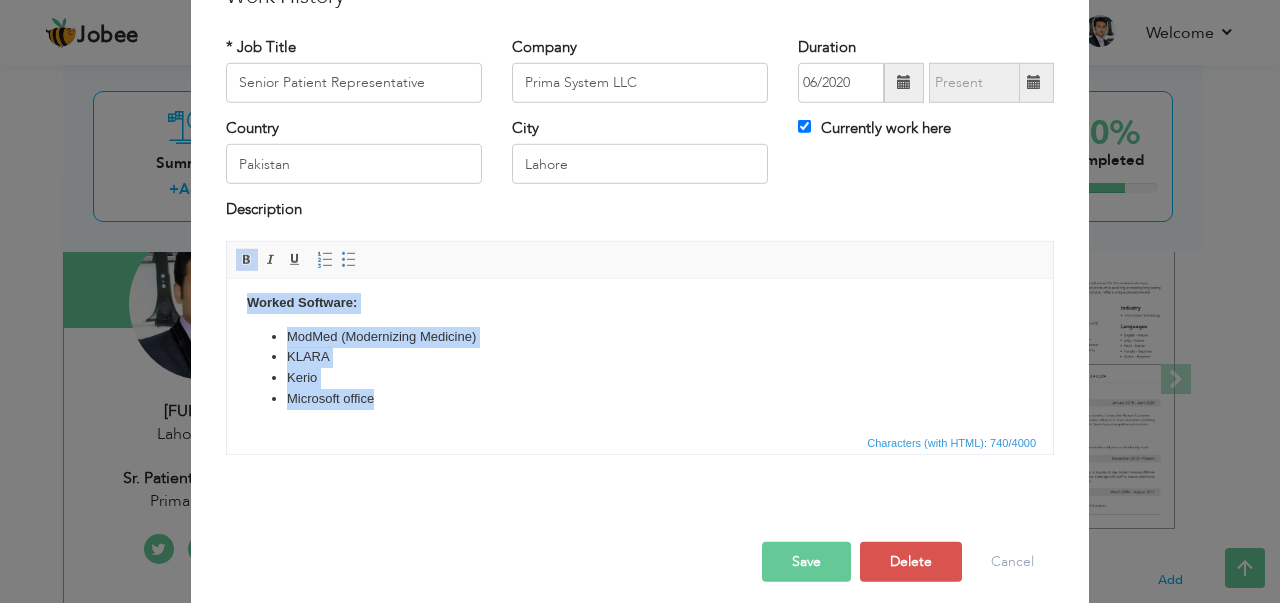 copy on "Worked Software: ModMed (Modernizing Medicine) KLARA Kerio Microsoft office" 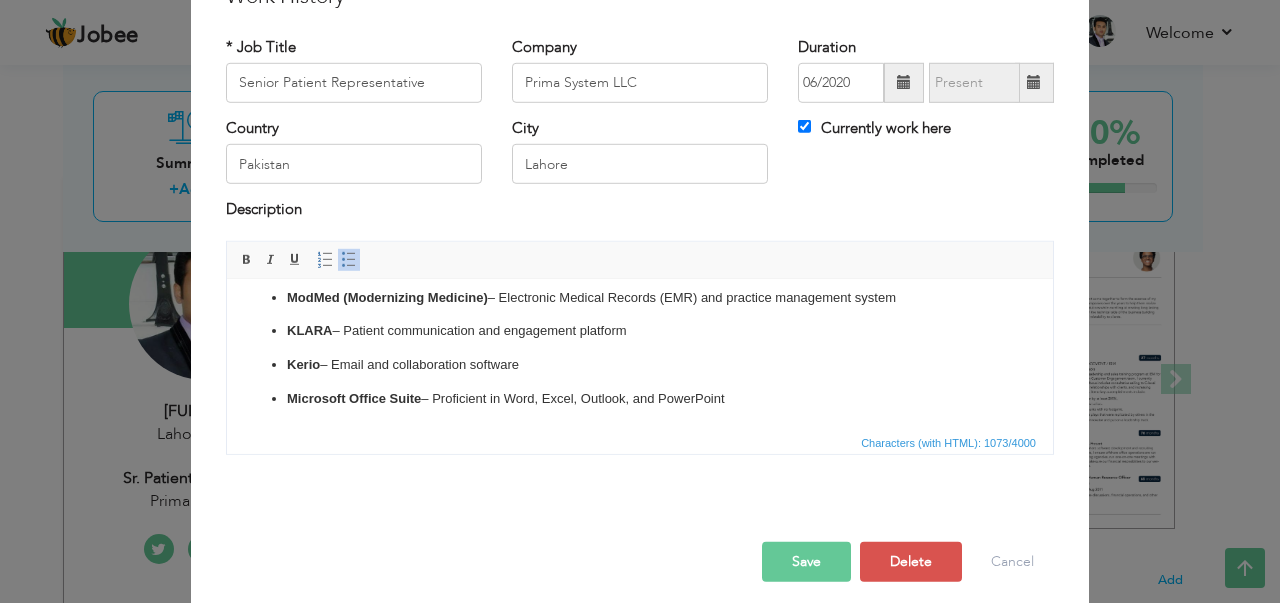 scroll, scrollTop: 205, scrollLeft: 0, axis: vertical 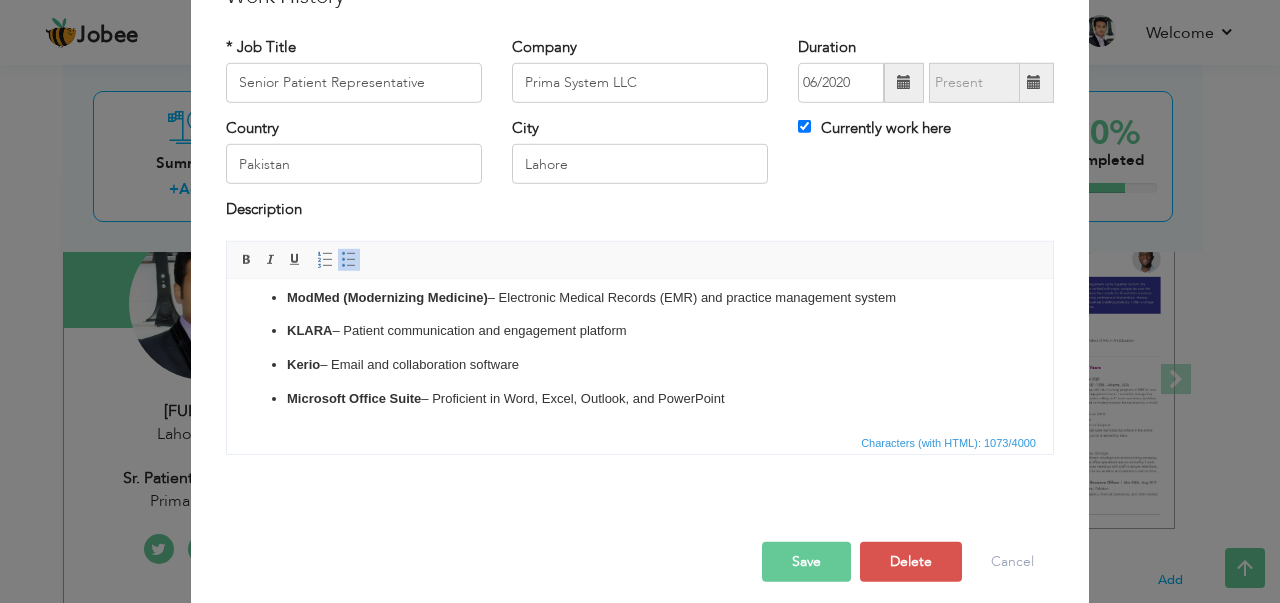 drag, startPoint x: 746, startPoint y: 399, endPoint x: 266, endPoint y: 384, distance: 480.2343 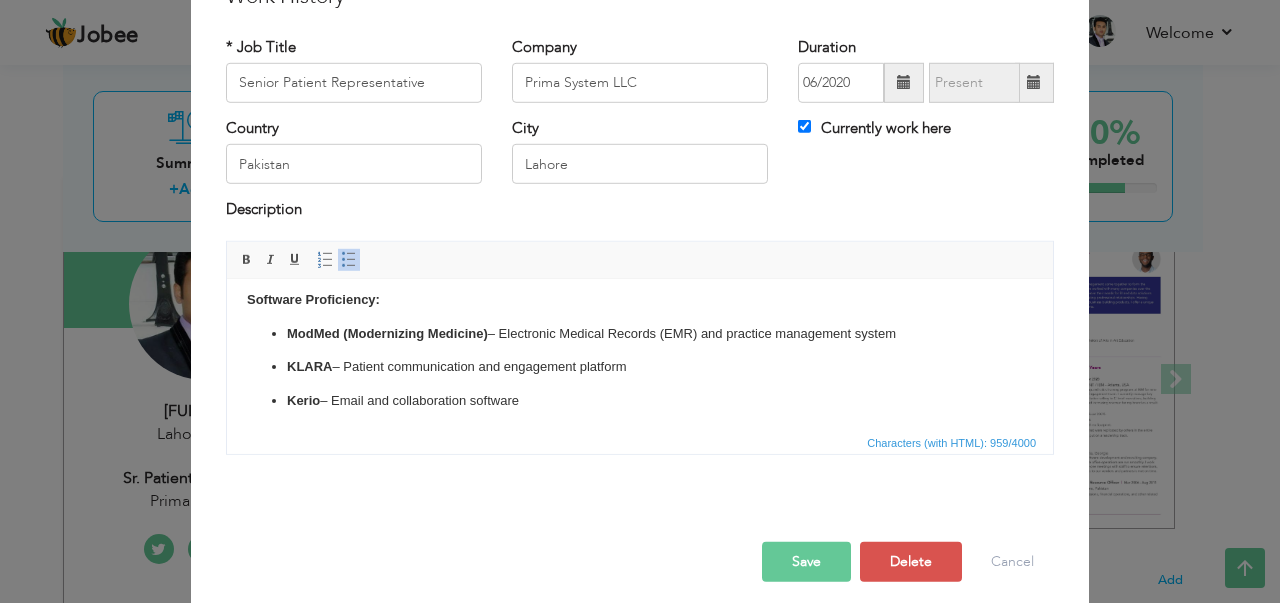 scroll, scrollTop: 171, scrollLeft: 0, axis: vertical 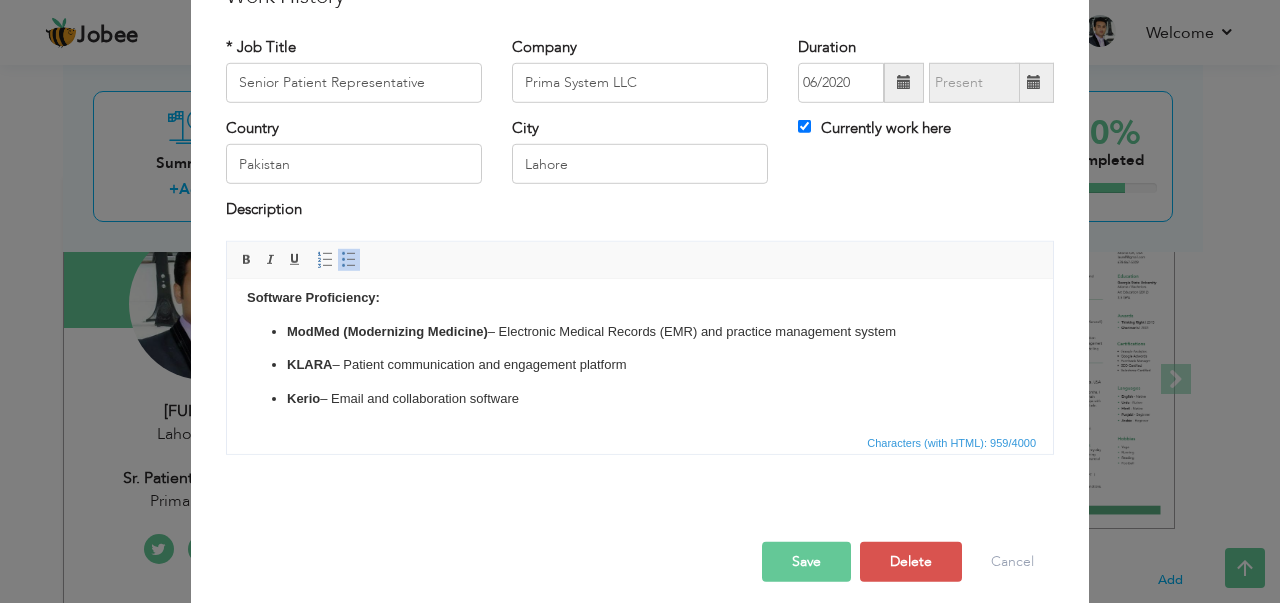 drag, startPoint x: 559, startPoint y: 404, endPoint x: 271, endPoint y: 335, distance: 296.1503 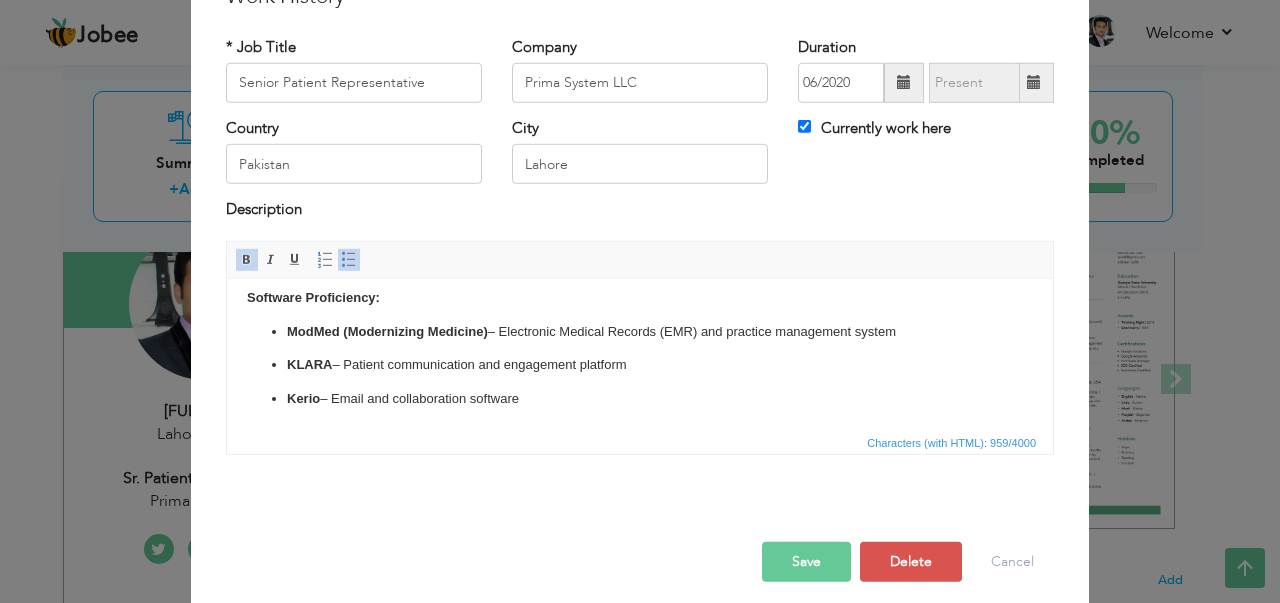 click at bounding box center (349, 260) 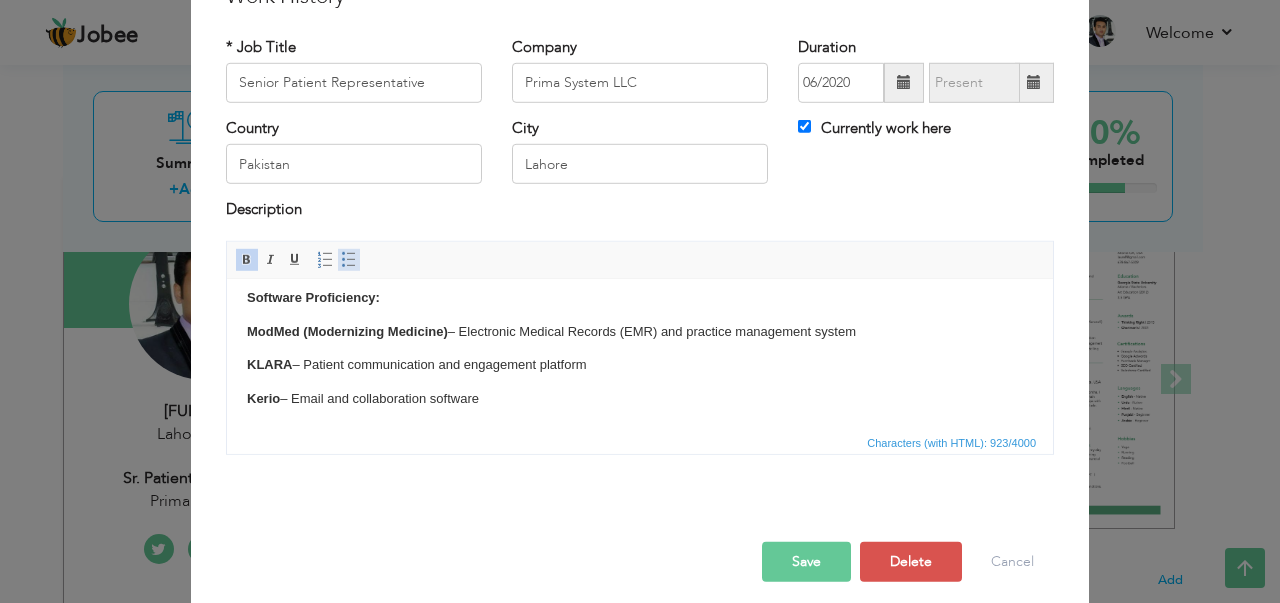 click at bounding box center (349, 260) 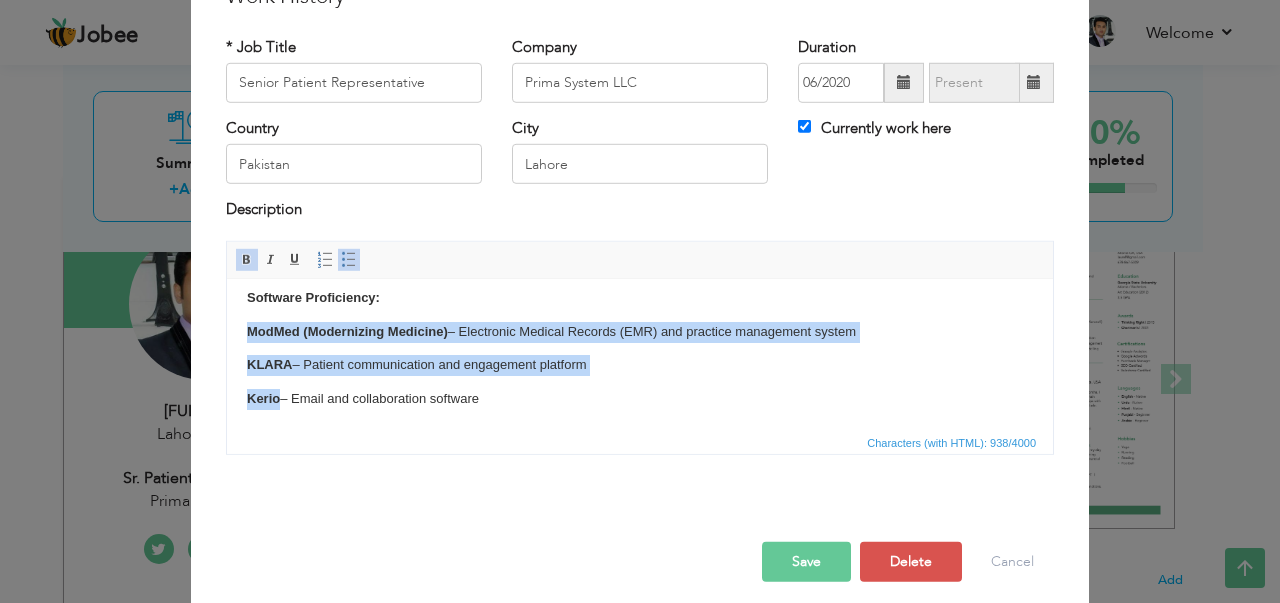 scroll, scrollTop: 145, scrollLeft: 0, axis: vertical 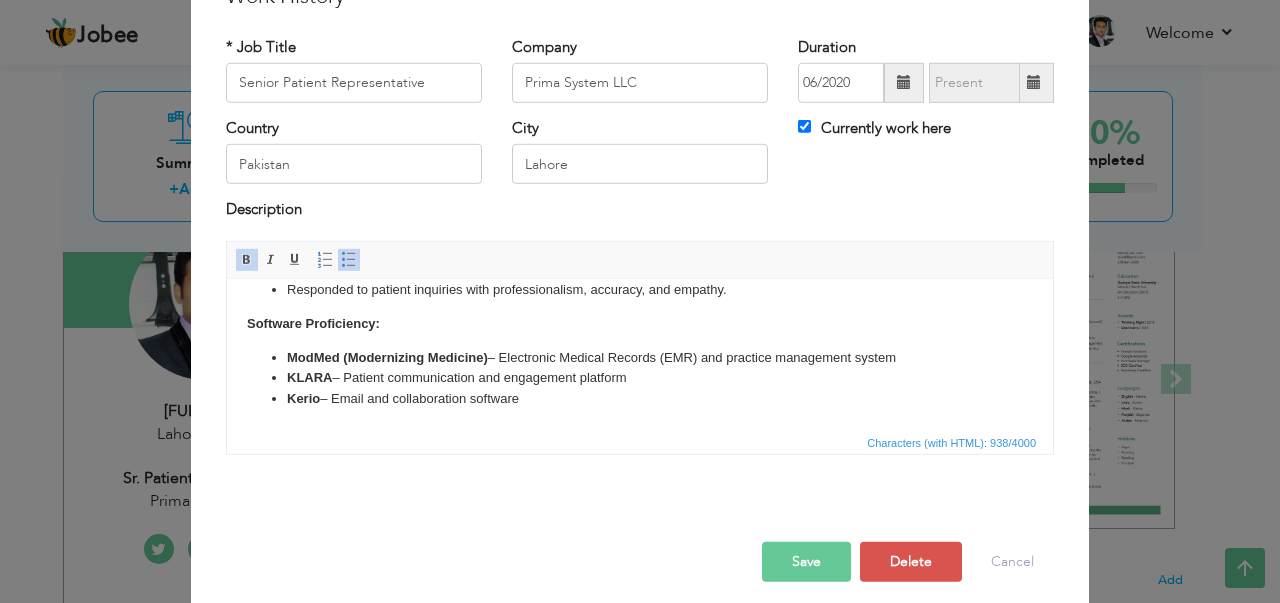 click on "Kerio  – Email and collaboration software" at bounding box center [640, 398] 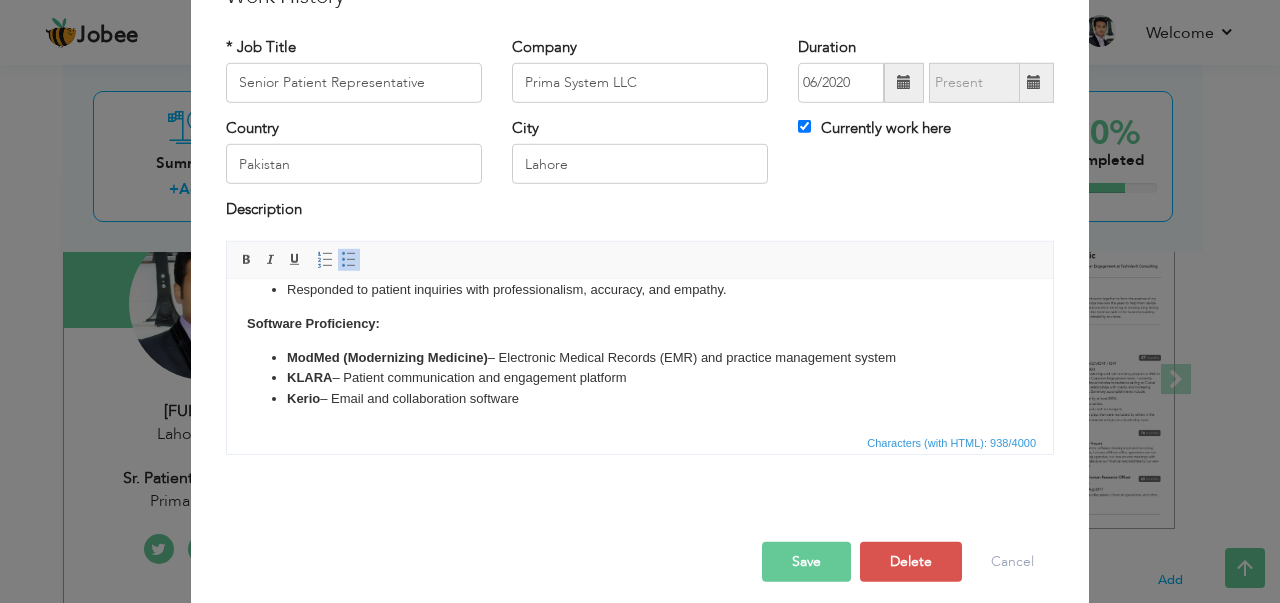 click on "KLARA" at bounding box center [310, 376] 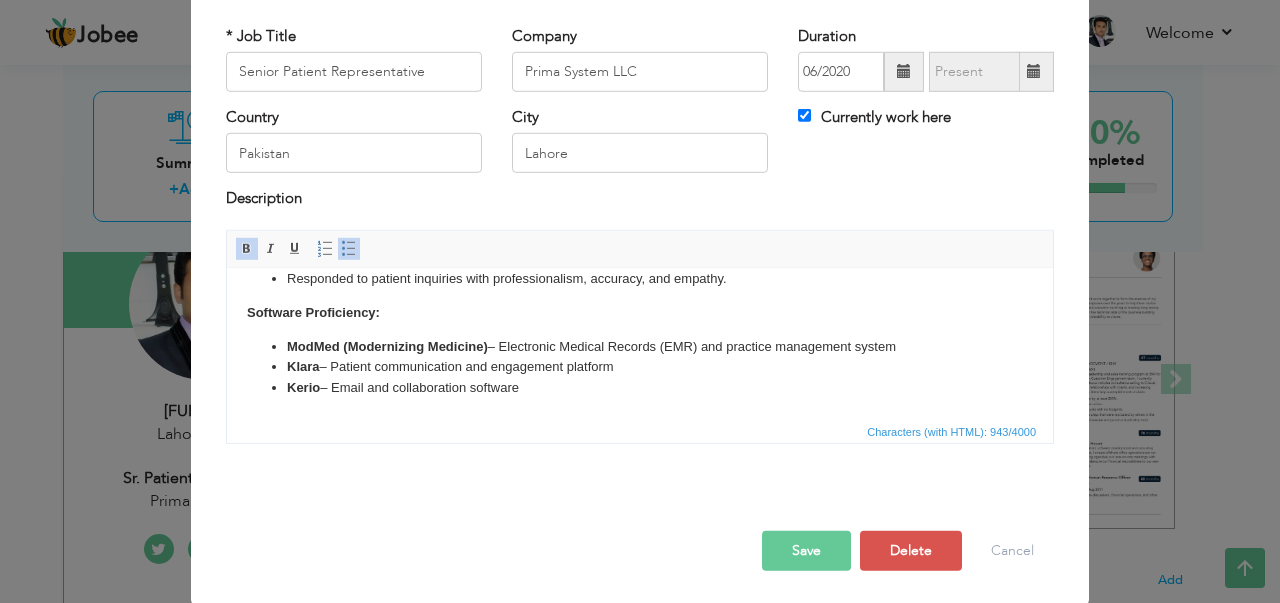 scroll, scrollTop: 114, scrollLeft: 0, axis: vertical 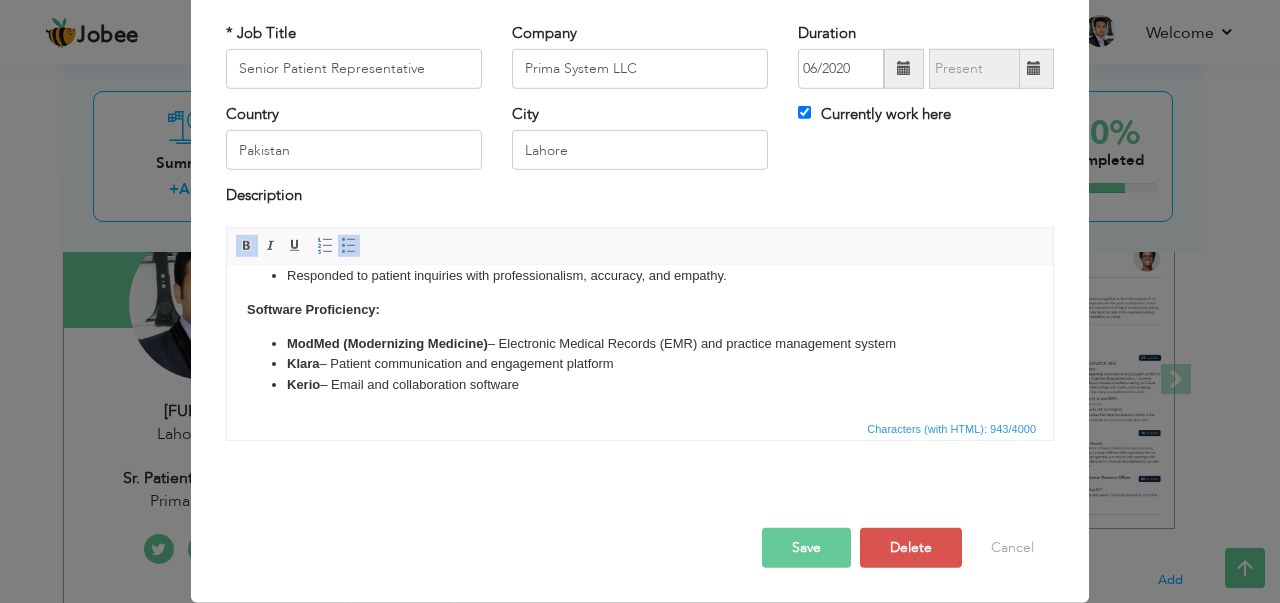 click on "Save" at bounding box center [806, 548] 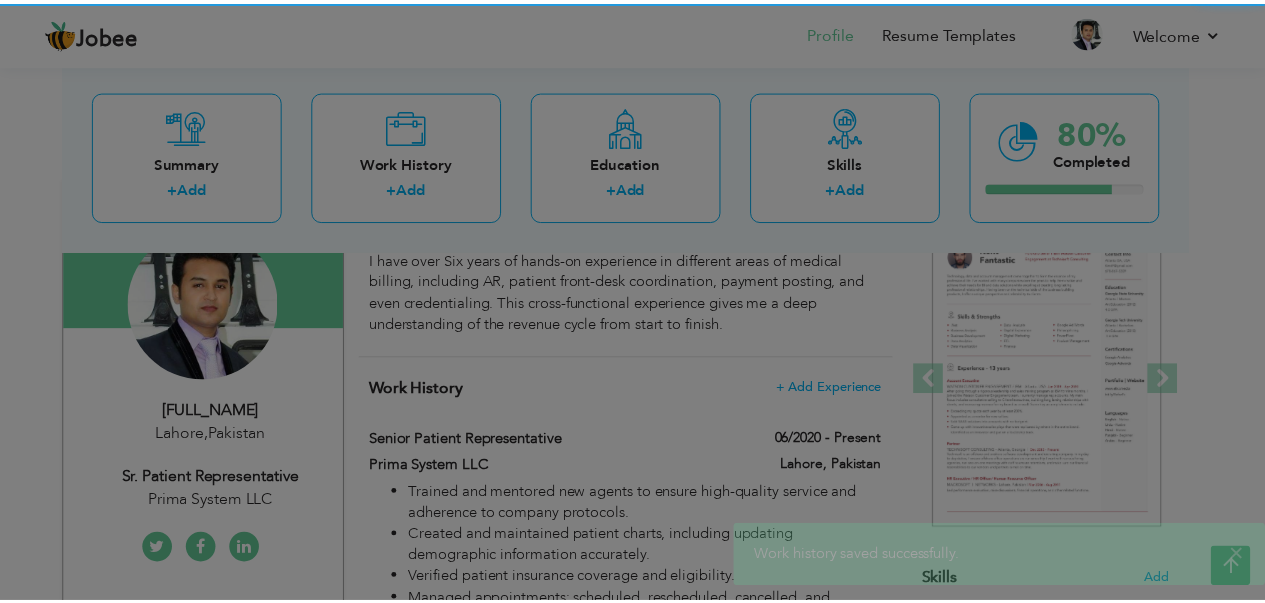 scroll, scrollTop: 0, scrollLeft: 0, axis: both 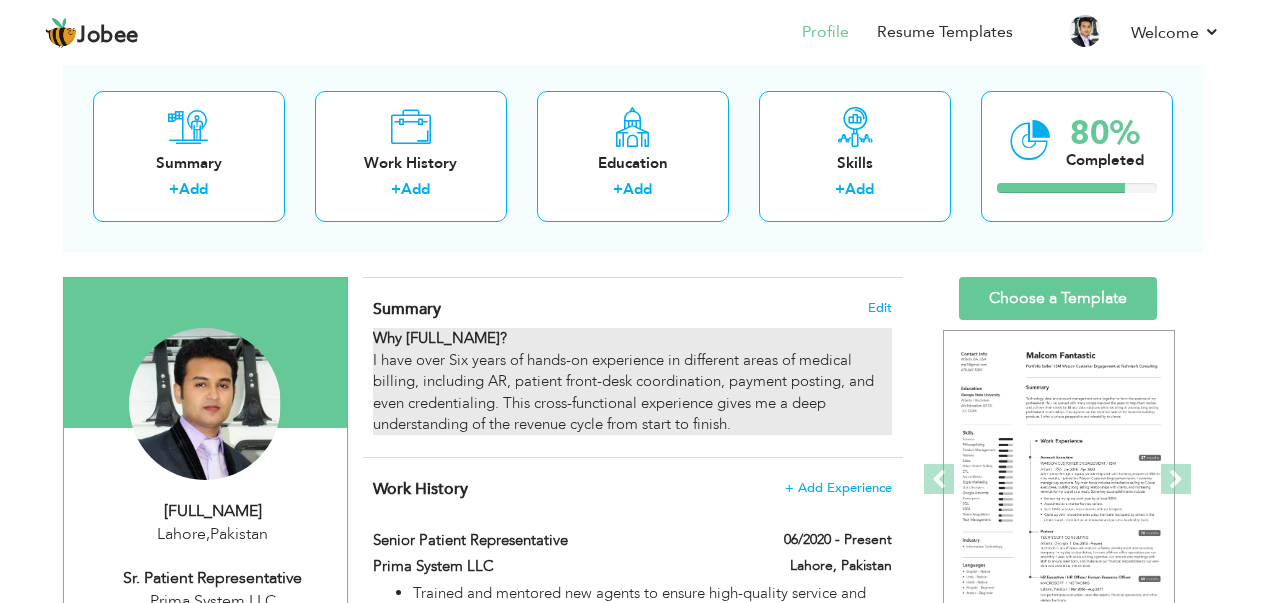 drag, startPoint x: 757, startPoint y: 426, endPoint x: 499, endPoint y: 387, distance: 260.93103 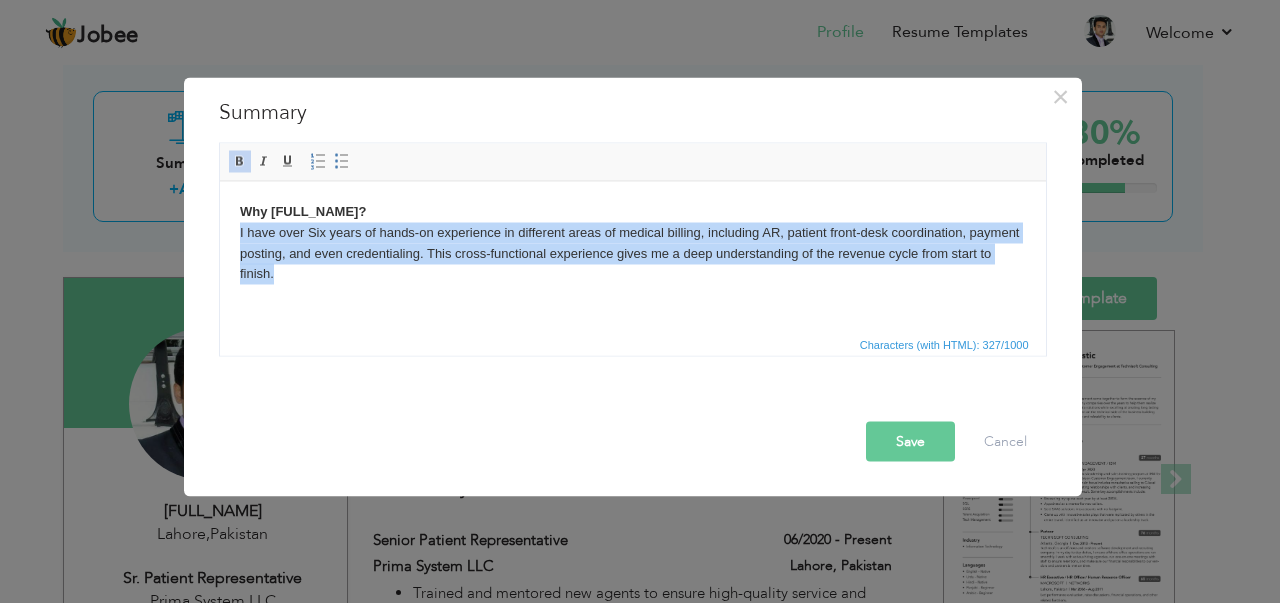 drag, startPoint x: 298, startPoint y: 278, endPoint x: 236, endPoint y: 239, distance: 73.24616 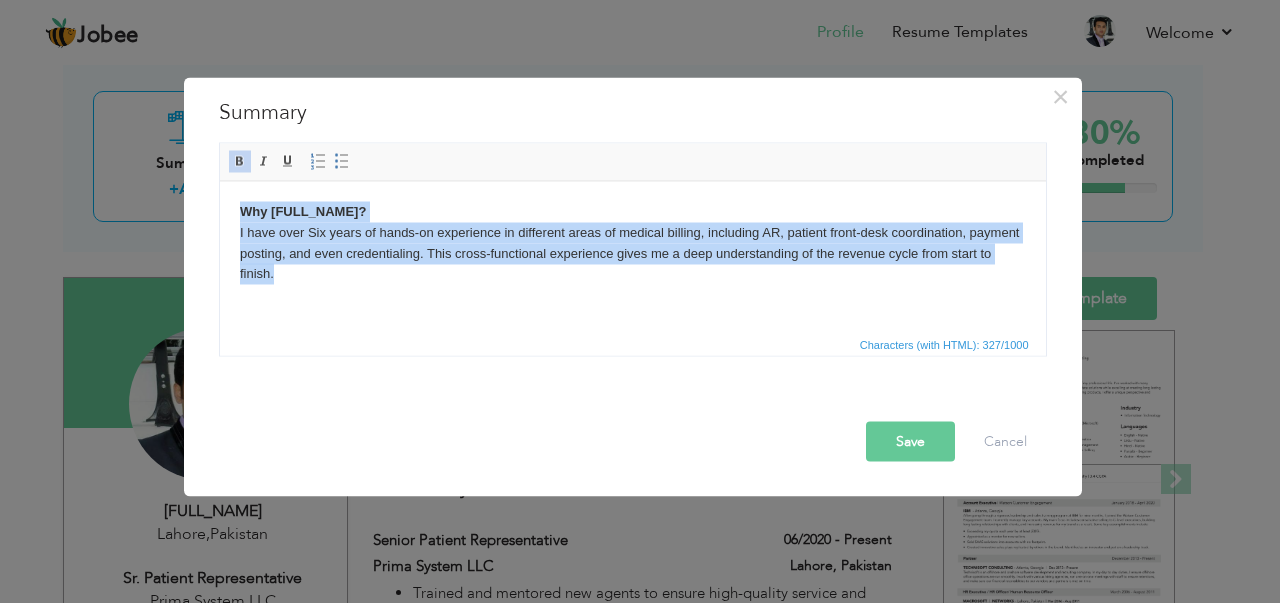 copy on "Why Muhammad Nouman Bashir? I have over Six years of hands-on experience in different areas of medical billing, including AR, patient front-desk coordination, payment posting, and even credentialing. This cross-functional experience gives me a deep understanding of the revenue cycle from start to finish." 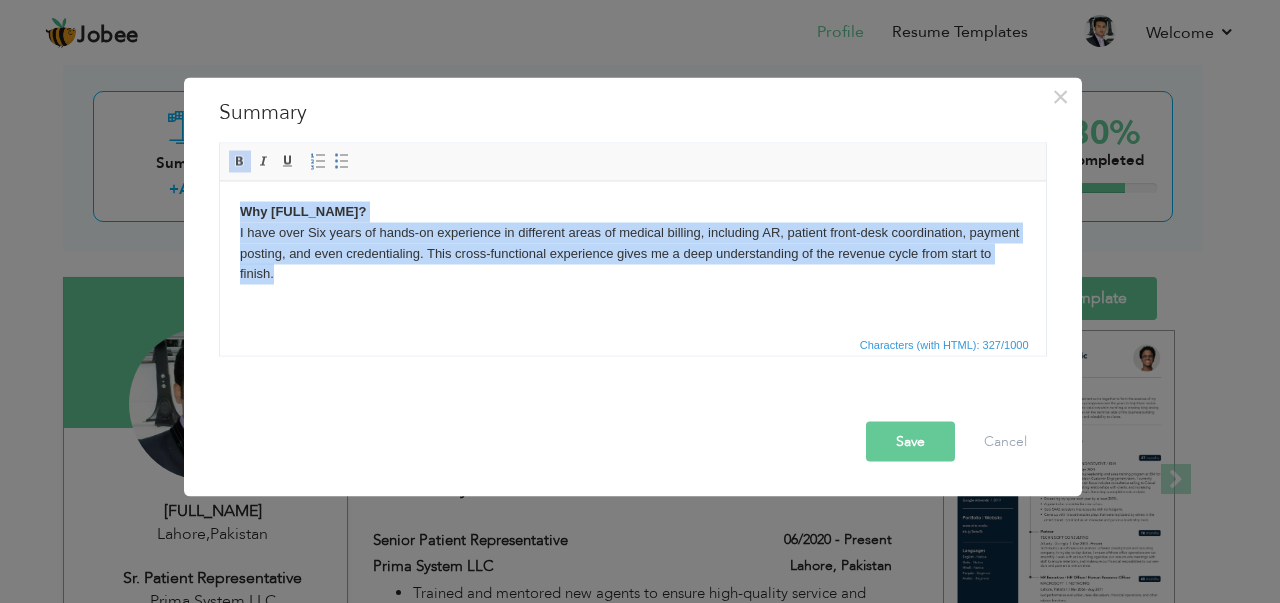 click on "Why Muhammad Nouman Bashir? I have over Six years of hands-on experience in different areas of medical billing, including AR, patient front-desk coordination, payment posting, and even credentialing. This cross-functional experience gives me a deep understanding of the revenue cycle from start to finish." at bounding box center (632, 242) 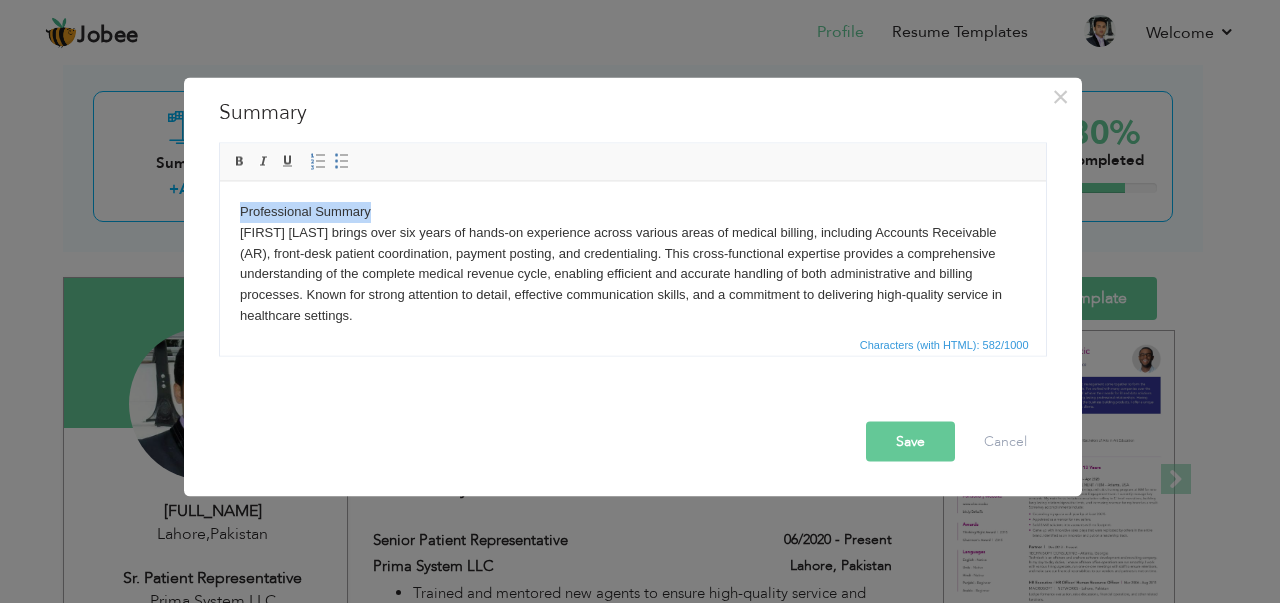 drag, startPoint x: 385, startPoint y: 209, endPoint x: 216, endPoint y: 215, distance: 169.10648 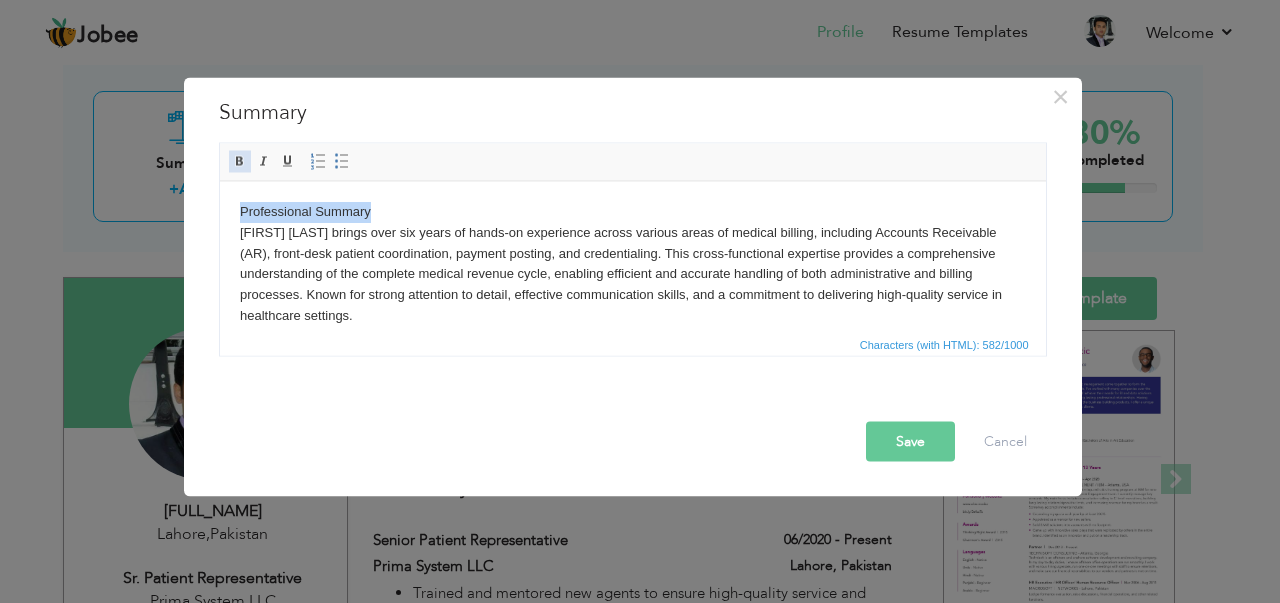 click at bounding box center [240, 161] 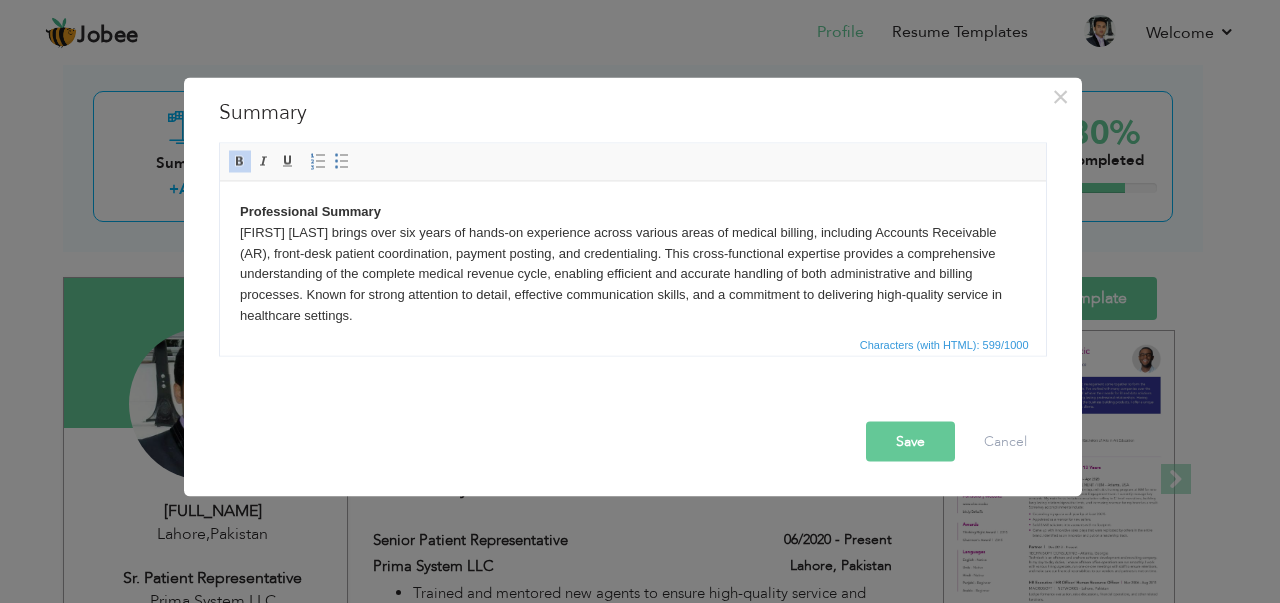 click at bounding box center (637, 403) 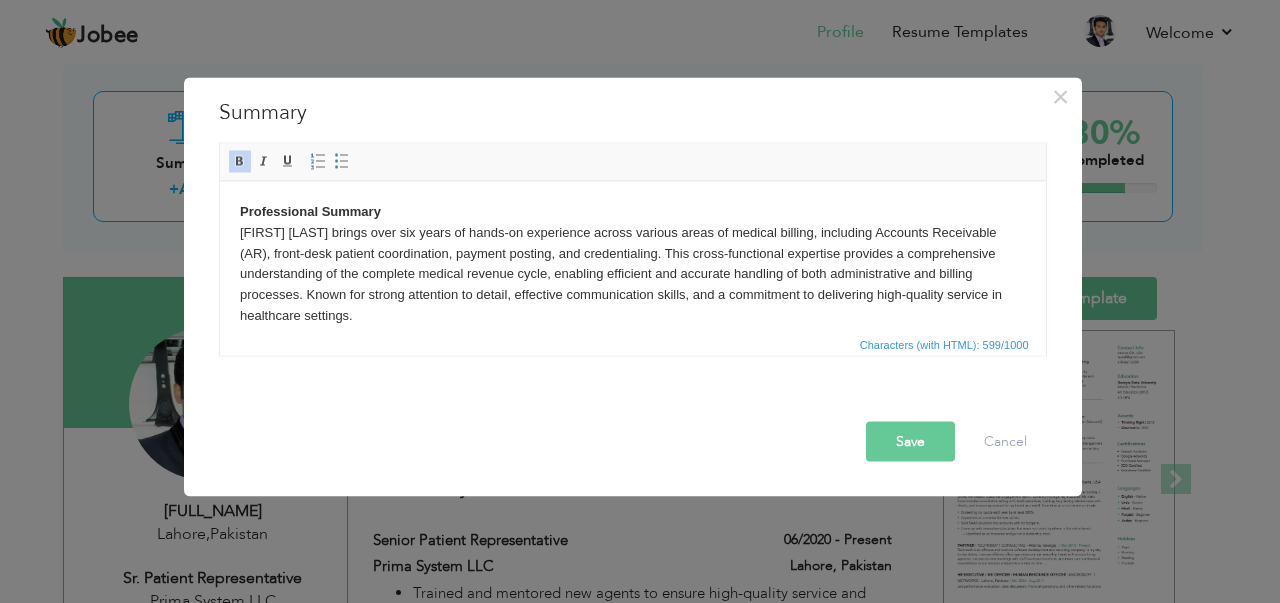 click on "Save" at bounding box center [910, 441] 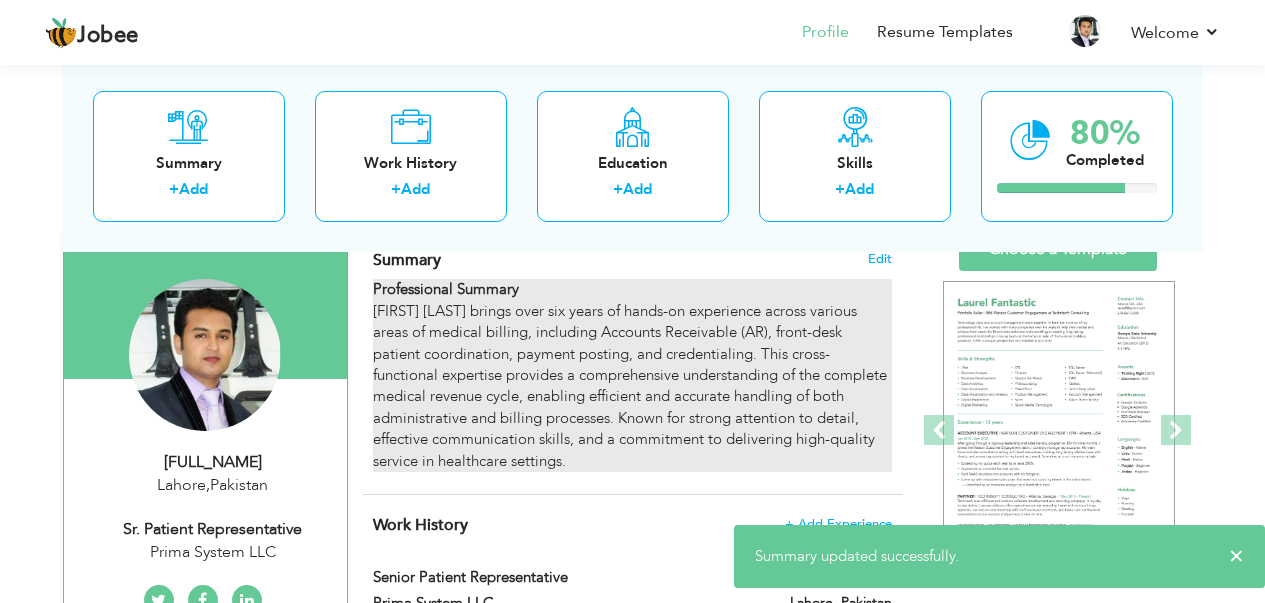 scroll, scrollTop: 100, scrollLeft: 0, axis: vertical 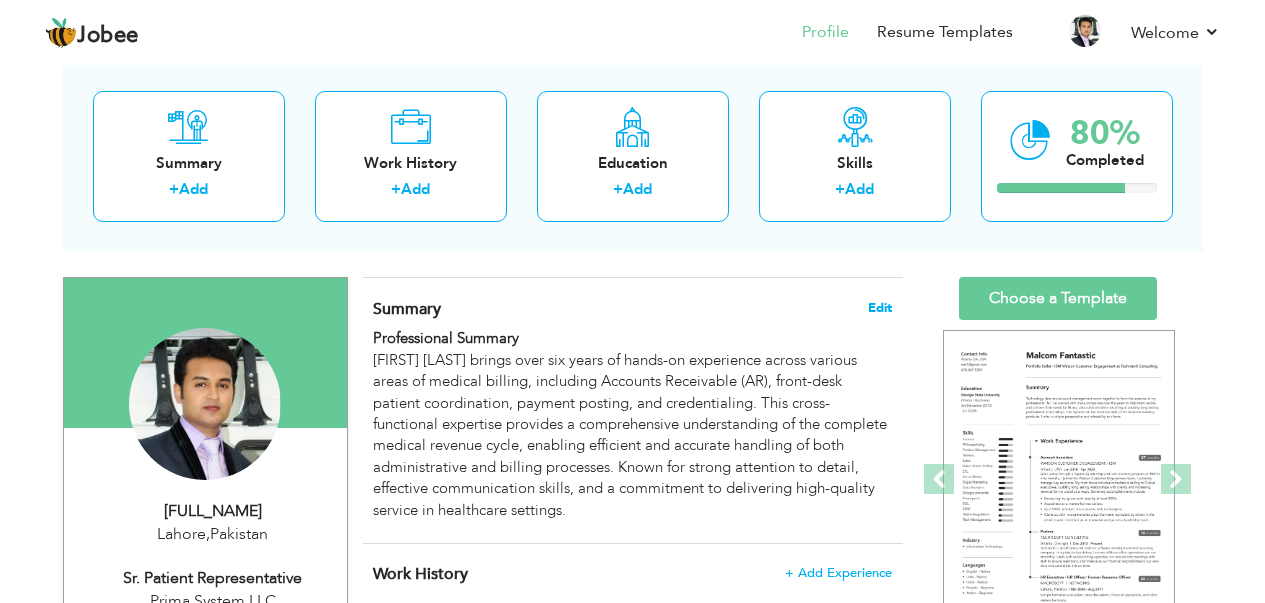 click on "Edit" at bounding box center (880, 308) 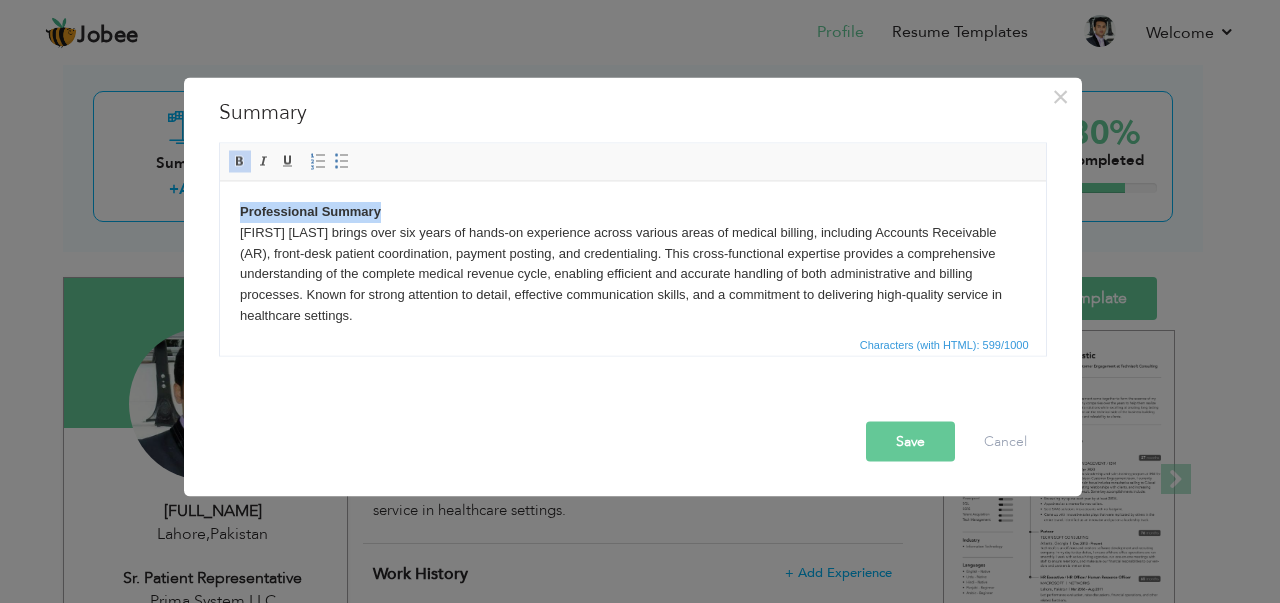 drag, startPoint x: 406, startPoint y: 210, endPoint x: 425, endPoint y: 404, distance: 194.92819 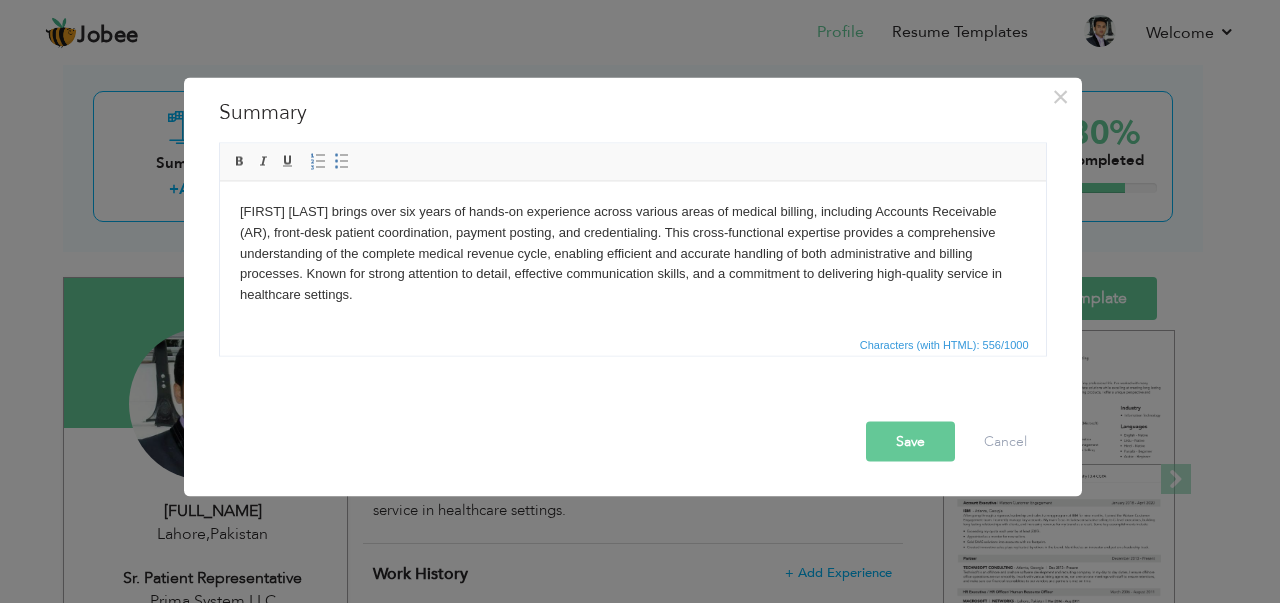 click on "Save" at bounding box center (910, 441) 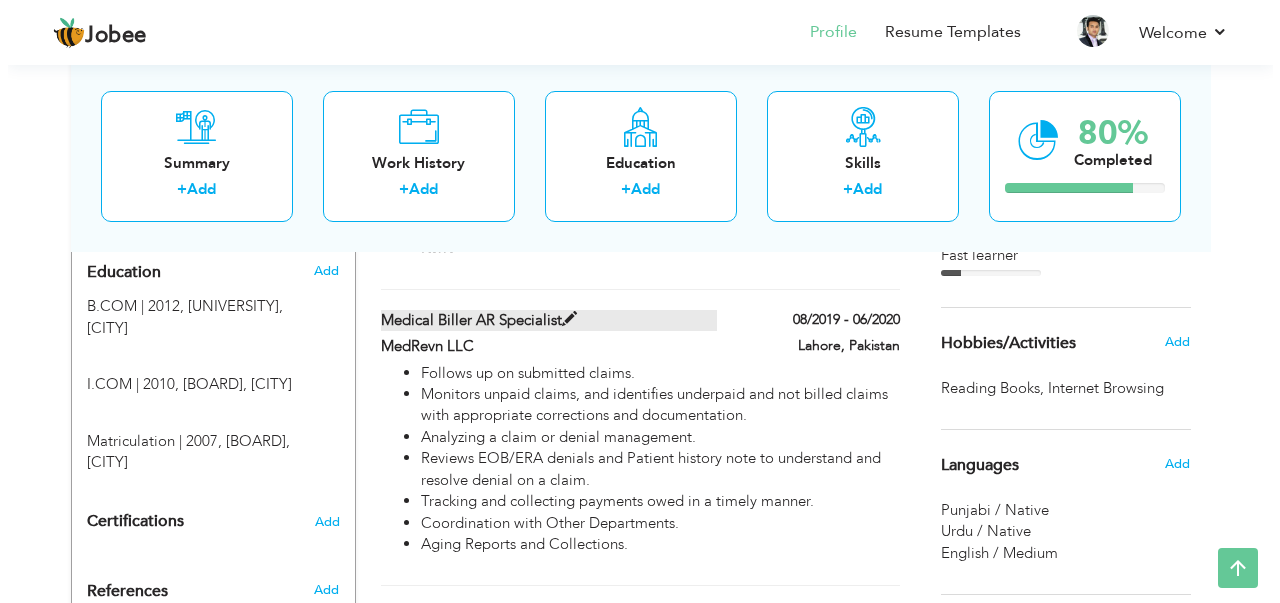 scroll, scrollTop: 900, scrollLeft: 0, axis: vertical 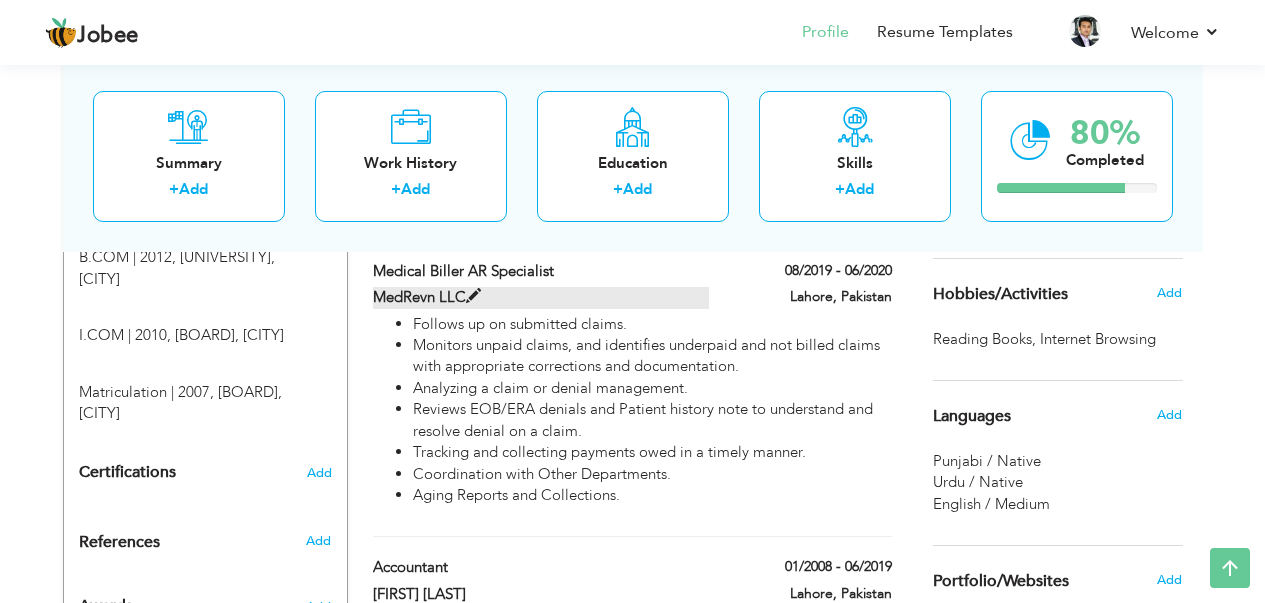 click at bounding box center (473, 296) 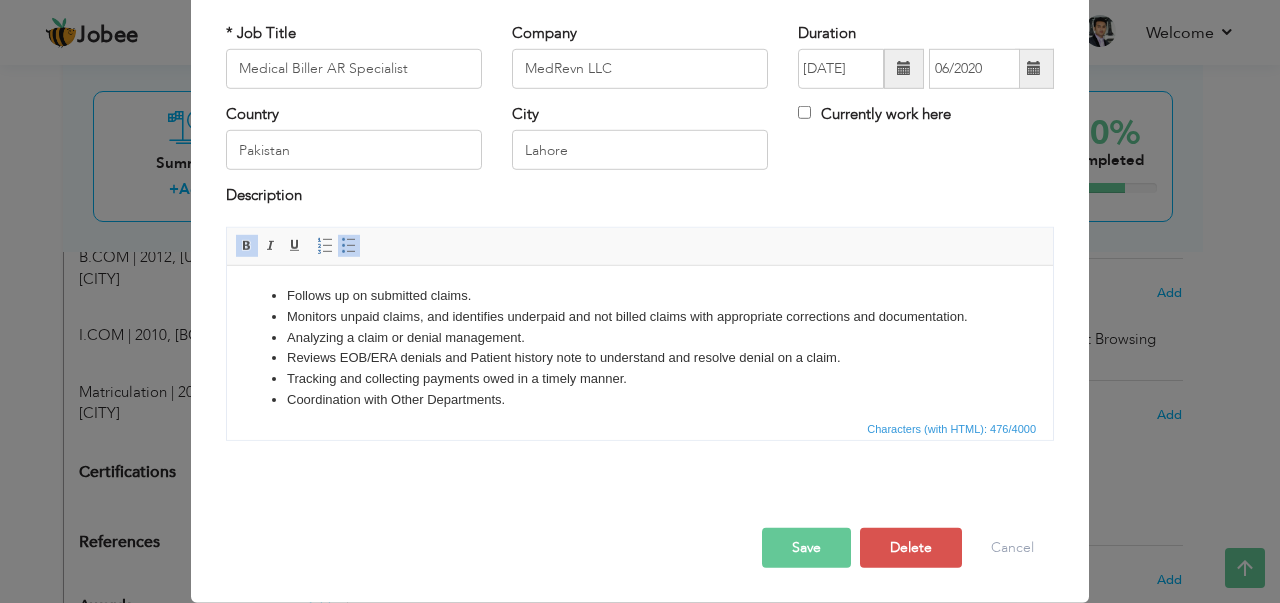 scroll, scrollTop: 0, scrollLeft: 0, axis: both 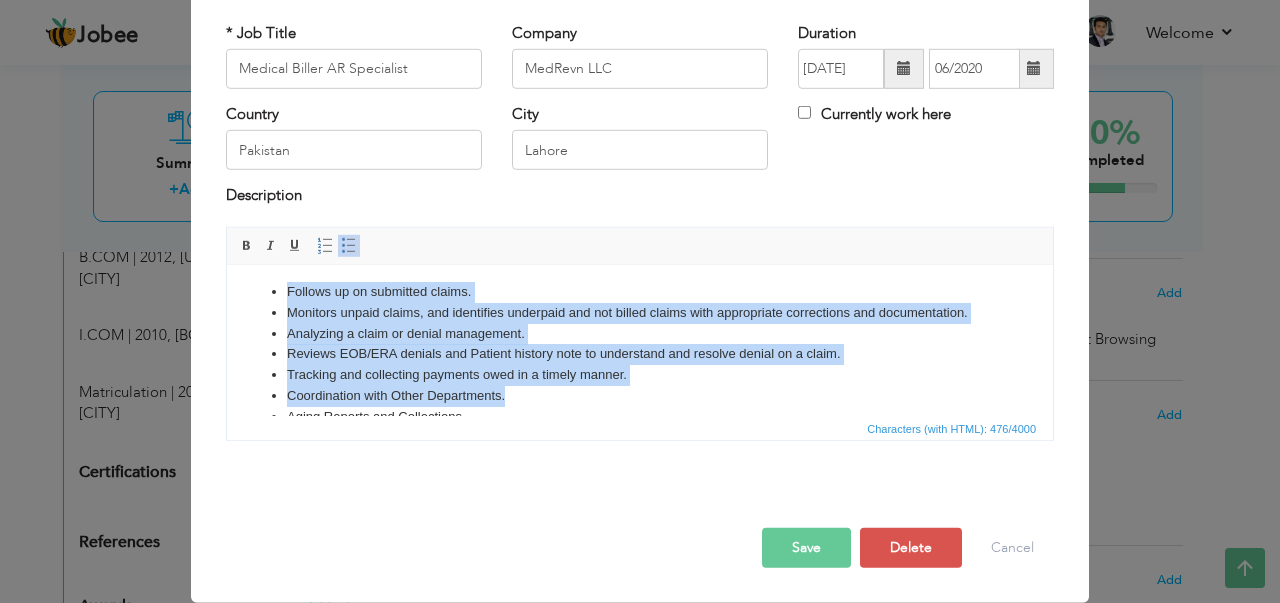 drag, startPoint x: 521, startPoint y: 407, endPoint x: 237, endPoint y: 287, distance: 308.31152 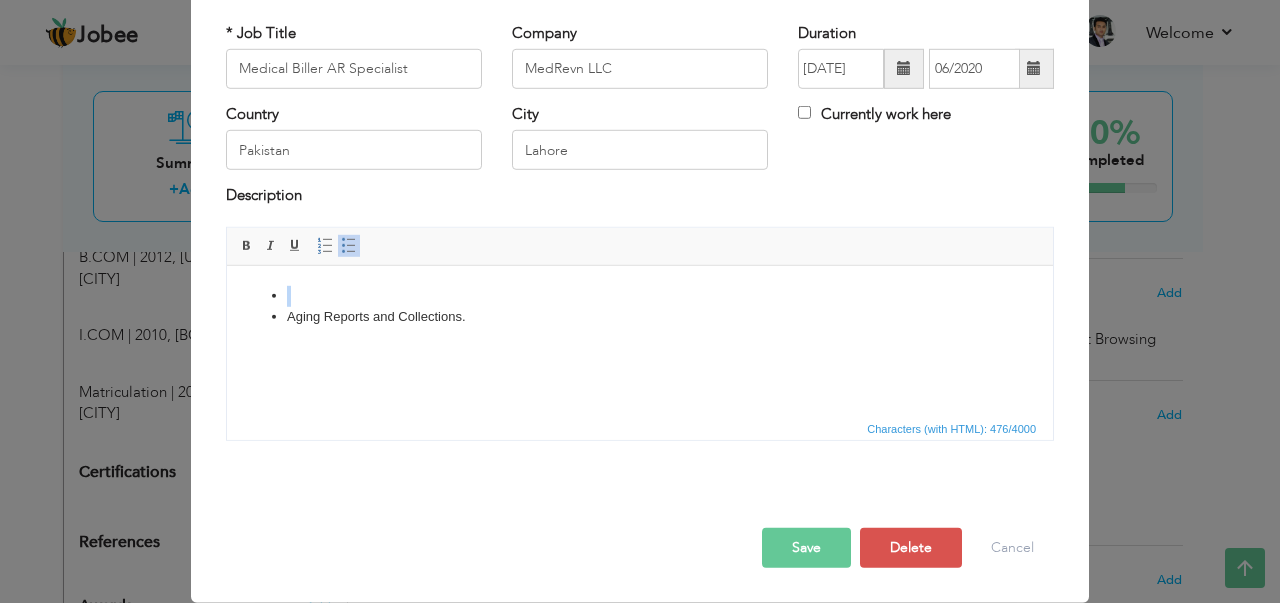 scroll, scrollTop: 0, scrollLeft: 0, axis: both 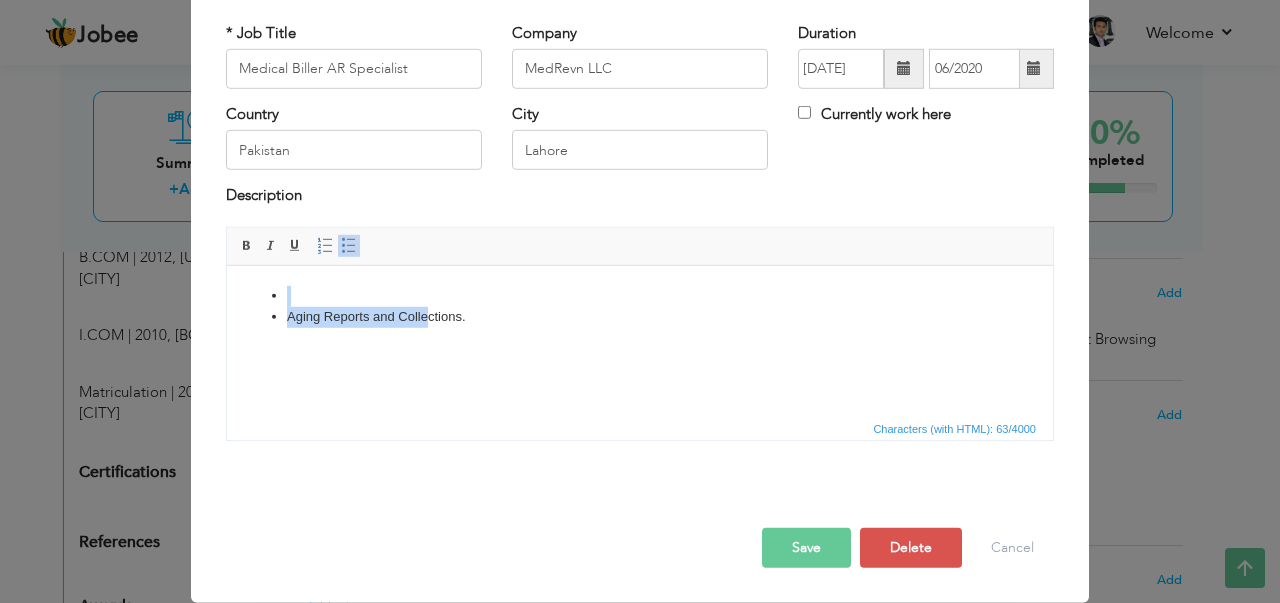 drag, startPoint x: 425, startPoint y: 369, endPoint x: 256, endPoint y: 275, distance: 193.38304 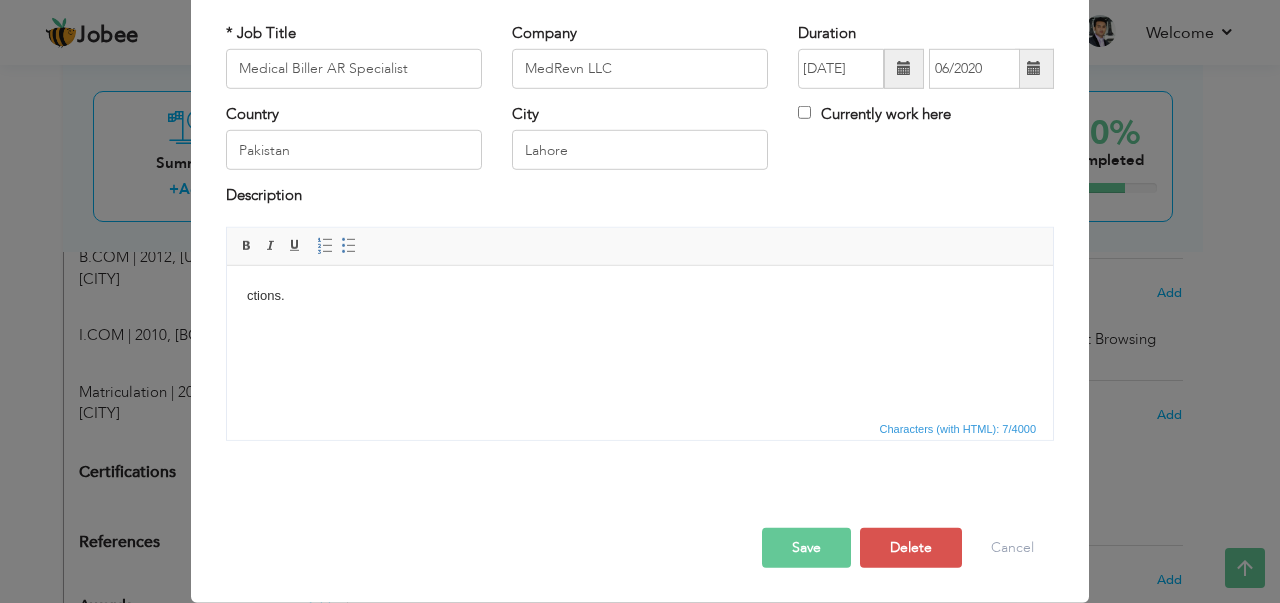 type 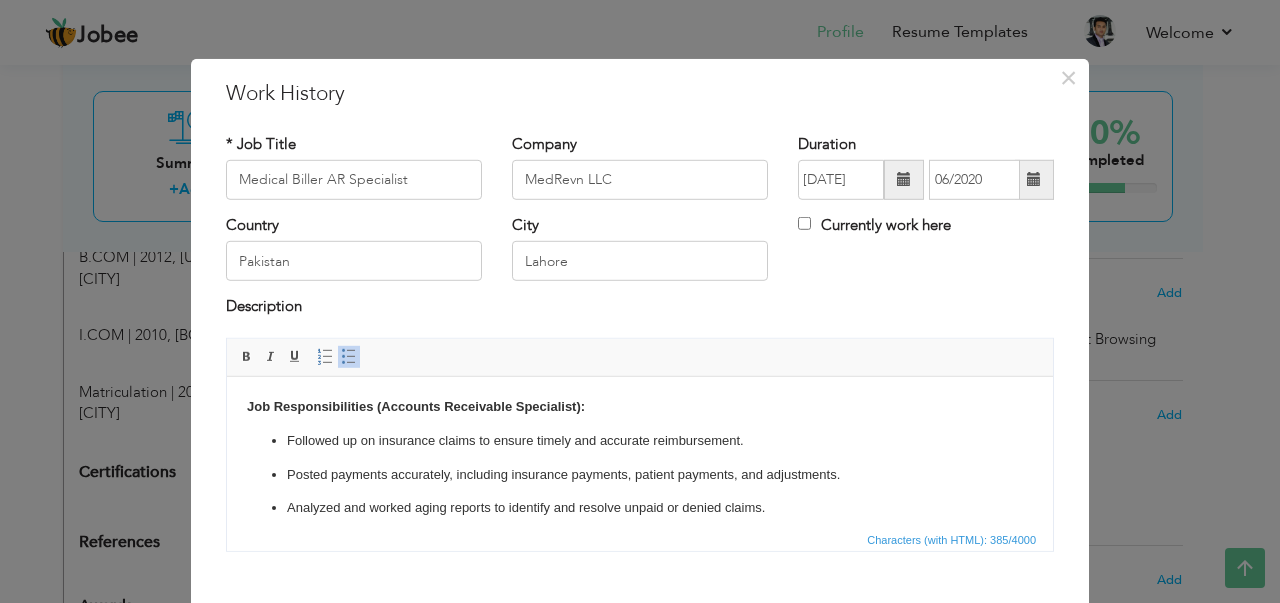 scroll, scrollTop: 0, scrollLeft: 0, axis: both 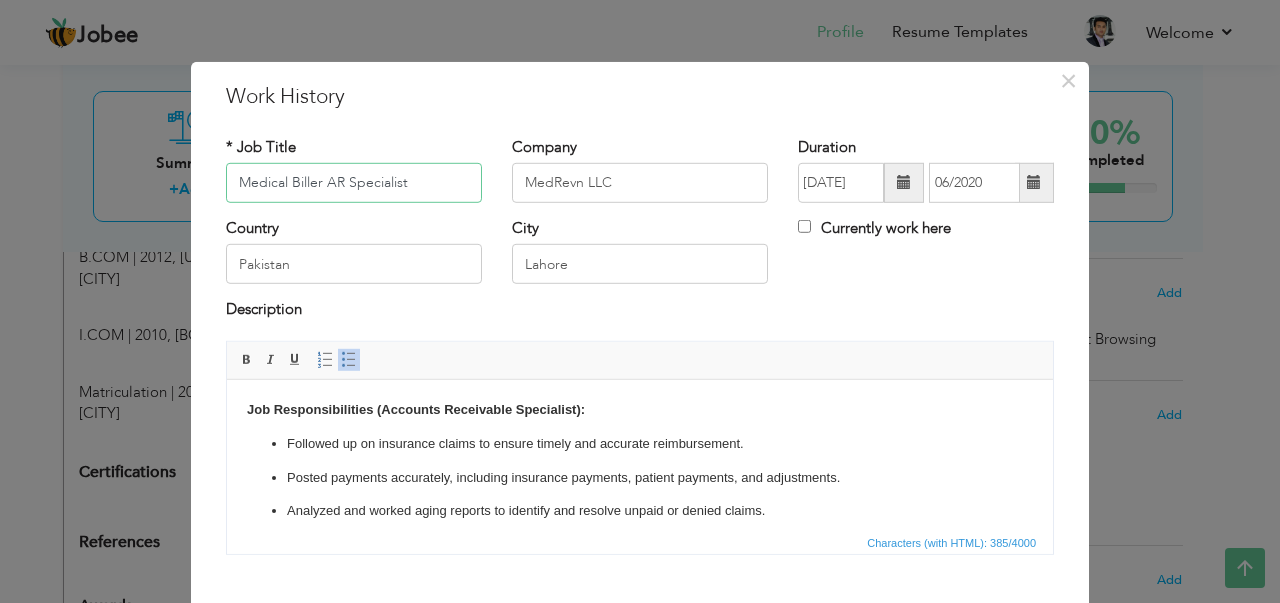 drag, startPoint x: 319, startPoint y: 177, endPoint x: 179, endPoint y: 180, distance: 140.03214 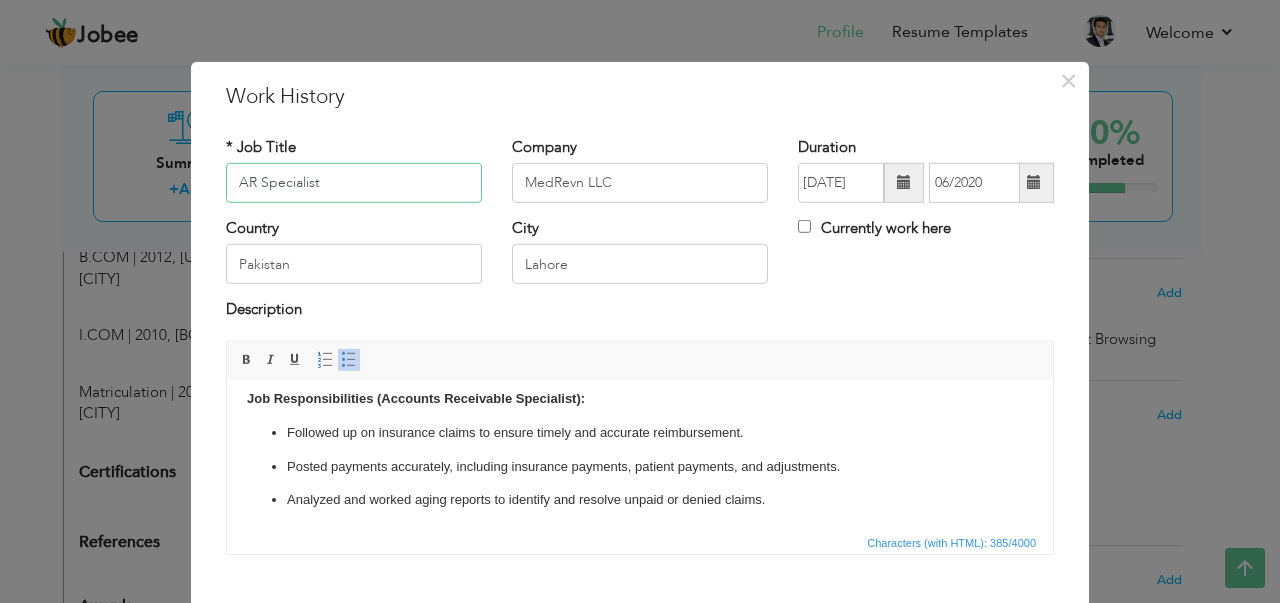 scroll, scrollTop: 12, scrollLeft: 0, axis: vertical 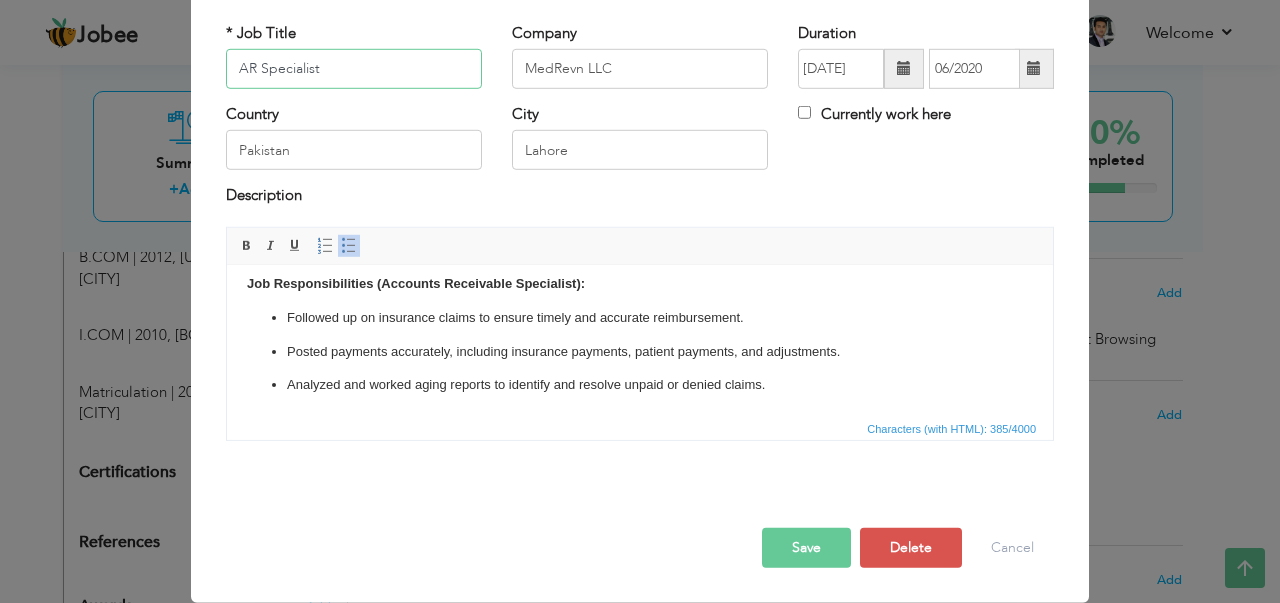 type on "AR Specialist" 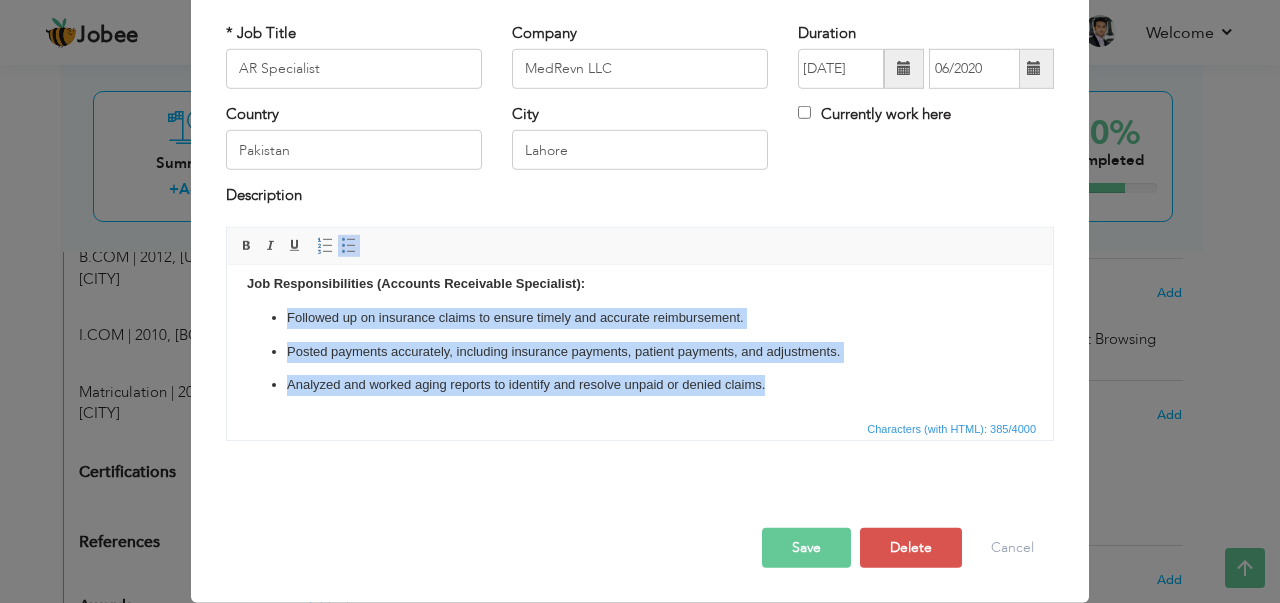 drag, startPoint x: 776, startPoint y: 385, endPoint x: 207, endPoint y: 300, distance: 575.31384 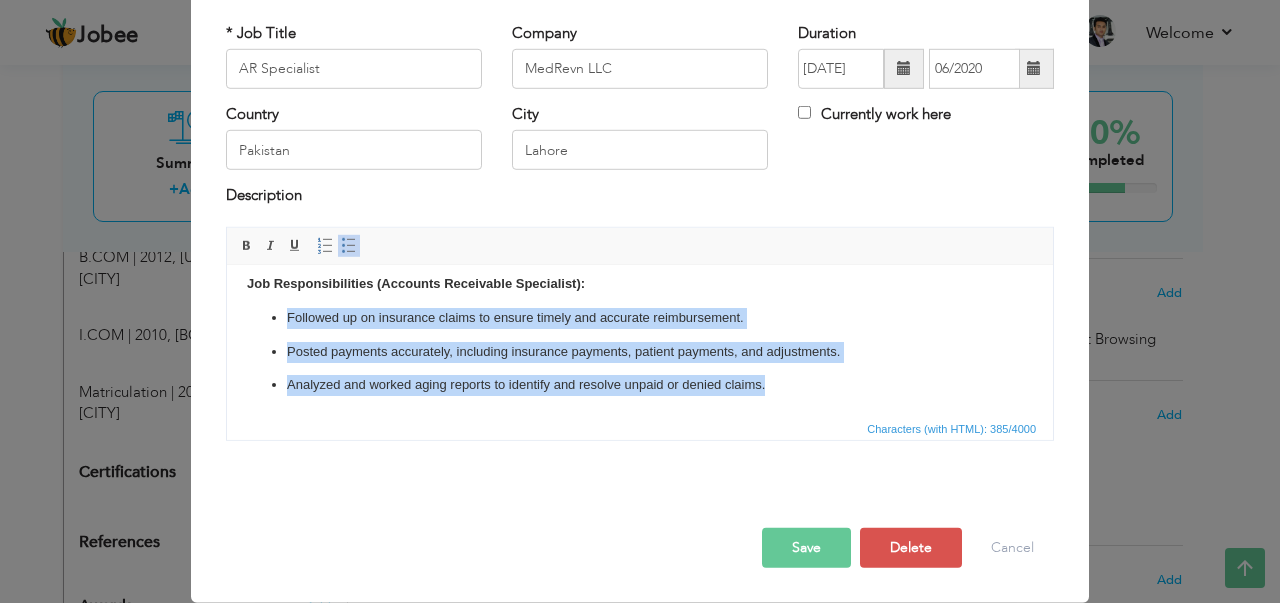 click at bounding box center [349, 246] 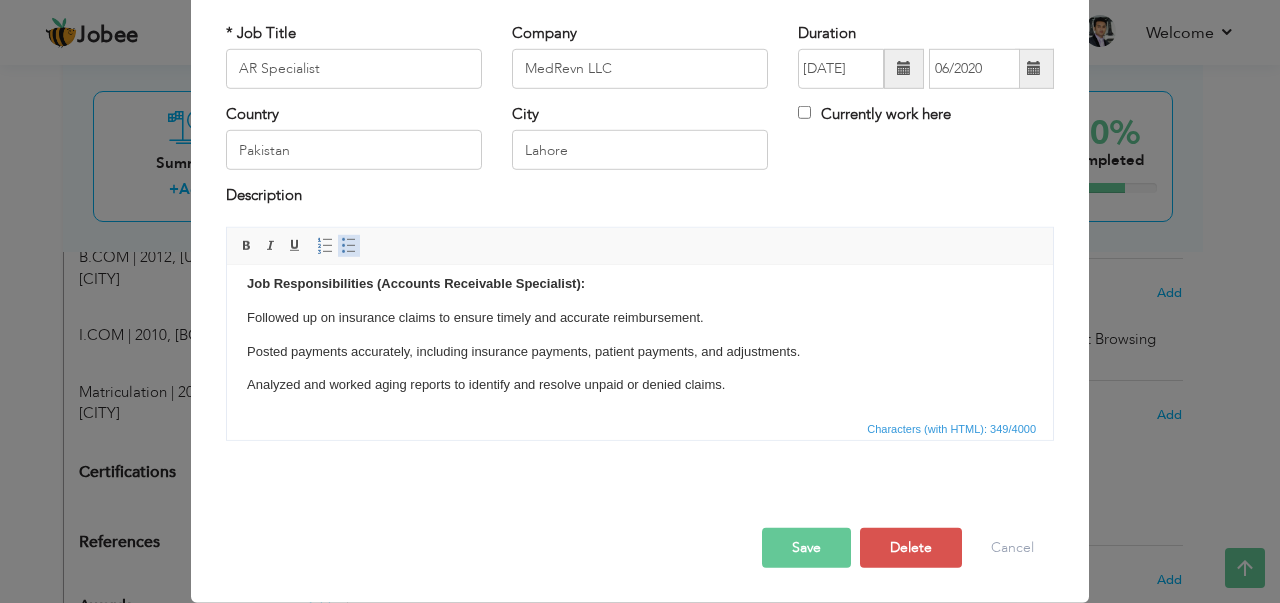 click at bounding box center (349, 246) 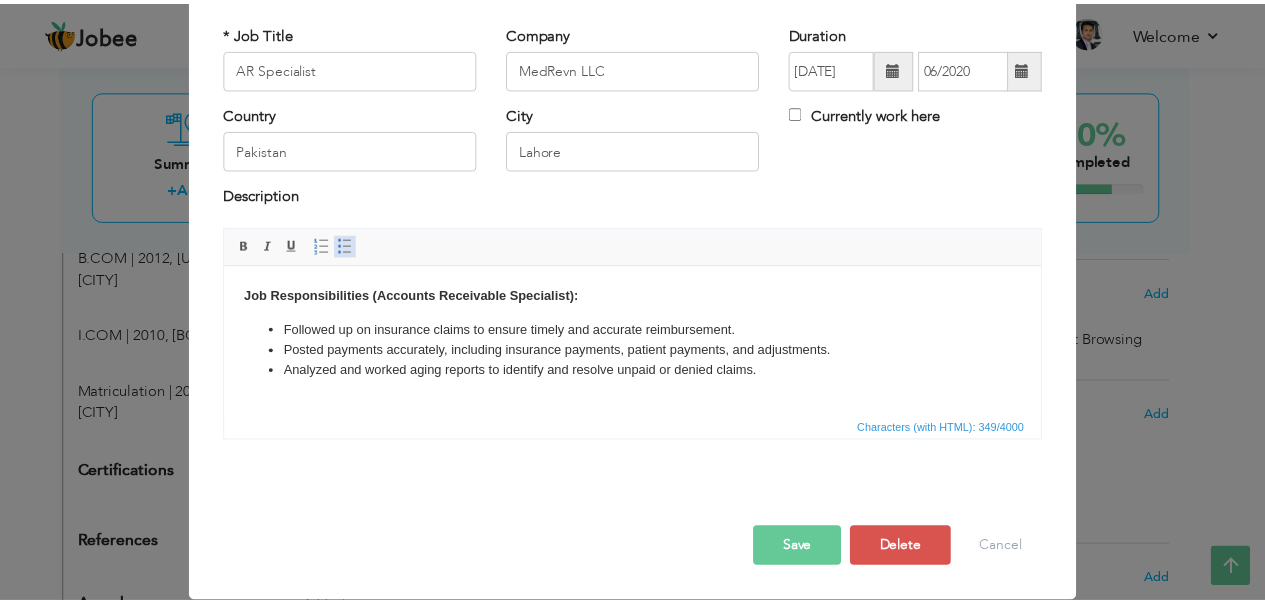 scroll, scrollTop: 0, scrollLeft: 0, axis: both 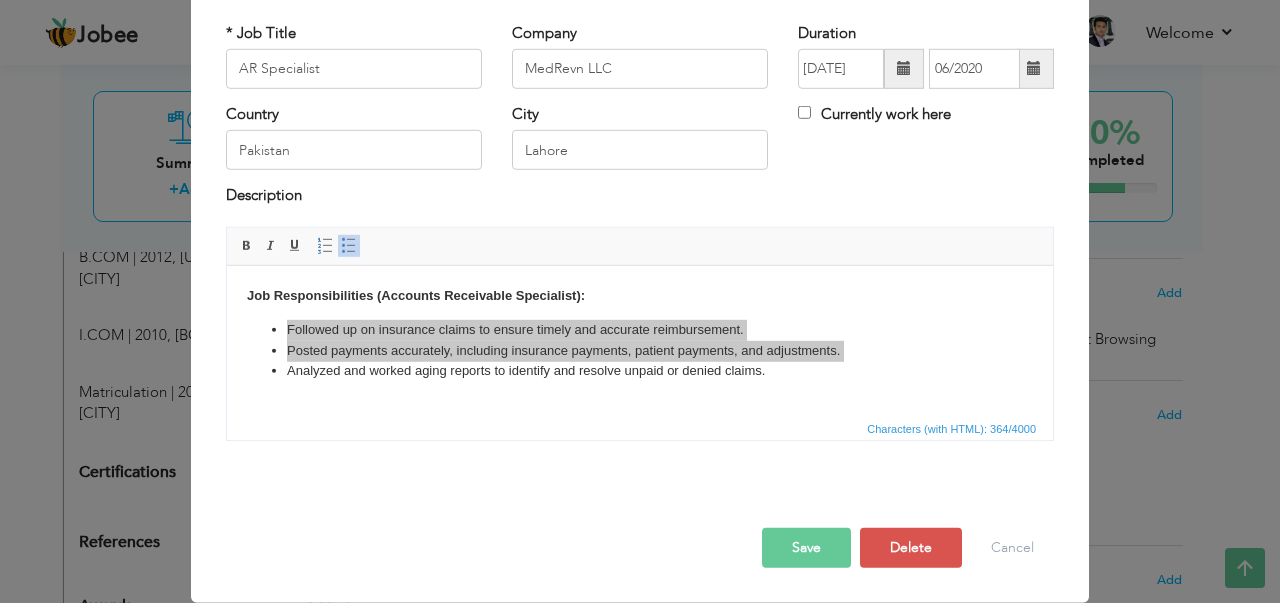 drag, startPoint x: 418, startPoint y: 516, endPoint x: 427, endPoint y: 507, distance: 12.727922 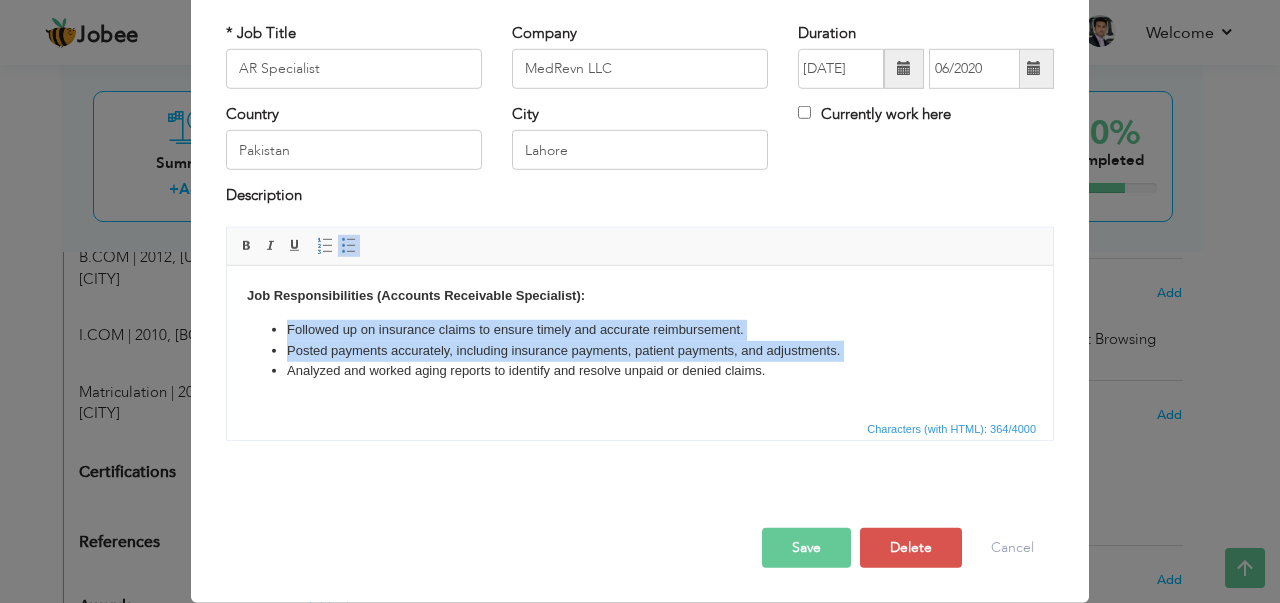click on "Job Responsibilities (Accounts Receivable Specialist): Followed up on insurance claims to ensure timely and accurate reimbursement. Posted payments accurately, including insurance payments, patient payments, and adjustments. Analyzed and worked aging reports to identify and resolve unpaid or denied claims." at bounding box center (640, 333) 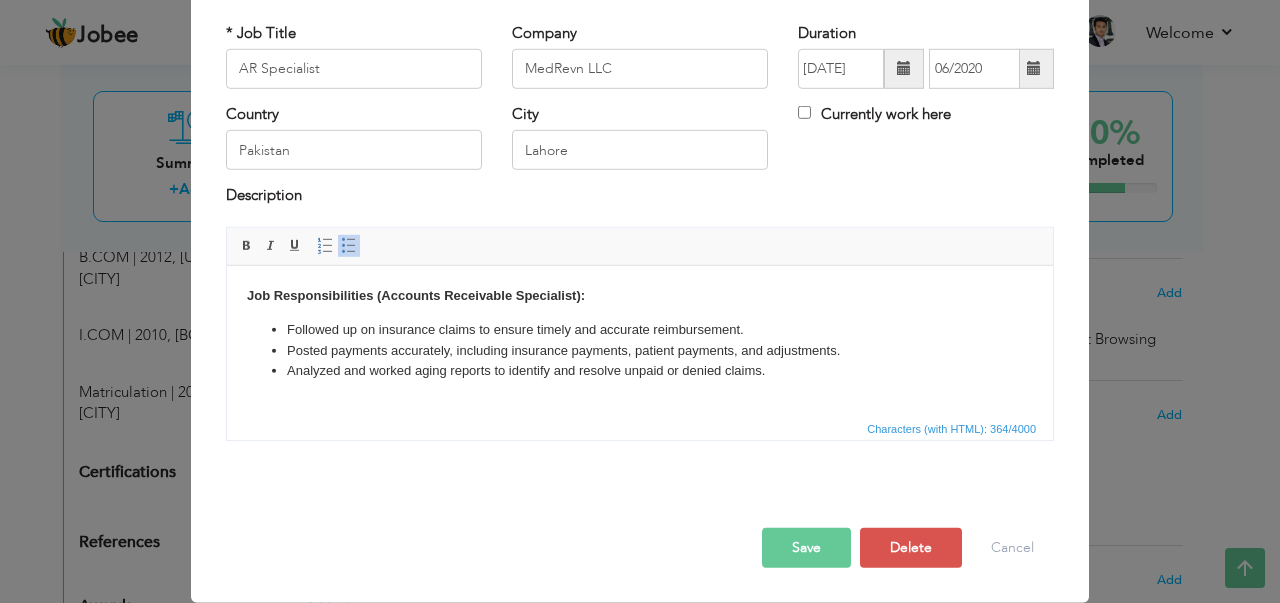 click on "Save" at bounding box center [806, 548] 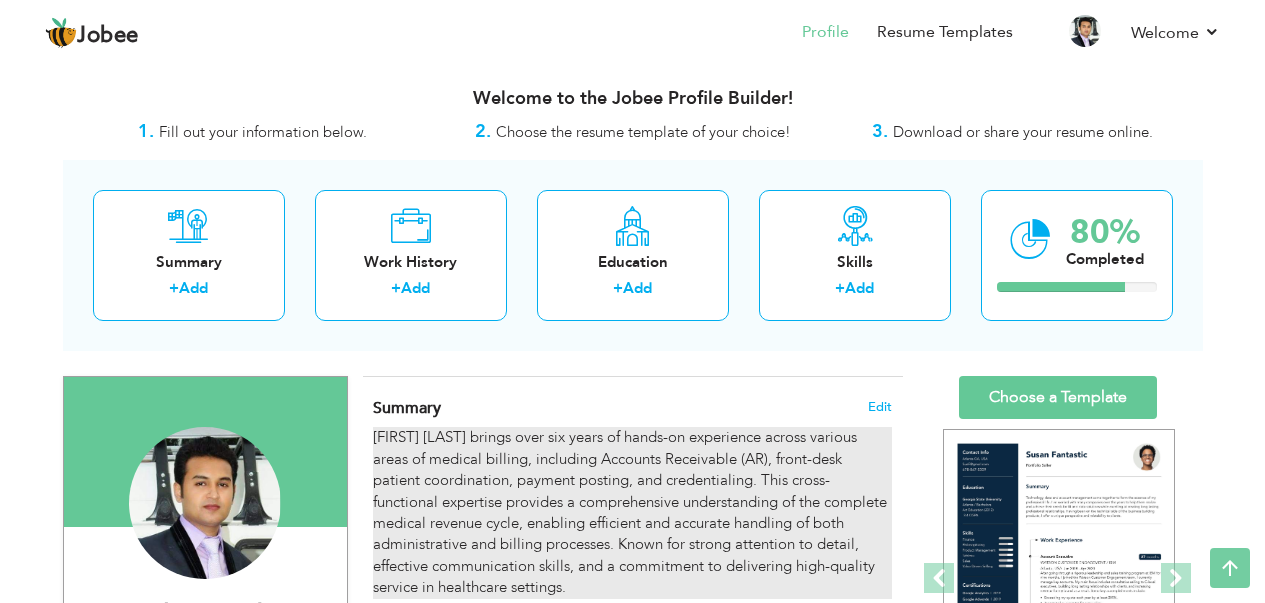 scroll, scrollTop: 0, scrollLeft: 0, axis: both 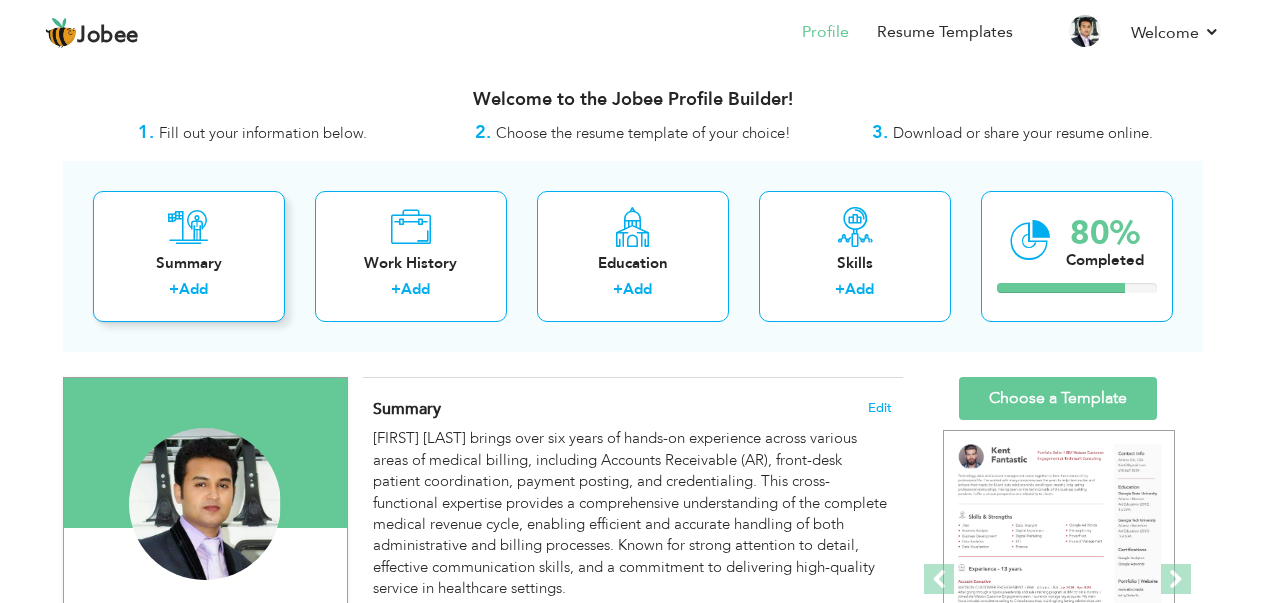 click on "Summary
+  Add" at bounding box center [189, 256] 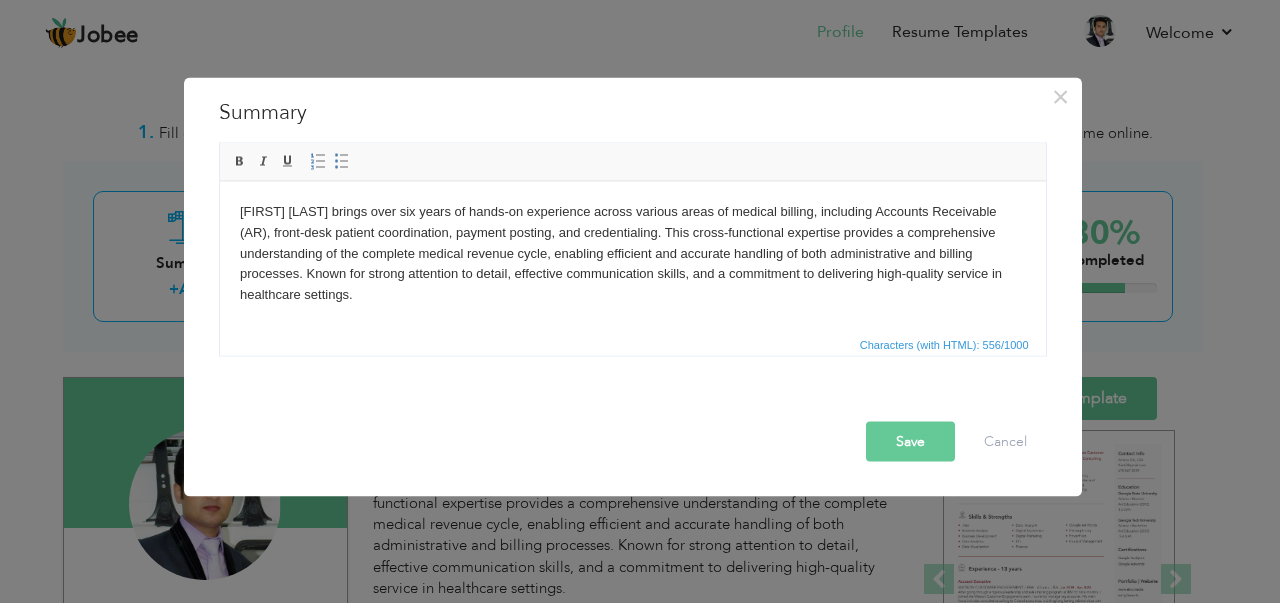 click on "Save" at bounding box center [910, 441] 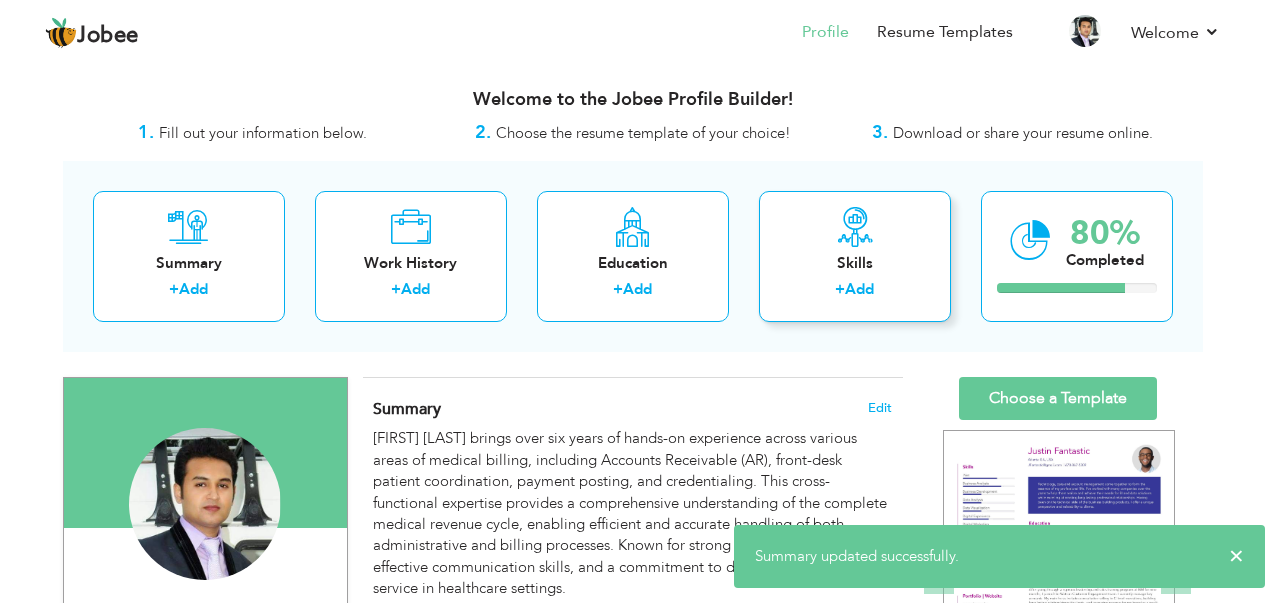 click at bounding box center (855, 227) 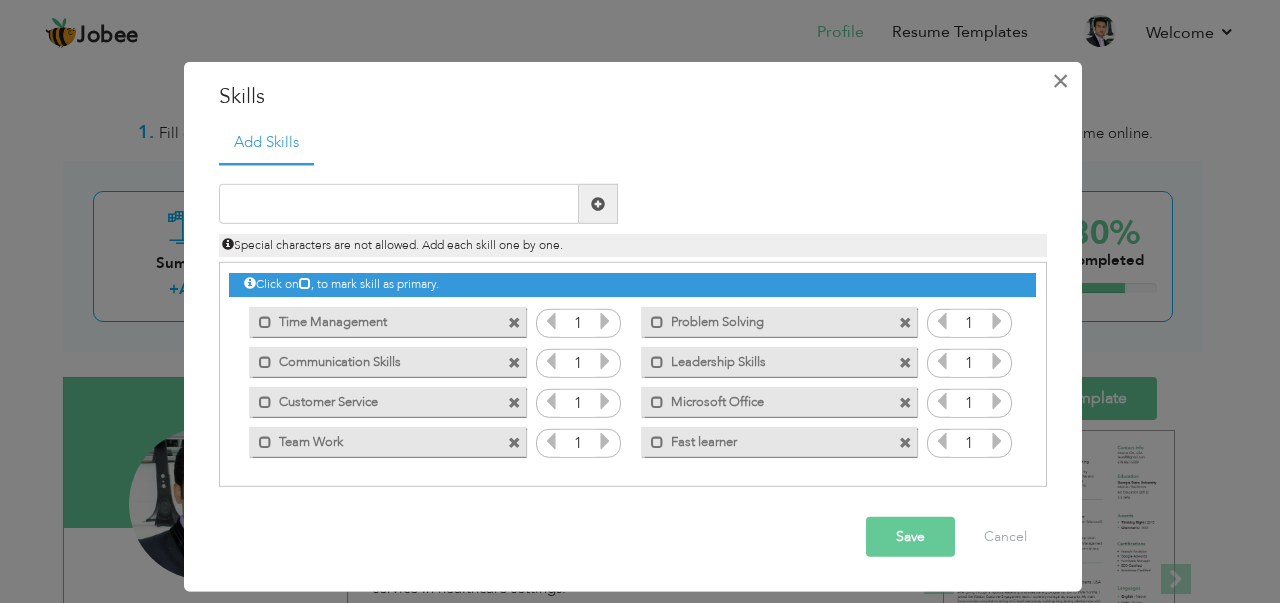 click on "×" at bounding box center [1060, 80] 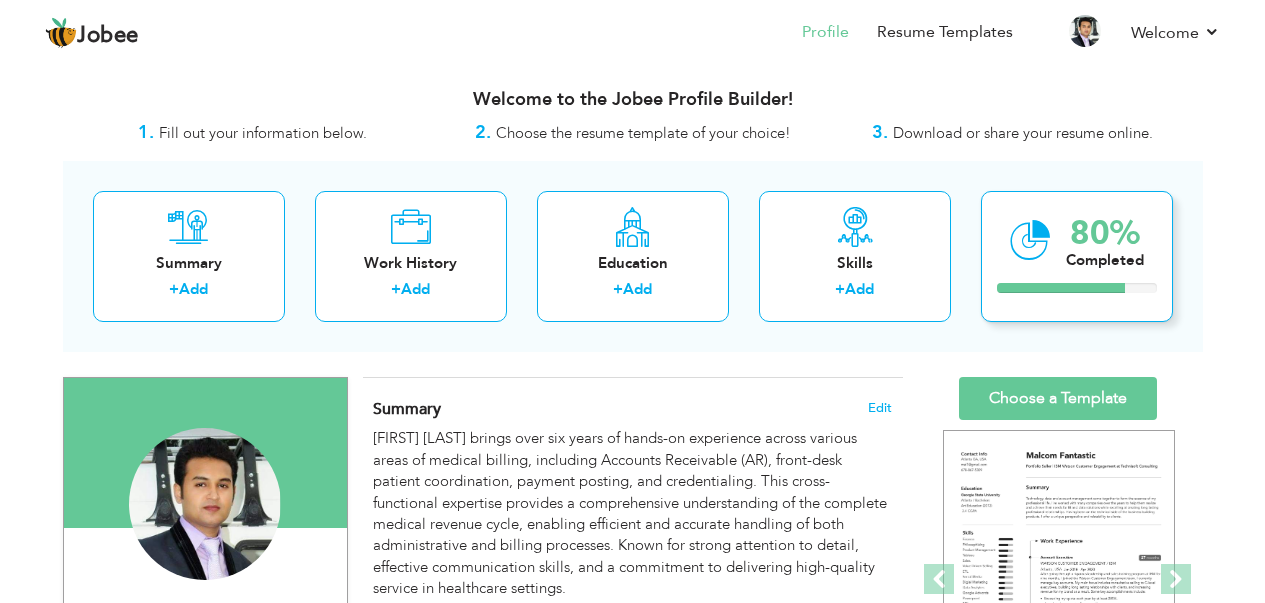 click on "Completed" at bounding box center [1105, 260] 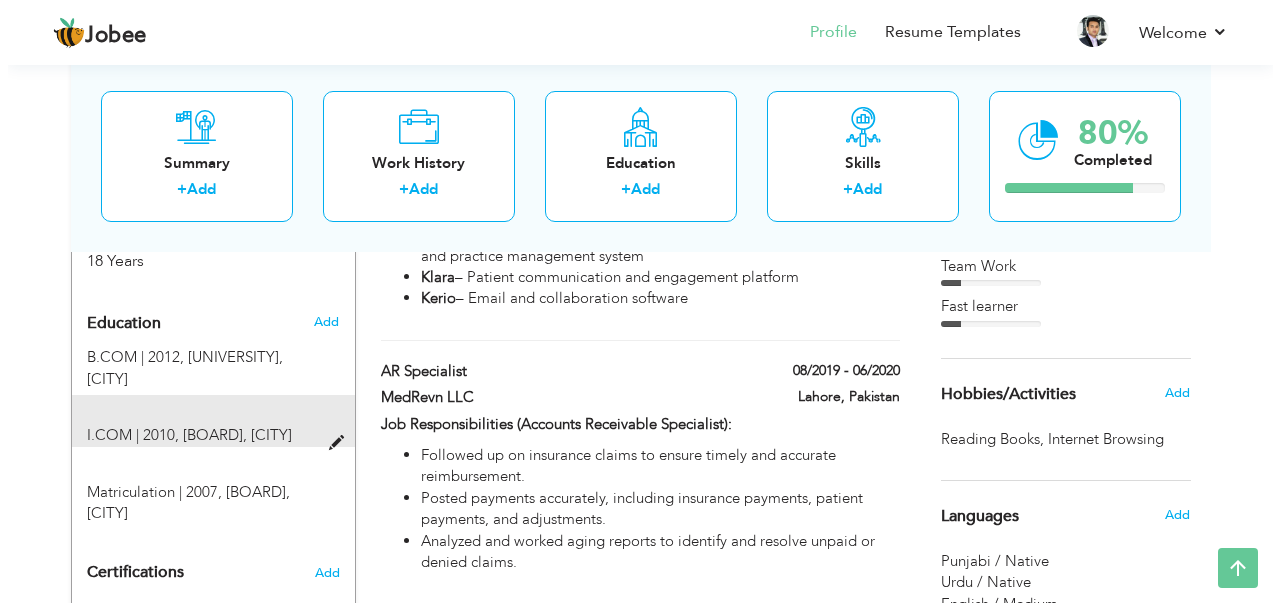 scroll, scrollTop: 600, scrollLeft: 0, axis: vertical 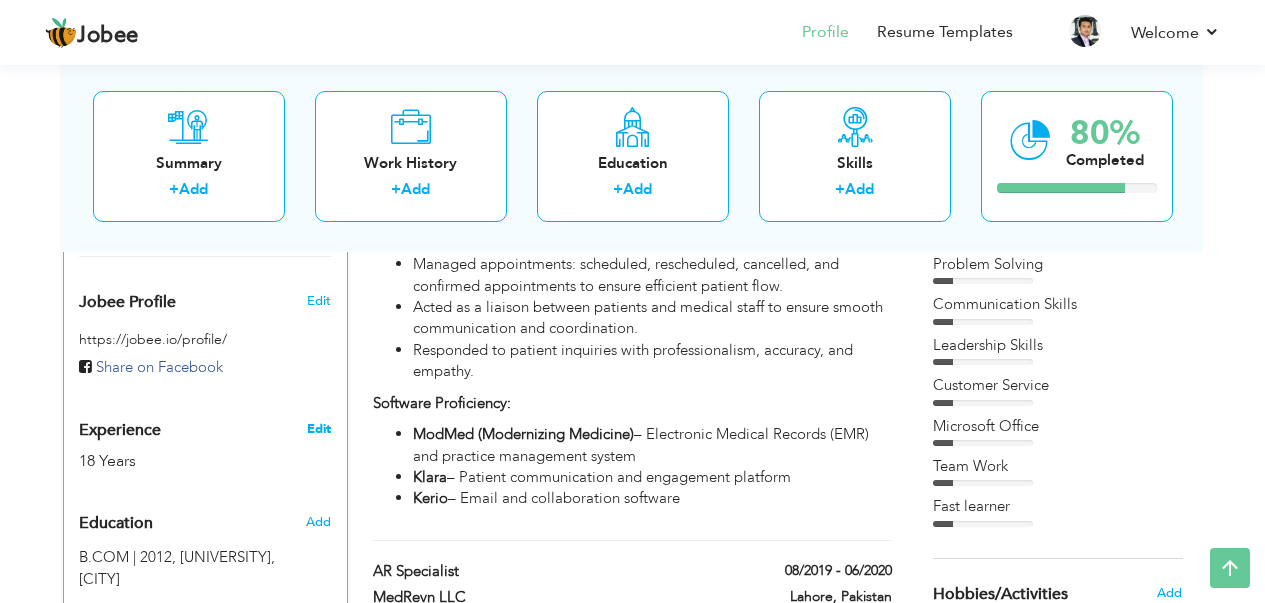 click on "Edit" at bounding box center (319, 429) 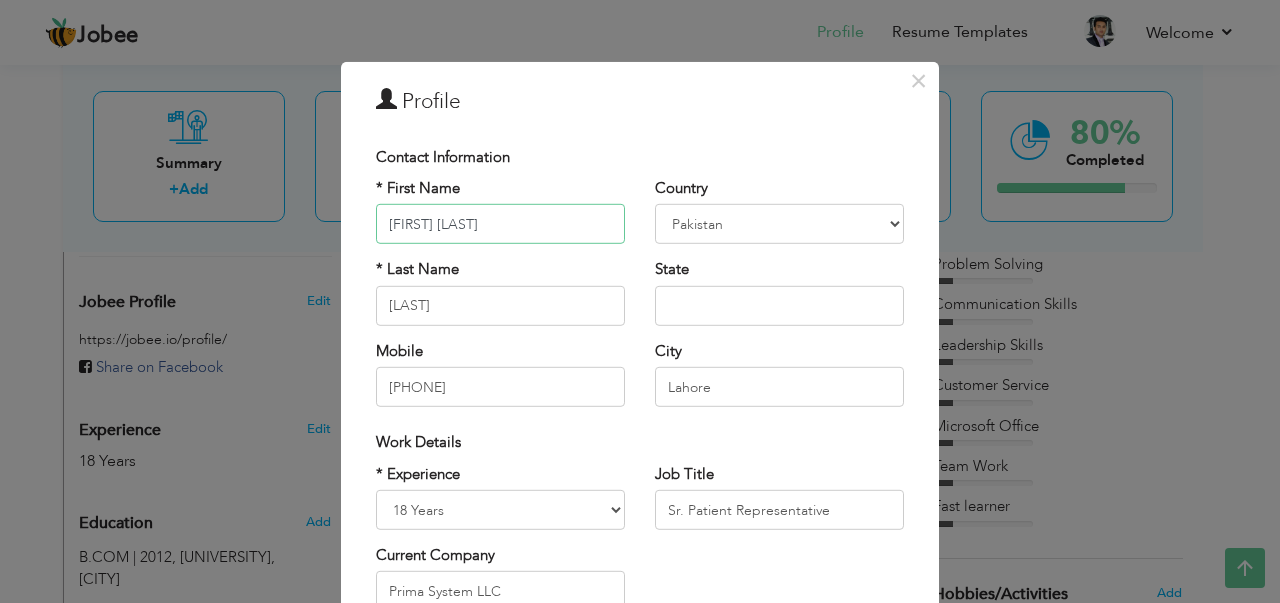 scroll, scrollTop: 100, scrollLeft: 0, axis: vertical 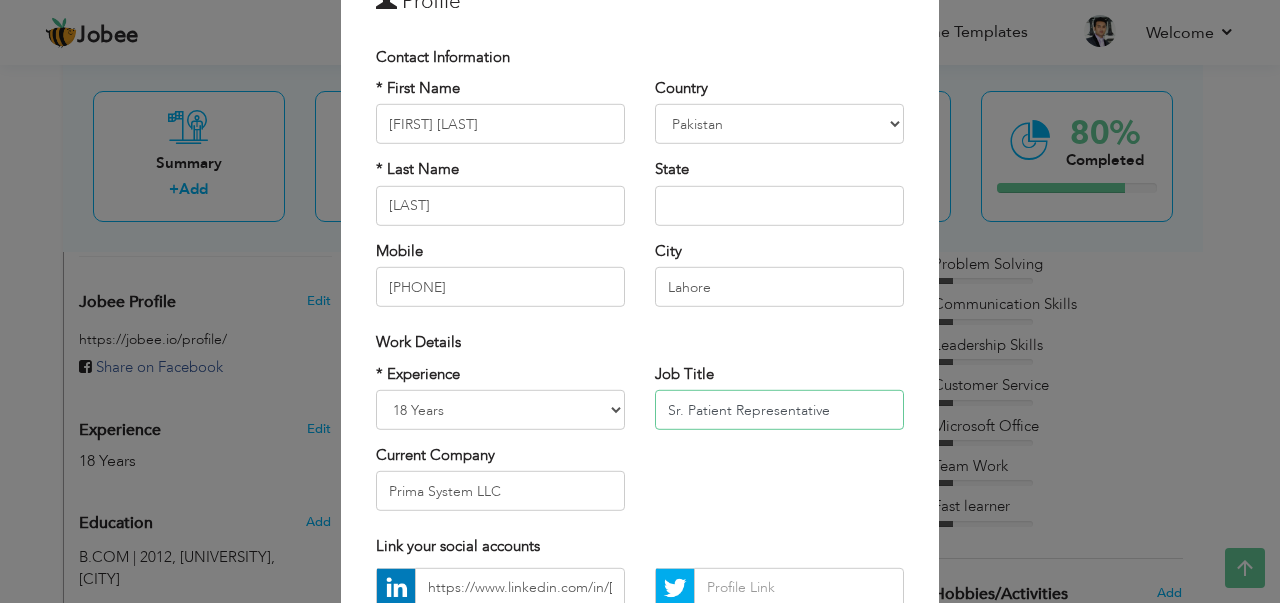 click on "Sr. Patient Representative" at bounding box center [779, 410] 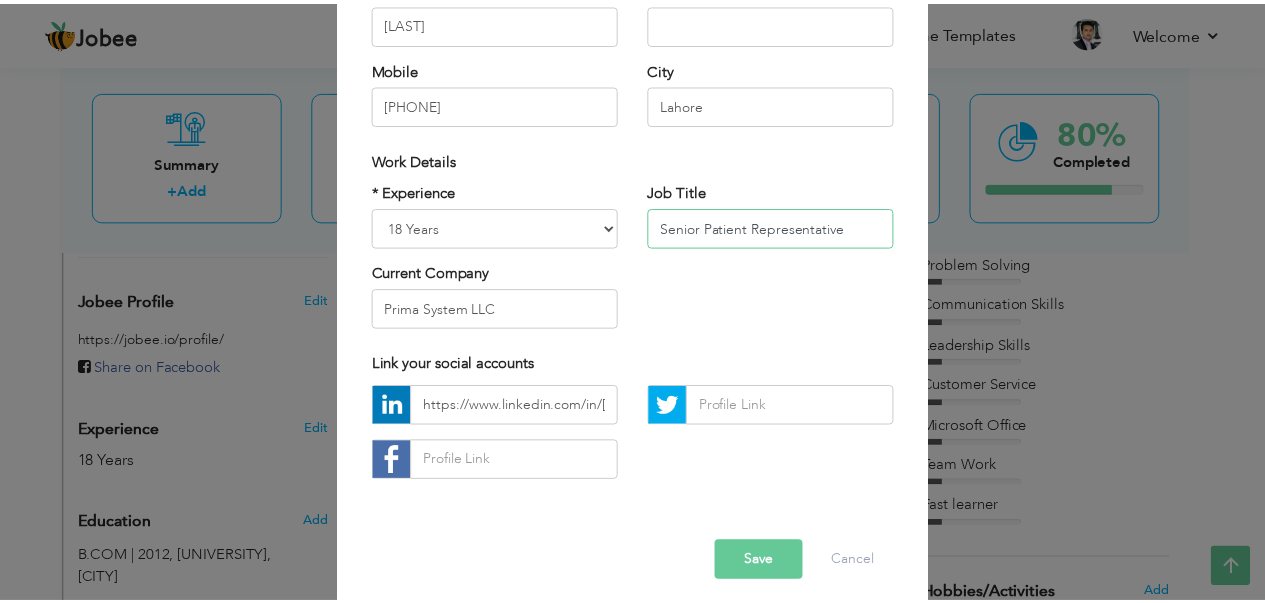 scroll, scrollTop: 296, scrollLeft: 0, axis: vertical 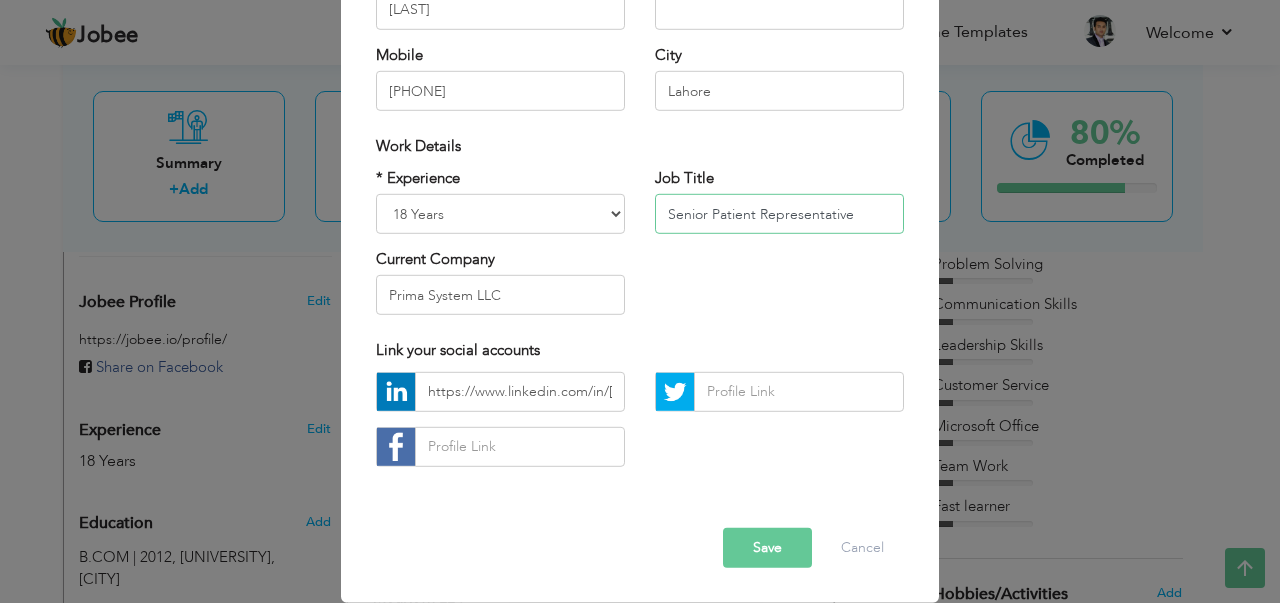 type on "Senior Patient Representative" 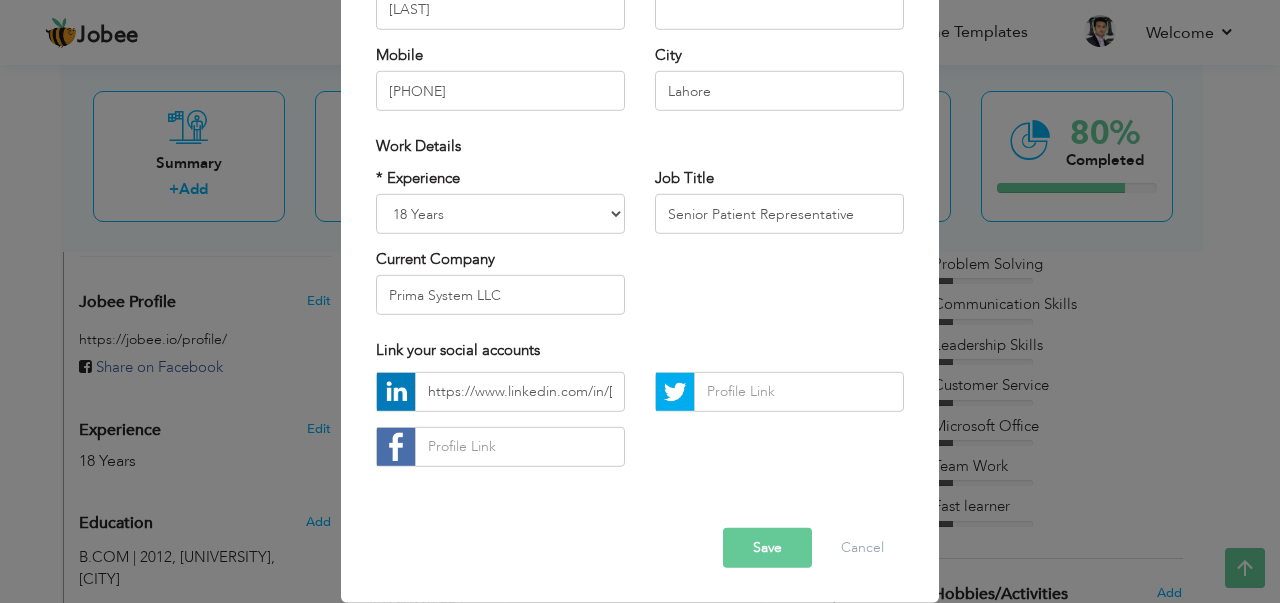 click on "Save" at bounding box center (767, 548) 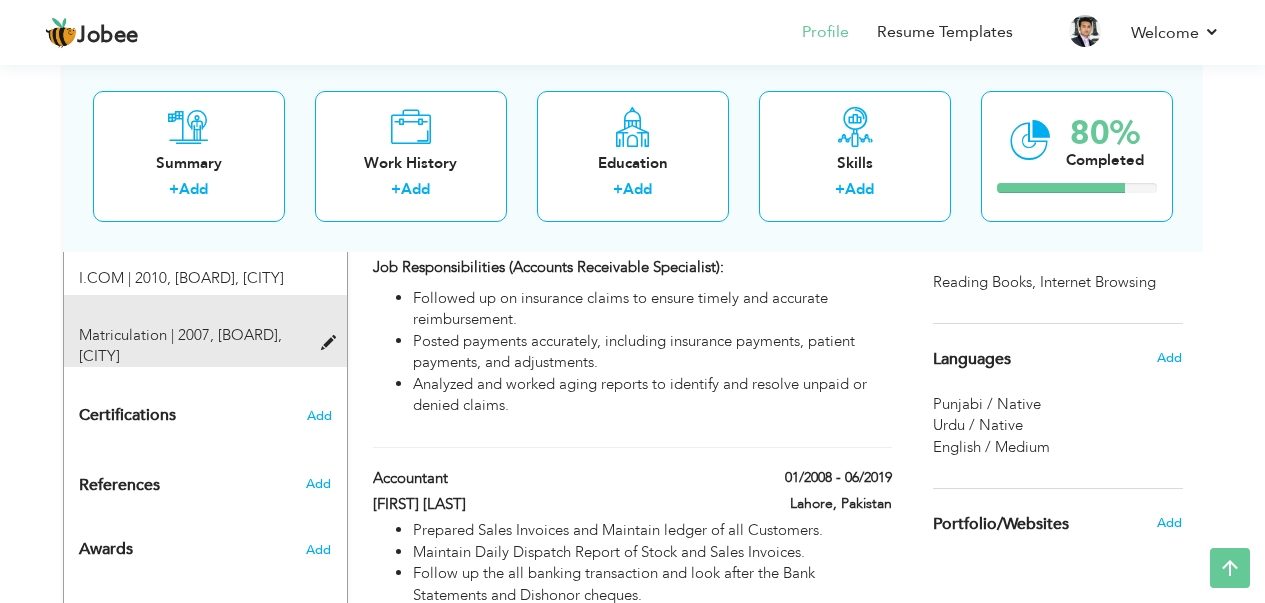 scroll, scrollTop: 1000, scrollLeft: 0, axis: vertical 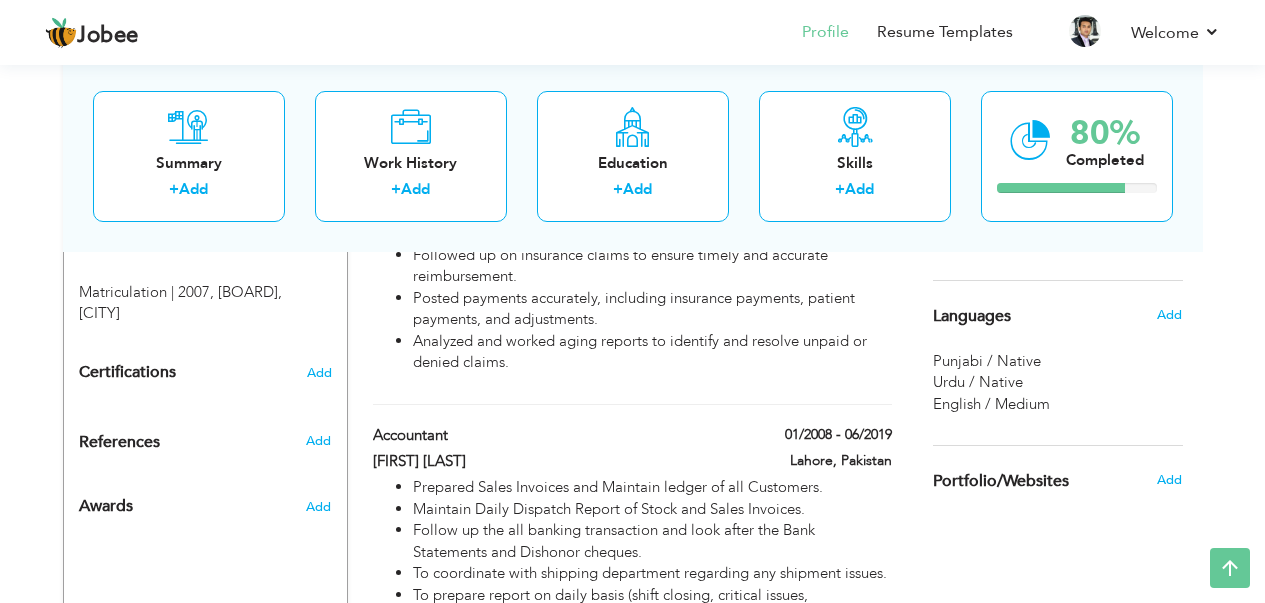 click on "Add" at bounding box center (322, 502) 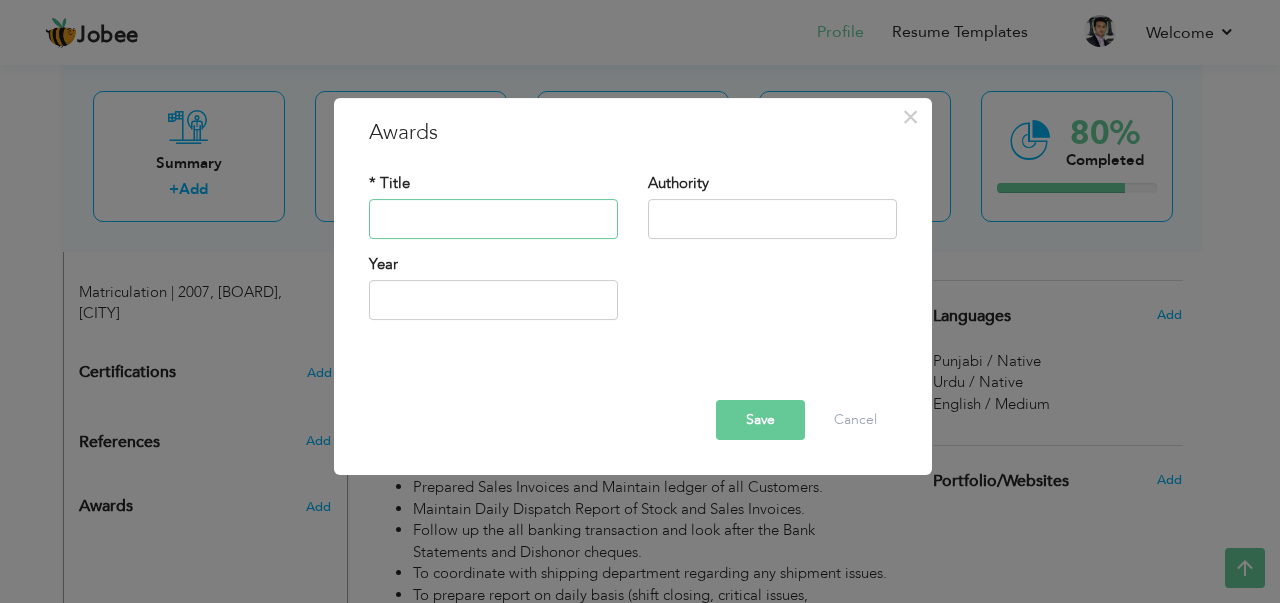 click at bounding box center (493, 219) 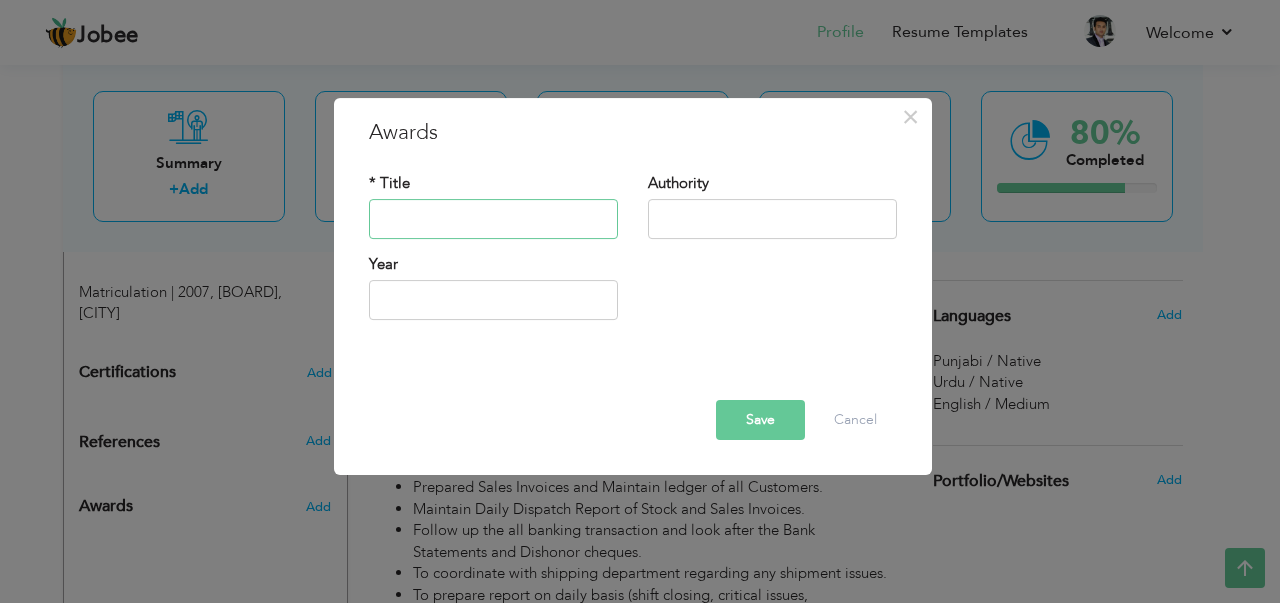 click at bounding box center (493, 219) 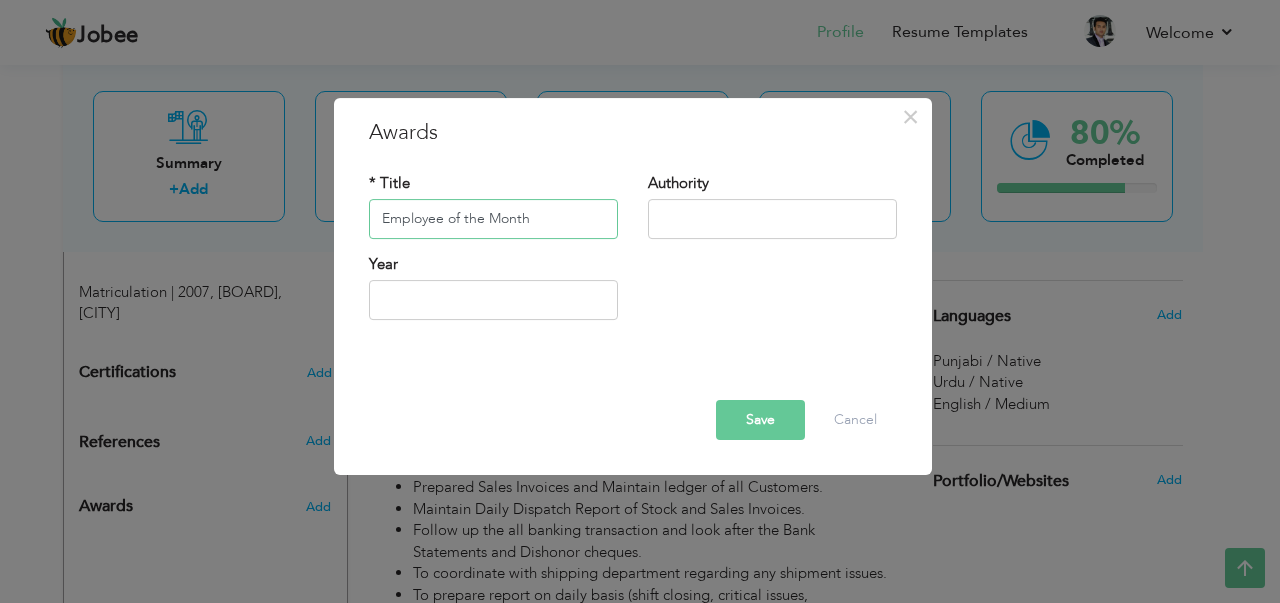 type on "Employee of the Month" 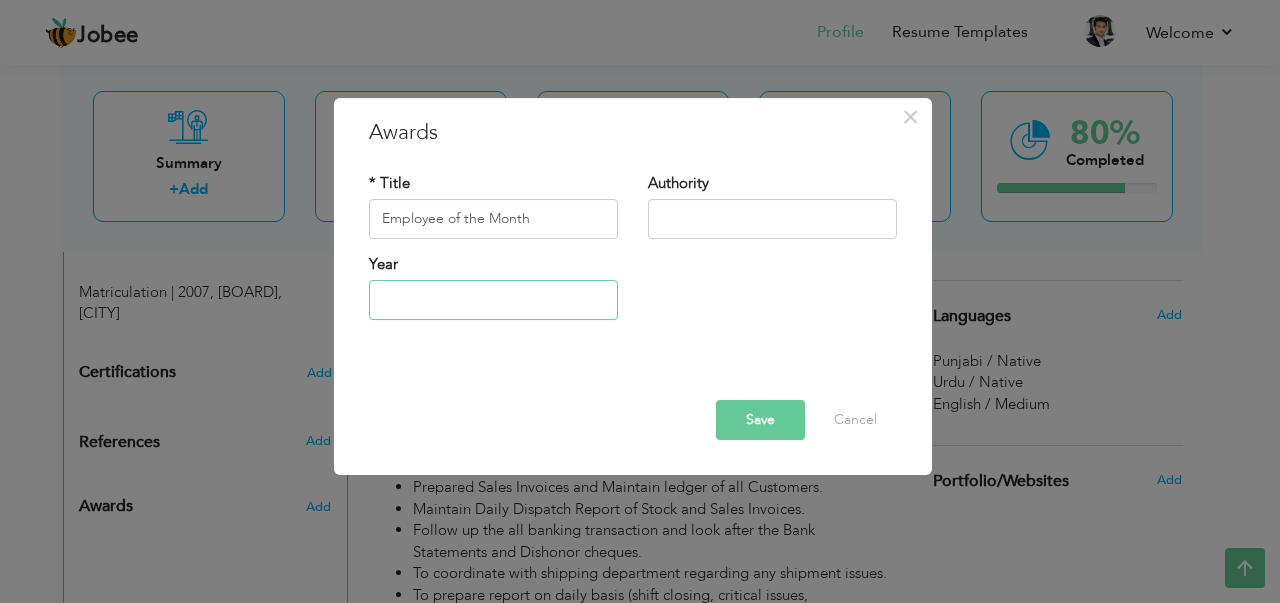 type on "2025" 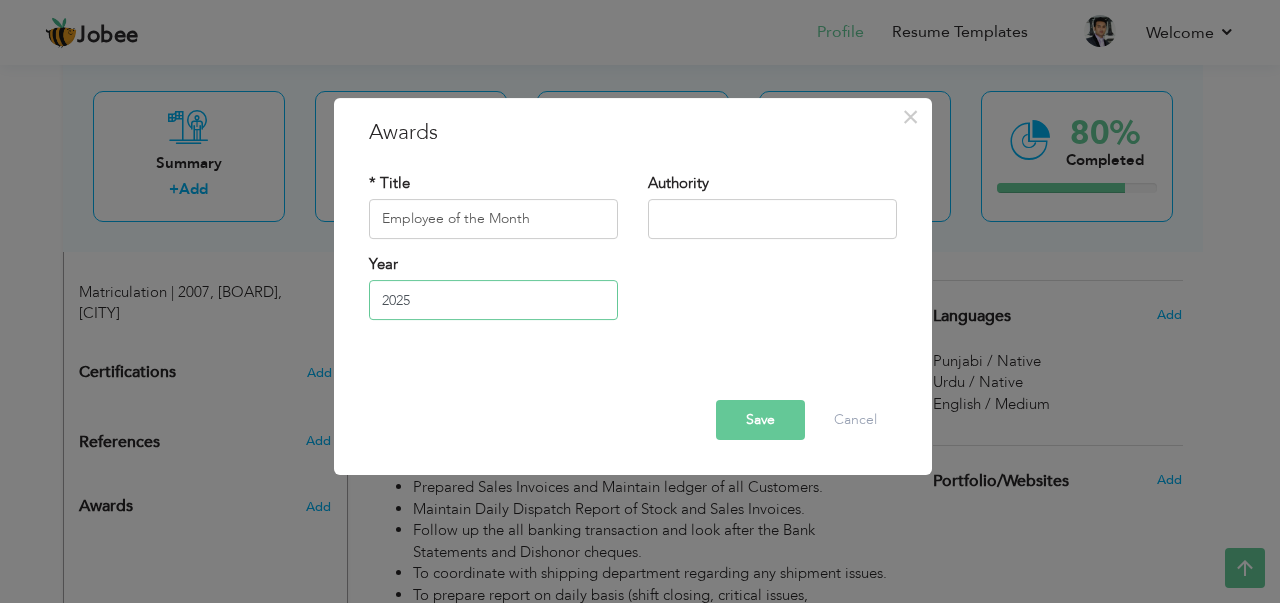 click on "2025" at bounding box center (493, 300) 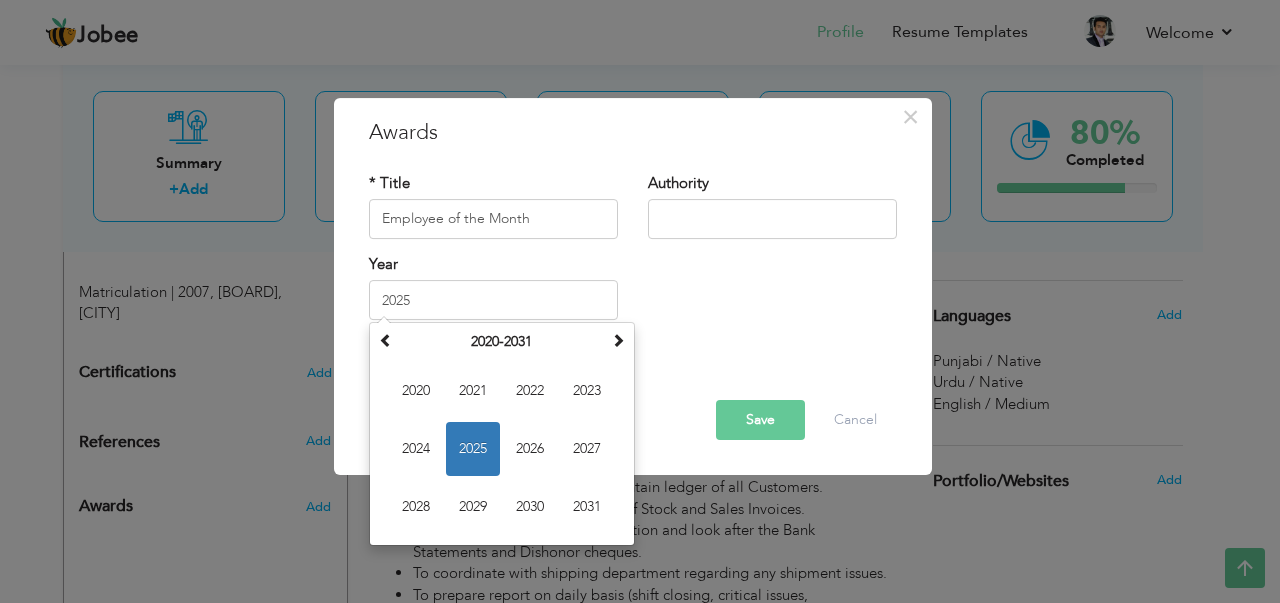 click on "Year
2025 August 2025 Su Mo Tu We Th Fr Sa 27 28 29 30 31 1 2 3 4 5 6 7 8 9 10 11 12 13 14 15 16 17 18 19 20 21 22 23 24 25 26 27 28 29 30 31 1 2 3 4 5 6 2025 Jan Feb Mar Apr May Jun Jul Aug Sep Oct Nov Dec 2020-2031 2020 2021 2022 2023 2024 2025 2026 2027 2028 2029 2030 2031 2000-2107 2000 - 2011 2012 - 2023 2024 - 2035 2036 - 2047 2048 - 2059 2060 - 2071 2072 - 2083 2084 - 2095 2096 - 2107" at bounding box center (633, 294) 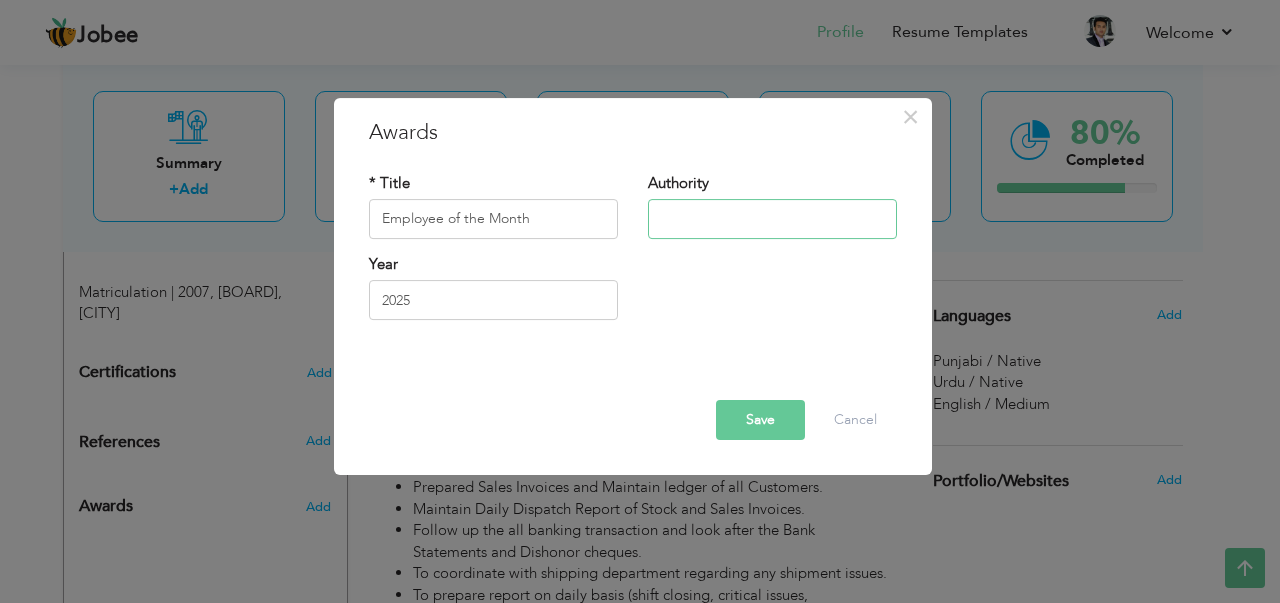 click at bounding box center (772, 219) 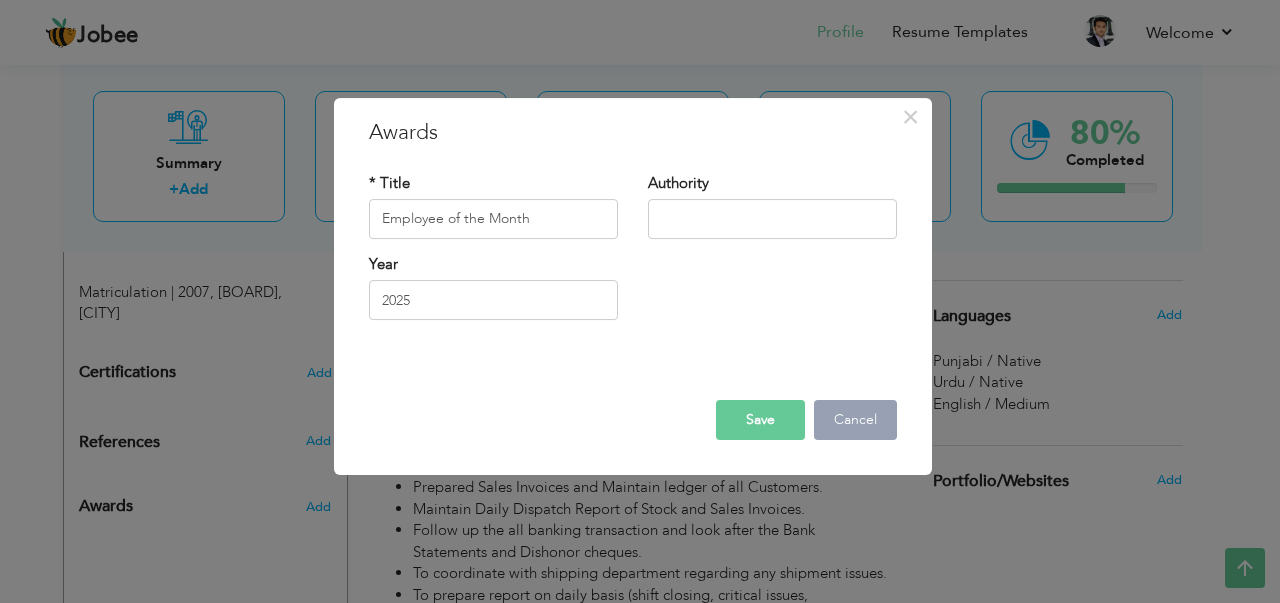 click on "Cancel" at bounding box center [855, 420] 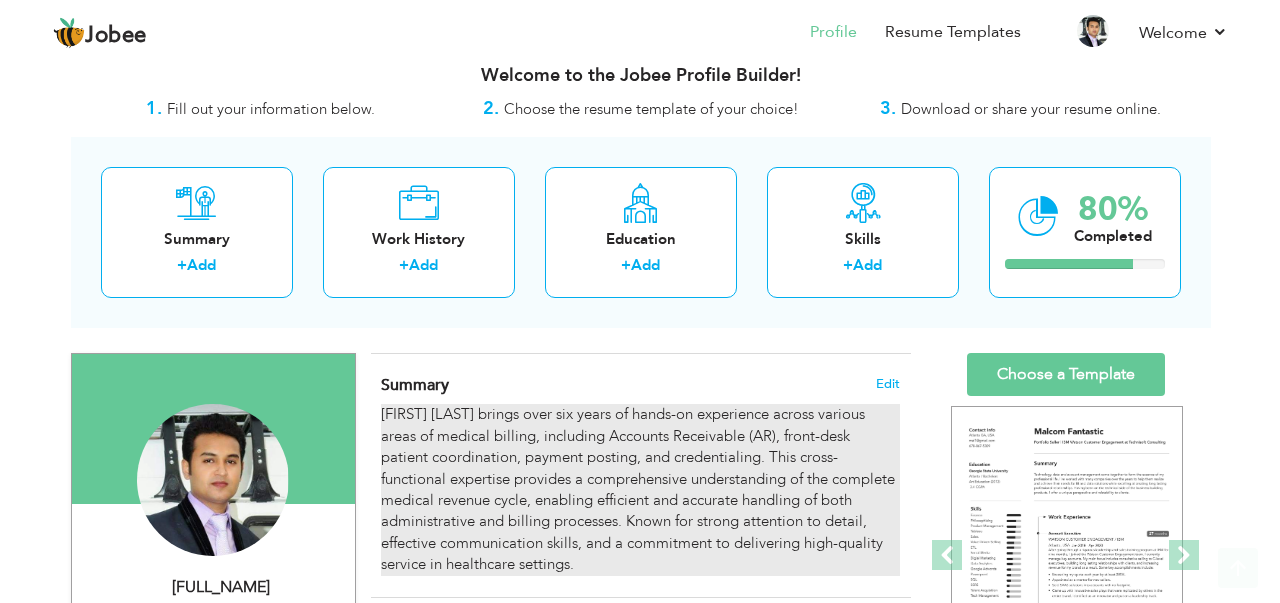scroll, scrollTop: 0, scrollLeft: 0, axis: both 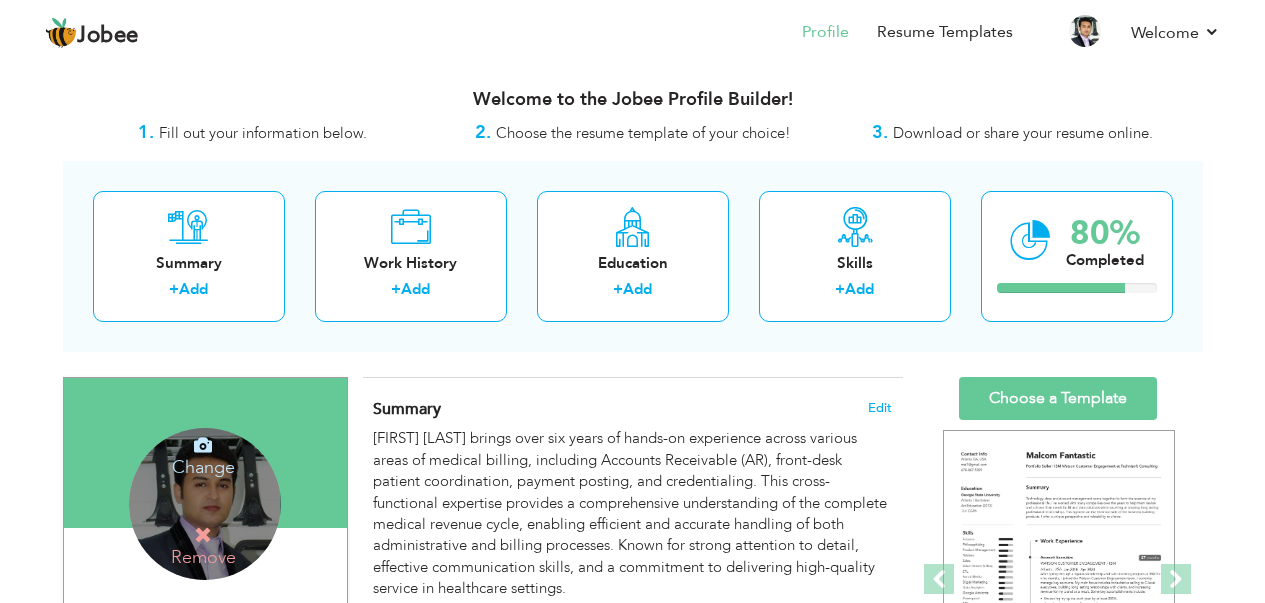 click at bounding box center [203, 445] 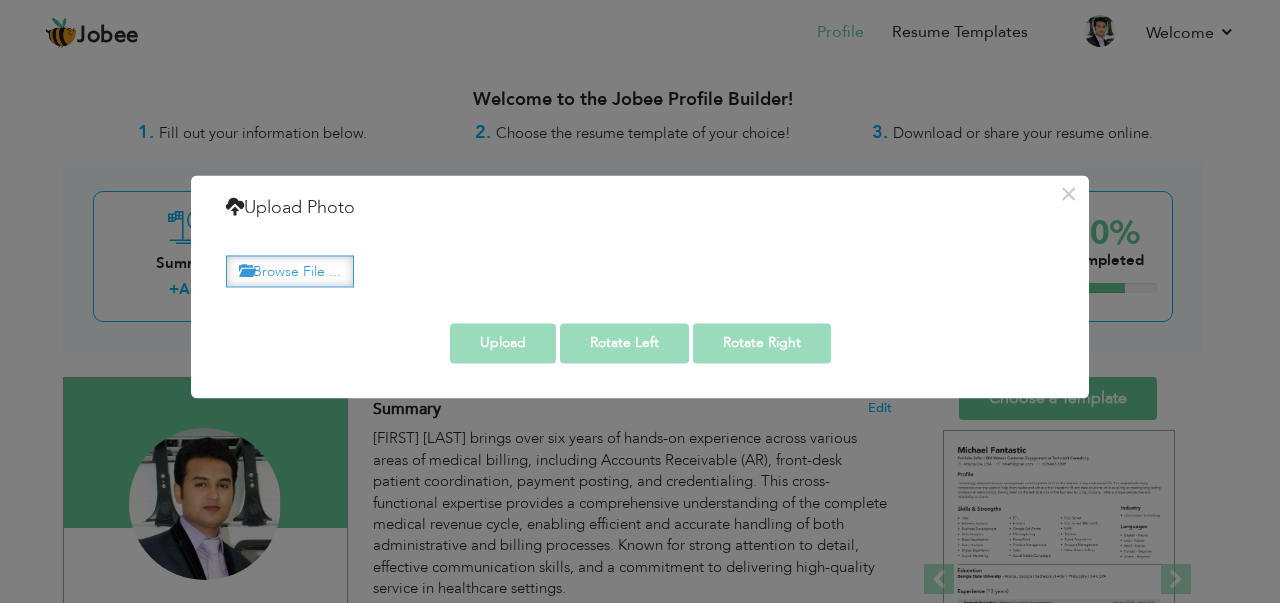 click on "Browse File ..." at bounding box center [290, 271] 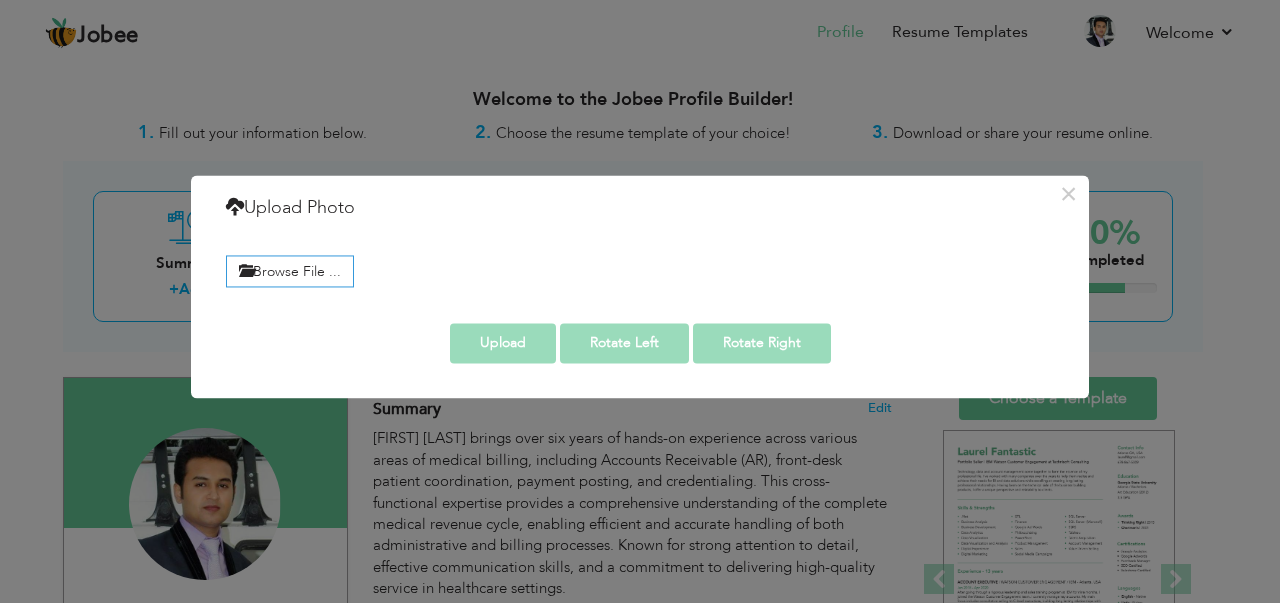 click on "Upload
Rotate Left
Rotate Right" at bounding box center [640, 343] 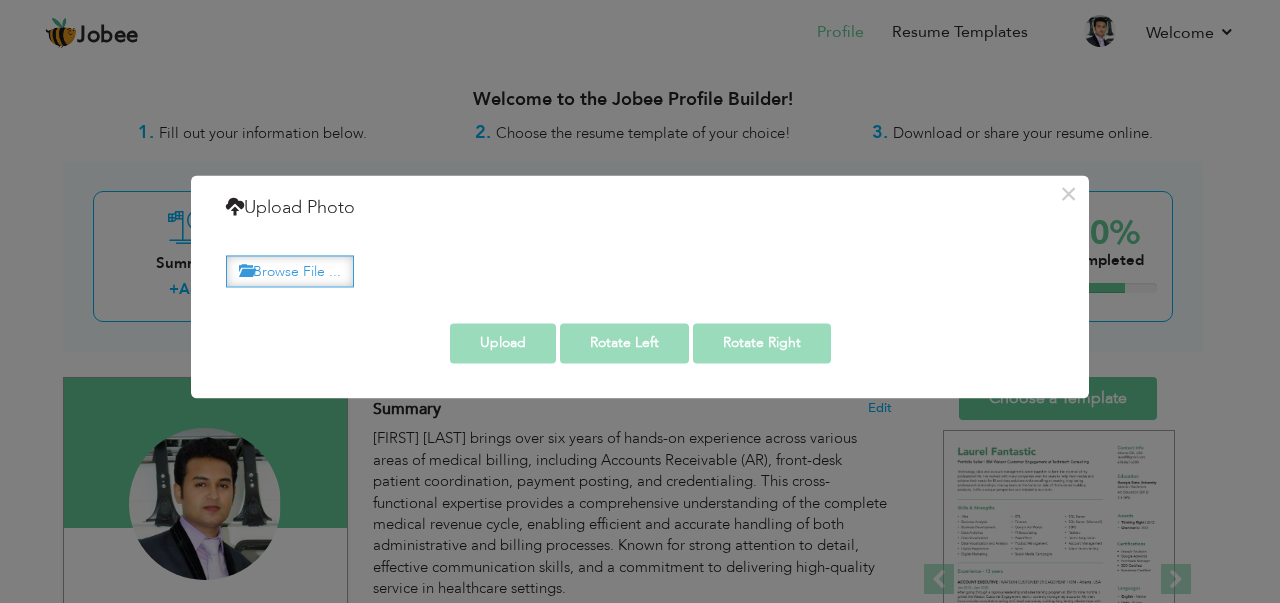 click on "Browse File ..." at bounding box center [290, 271] 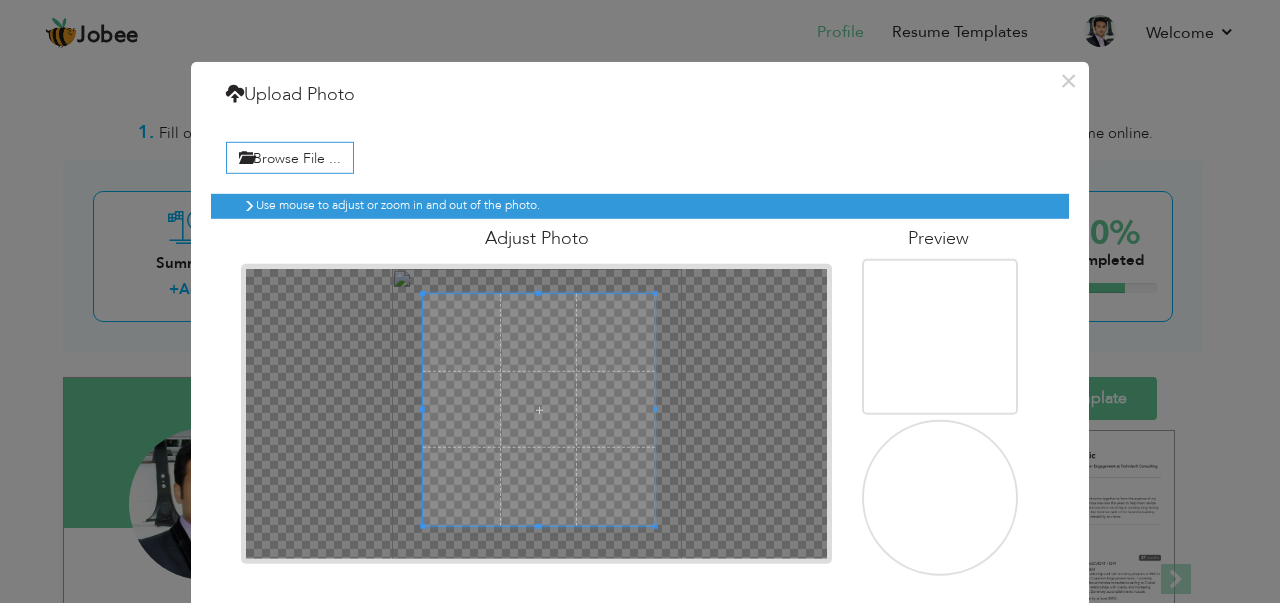 click at bounding box center [539, 409] 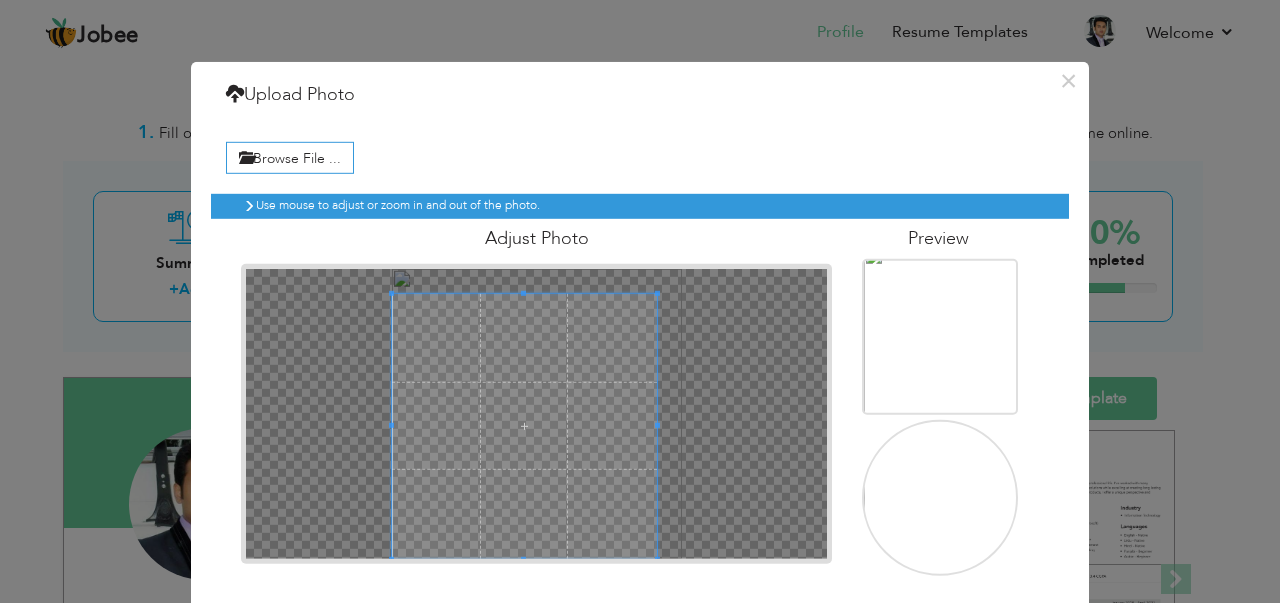 click at bounding box center (524, 425) 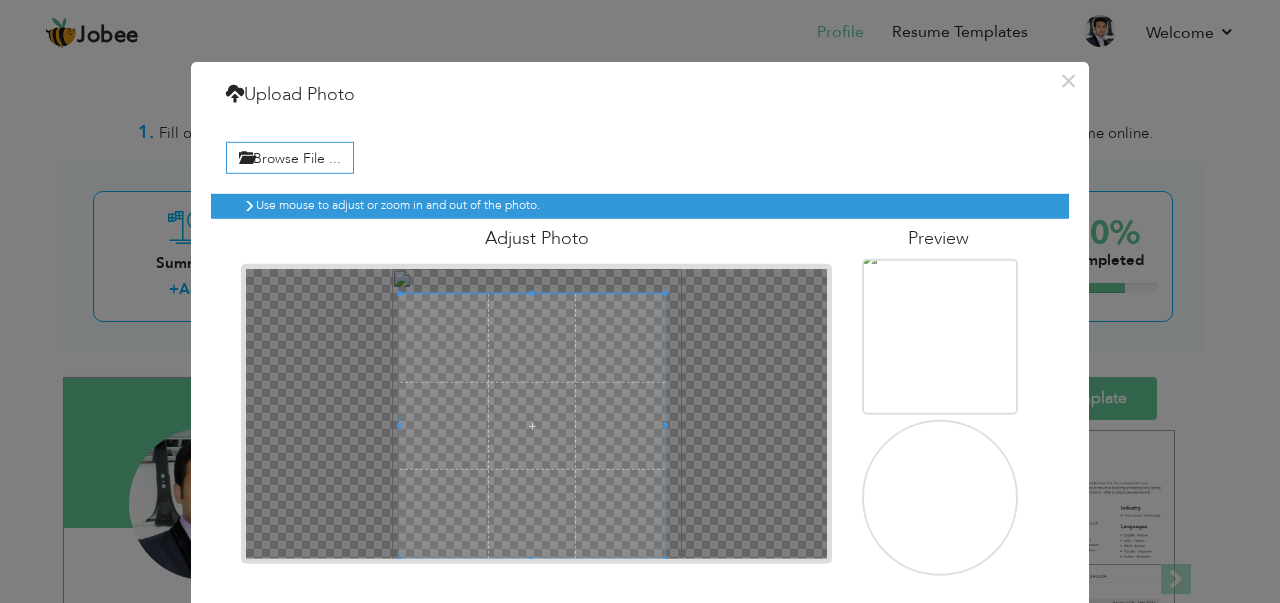 click at bounding box center (532, 425) 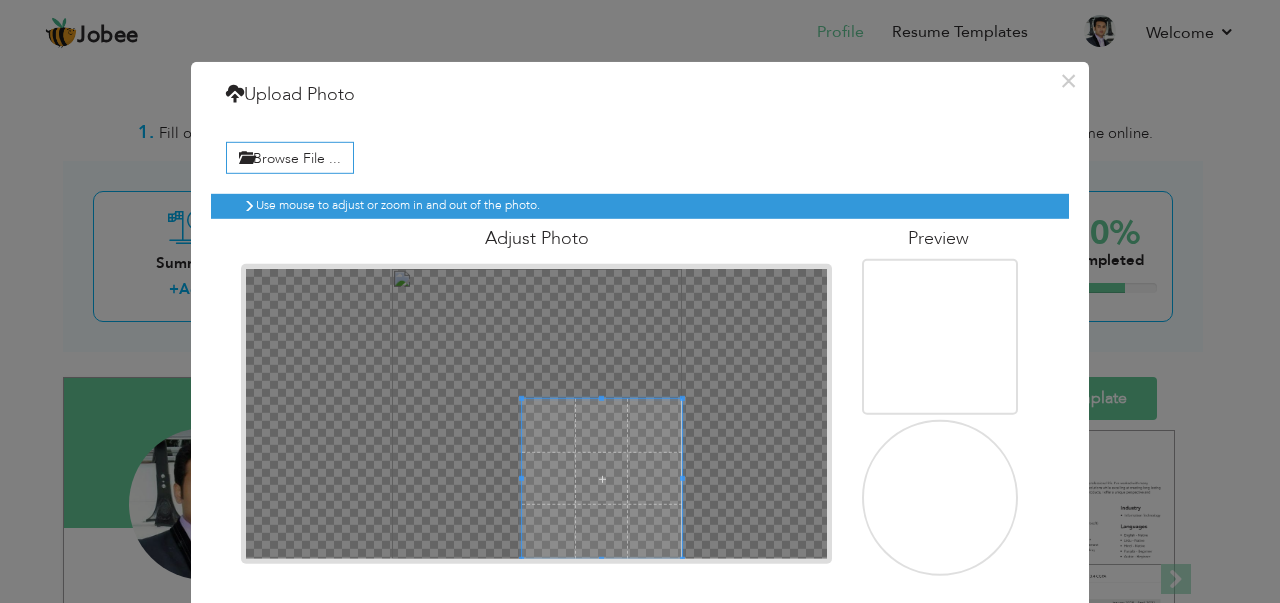 click at bounding box center (536, 413) 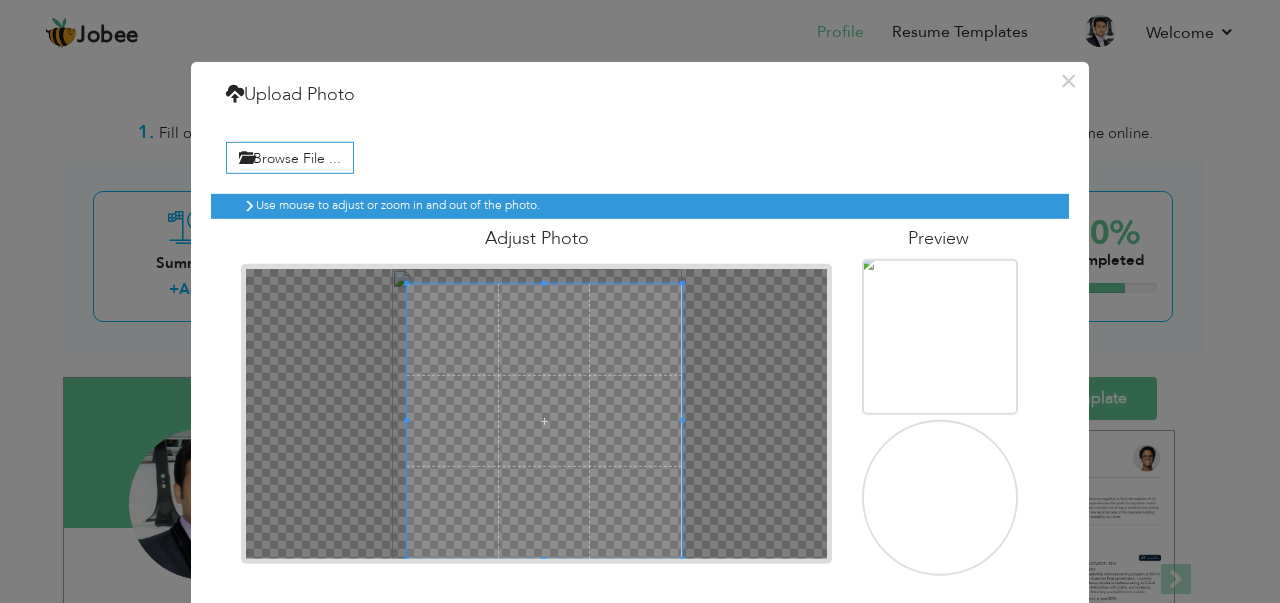 click at bounding box center (536, 413) 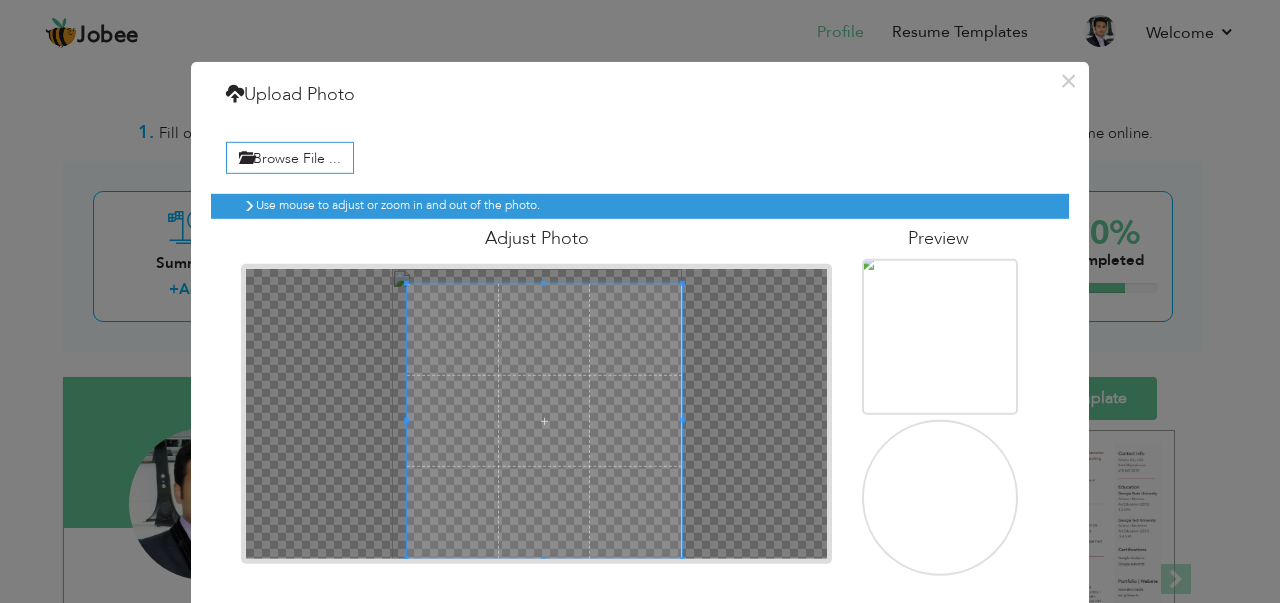 click at bounding box center [938, 334] 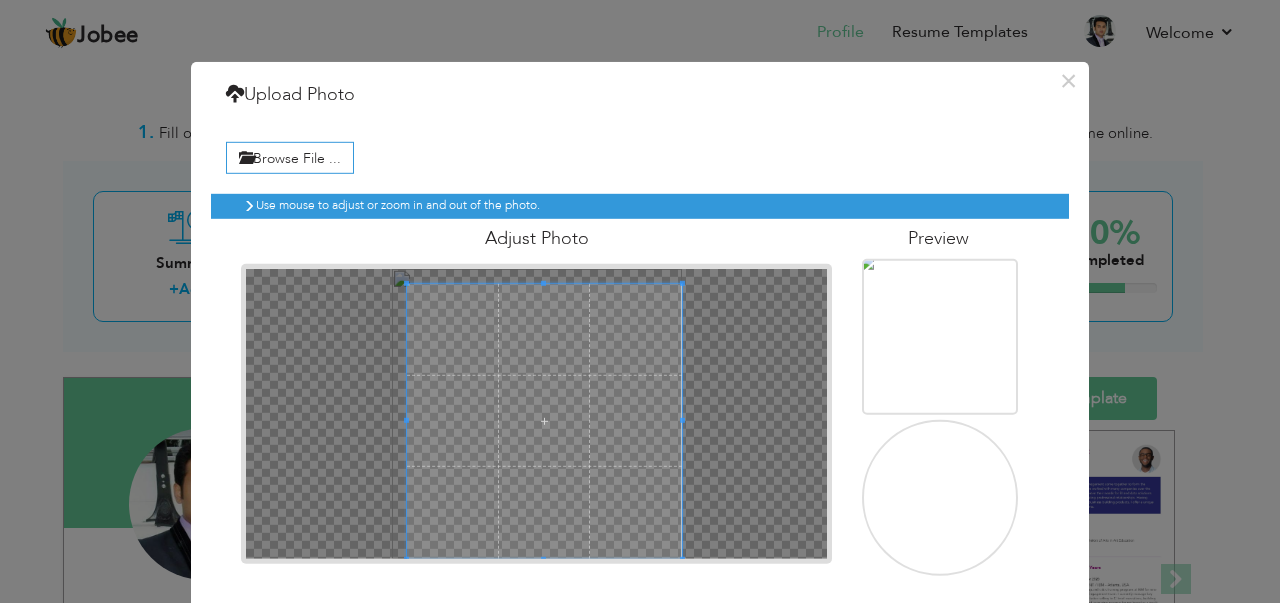 click at bounding box center (938, 334) 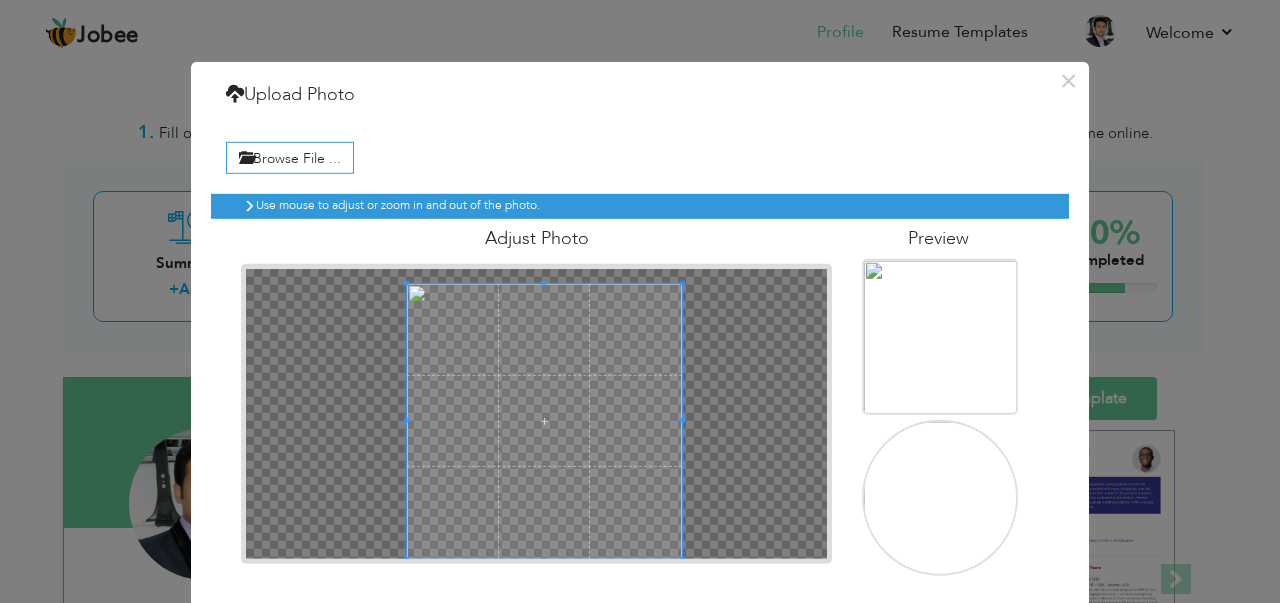 scroll, scrollTop: 77, scrollLeft: 0, axis: vertical 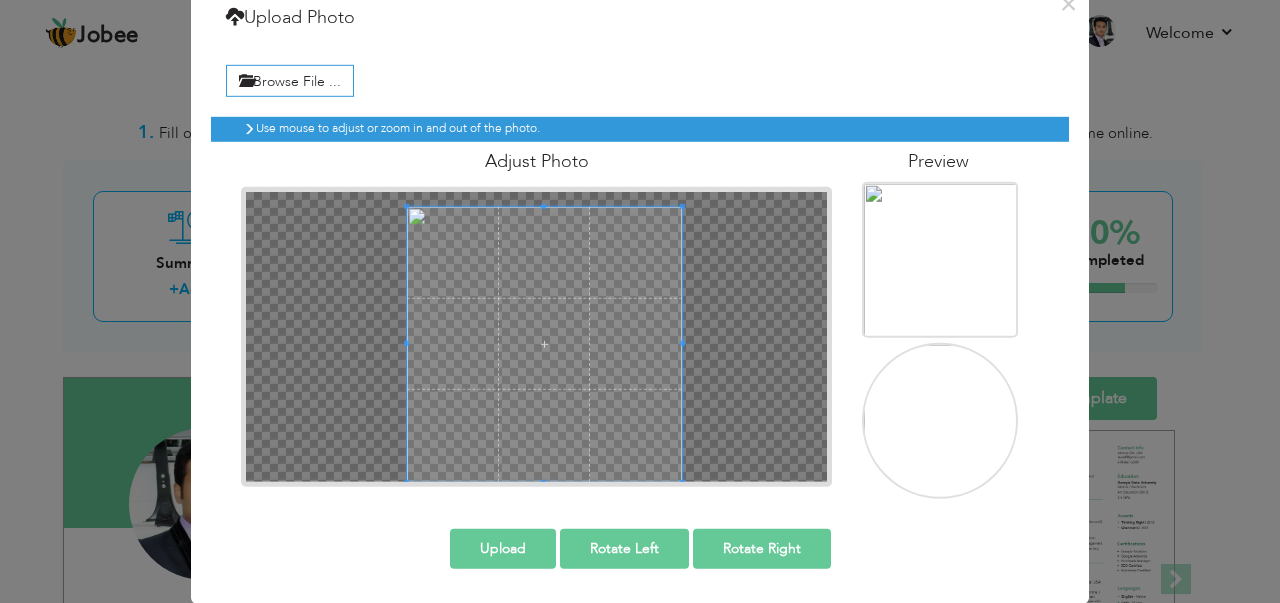 click on "Upload" at bounding box center [503, 548] 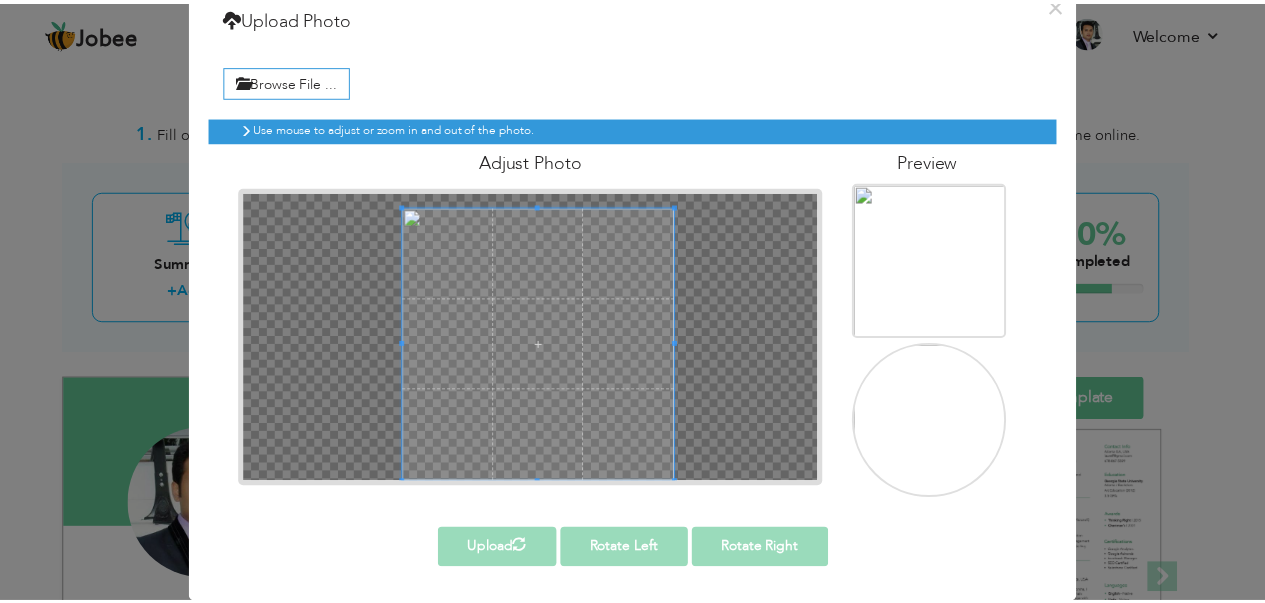 scroll, scrollTop: 0, scrollLeft: 0, axis: both 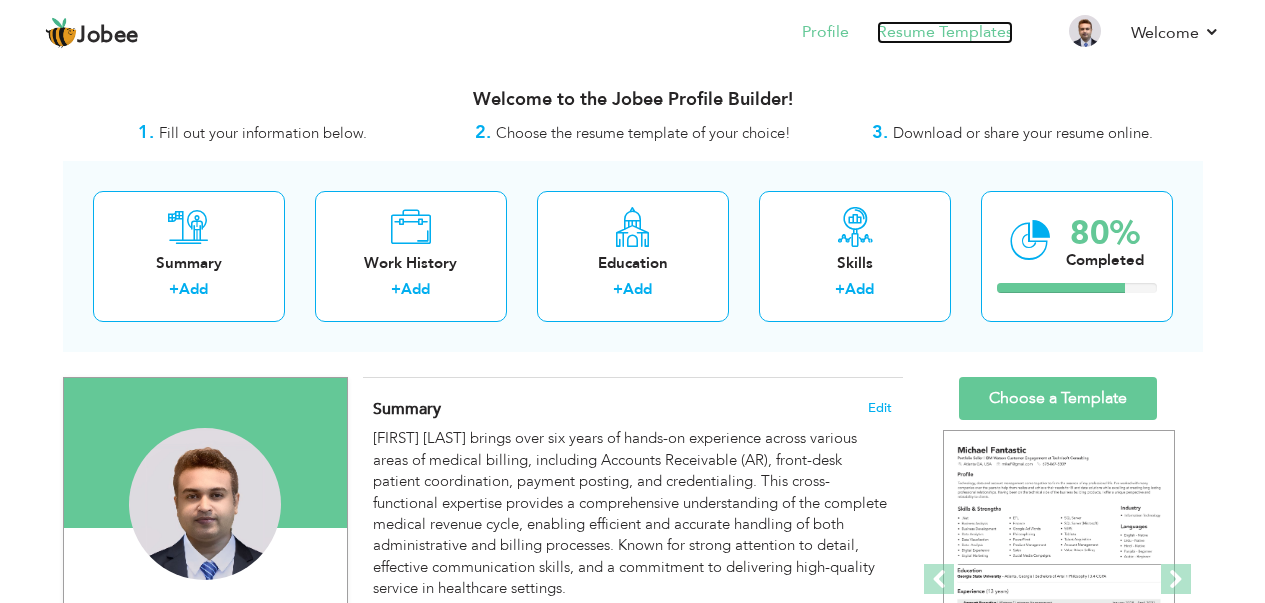 click on "Resume Templates" at bounding box center (945, 32) 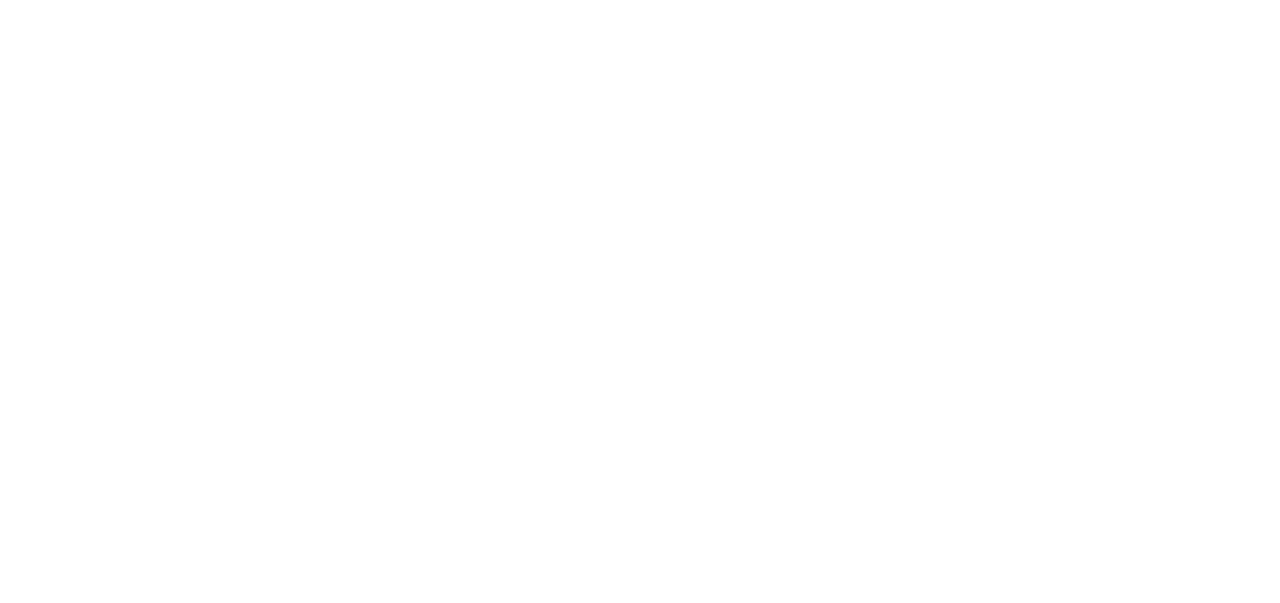 scroll, scrollTop: 0, scrollLeft: 0, axis: both 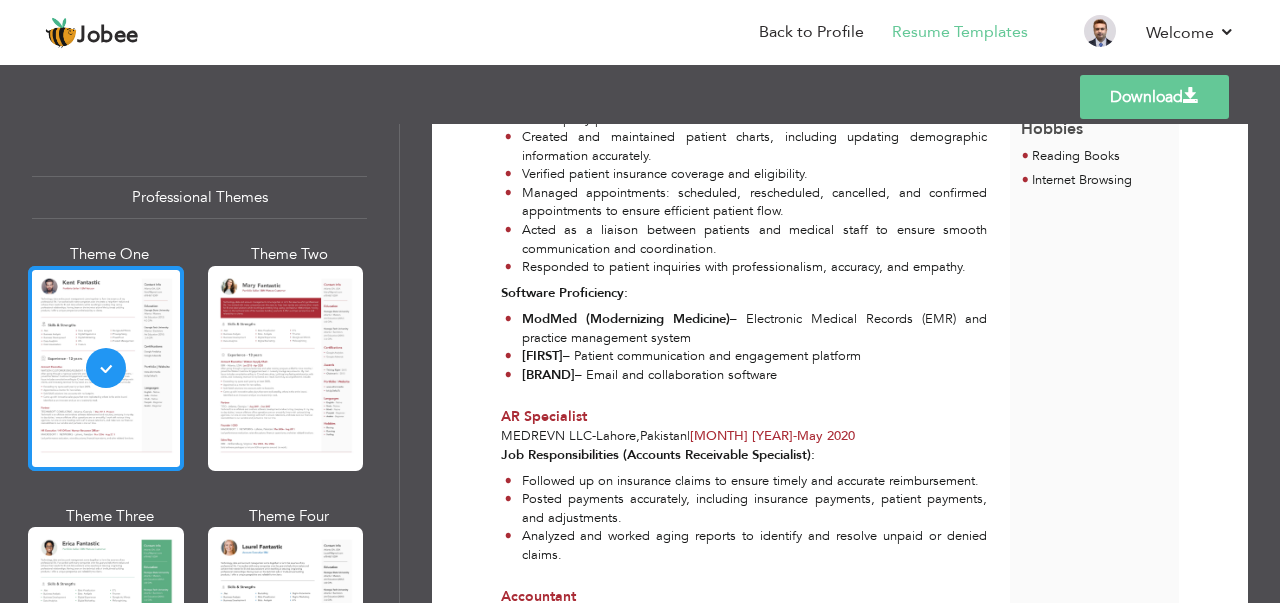 click at bounding box center (106, 368) 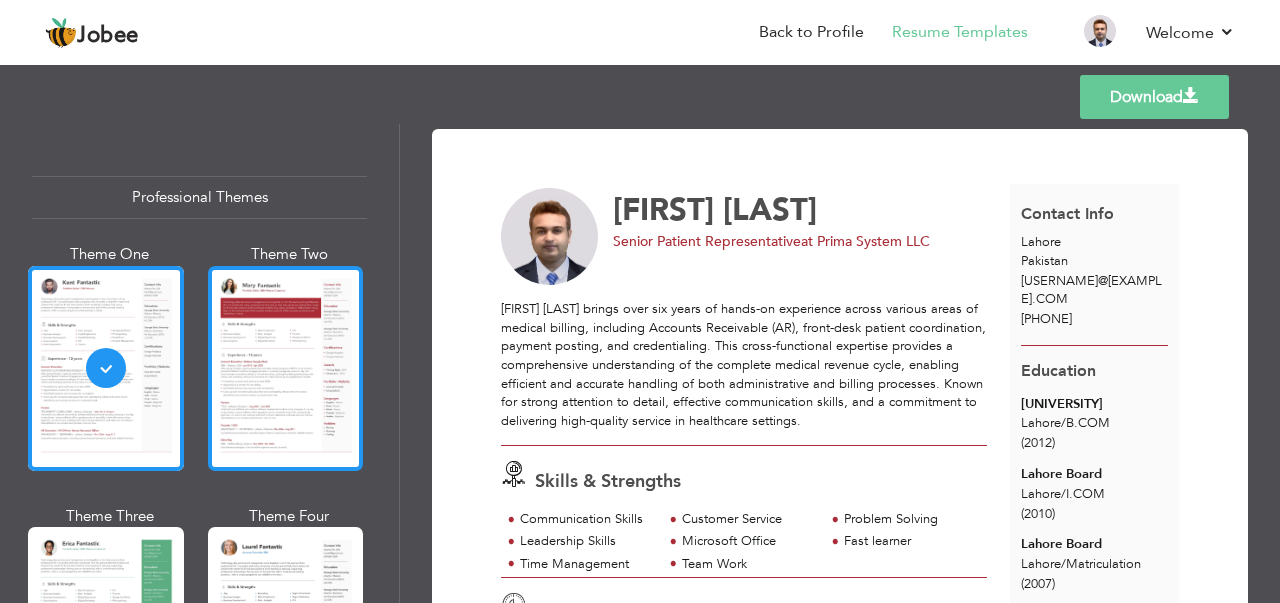 scroll, scrollTop: 100, scrollLeft: 0, axis: vertical 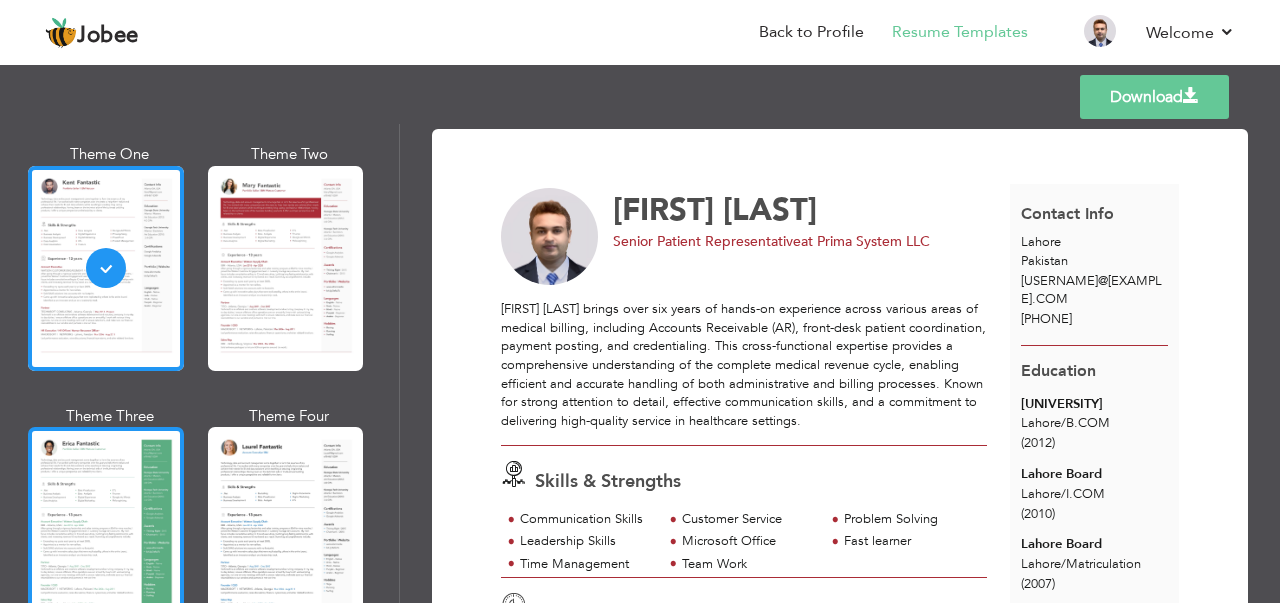 click at bounding box center (106, 529) 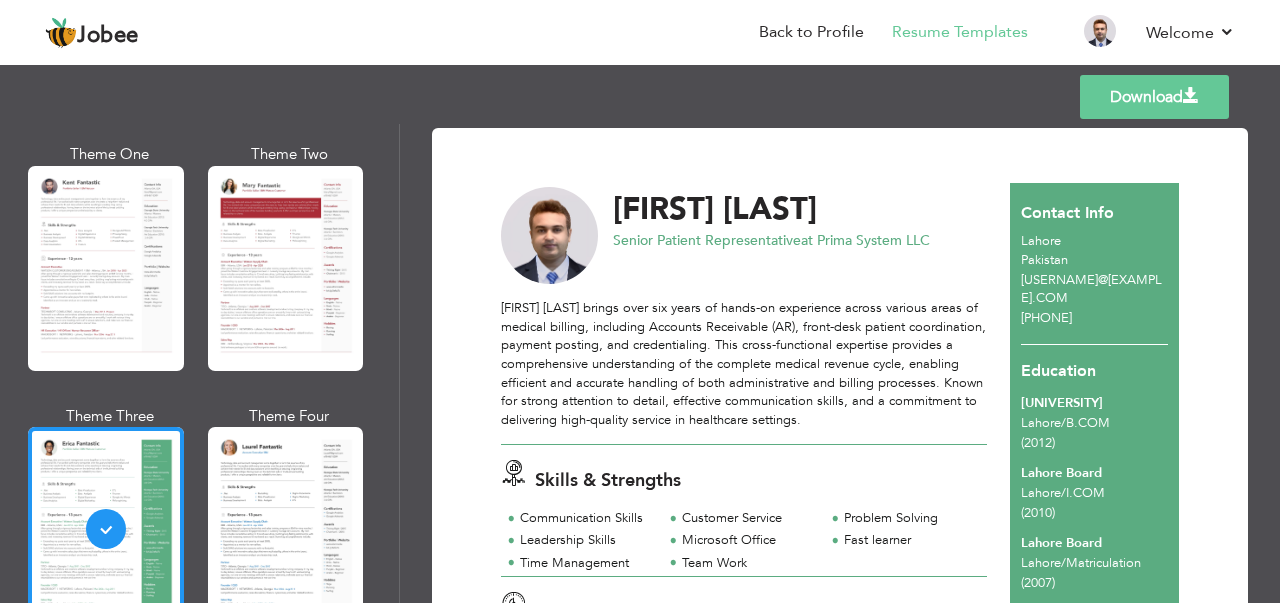 scroll, scrollTop: 0, scrollLeft: 0, axis: both 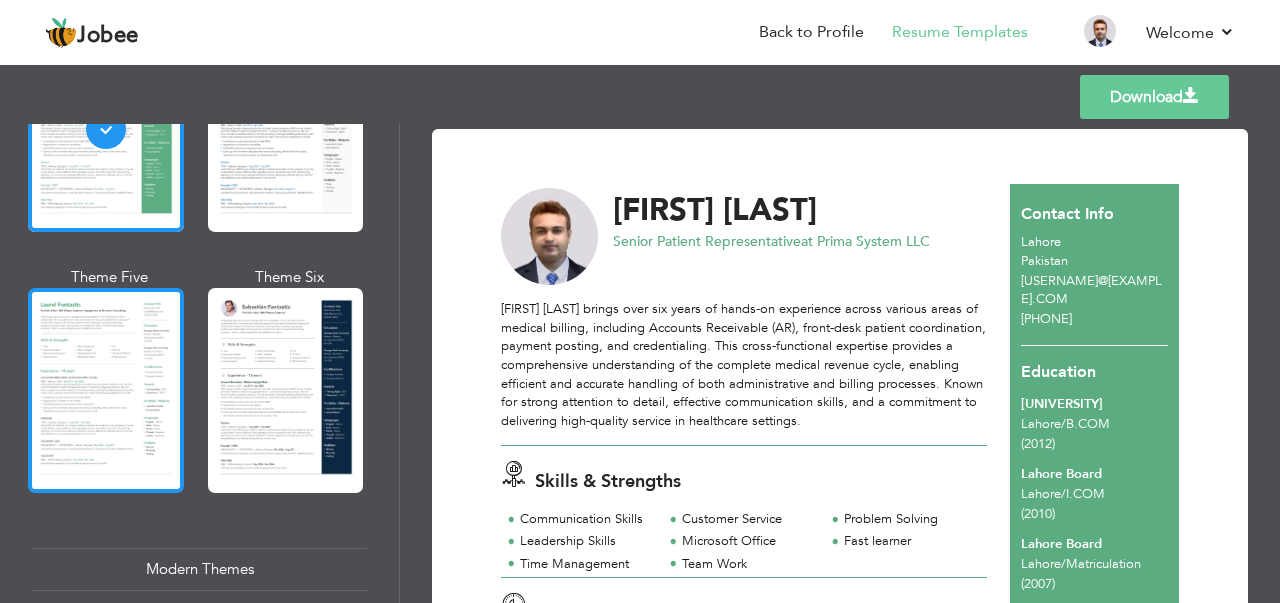 click at bounding box center (106, 390) 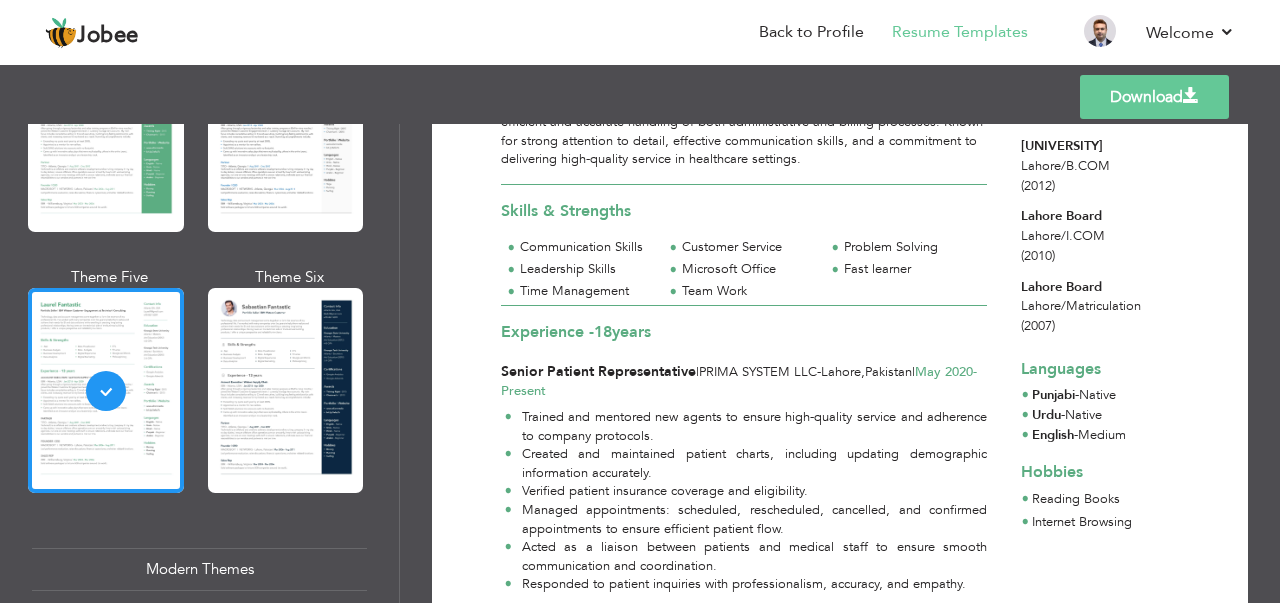 scroll, scrollTop: 0, scrollLeft: 0, axis: both 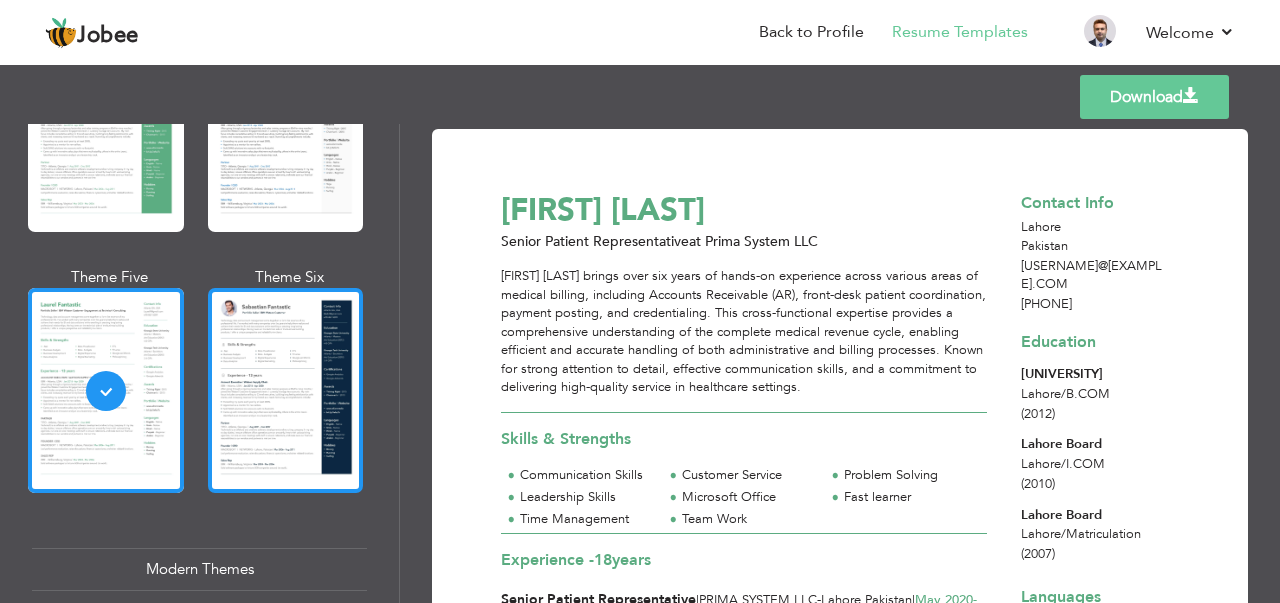 click at bounding box center (286, 390) 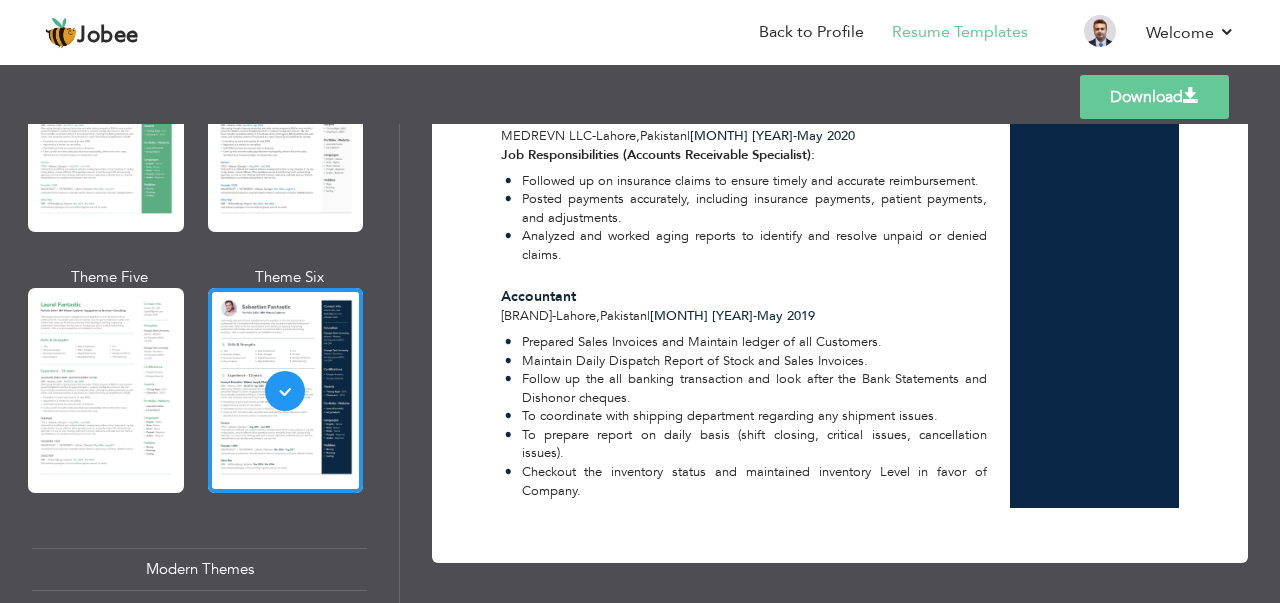scroll, scrollTop: 902, scrollLeft: 0, axis: vertical 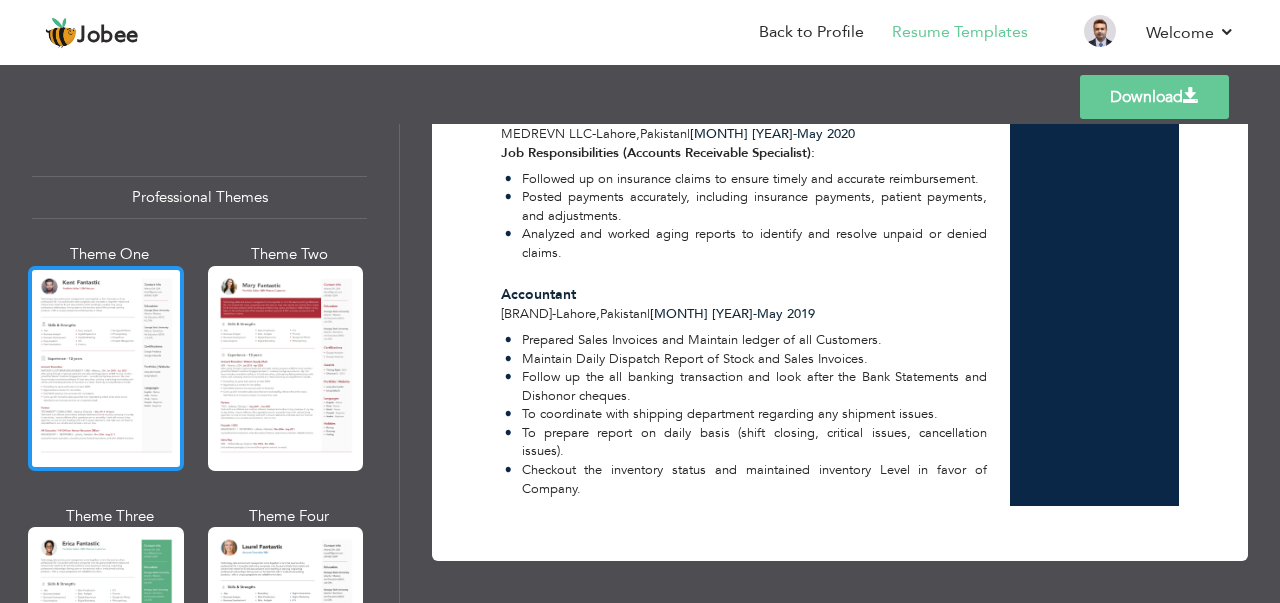 click at bounding box center (106, 368) 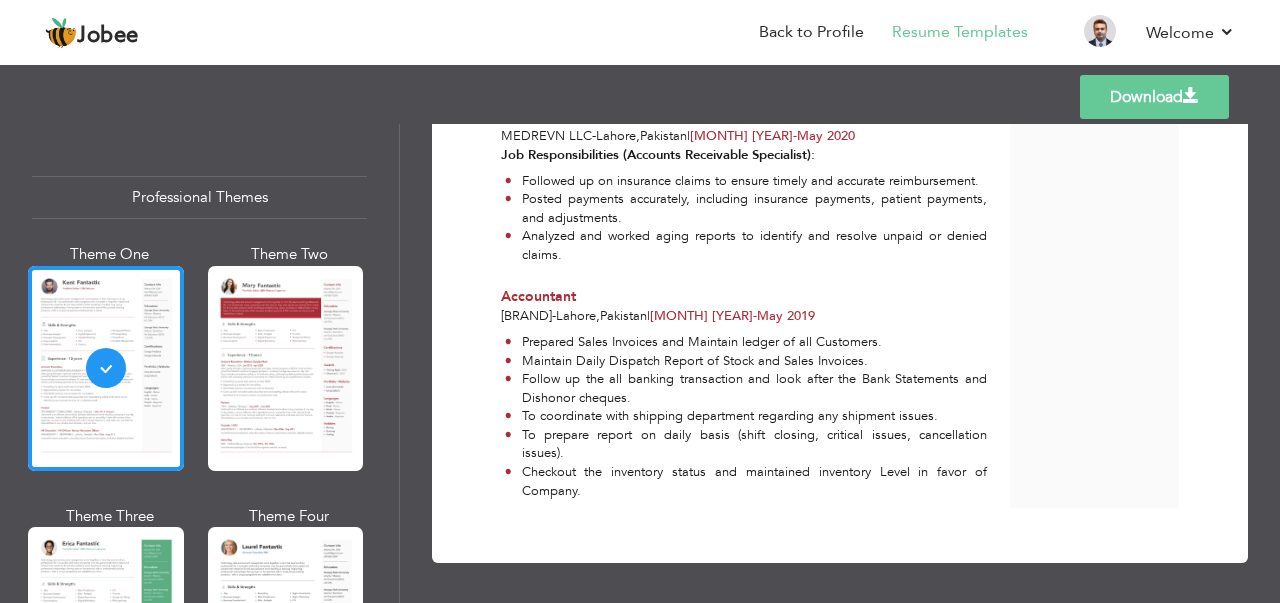 scroll, scrollTop: 902, scrollLeft: 0, axis: vertical 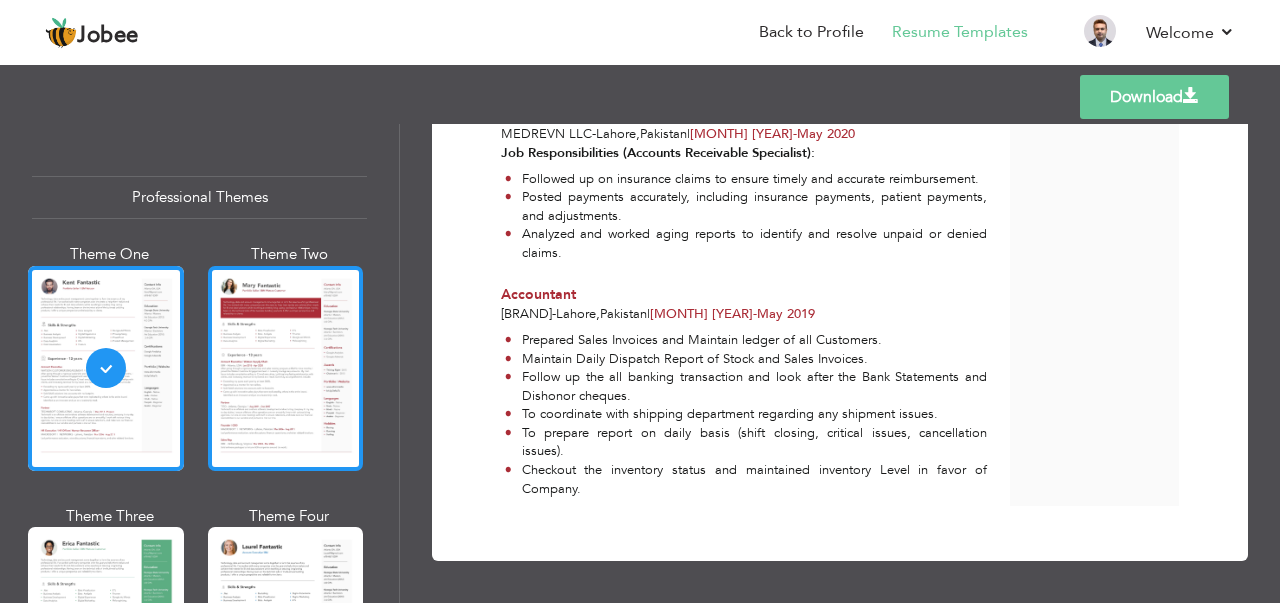 click at bounding box center [286, 368] 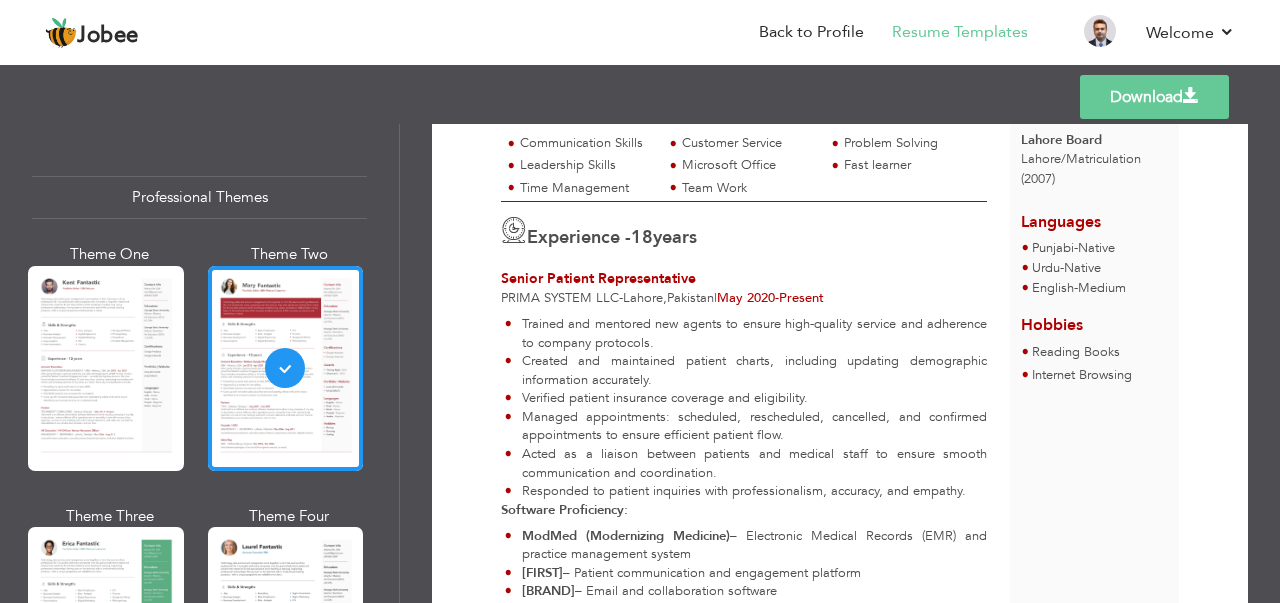scroll, scrollTop: 400, scrollLeft: 0, axis: vertical 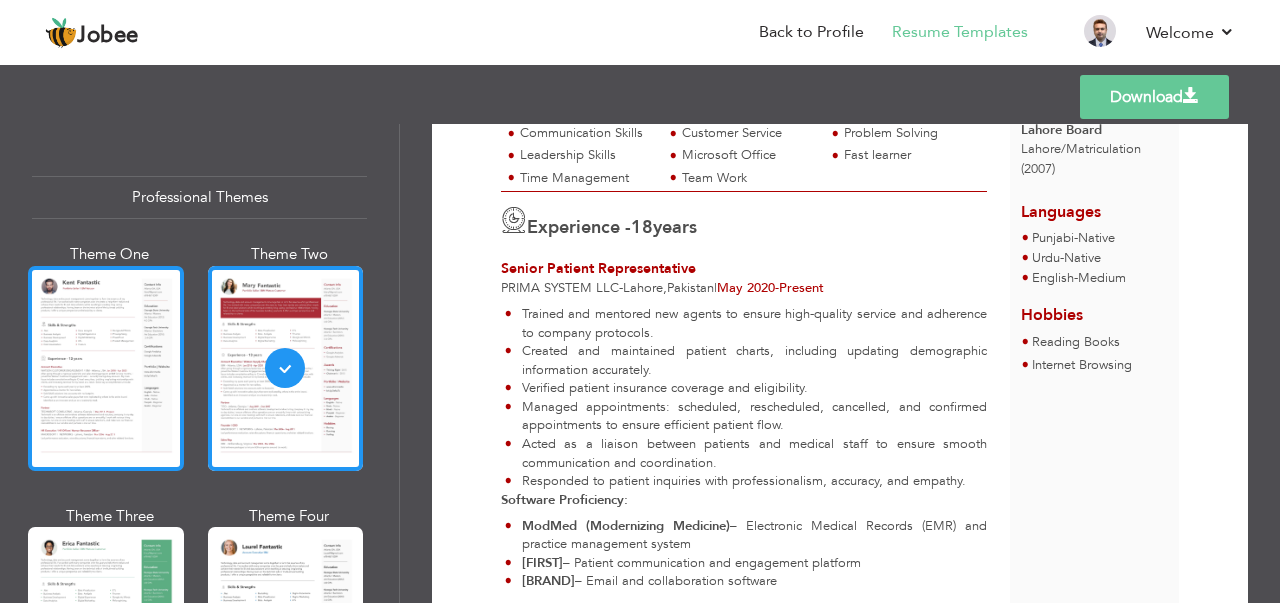 click at bounding box center (106, 368) 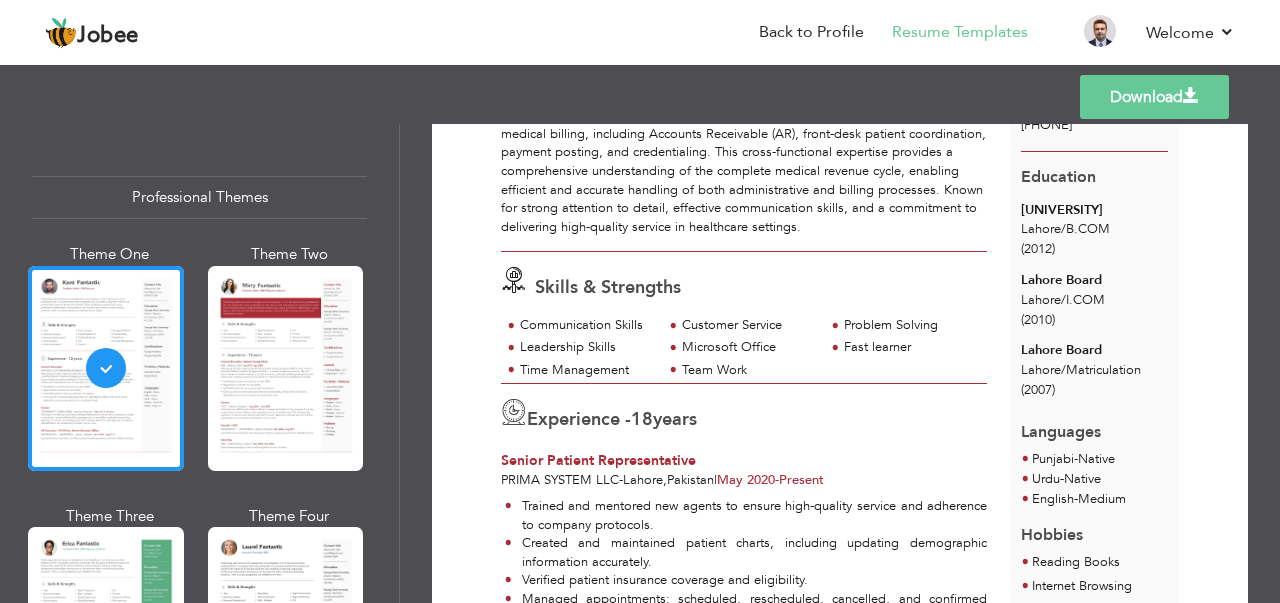 scroll, scrollTop: 200, scrollLeft: 0, axis: vertical 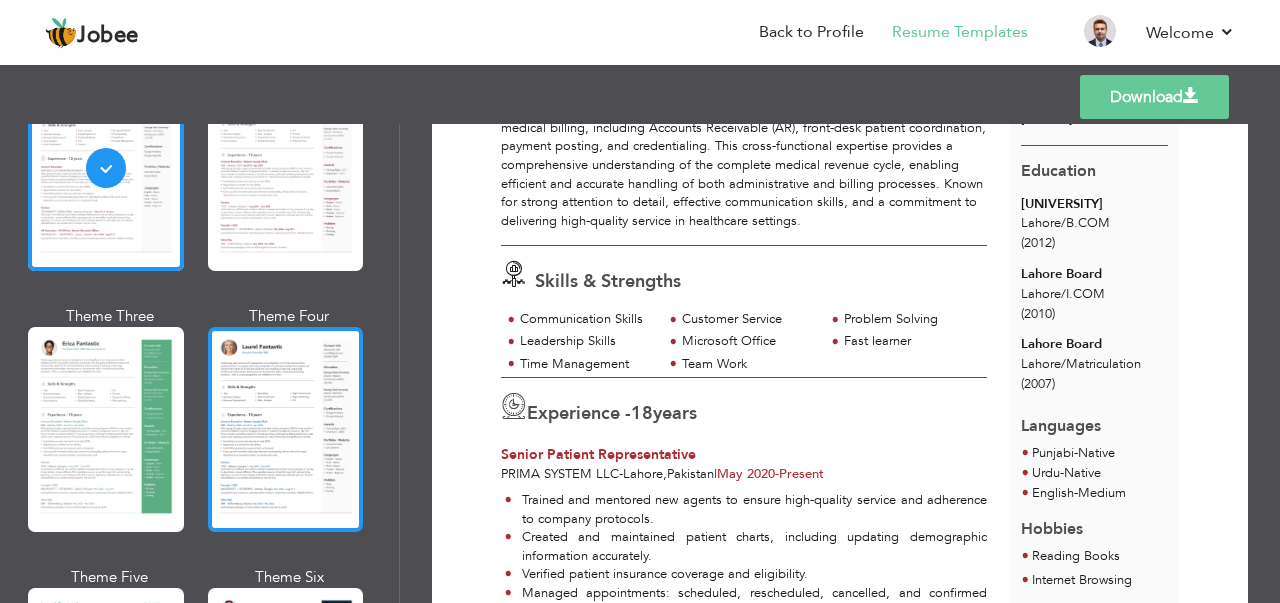 click at bounding box center (286, 429) 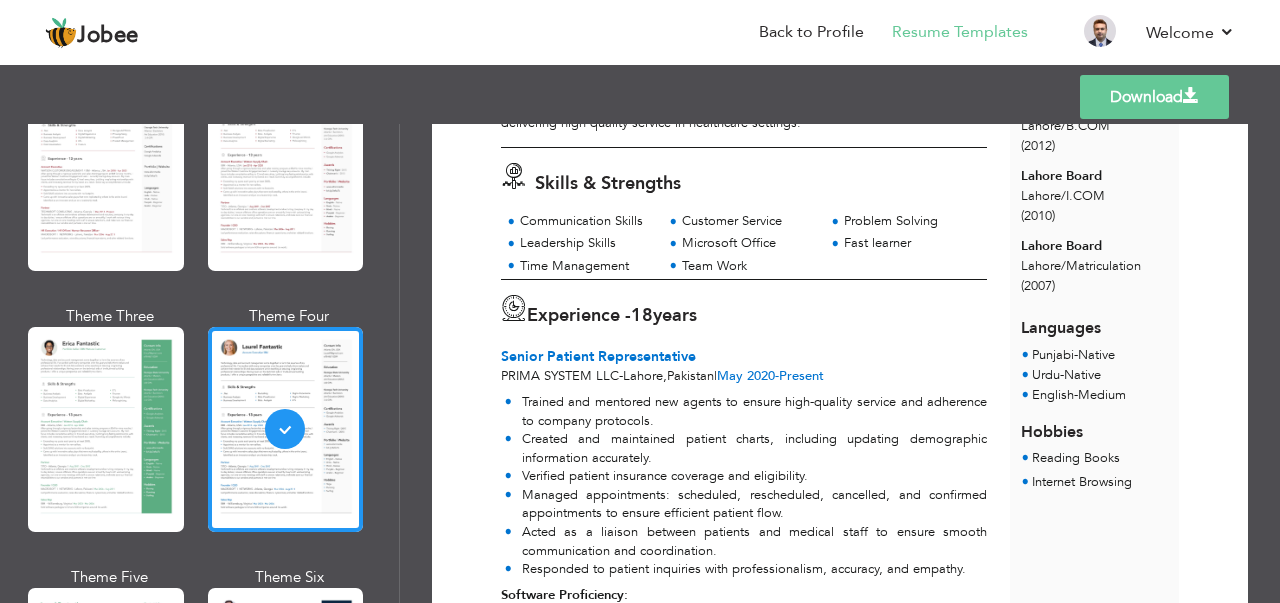 scroll, scrollTop: 300, scrollLeft: 0, axis: vertical 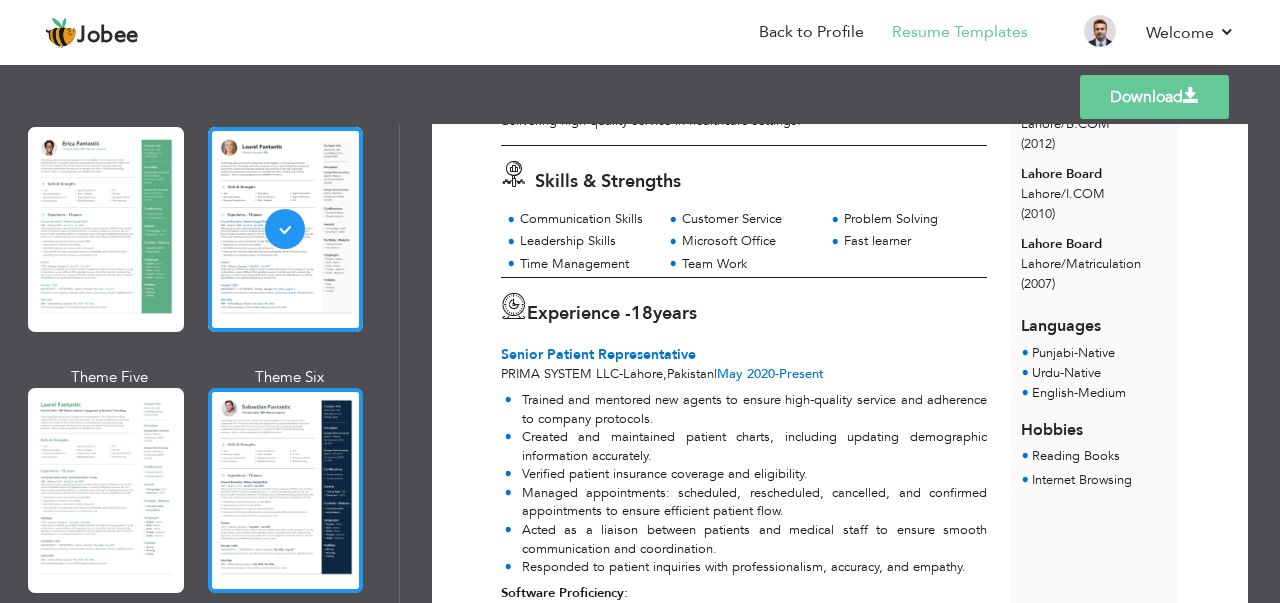 click at bounding box center [286, 490] 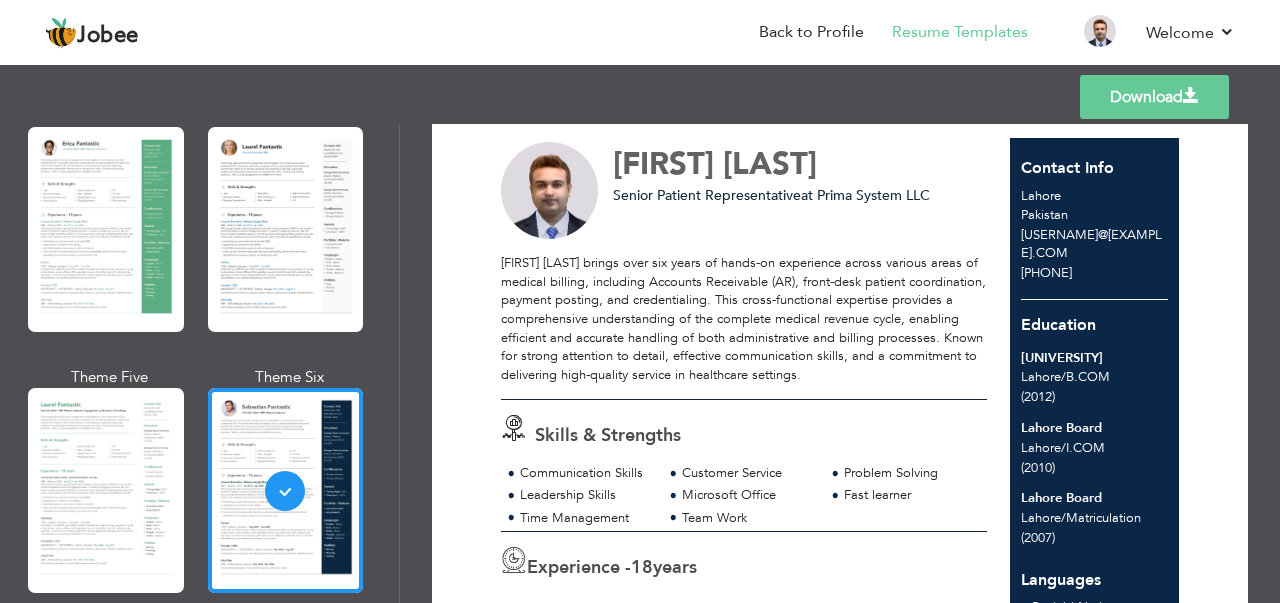 scroll, scrollTop: 0, scrollLeft: 0, axis: both 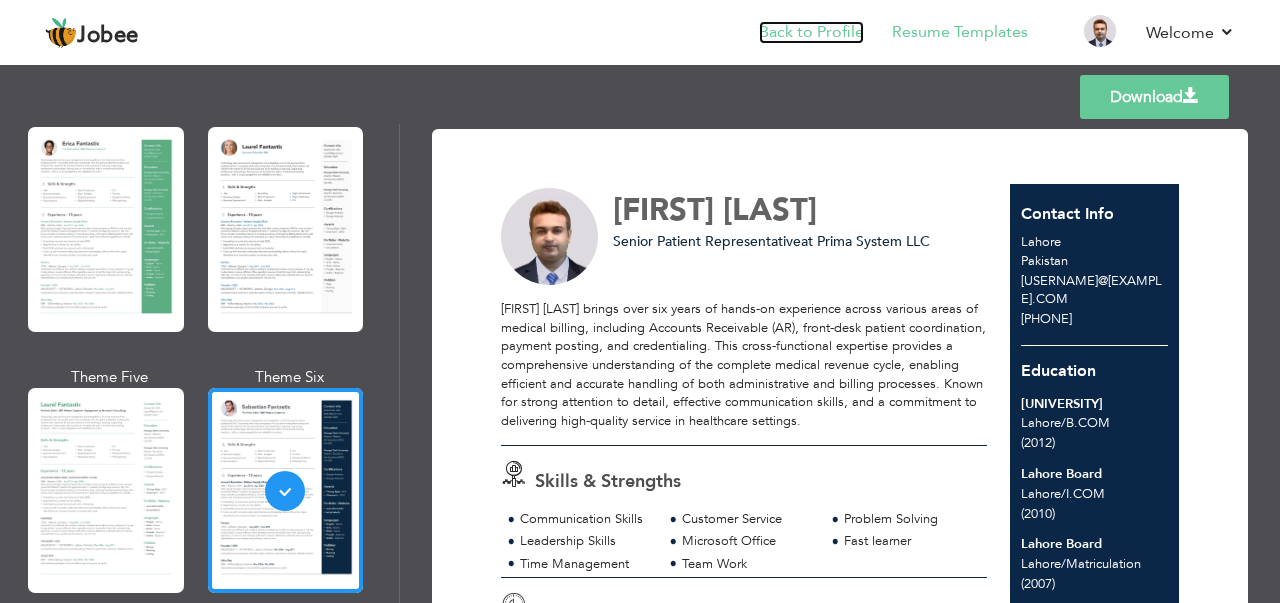 click on "Back to Profile" at bounding box center [811, 32] 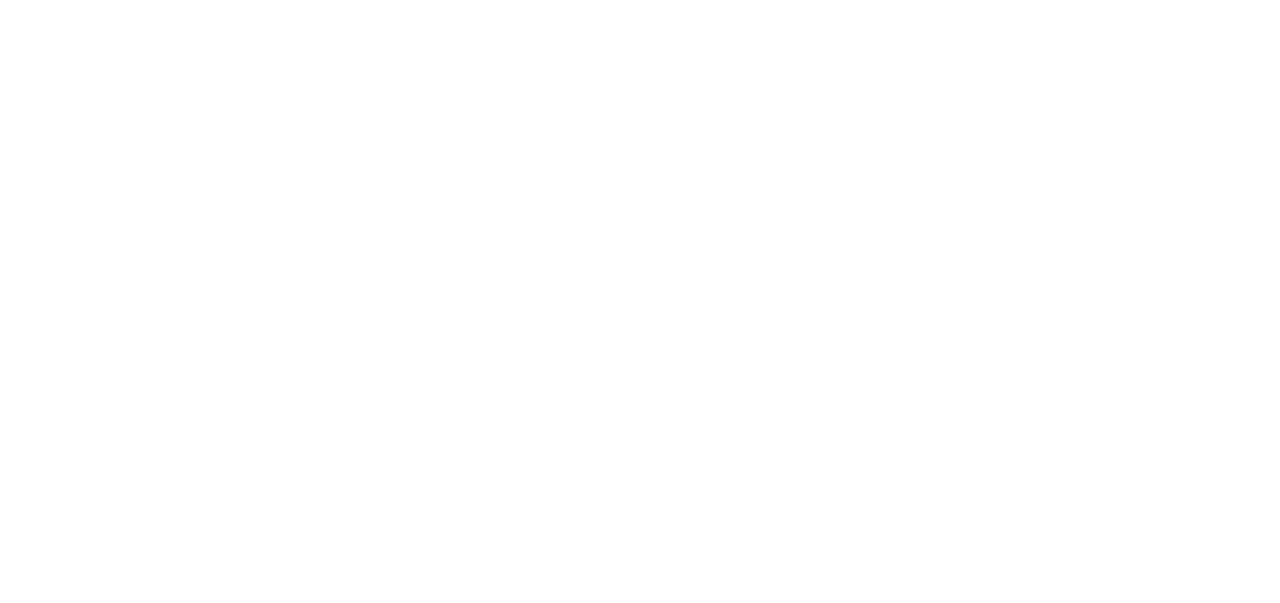 scroll, scrollTop: 0, scrollLeft: 0, axis: both 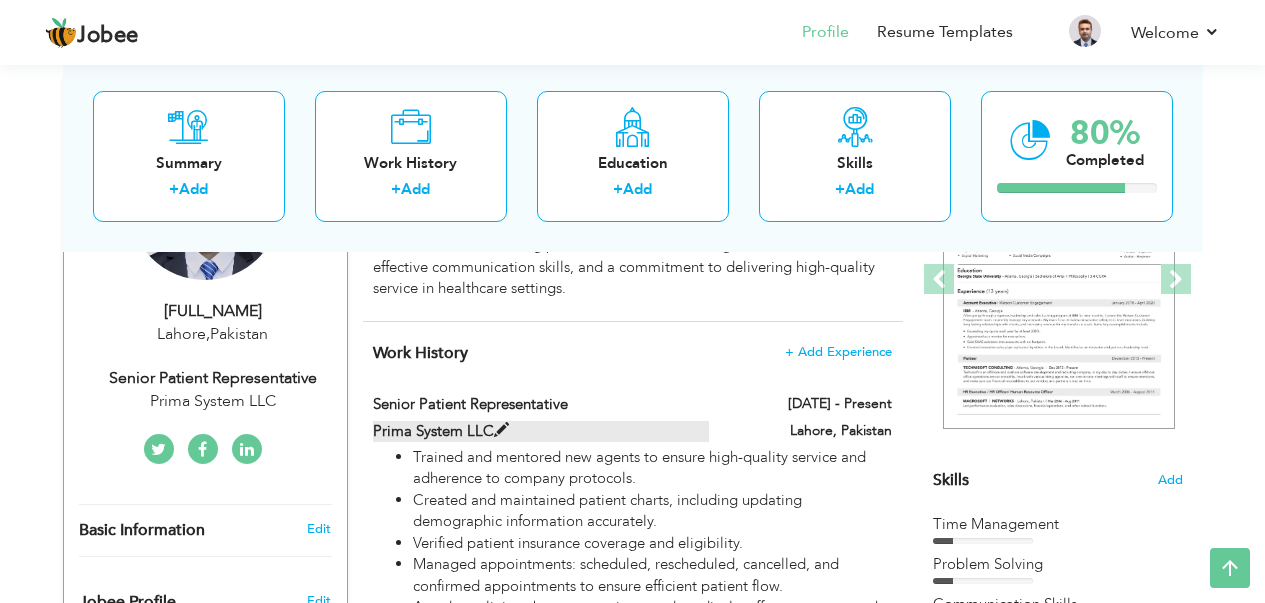 click at bounding box center [501, 430] 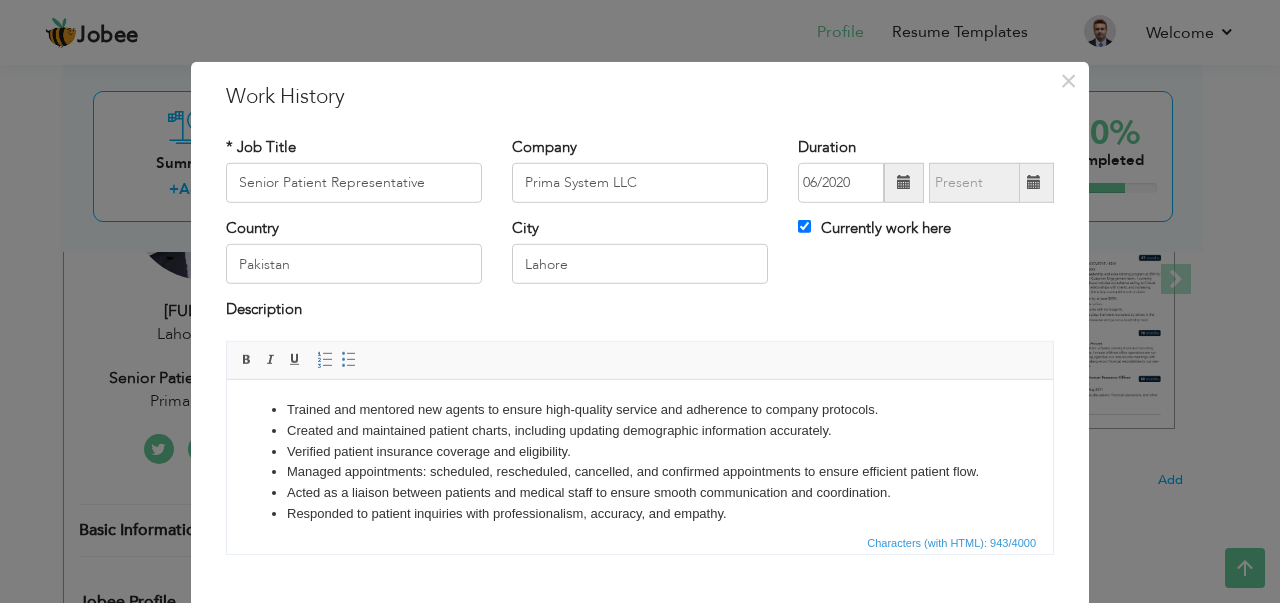 click at bounding box center [904, 183] 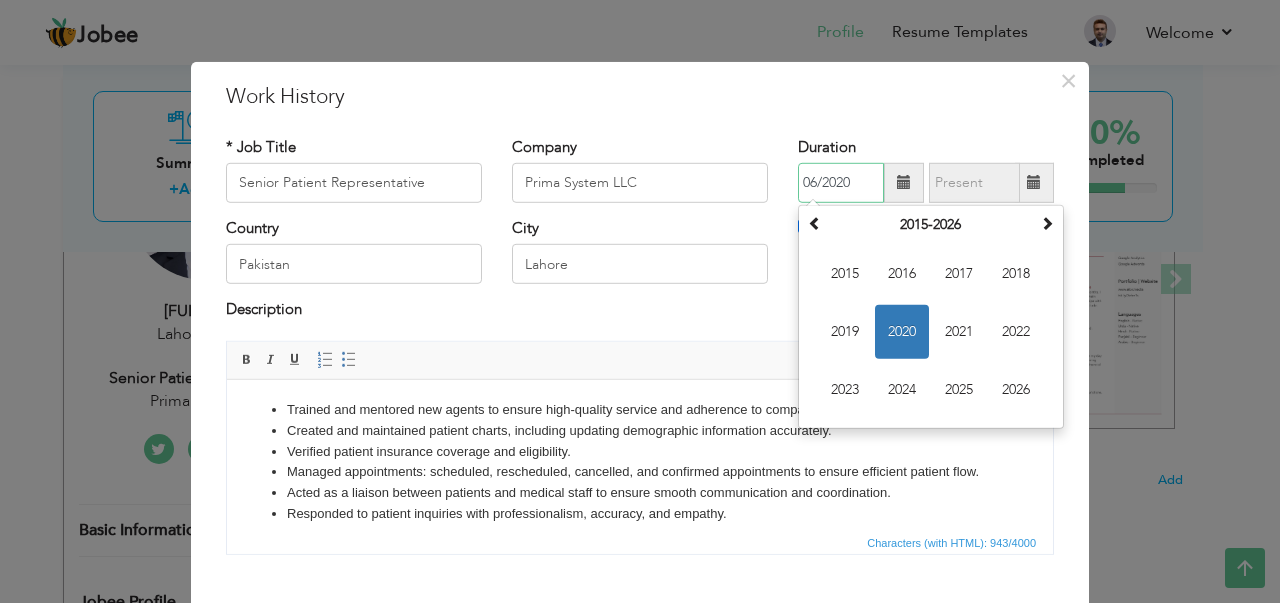 click on "2020" at bounding box center [902, 332] 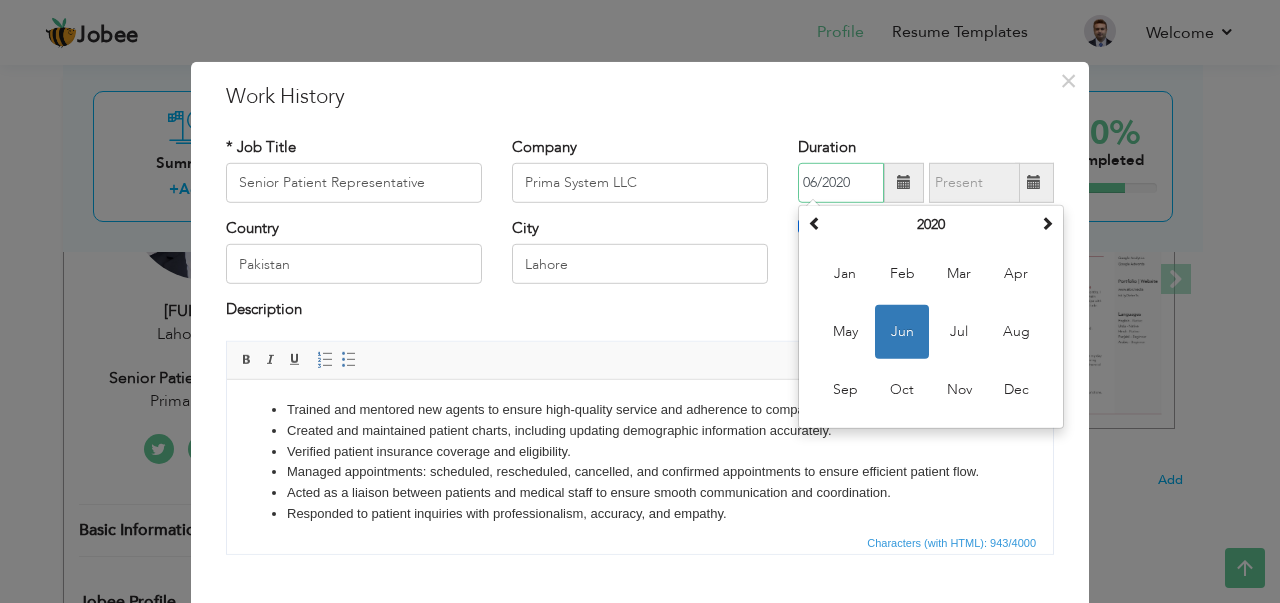 click on "Jun" at bounding box center (902, 332) 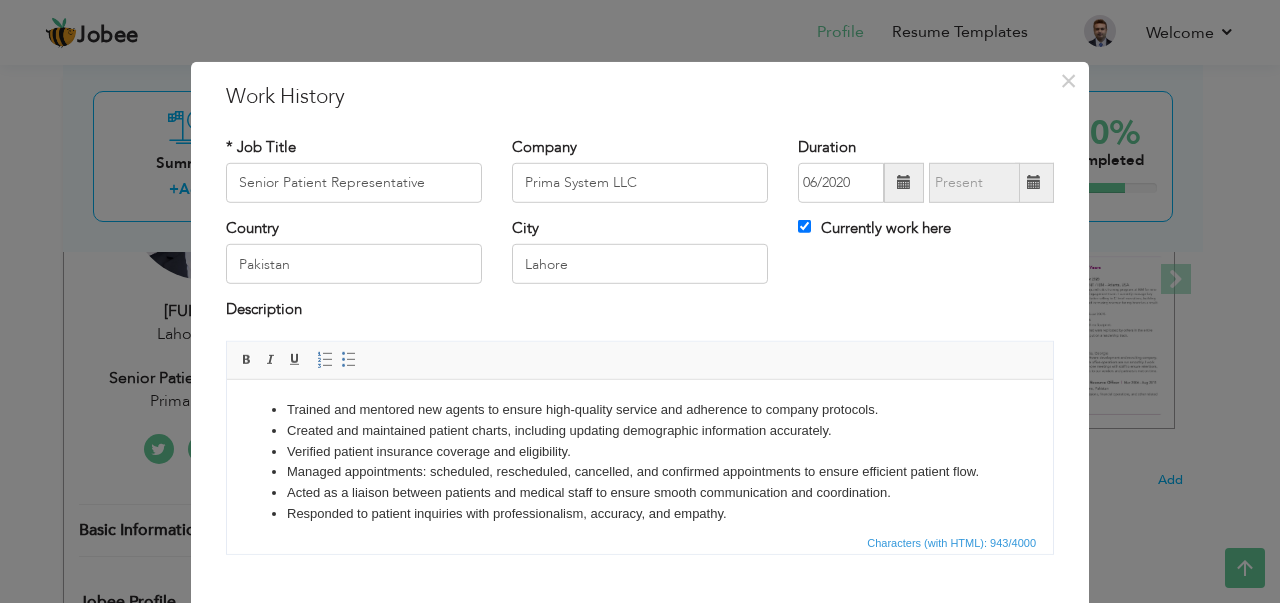 scroll, scrollTop: 100, scrollLeft: 0, axis: vertical 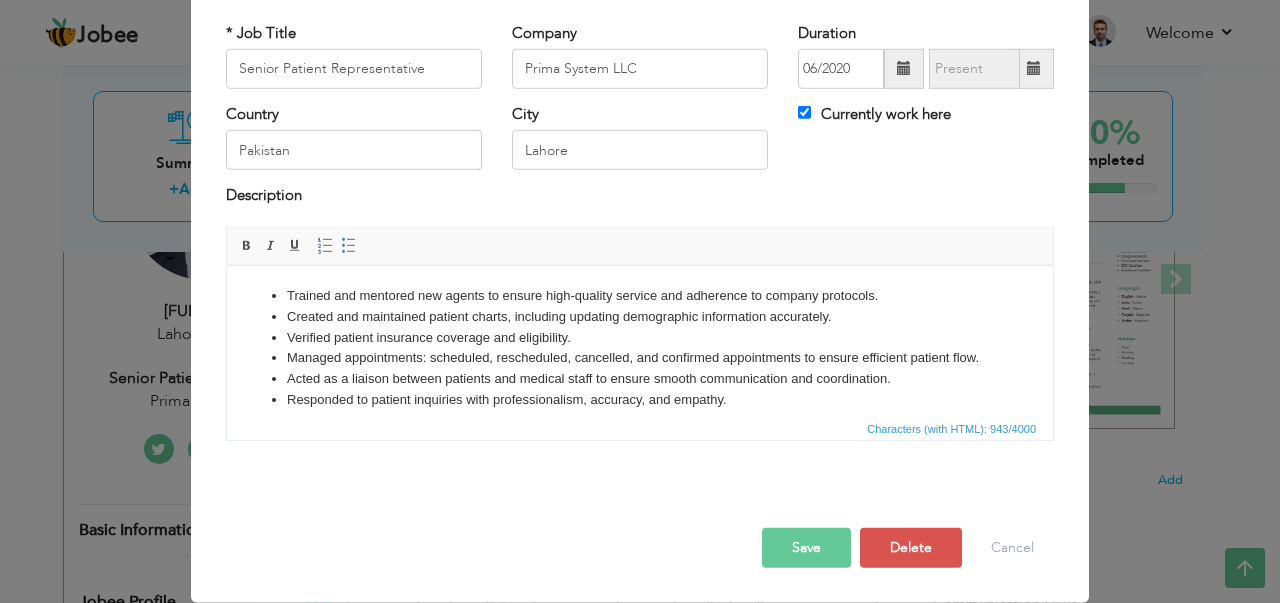 click on "Save" at bounding box center (806, 548) 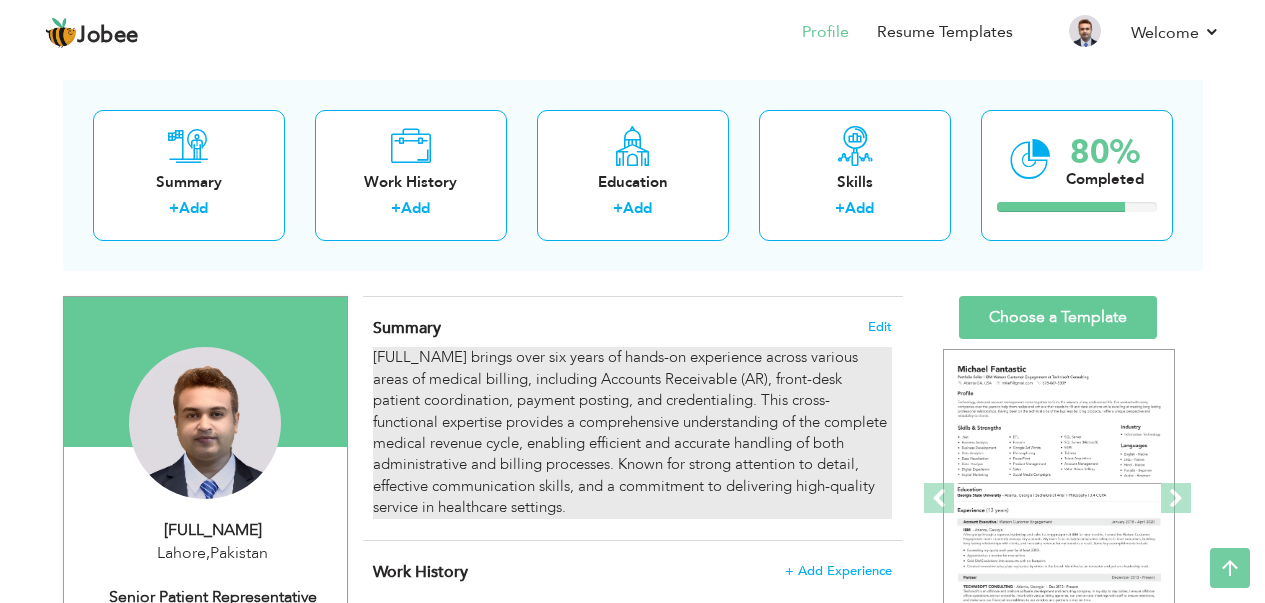 scroll, scrollTop: 0, scrollLeft: 0, axis: both 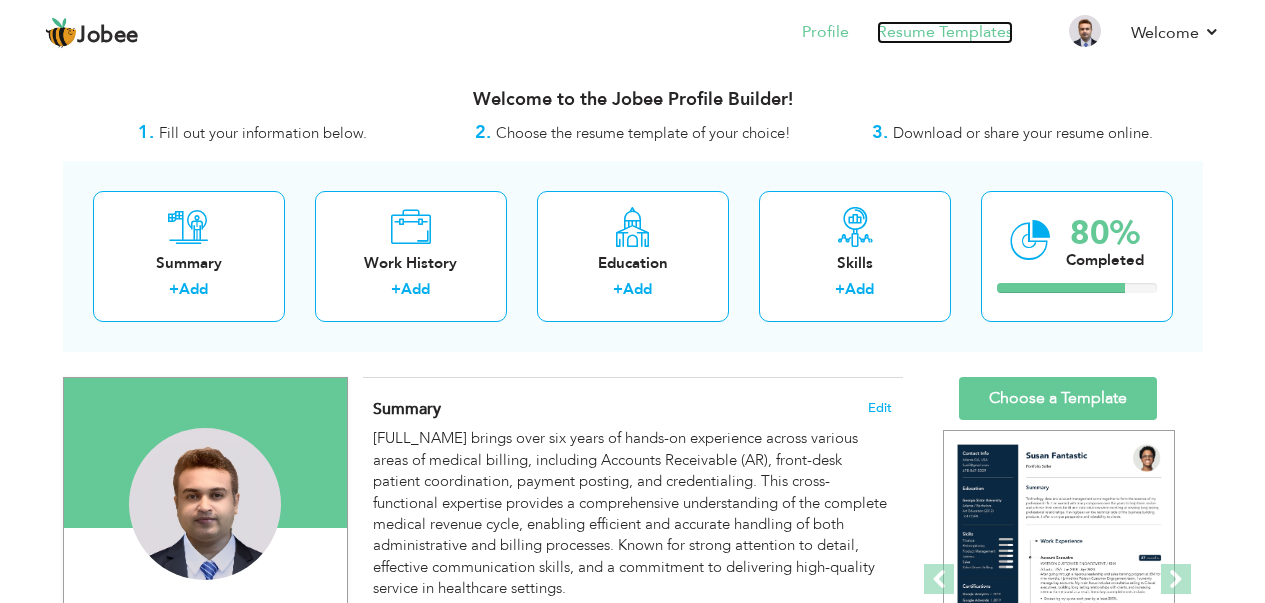 click on "Resume Templates" at bounding box center [945, 32] 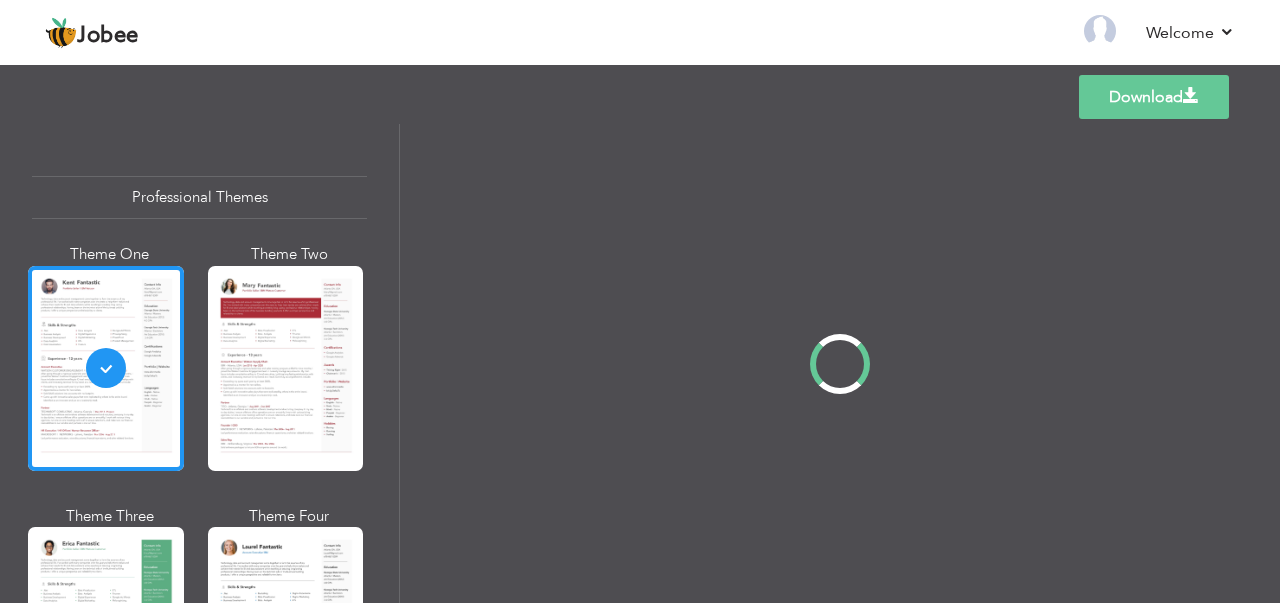 scroll, scrollTop: 0, scrollLeft: 0, axis: both 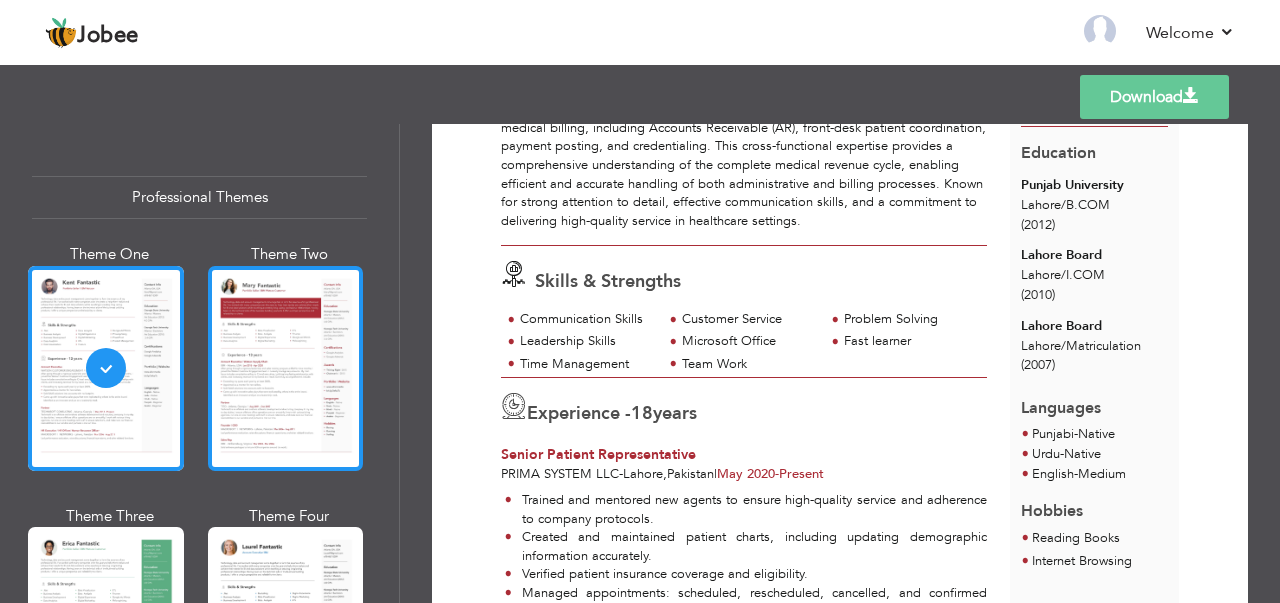 click at bounding box center (286, 368) 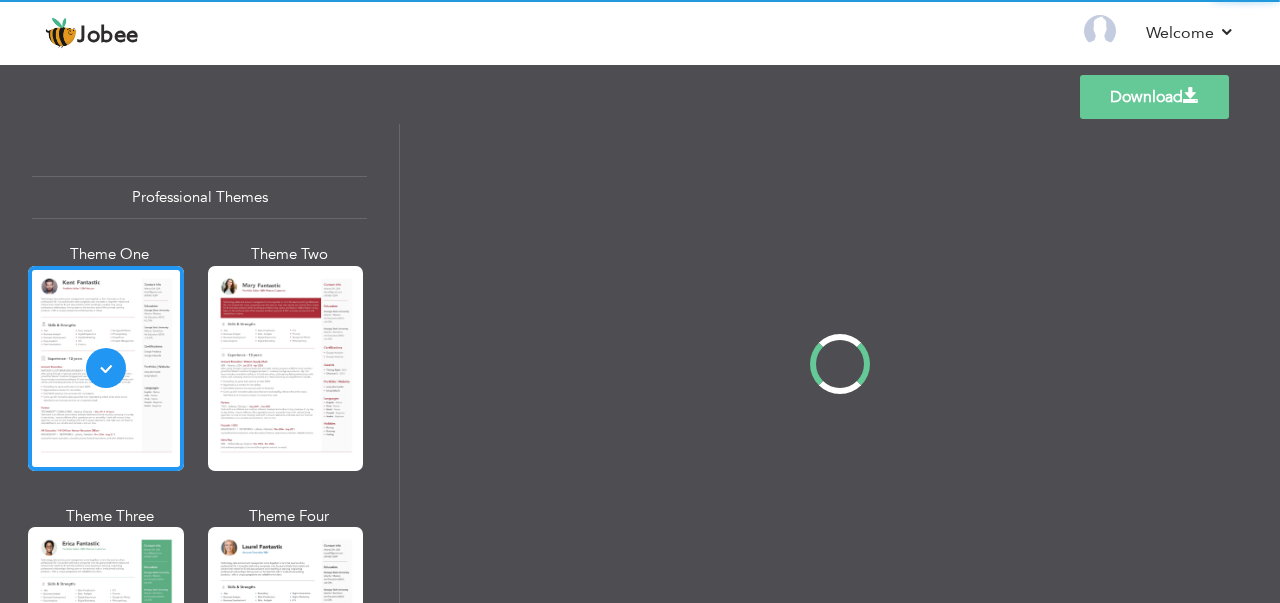 scroll, scrollTop: 0, scrollLeft: 0, axis: both 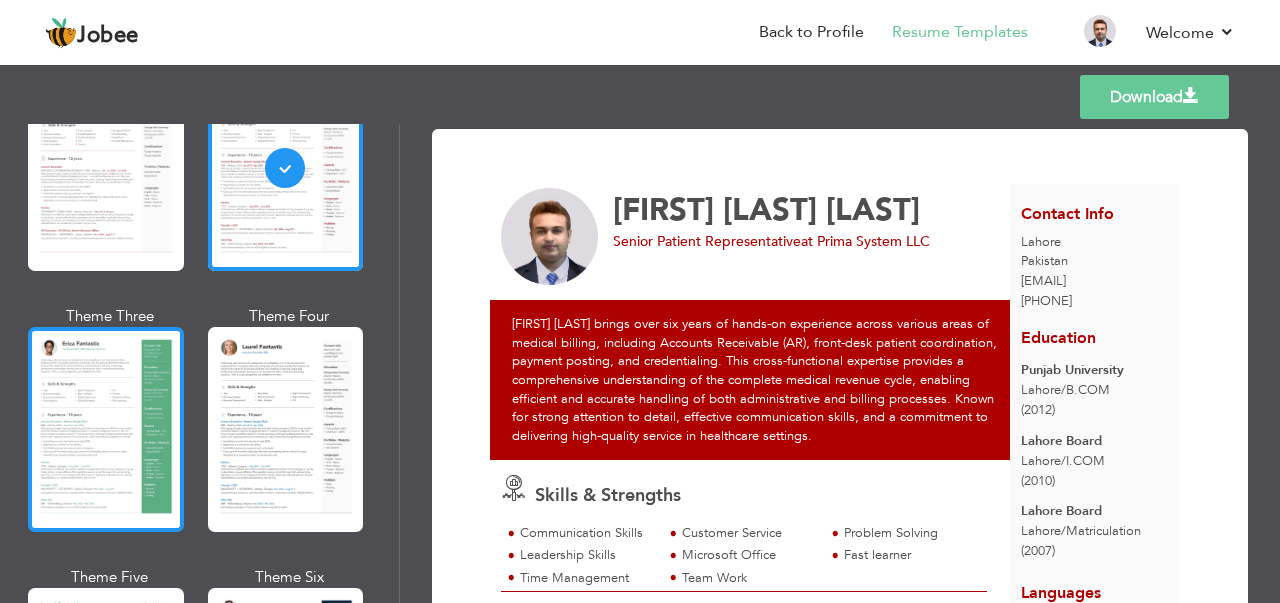 click at bounding box center (106, 429) 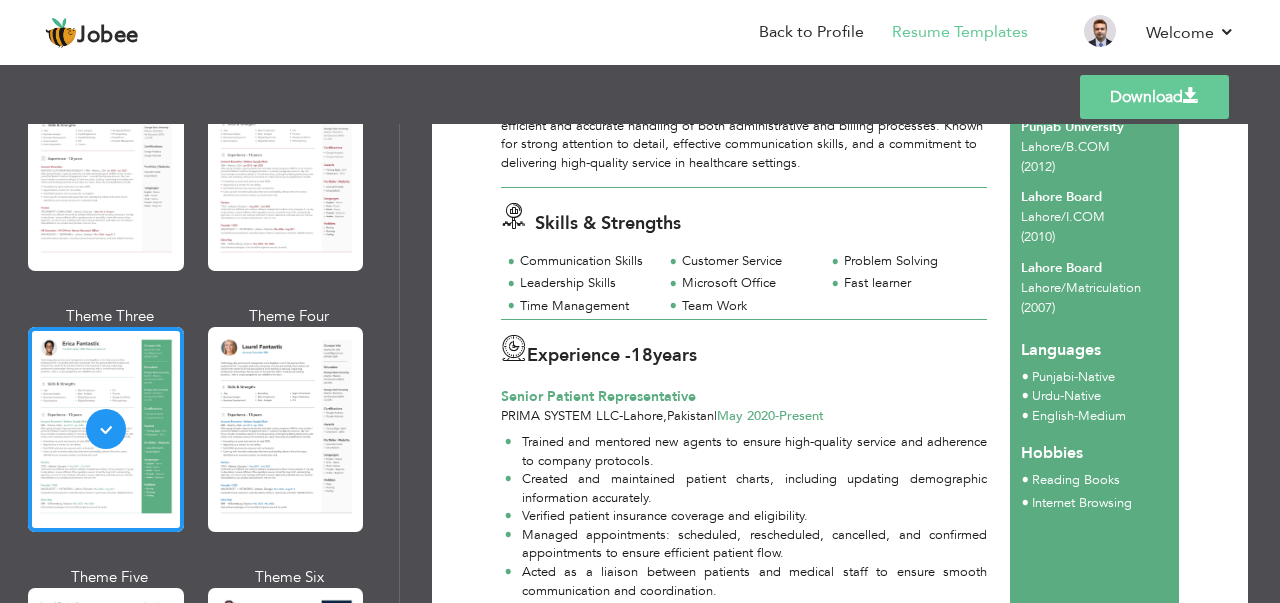 scroll, scrollTop: 300, scrollLeft: 0, axis: vertical 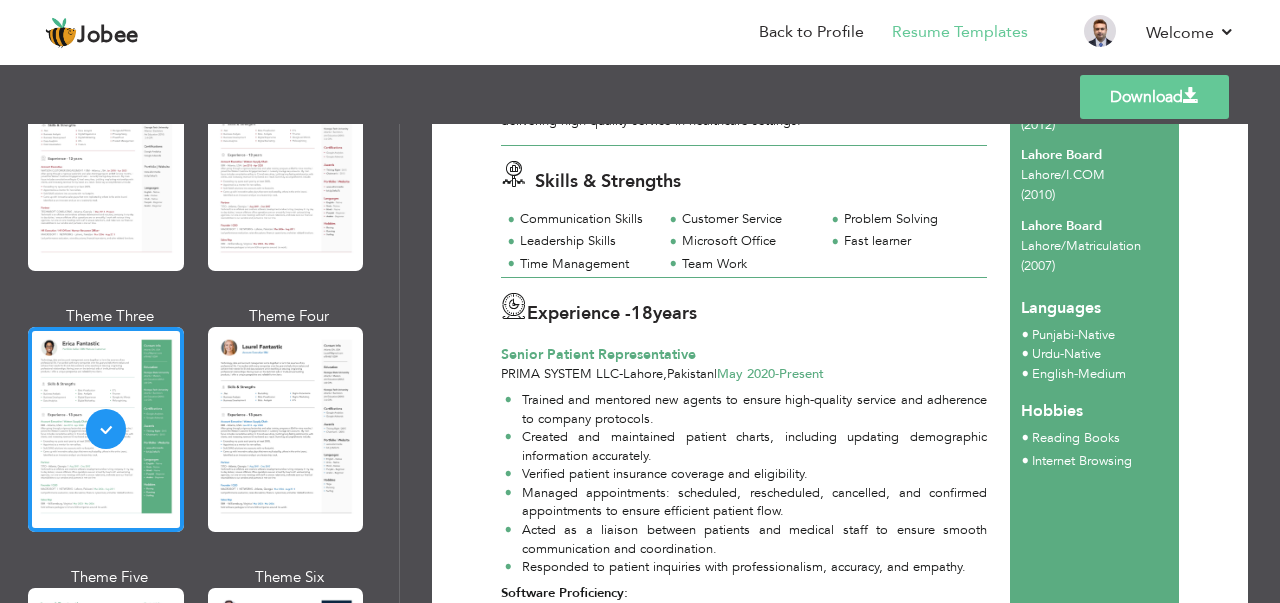 click on "May 2020  -" at bounding box center (748, 374) 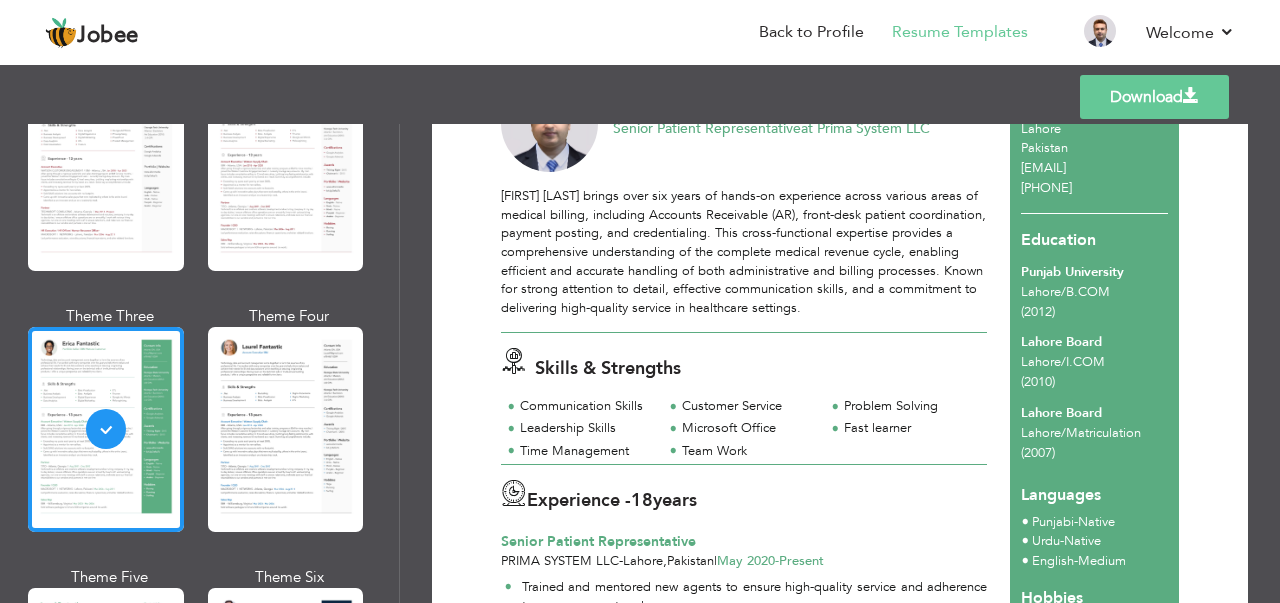 scroll, scrollTop: 0, scrollLeft: 0, axis: both 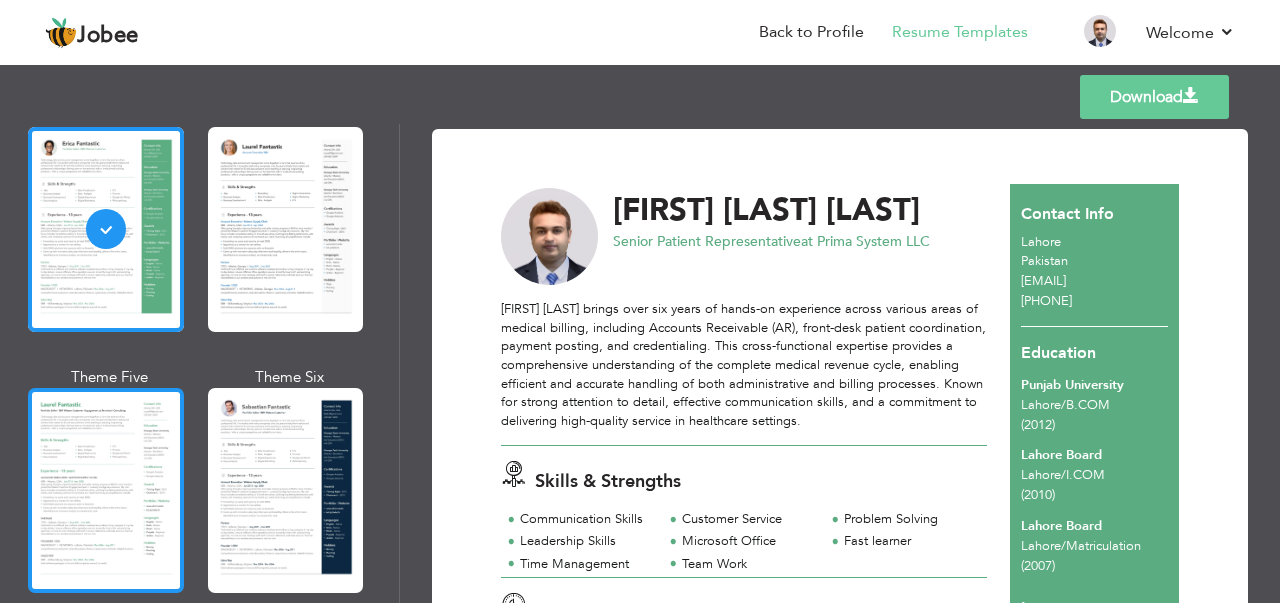 click at bounding box center [106, 490] 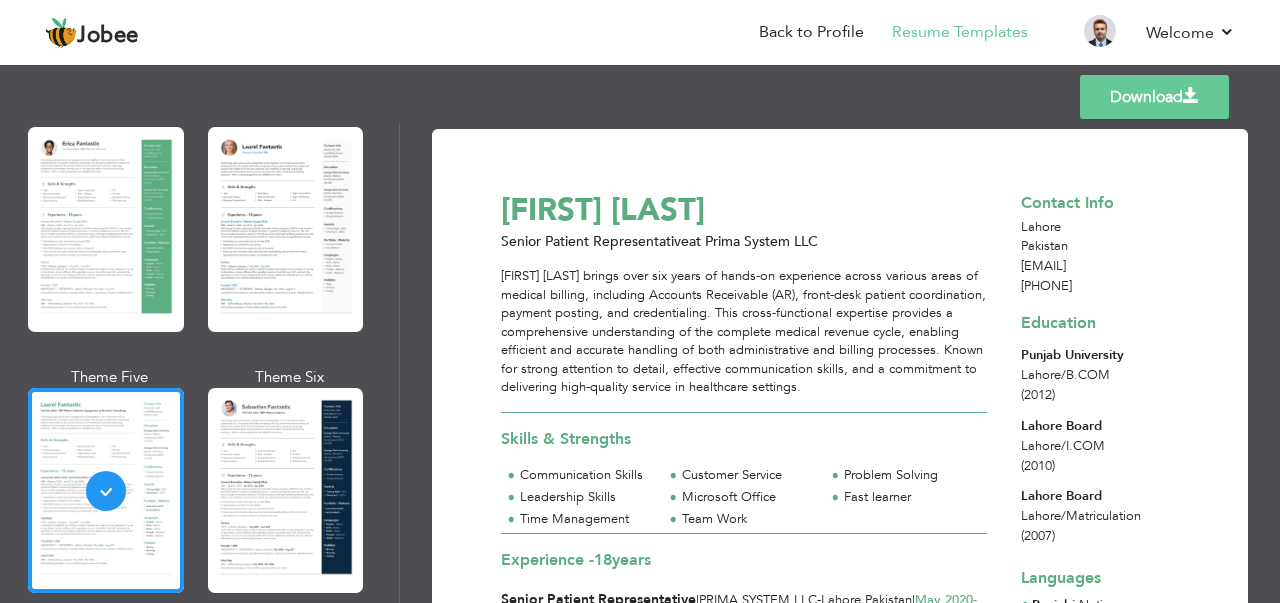 click at bounding box center [286, 490] 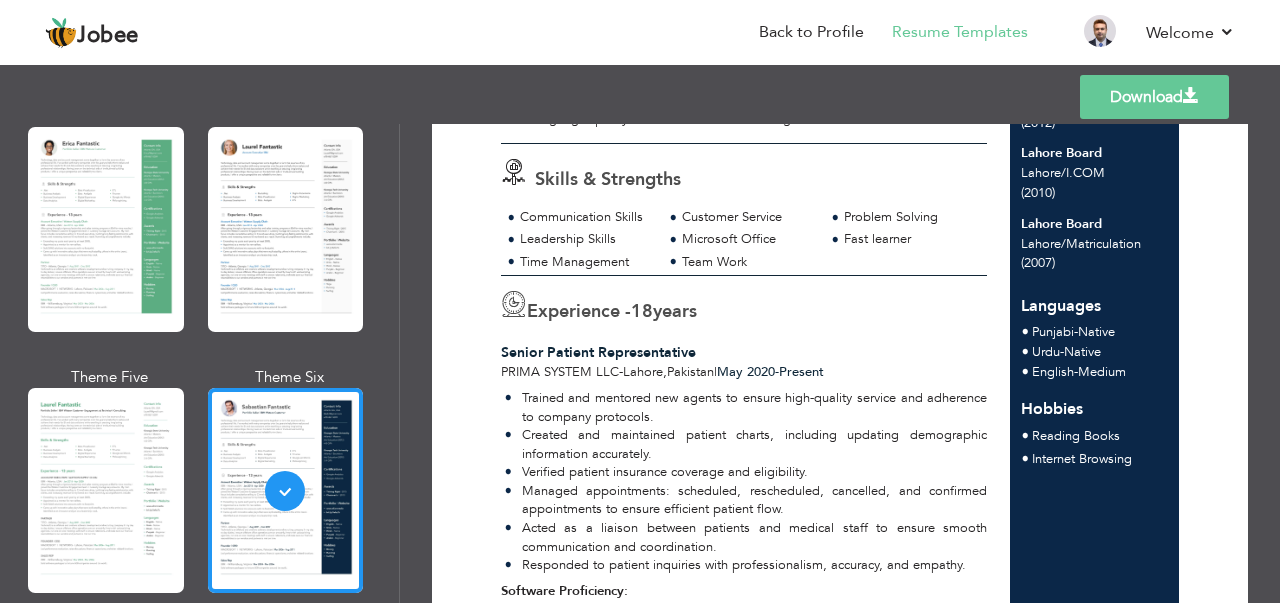 scroll, scrollTop: 0, scrollLeft: 0, axis: both 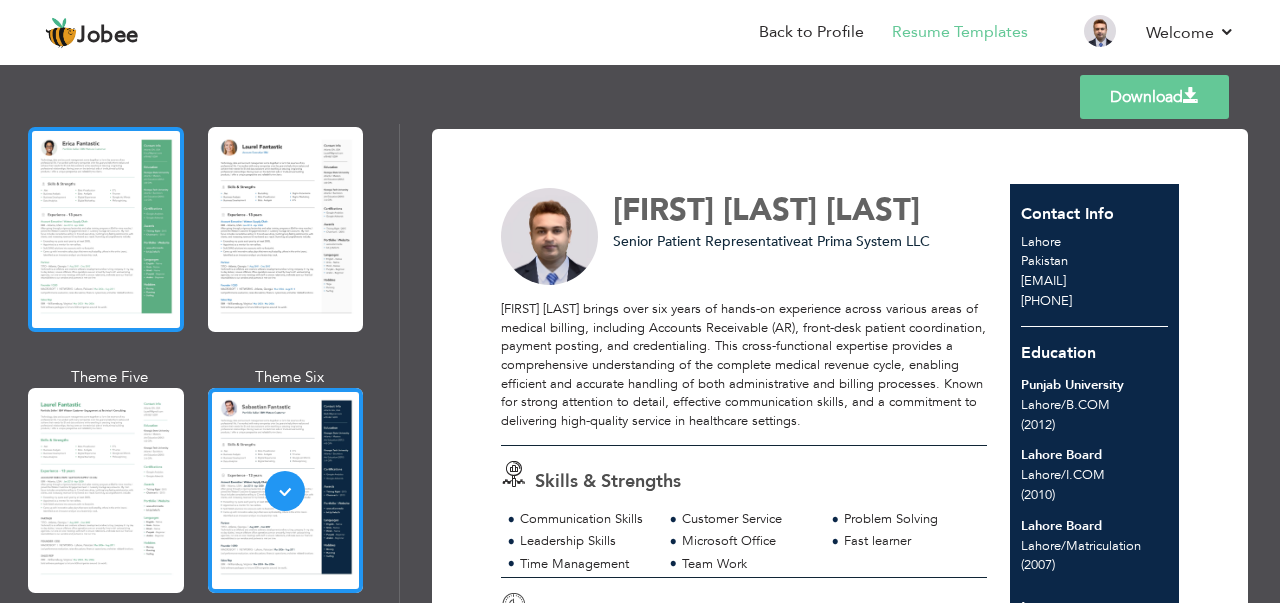 click at bounding box center [106, 229] 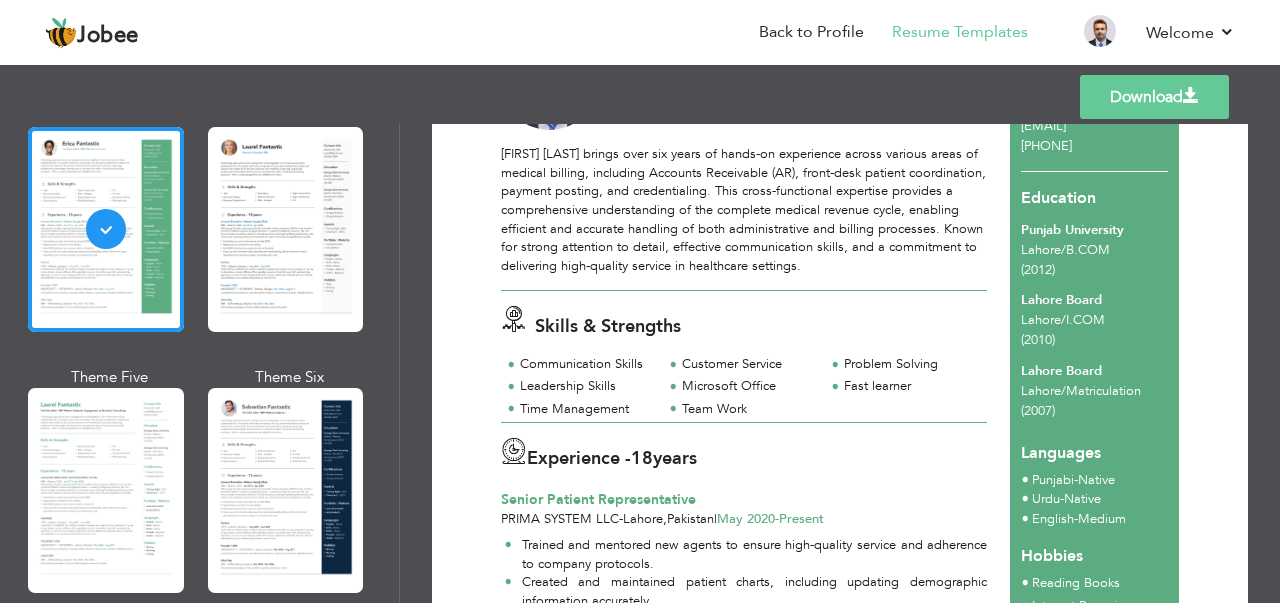 scroll, scrollTop: 0, scrollLeft: 0, axis: both 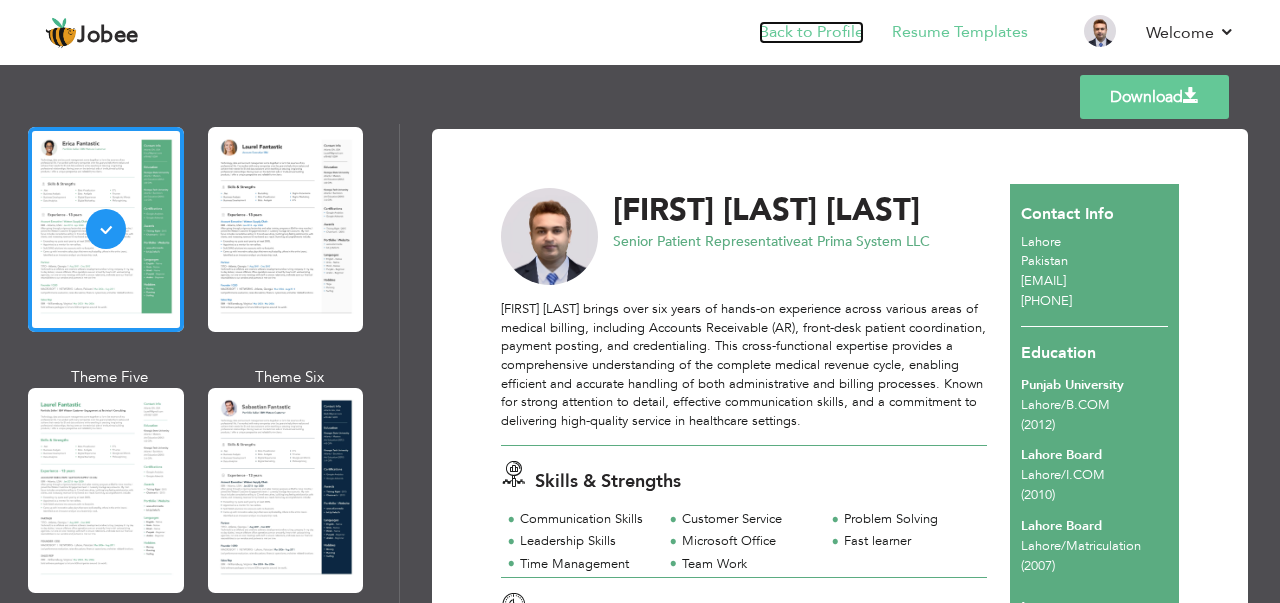 click on "Back to Profile" at bounding box center (811, 32) 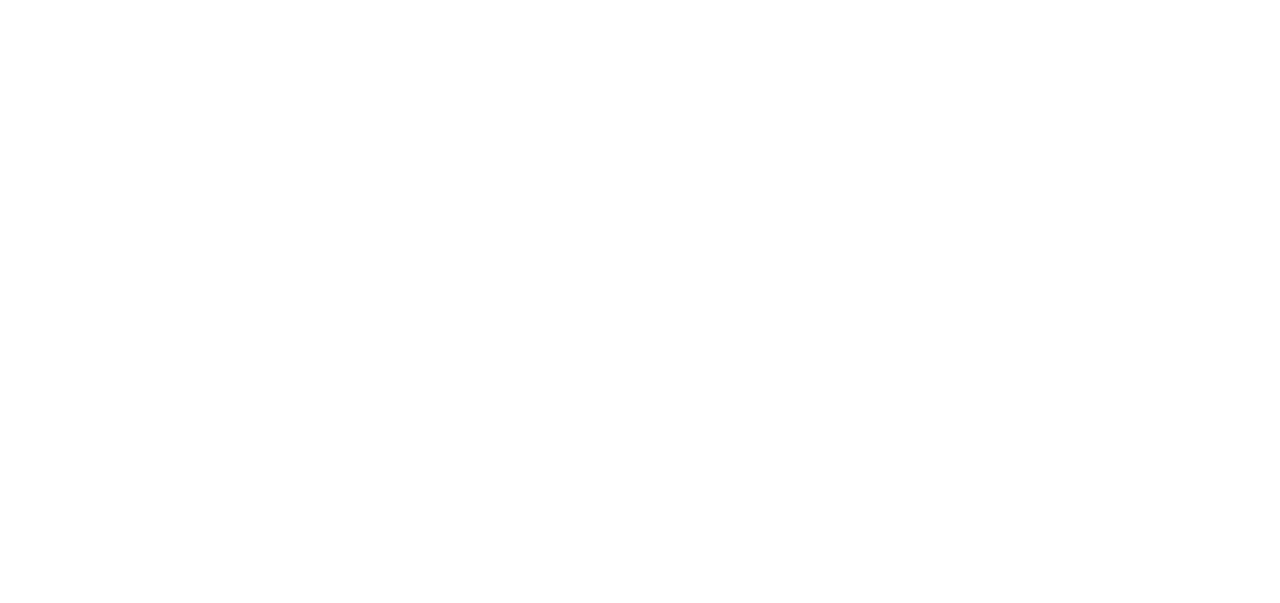 scroll, scrollTop: 0, scrollLeft: 0, axis: both 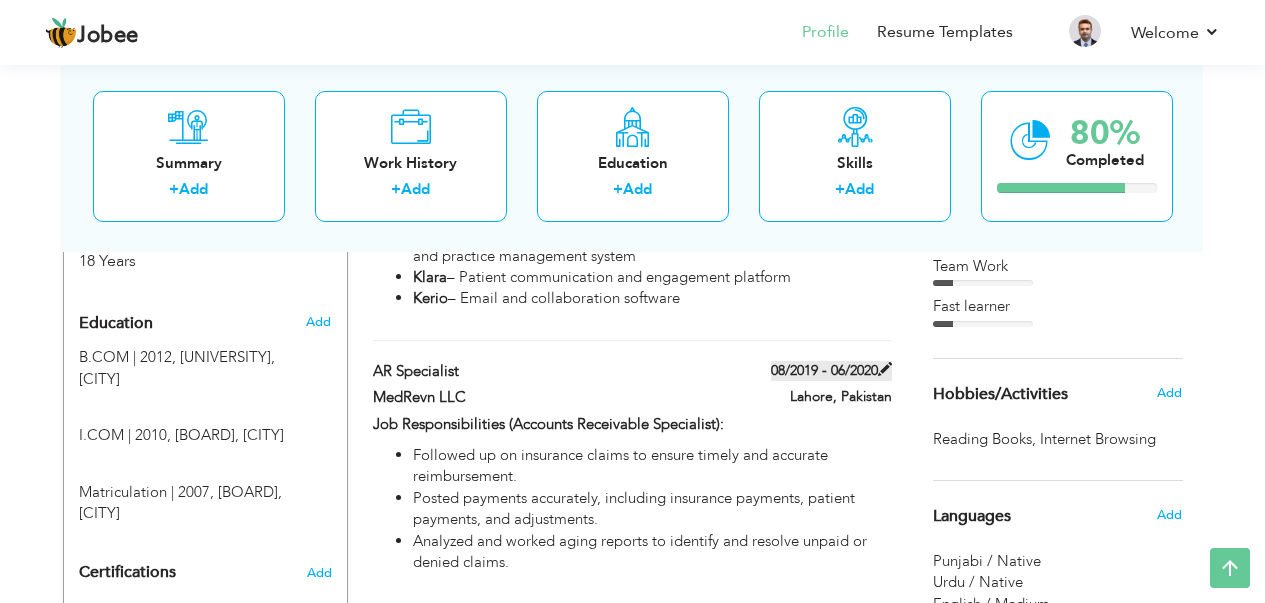 click at bounding box center (885, 369) 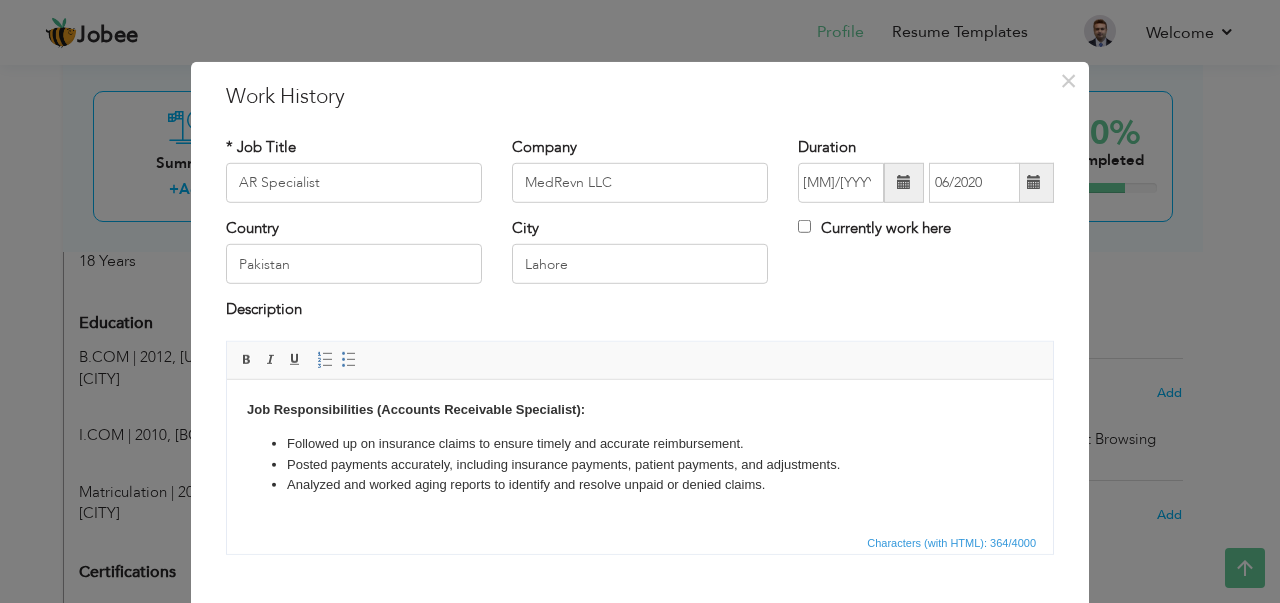 click at bounding box center [1034, 182] 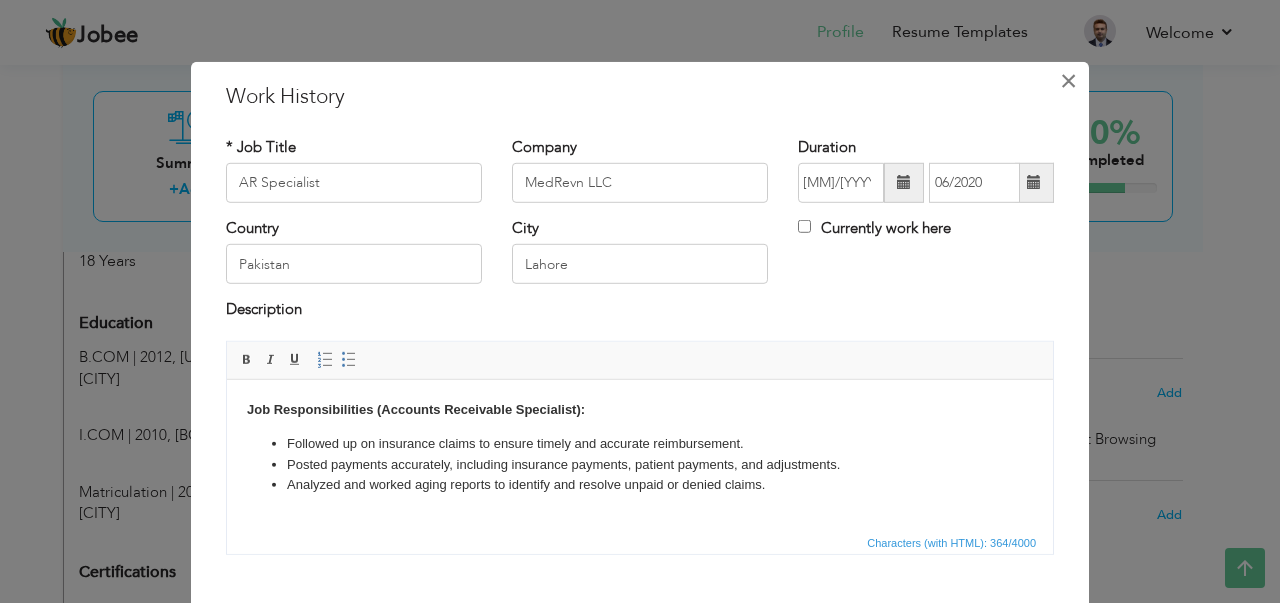 click on "×" at bounding box center (1068, 80) 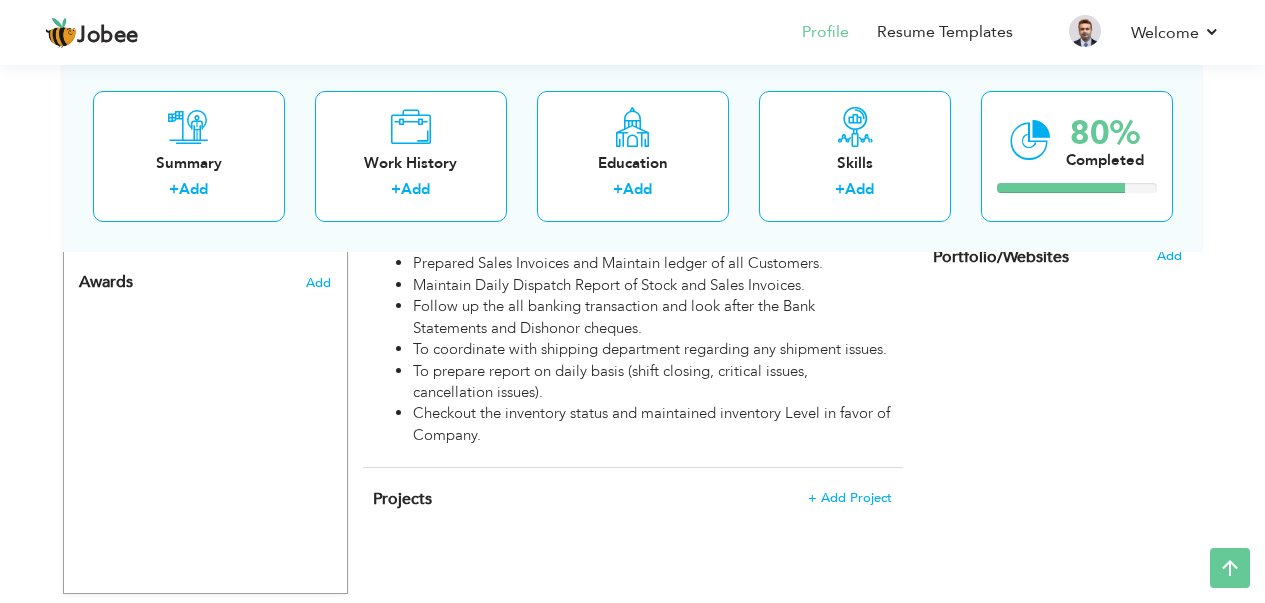 scroll, scrollTop: 1270, scrollLeft: 0, axis: vertical 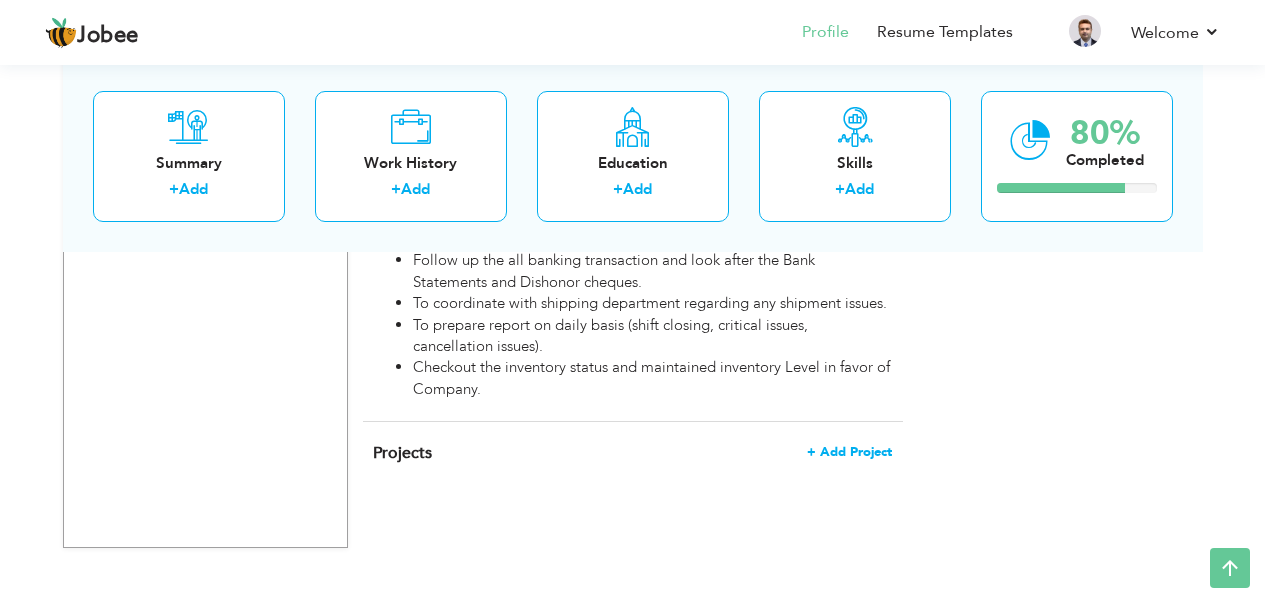 click on "+ Add Project" at bounding box center (849, 452) 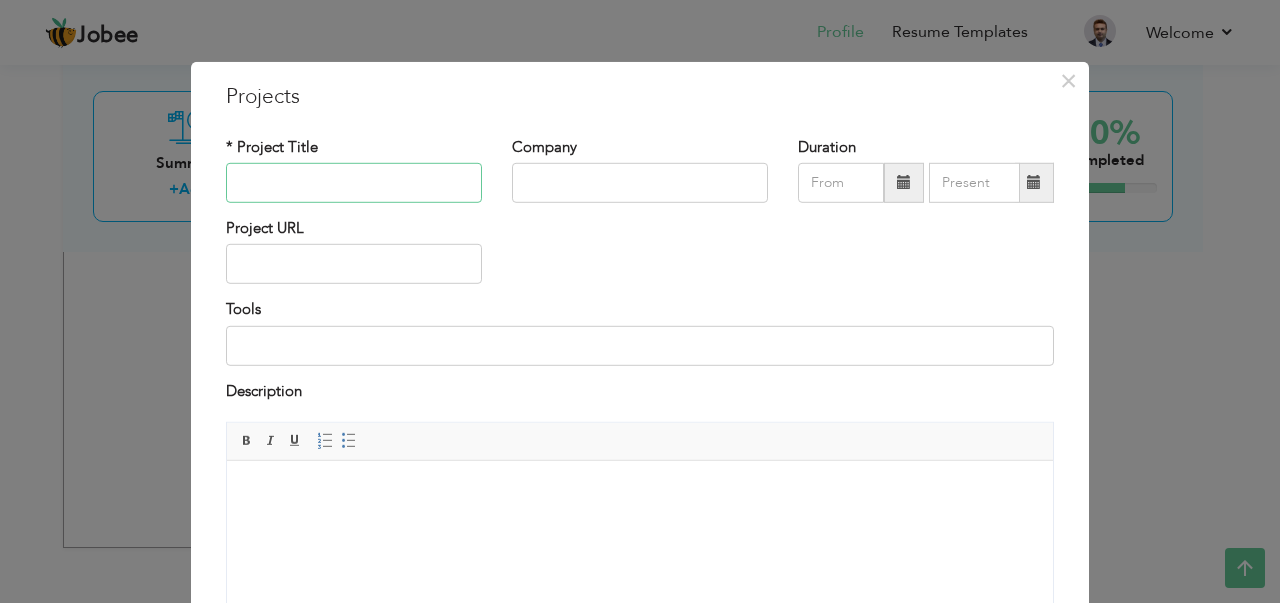 click at bounding box center (354, 183) 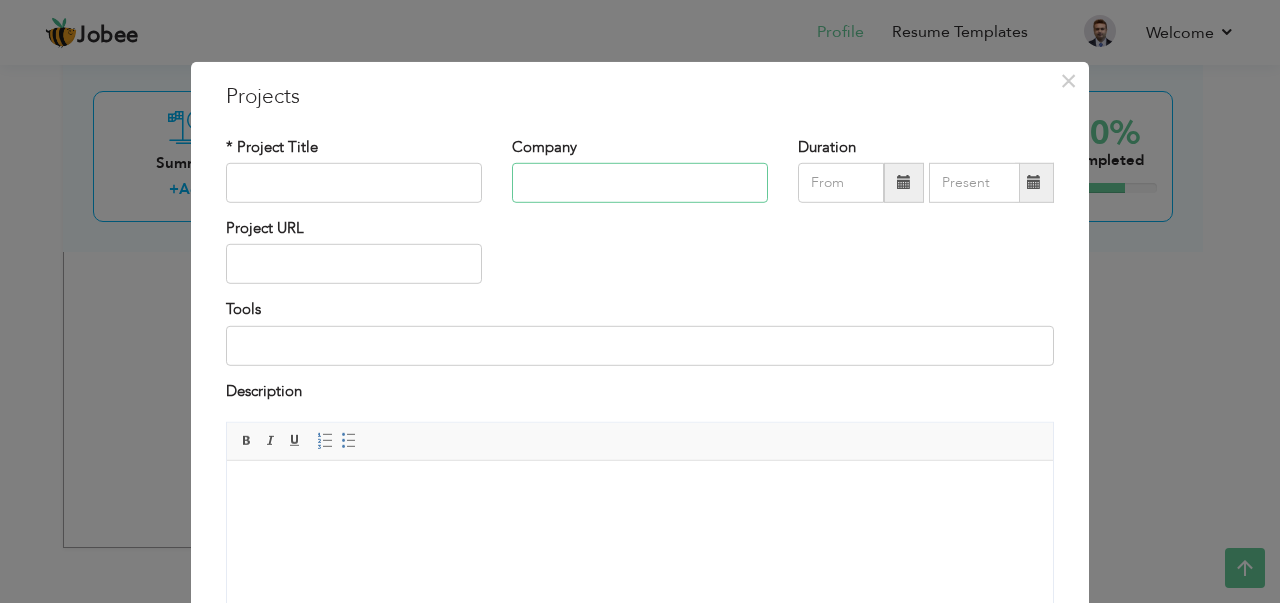 click at bounding box center (640, 183) 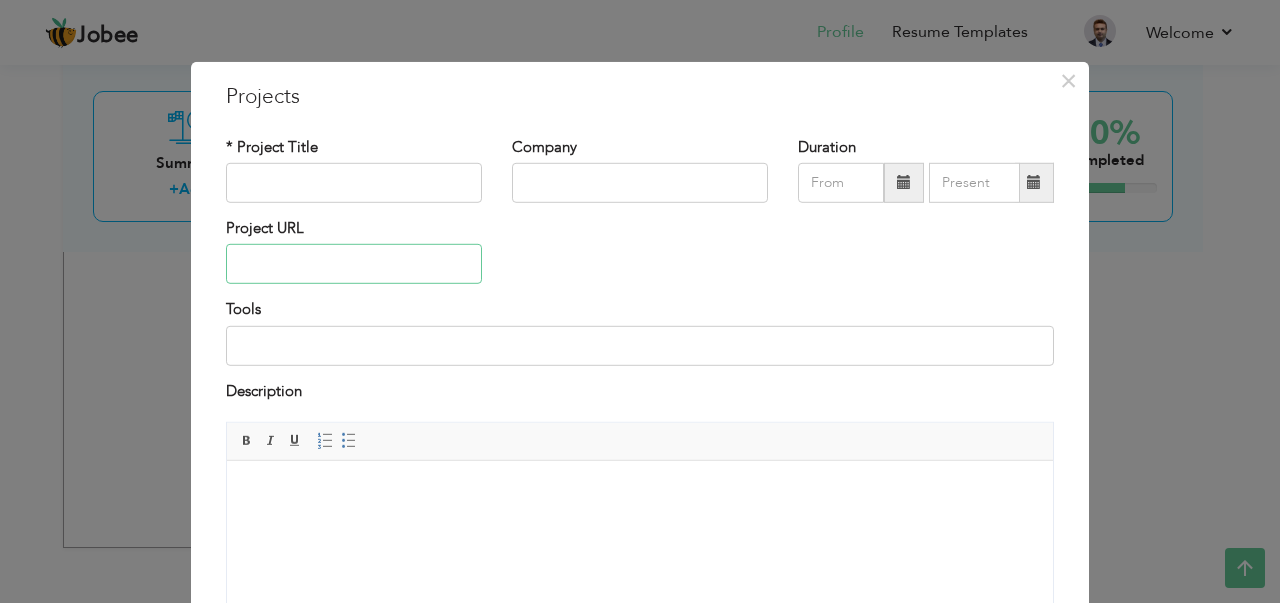 click at bounding box center [354, 264] 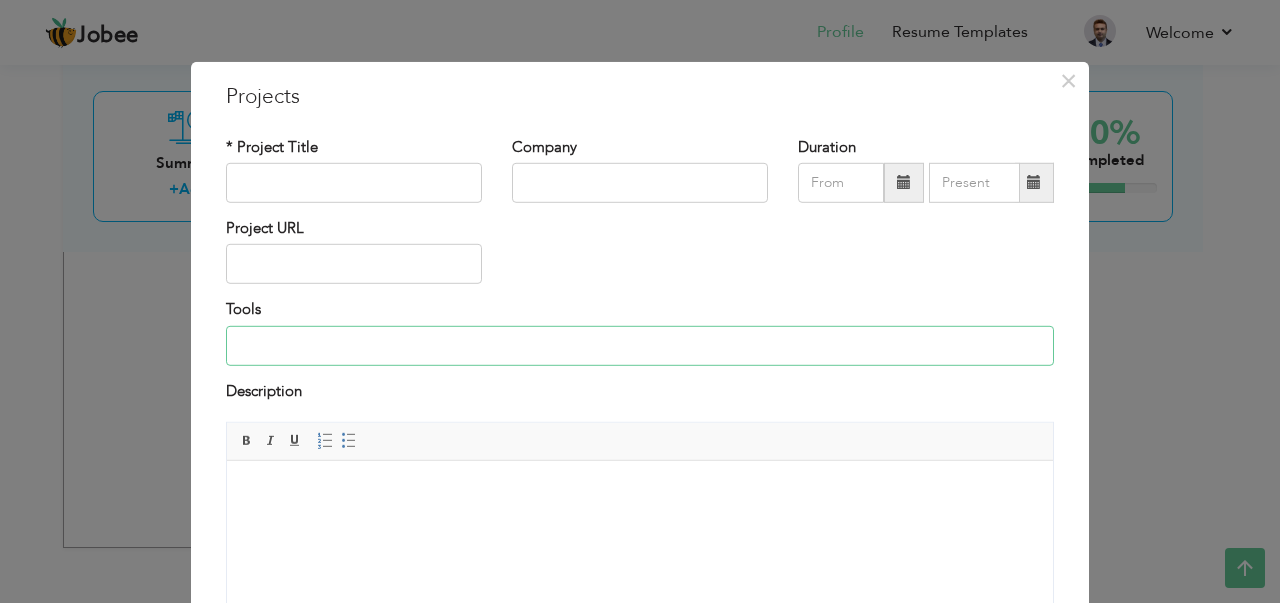 click at bounding box center (640, 346) 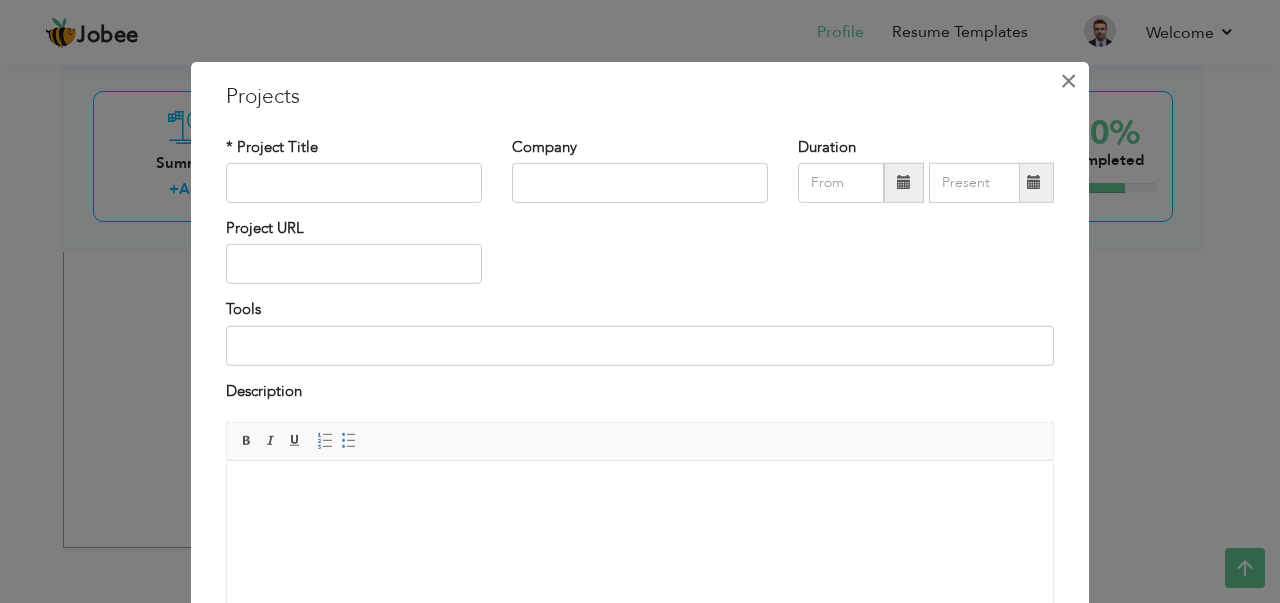 click on "×" at bounding box center [1068, 80] 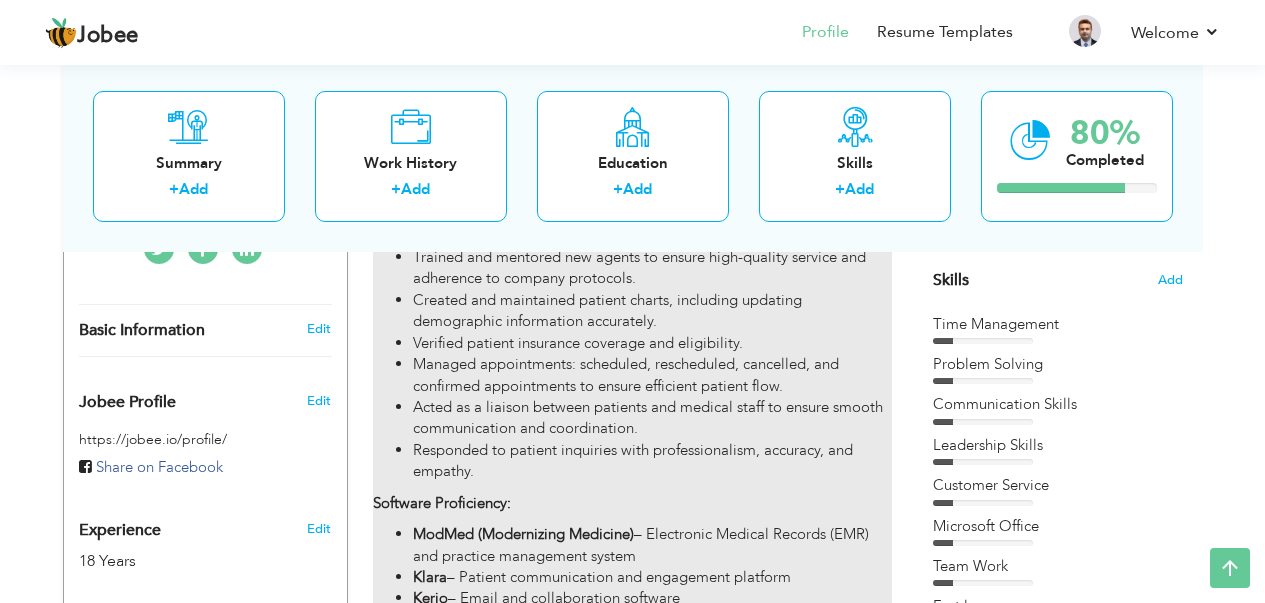 scroll, scrollTop: 0, scrollLeft: 0, axis: both 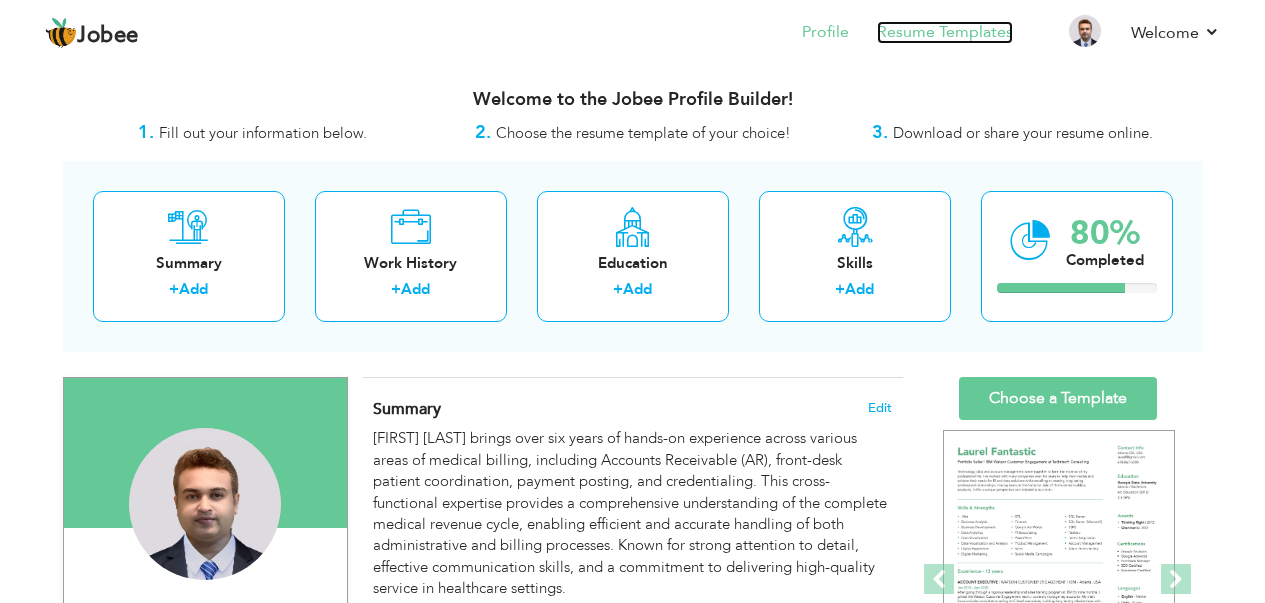 click on "Resume Templates" at bounding box center (945, 32) 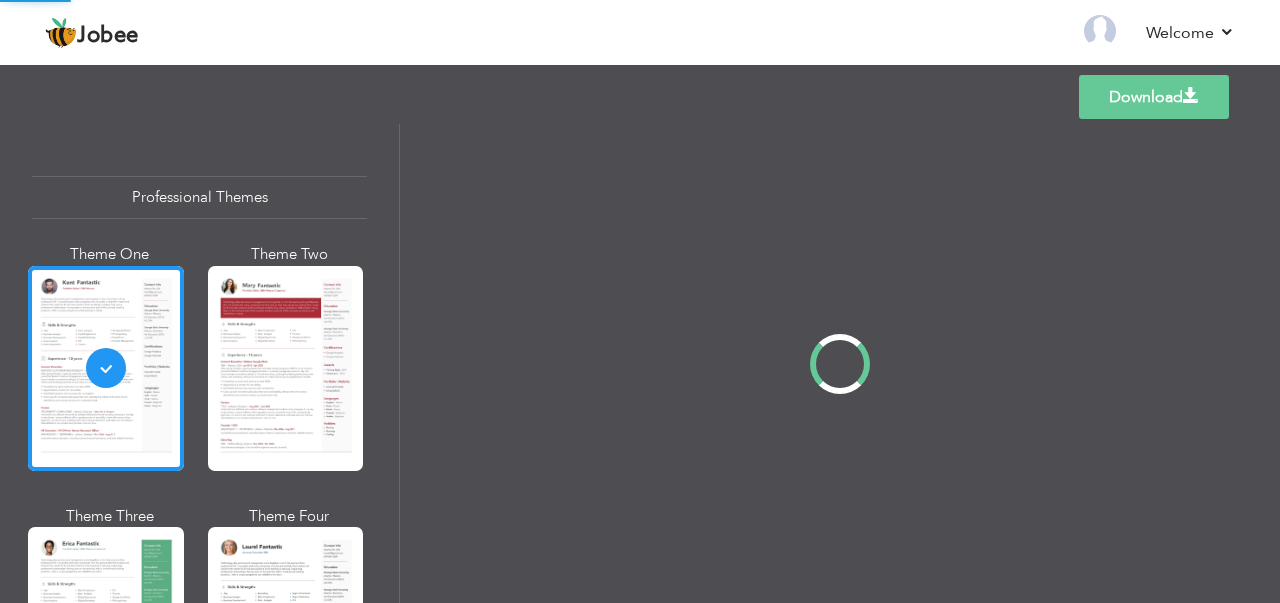 scroll, scrollTop: 0, scrollLeft: 0, axis: both 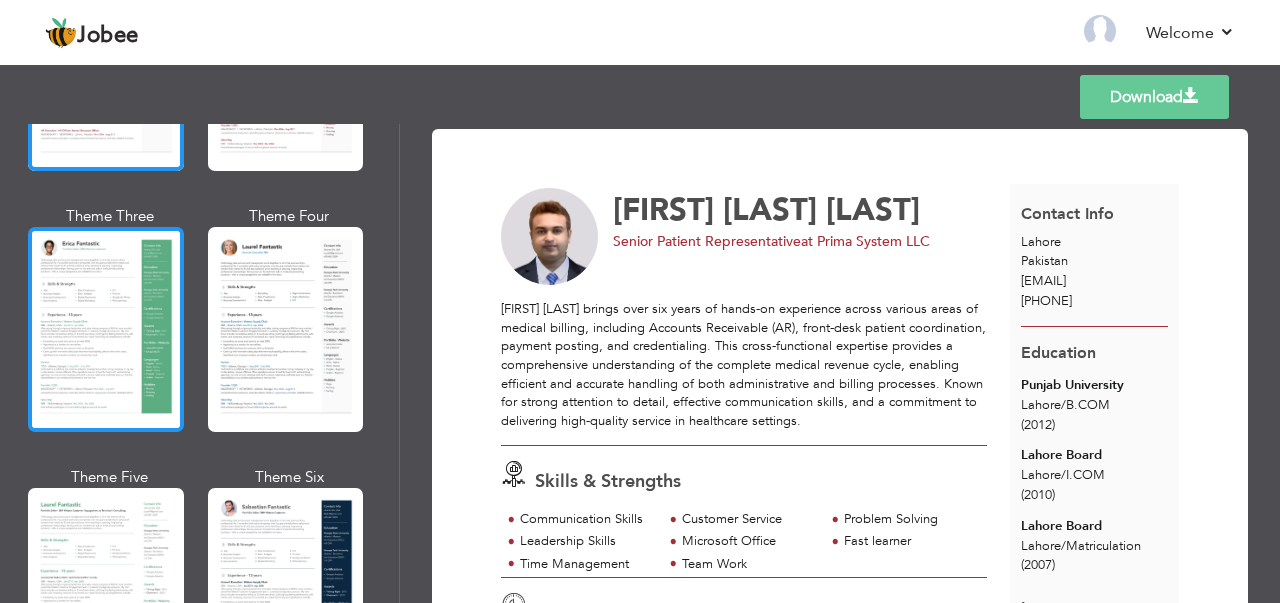 click at bounding box center (106, 329) 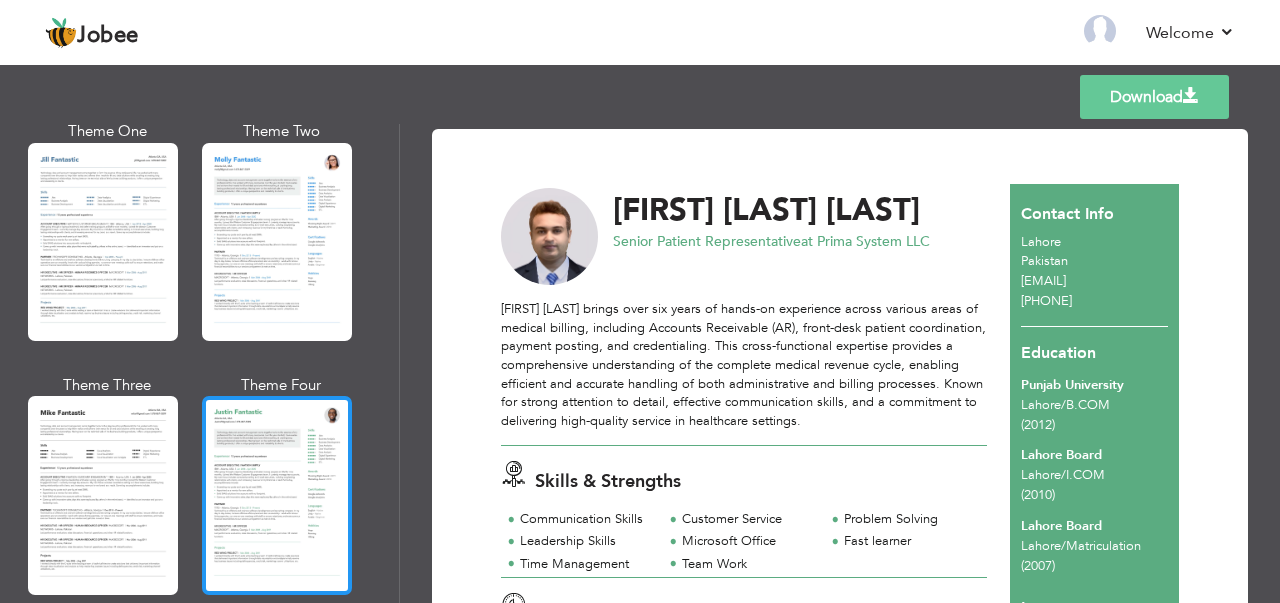 scroll, scrollTop: 1000, scrollLeft: 0, axis: vertical 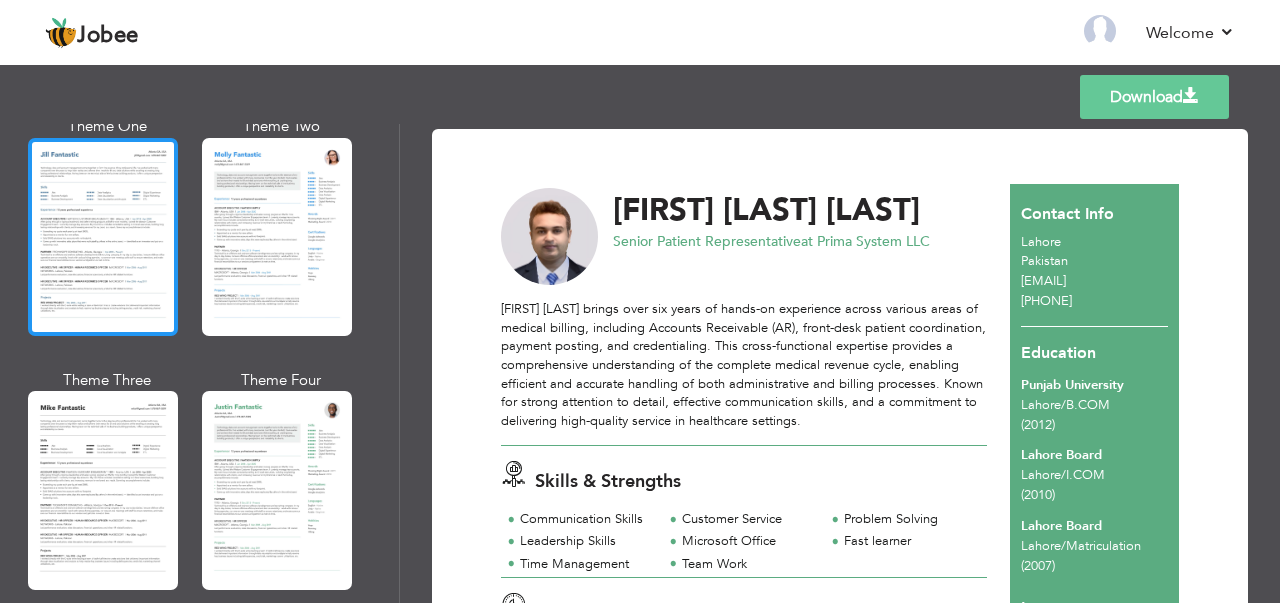 click at bounding box center (103, 237) 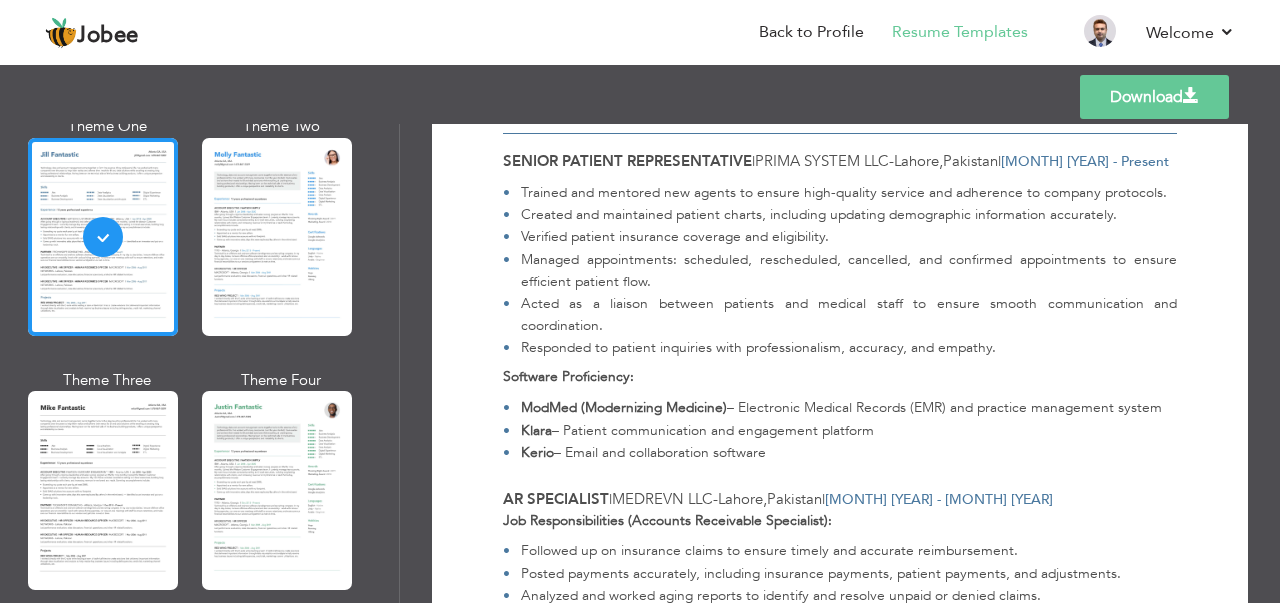 scroll, scrollTop: 500, scrollLeft: 0, axis: vertical 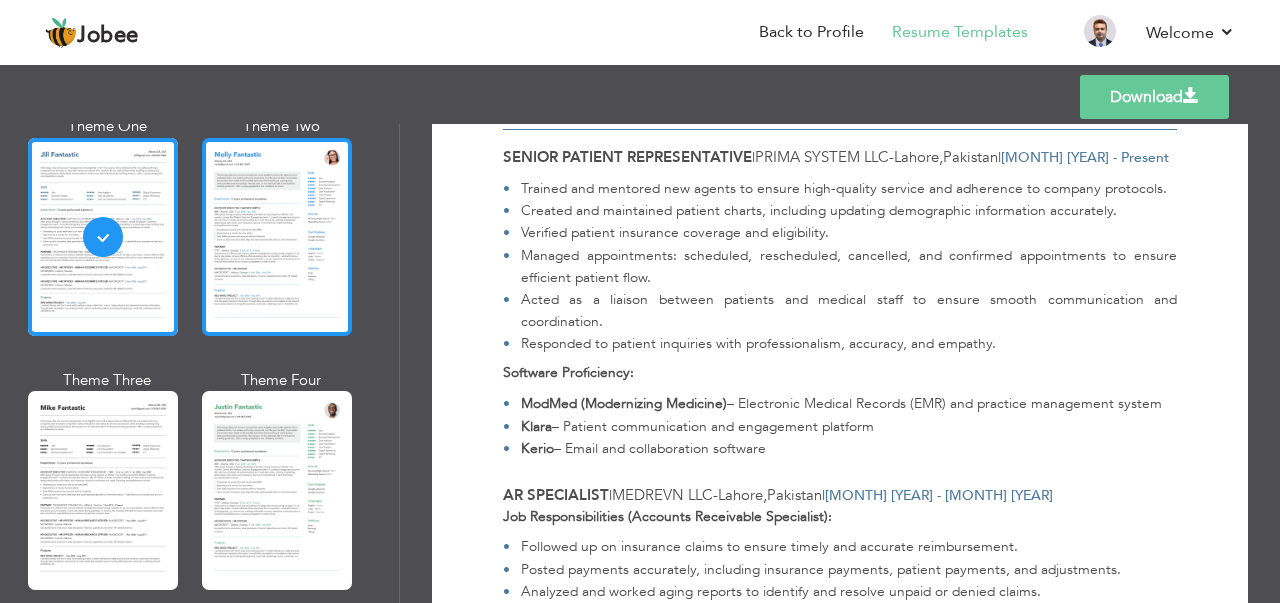 click at bounding box center (277, 237) 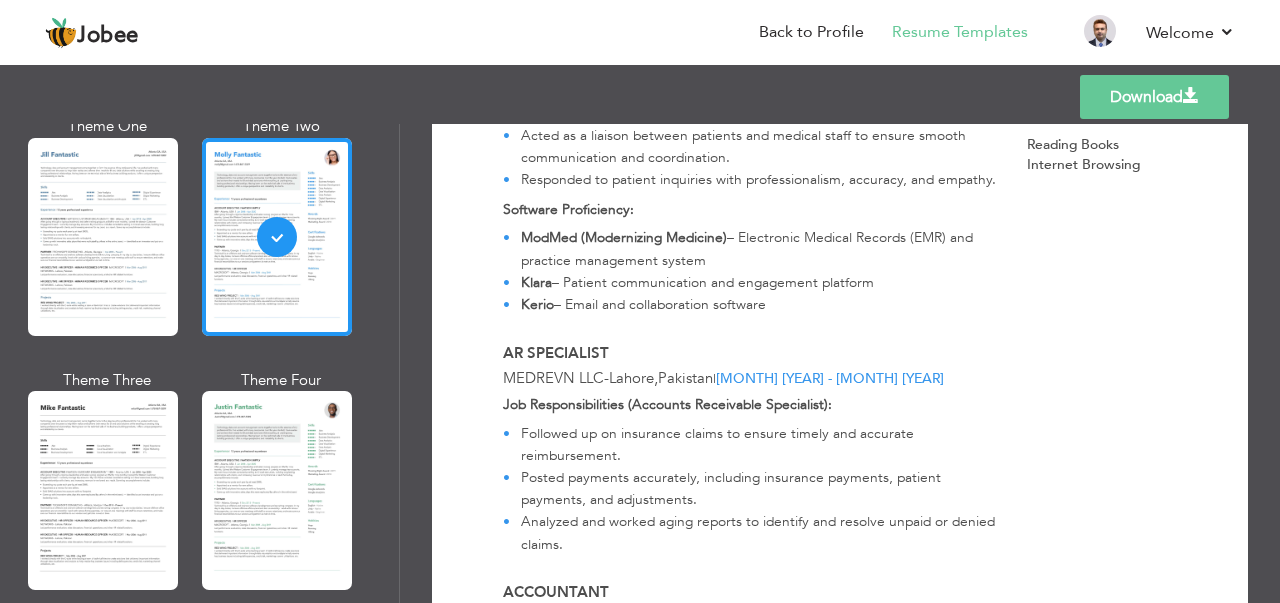 scroll, scrollTop: 0, scrollLeft: 0, axis: both 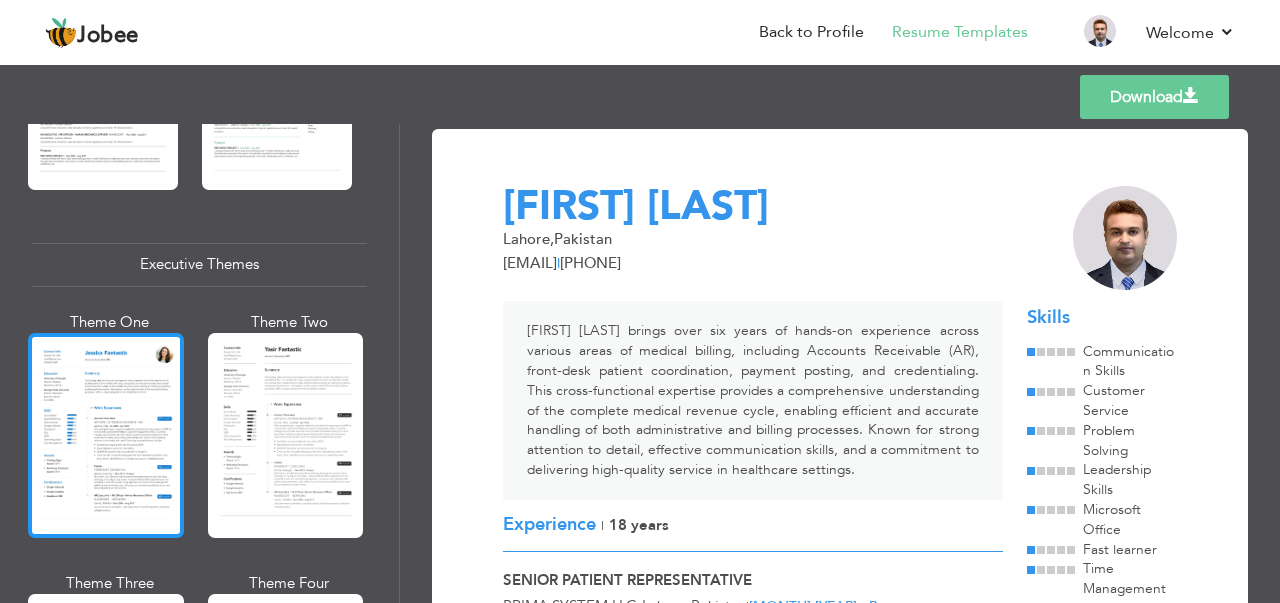 click at bounding box center [106, 435] 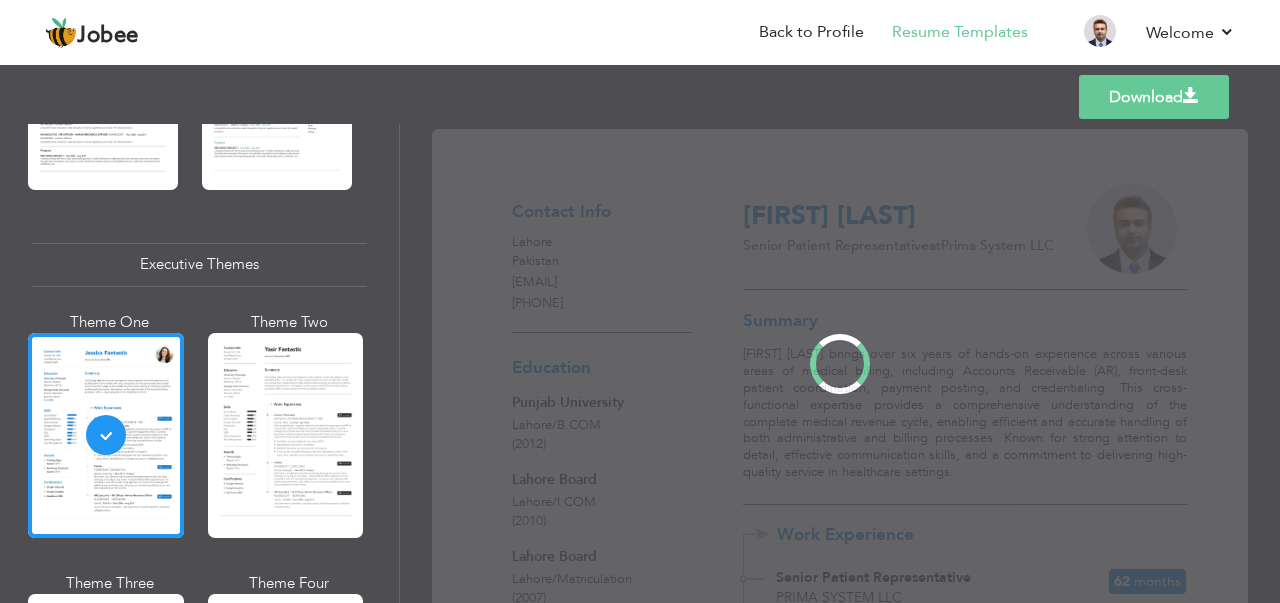 scroll, scrollTop: 1399, scrollLeft: 0, axis: vertical 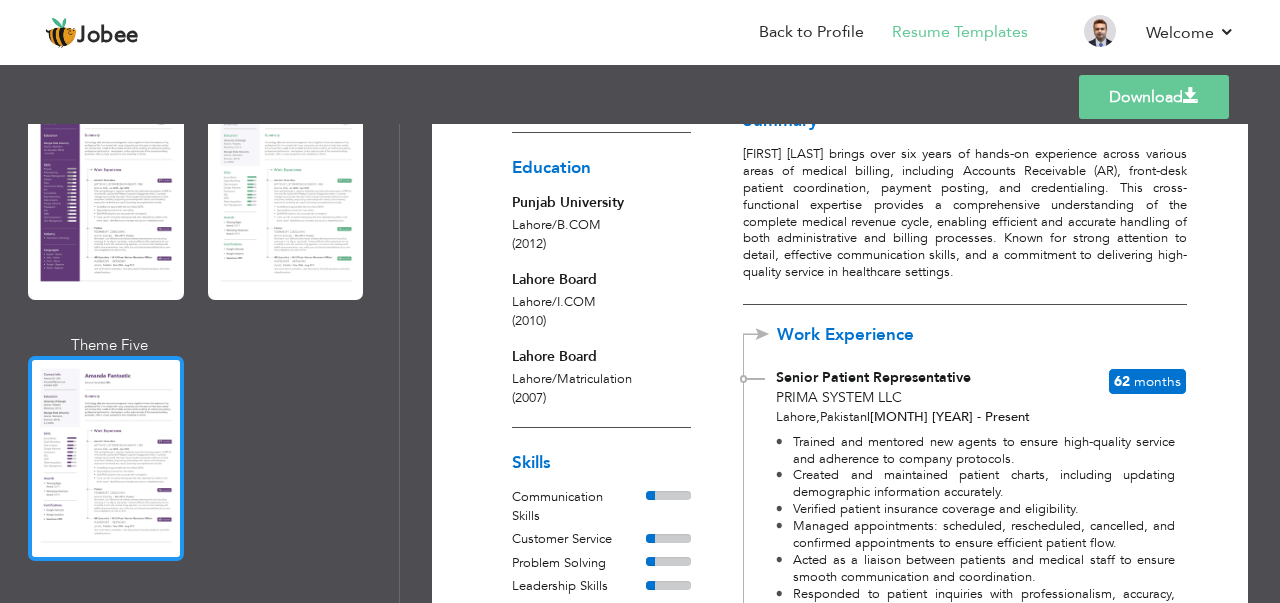 click at bounding box center [106, 458] 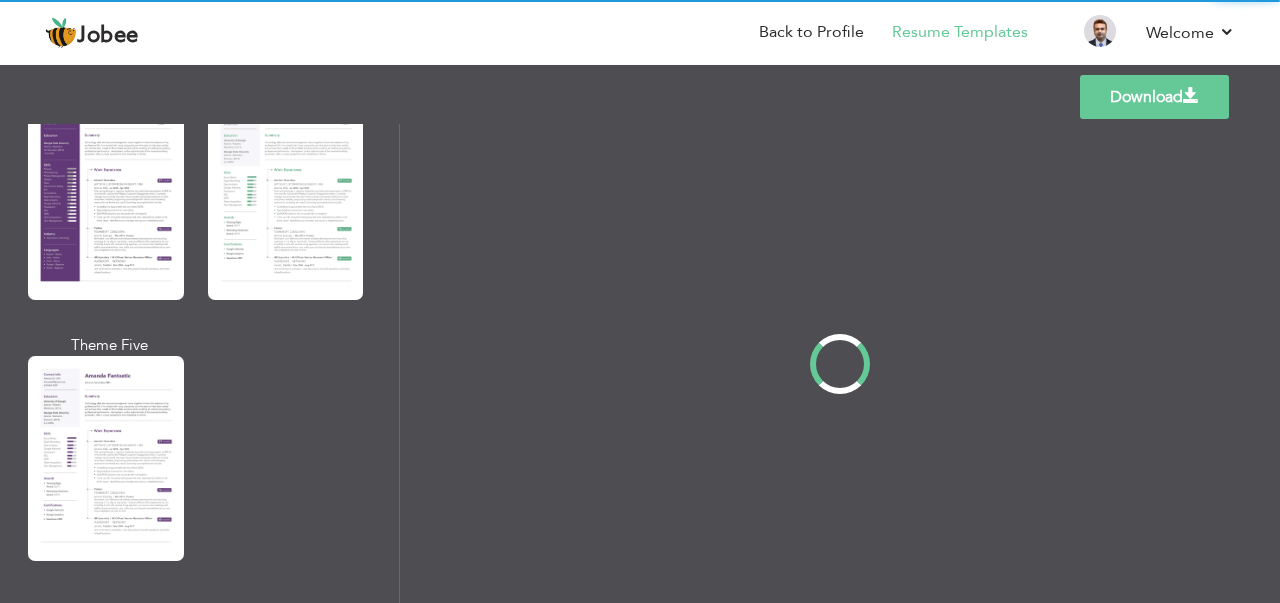 scroll, scrollTop: 1901, scrollLeft: 0, axis: vertical 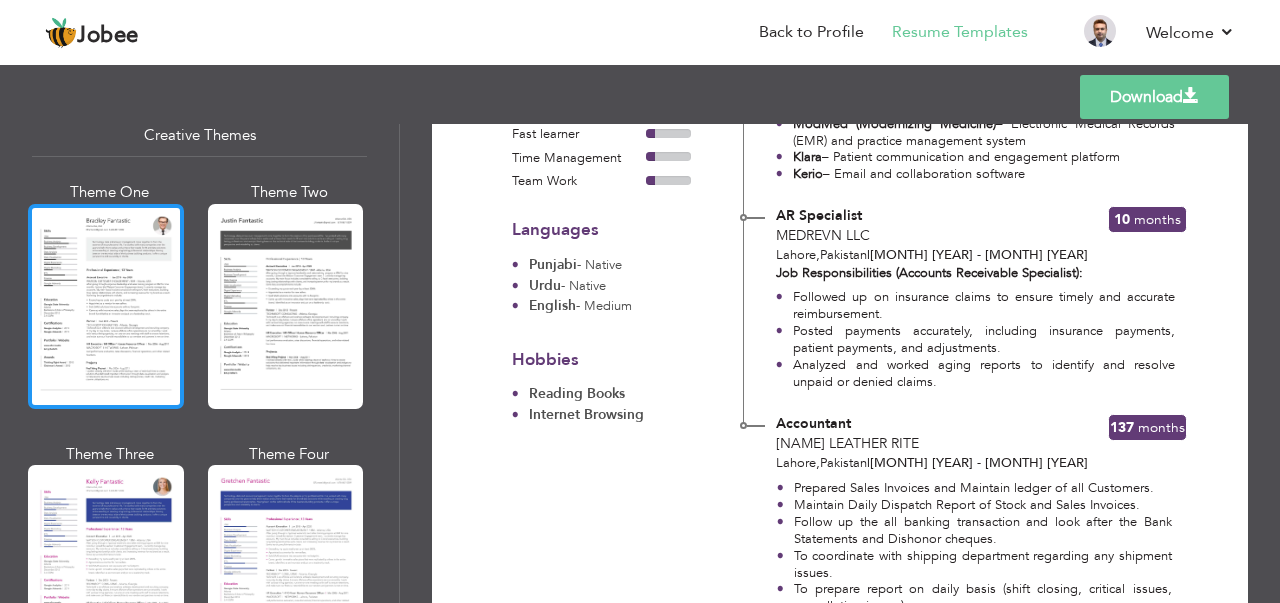 click at bounding box center (106, 306) 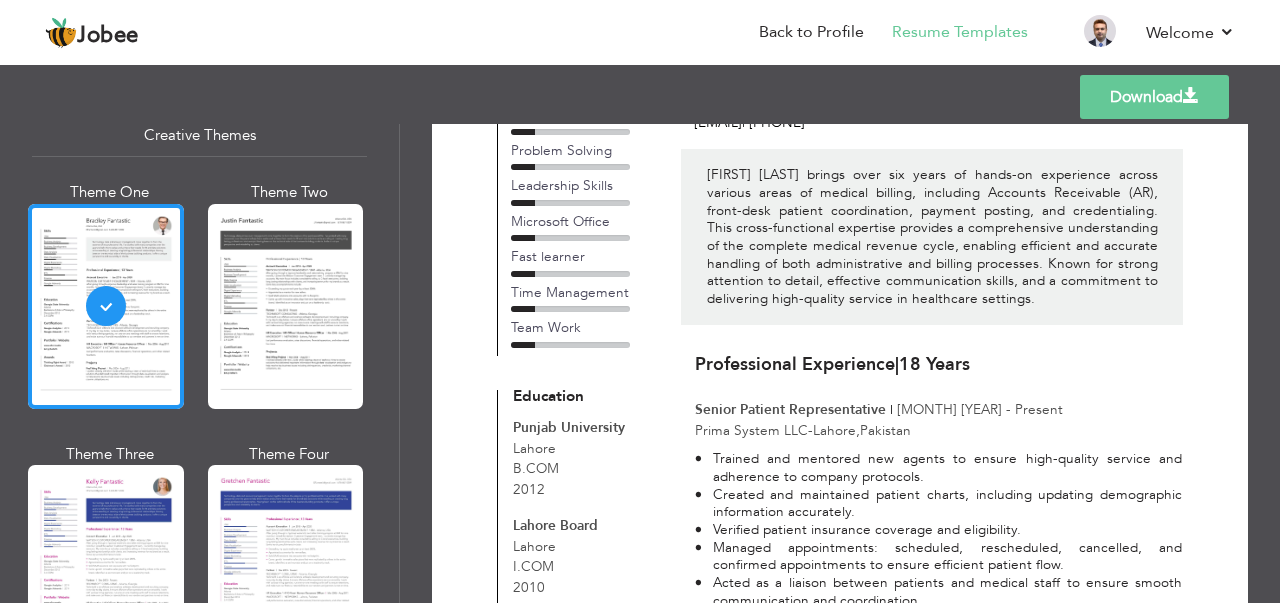 scroll, scrollTop: 0, scrollLeft: 0, axis: both 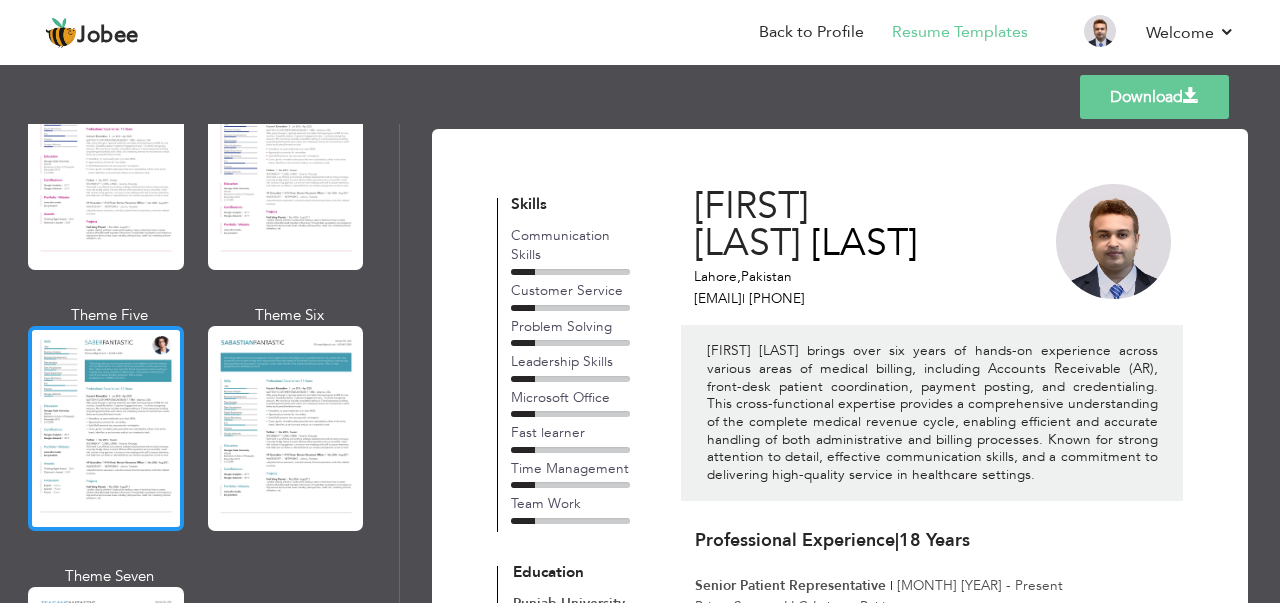click at bounding box center (106, 428) 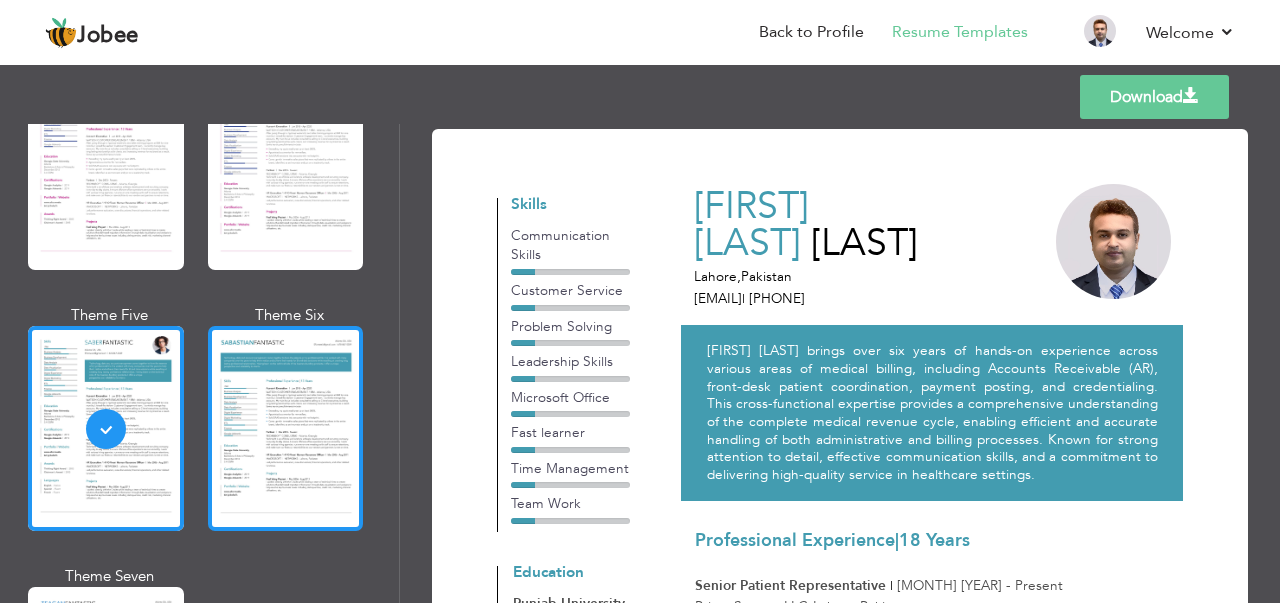 click at bounding box center [286, 428] 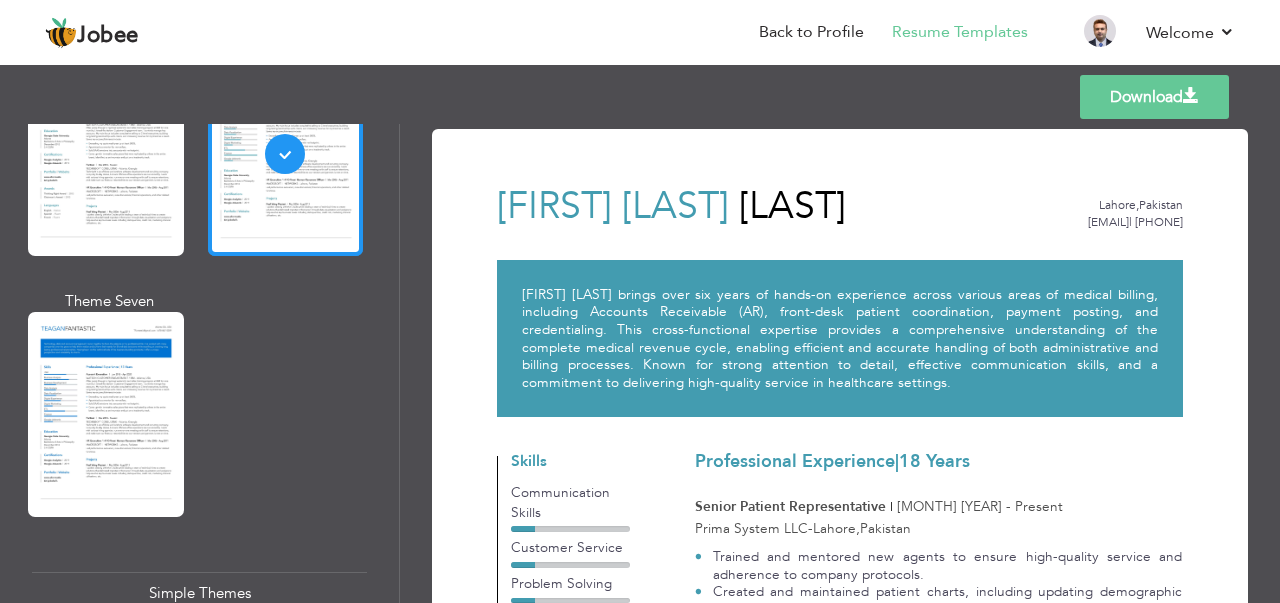 scroll, scrollTop: 3101, scrollLeft: 0, axis: vertical 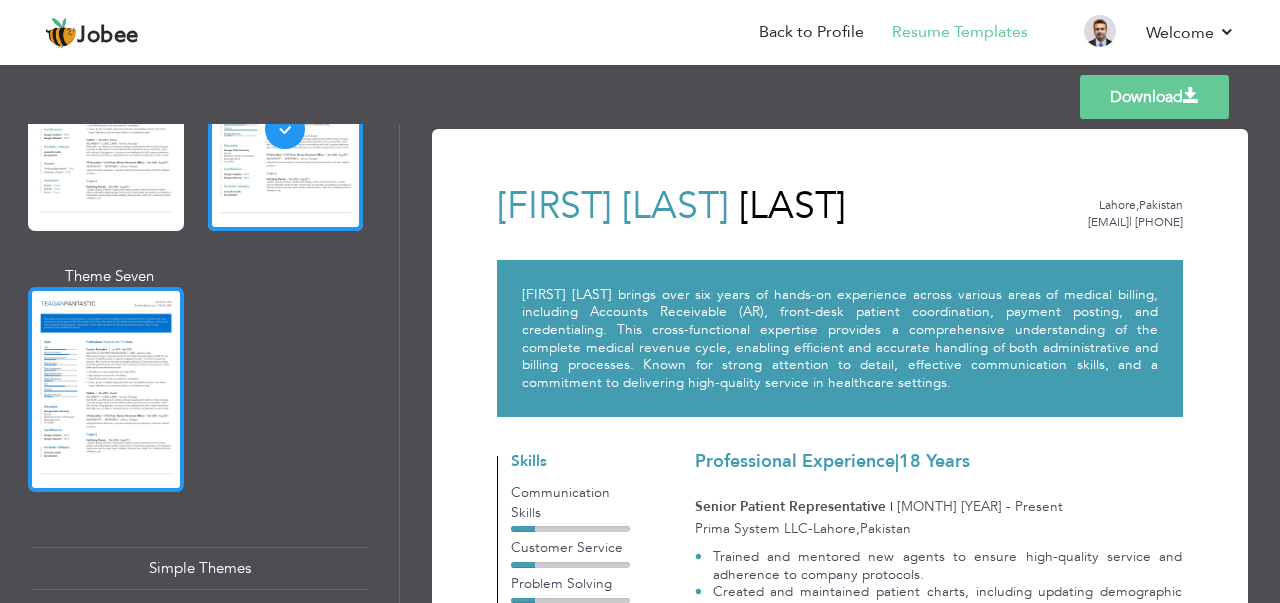 click at bounding box center (106, 389) 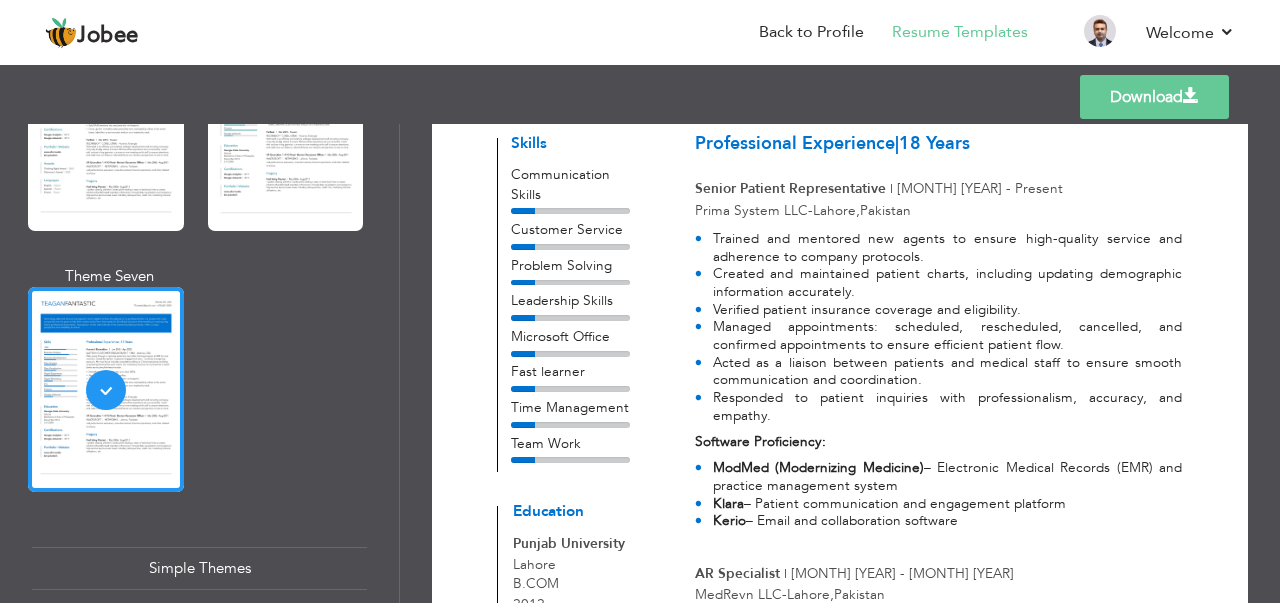 scroll, scrollTop: 400, scrollLeft: 0, axis: vertical 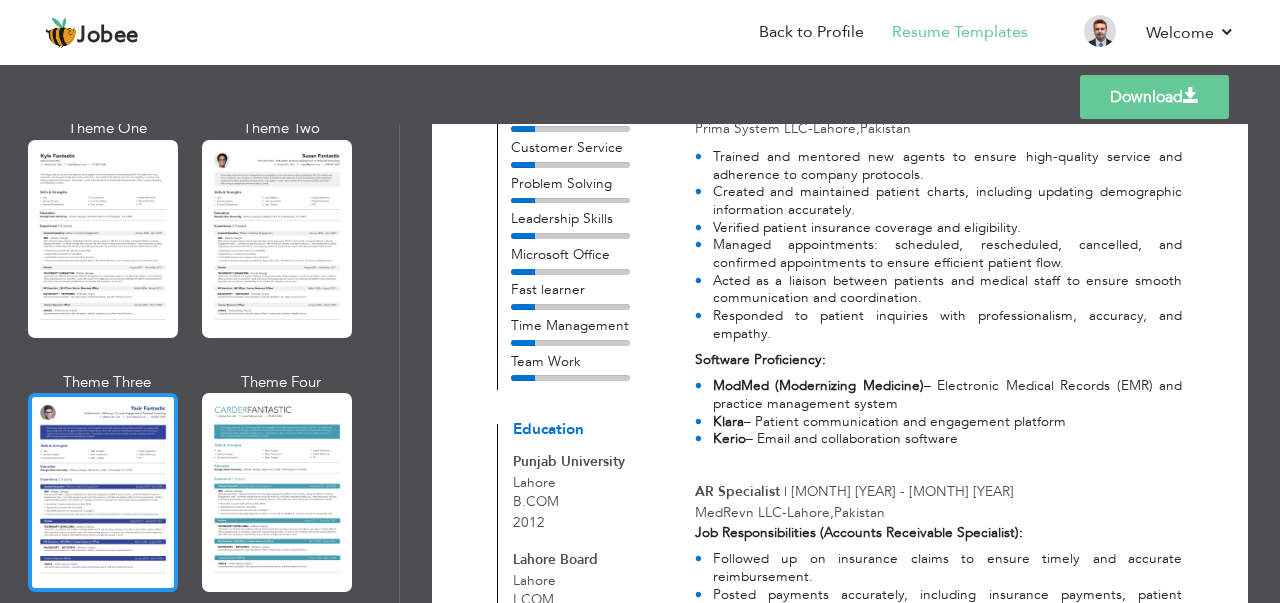 click at bounding box center (103, 492) 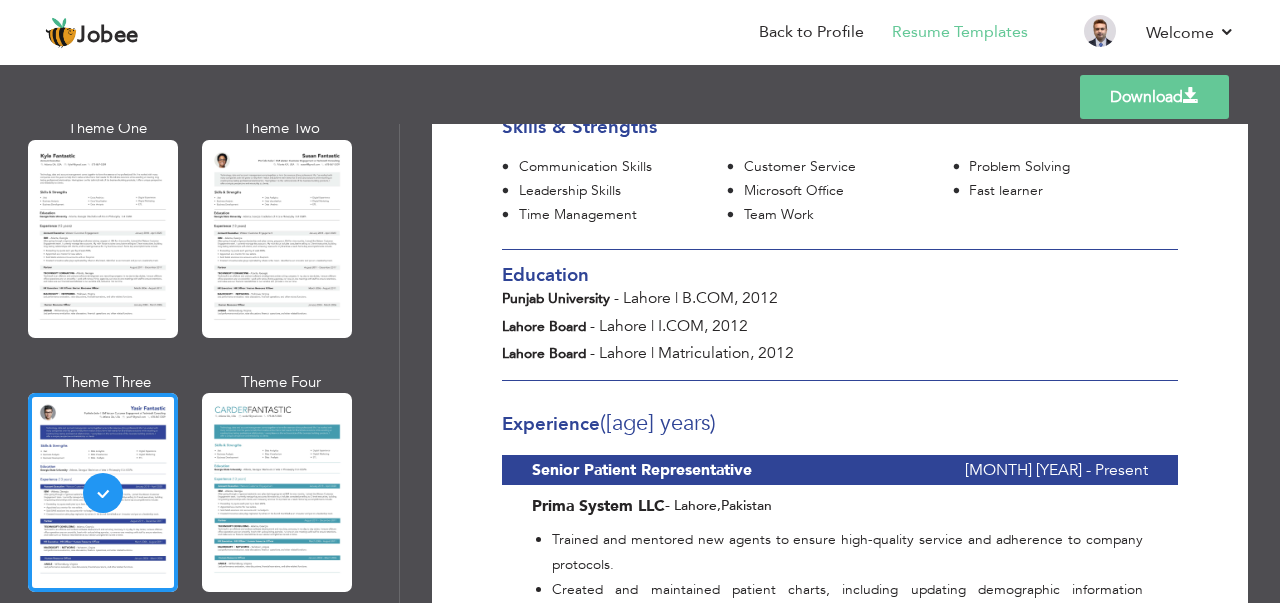 scroll, scrollTop: 600, scrollLeft: 0, axis: vertical 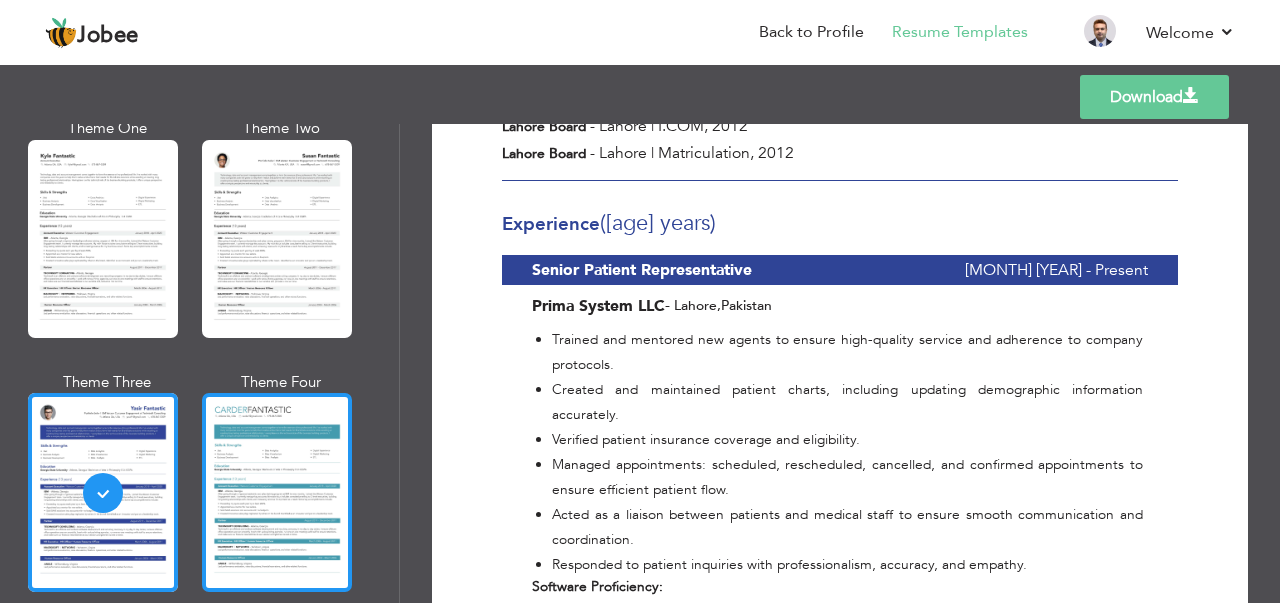 click at bounding box center (277, 492) 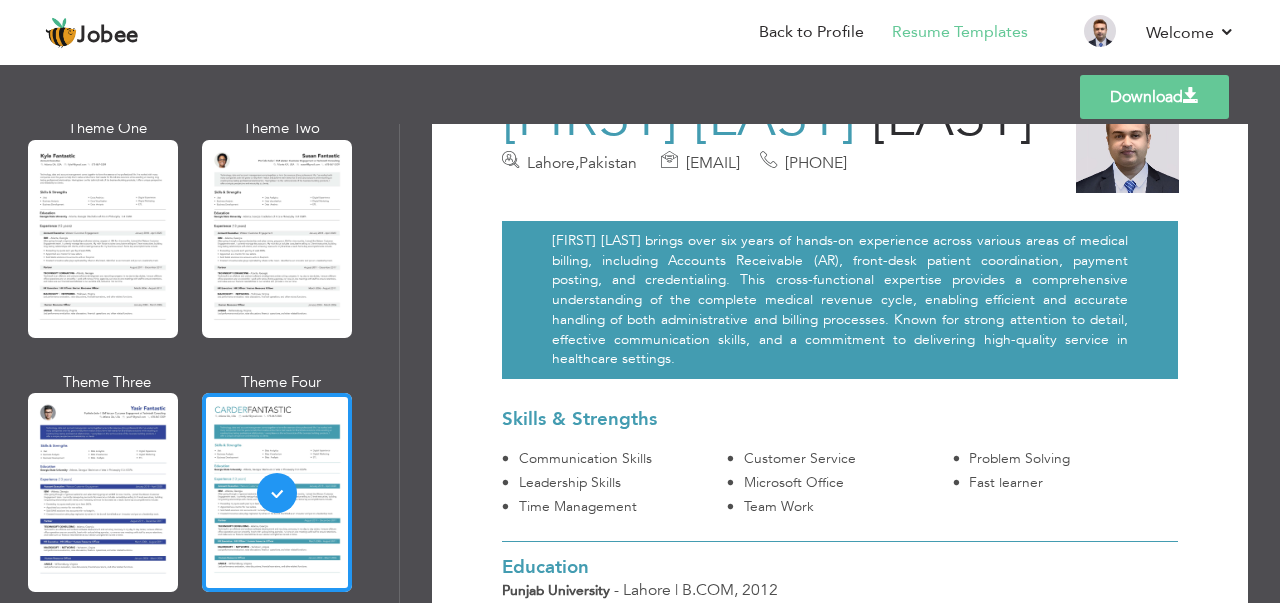 scroll, scrollTop: 300, scrollLeft: 0, axis: vertical 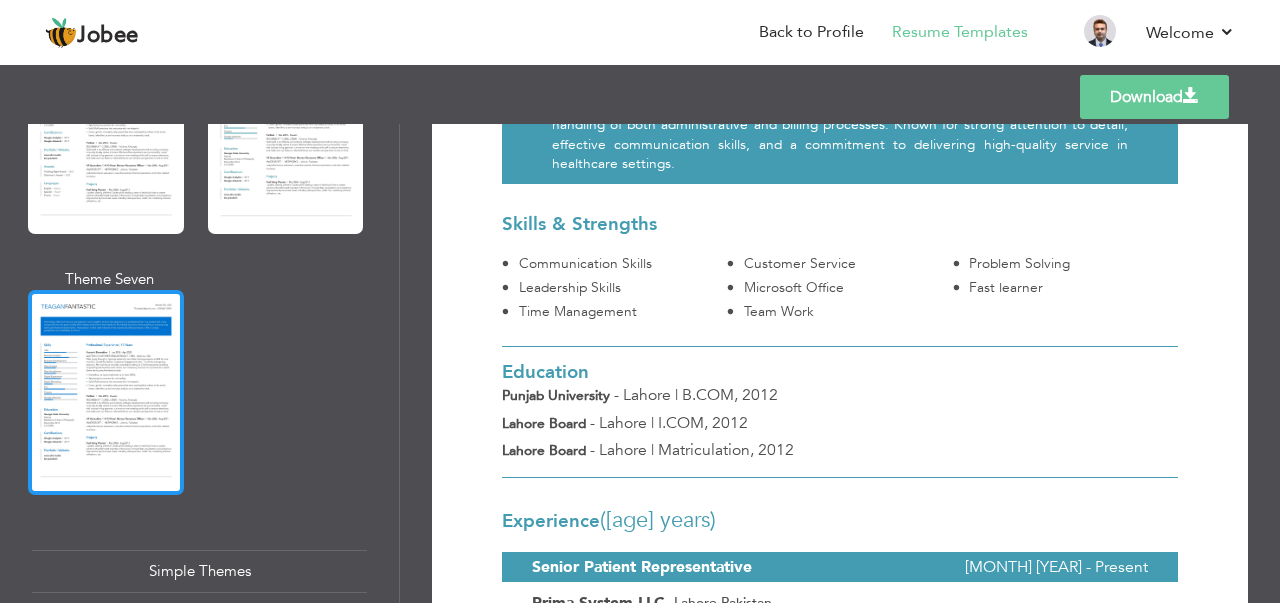click at bounding box center (106, 392) 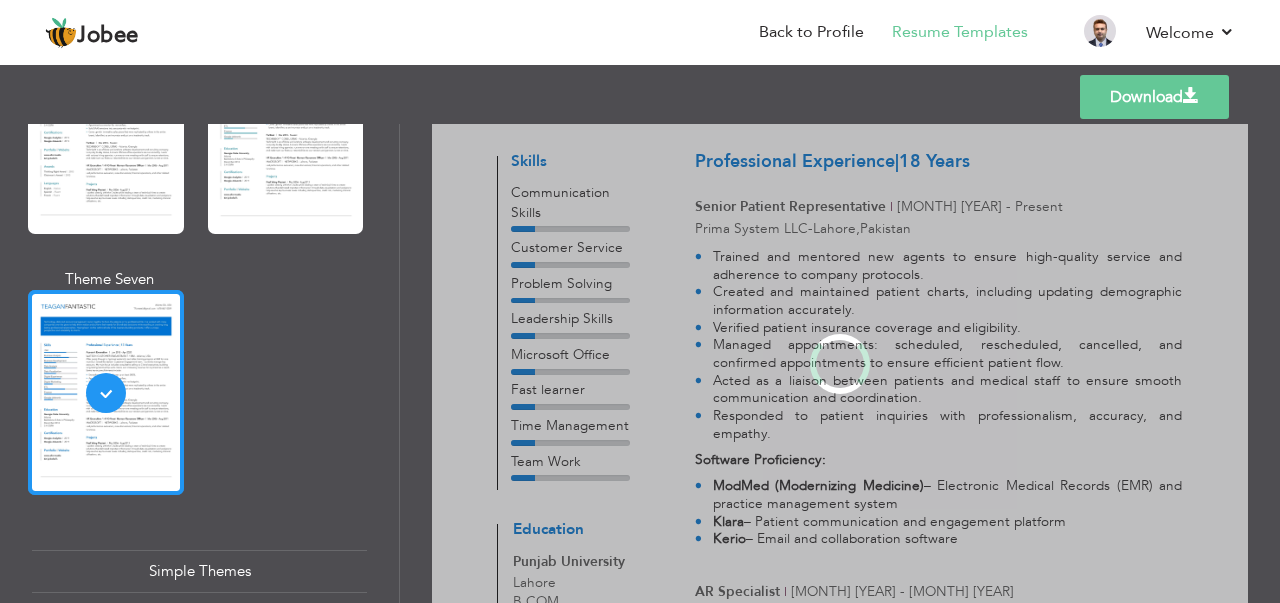 scroll, scrollTop: 0, scrollLeft: 0, axis: both 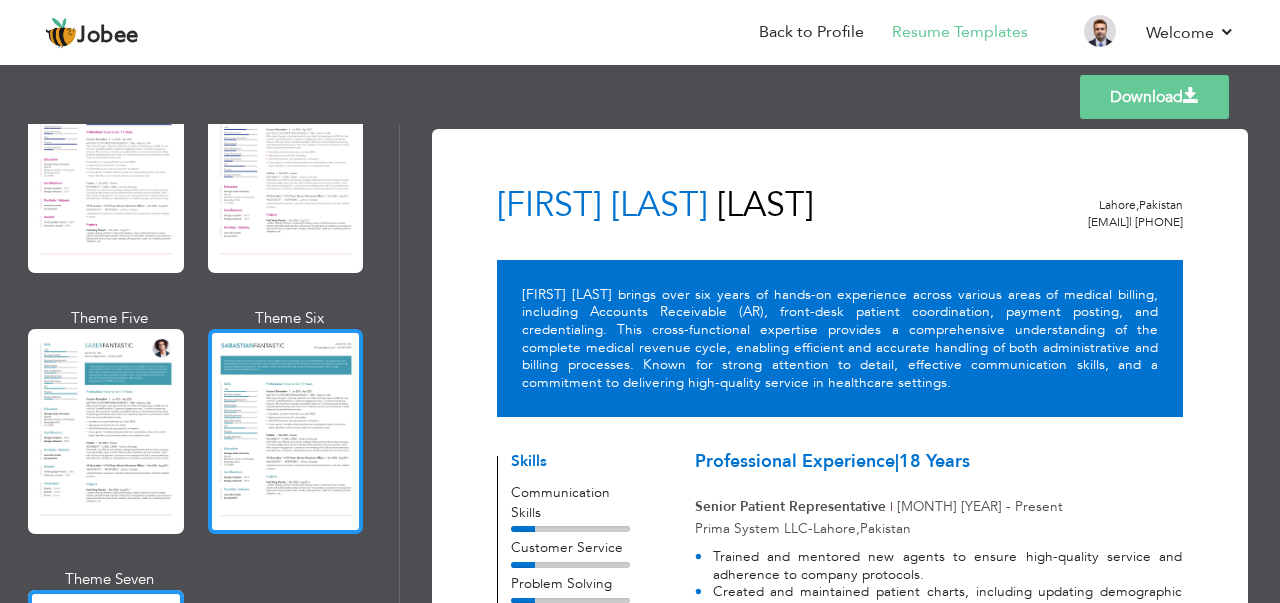 click at bounding box center (286, 431) 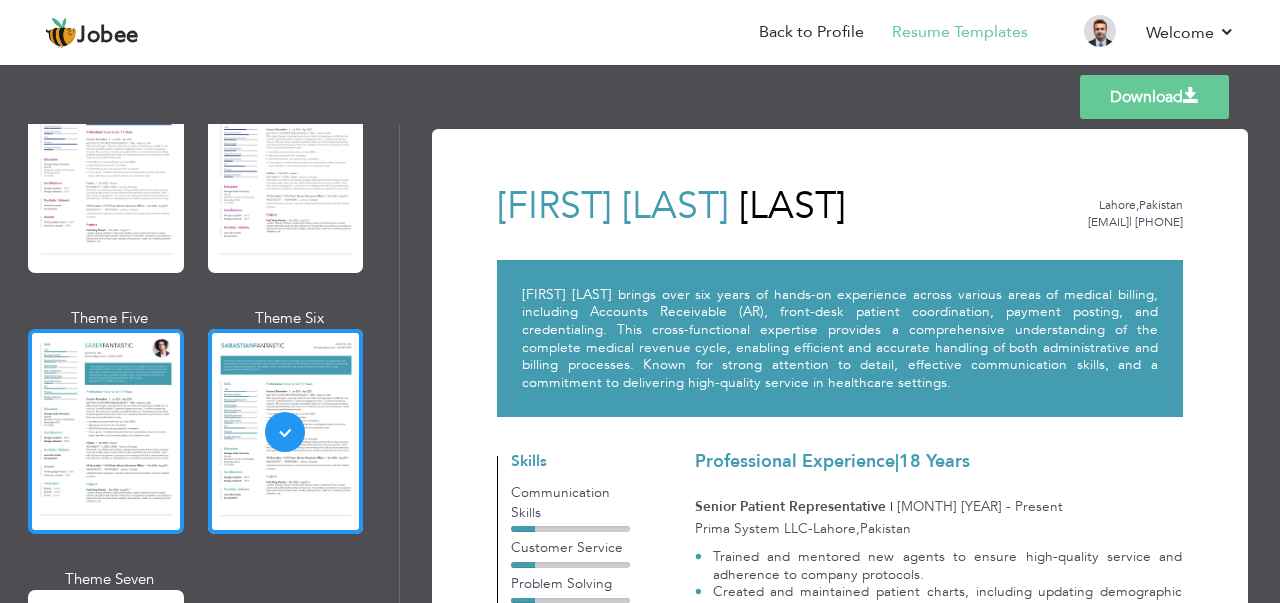 click at bounding box center (106, 431) 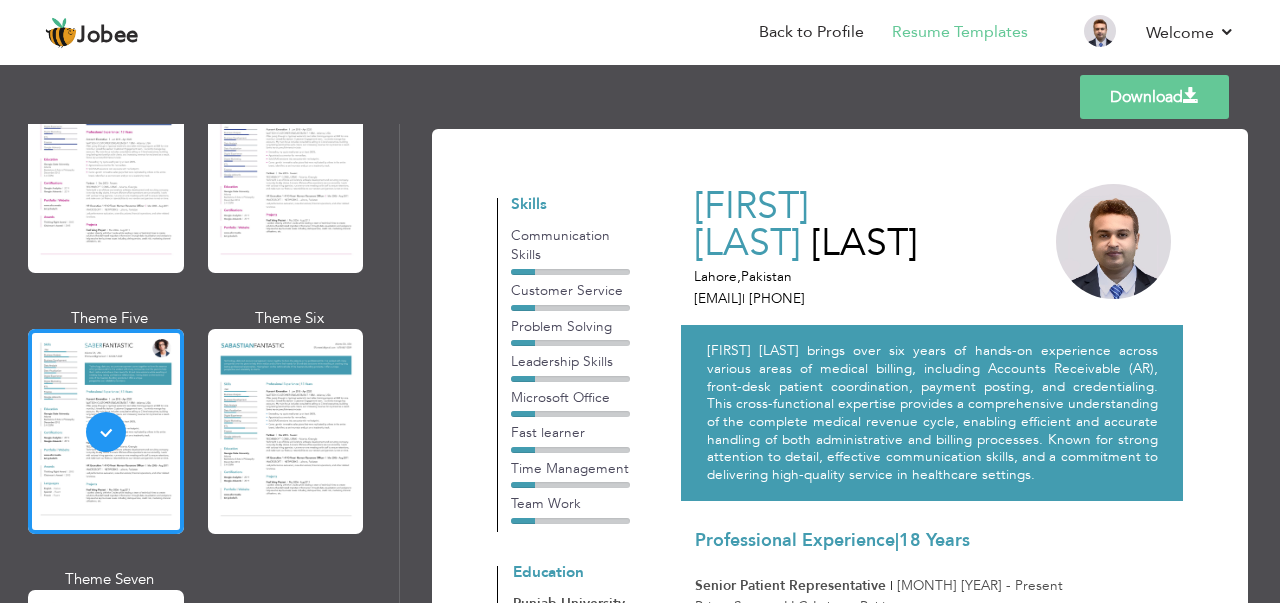scroll, scrollTop: 400, scrollLeft: 0, axis: vertical 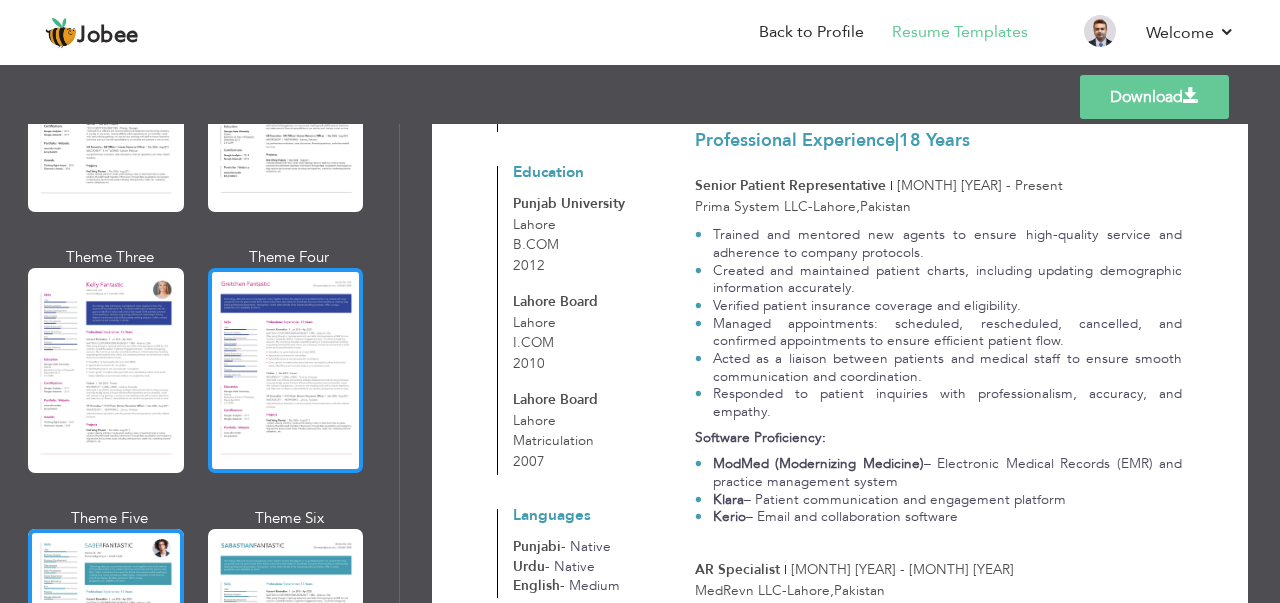 click at bounding box center [286, 370] 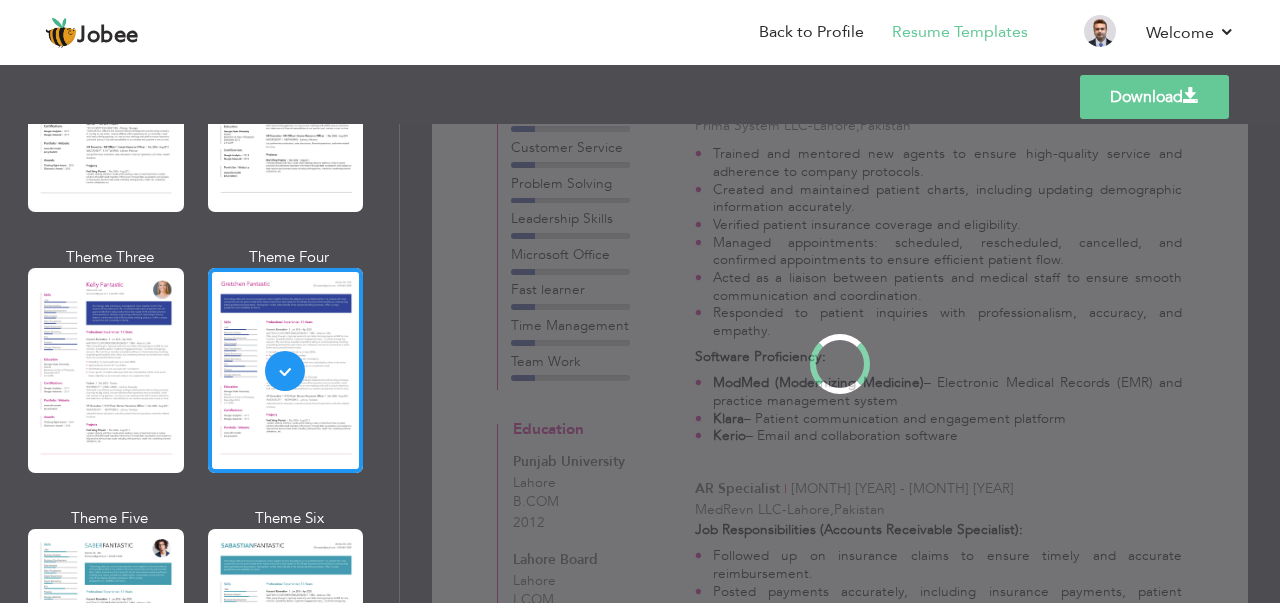 scroll, scrollTop: 0, scrollLeft: 0, axis: both 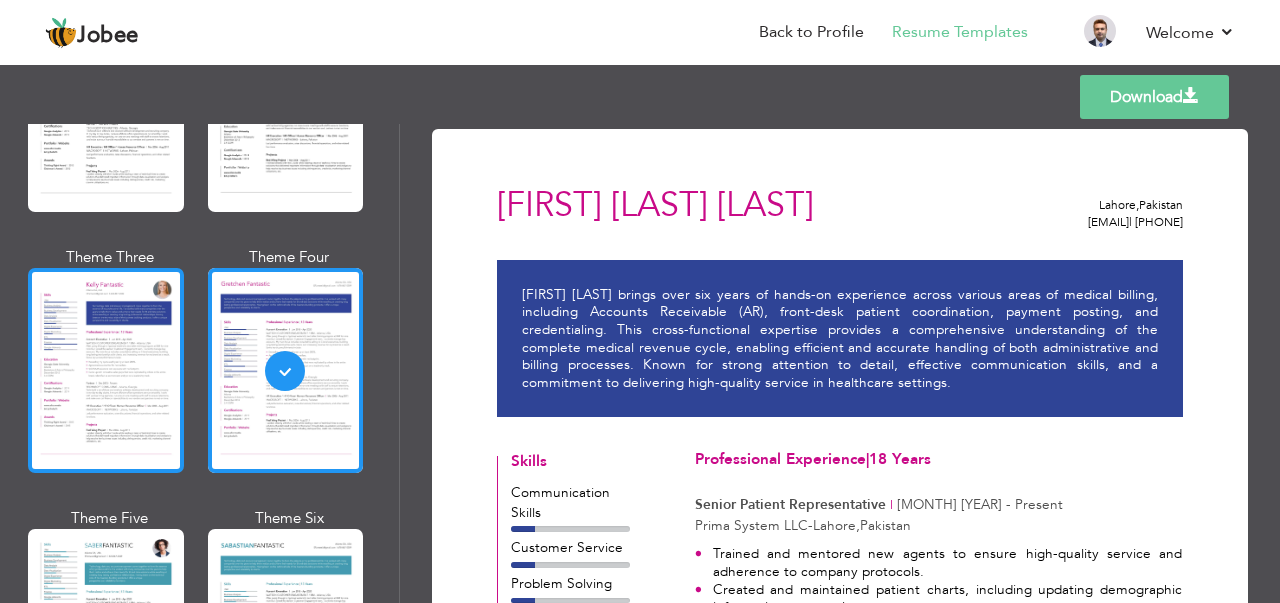 click at bounding box center [106, 370] 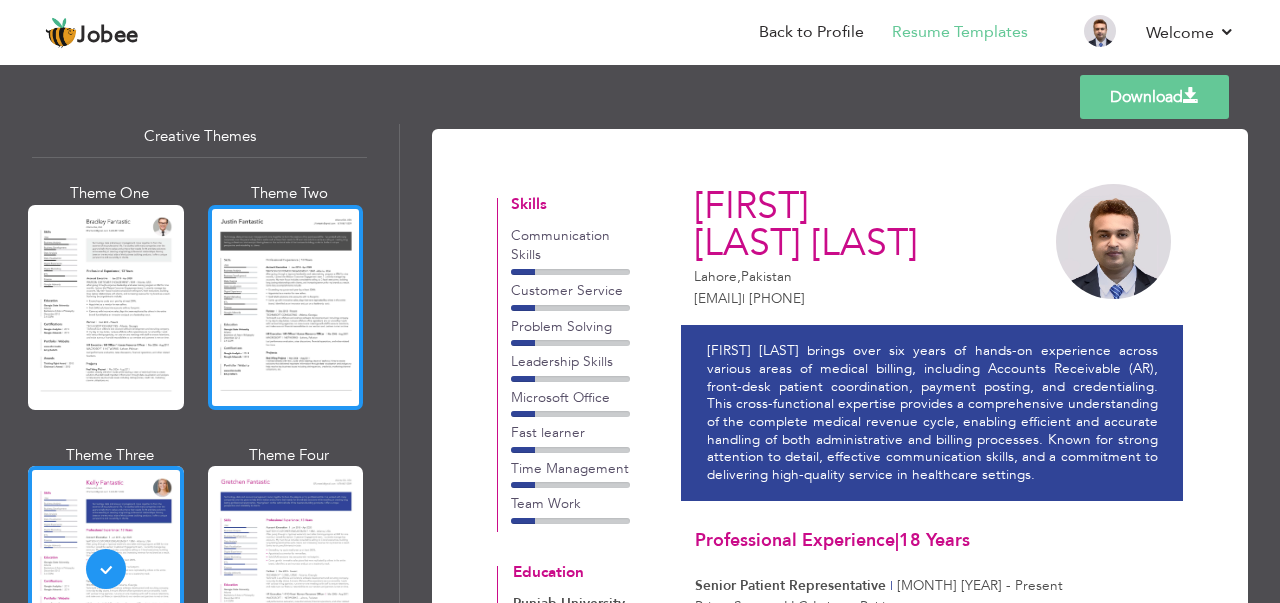 scroll, scrollTop: 2398, scrollLeft: 0, axis: vertical 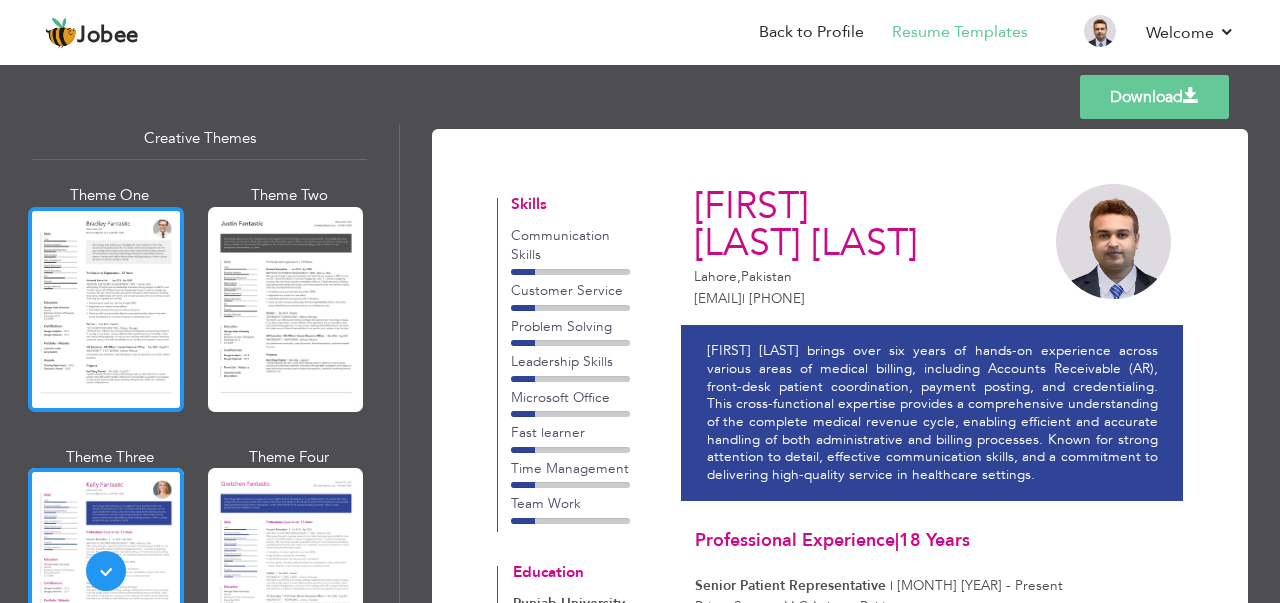 click at bounding box center [106, 309] 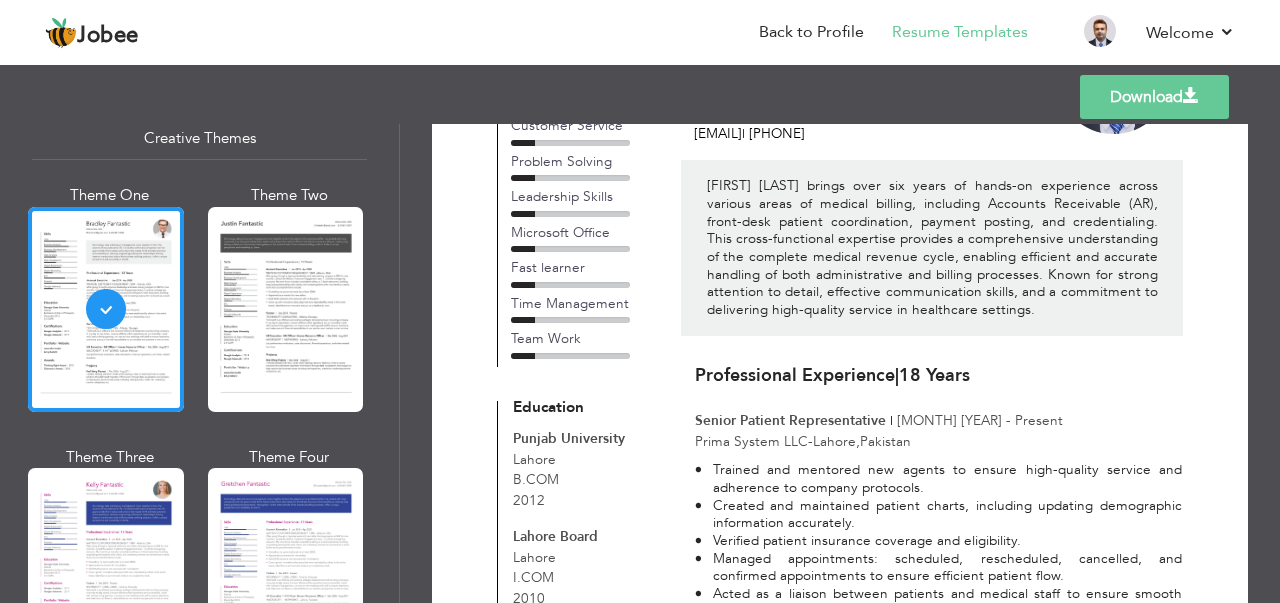 scroll, scrollTop: 200, scrollLeft: 0, axis: vertical 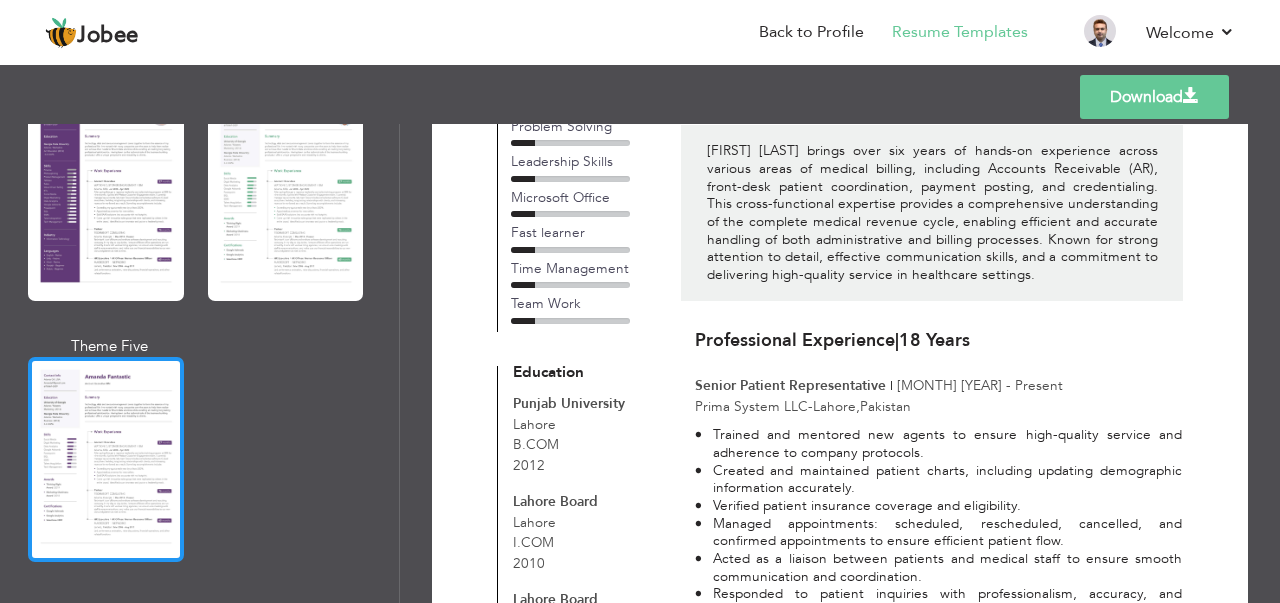 click at bounding box center (106, 459) 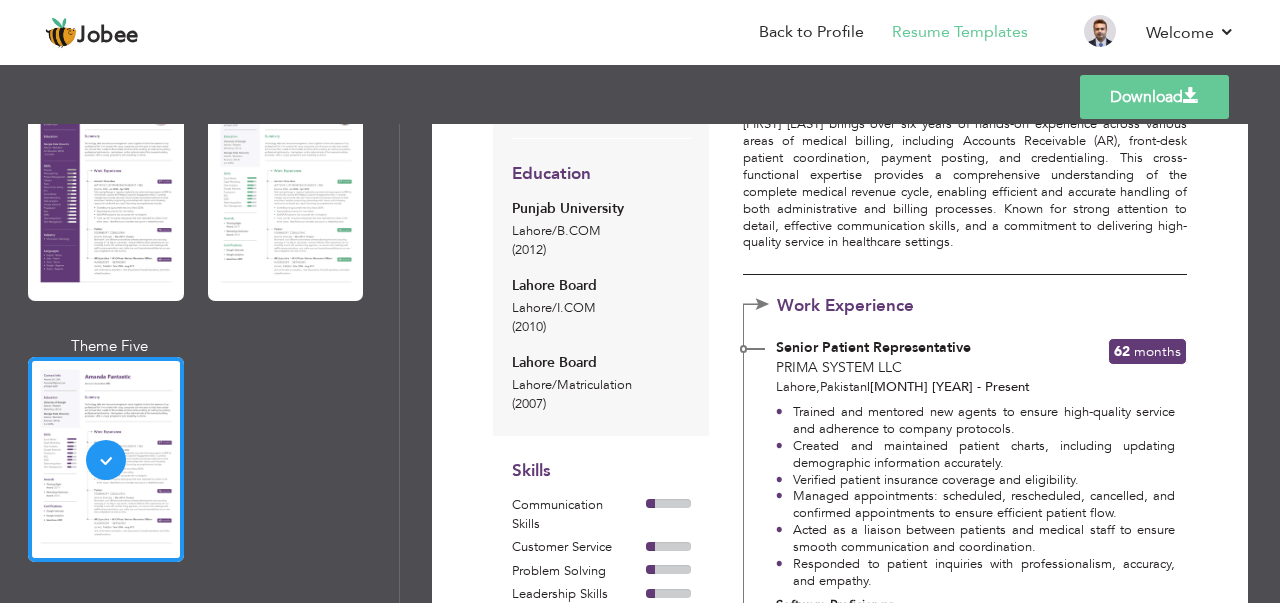 scroll, scrollTop: 200, scrollLeft: 0, axis: vertical 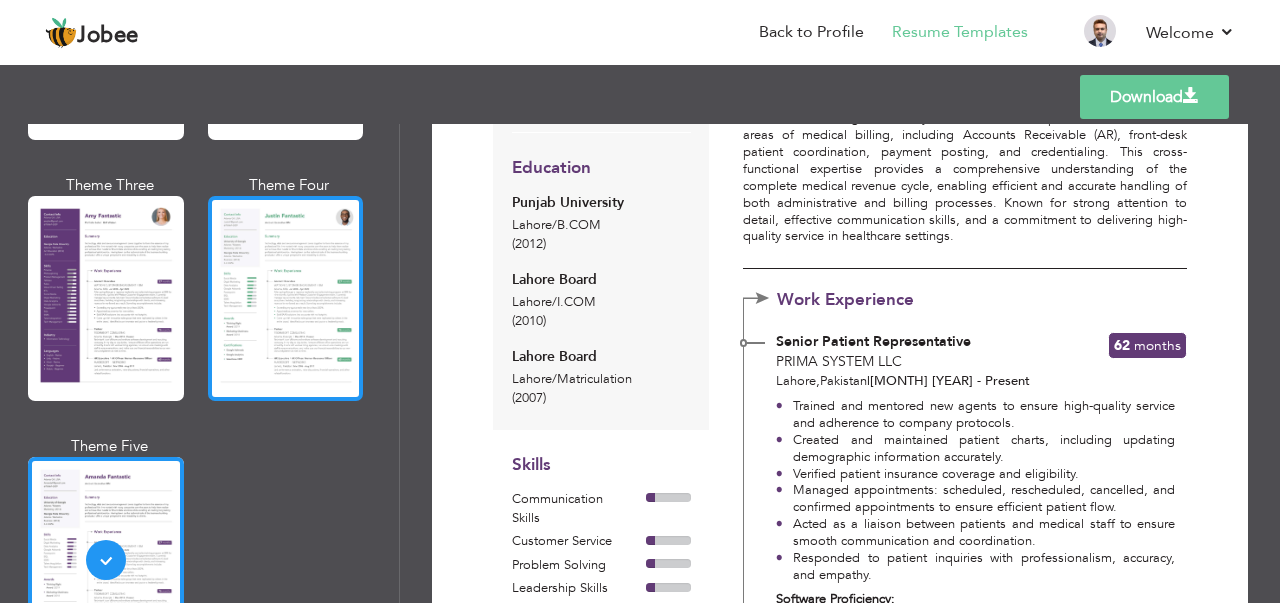 click at bounding box center [286, 298] 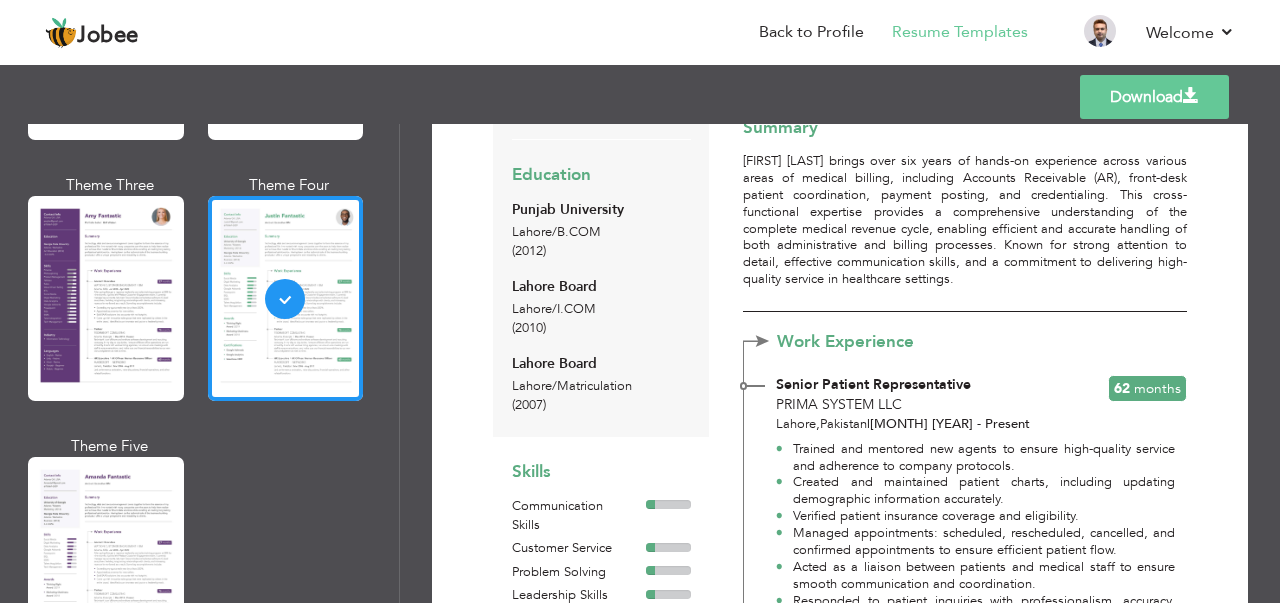 scroll, scrollTop: 200, scrollLeft: 0, axis: vertical 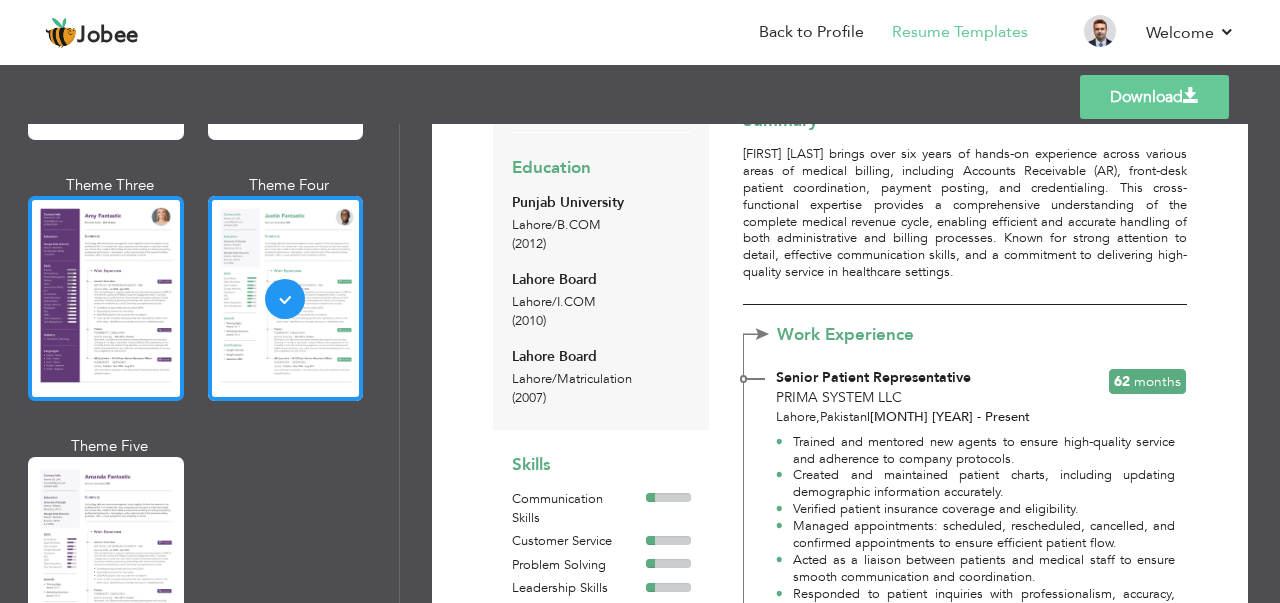 click at bounding box center (106, 298) 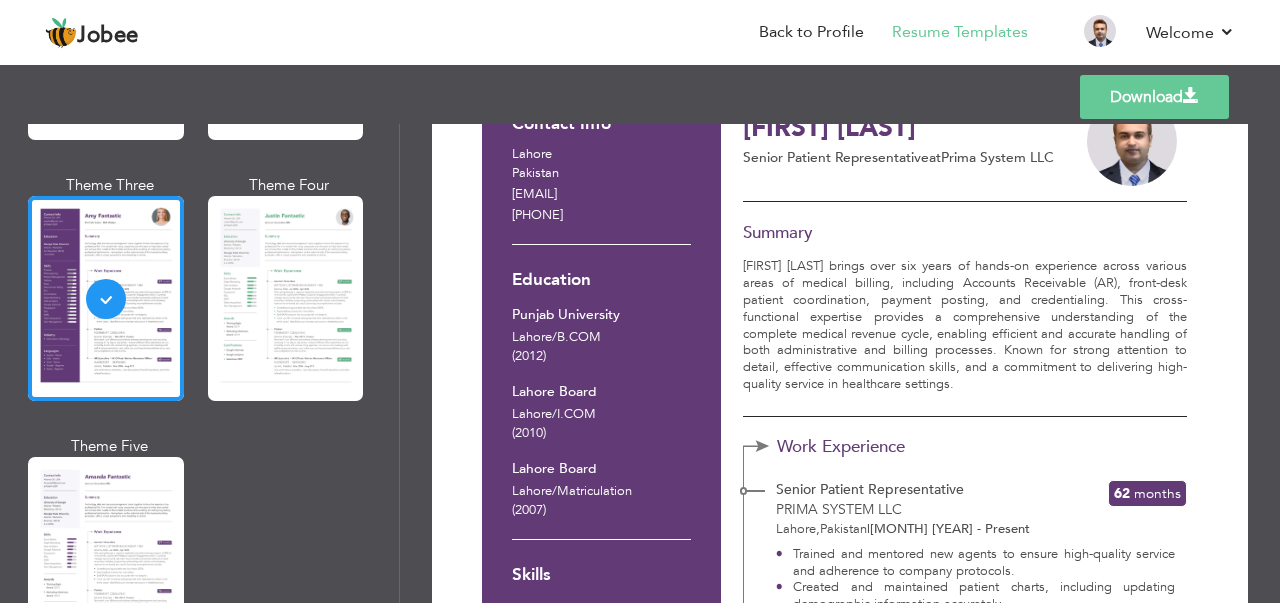 scroll, scrollTop: 0, scrollLeft: 0, axis: both 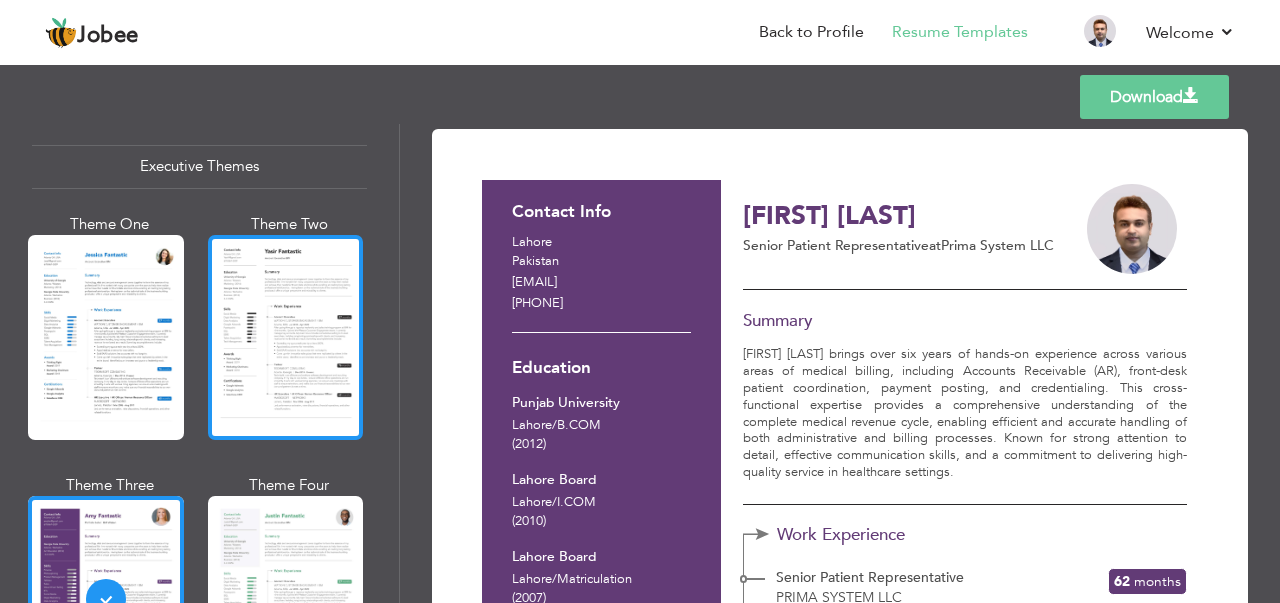 click at bounding box center [286, 337] 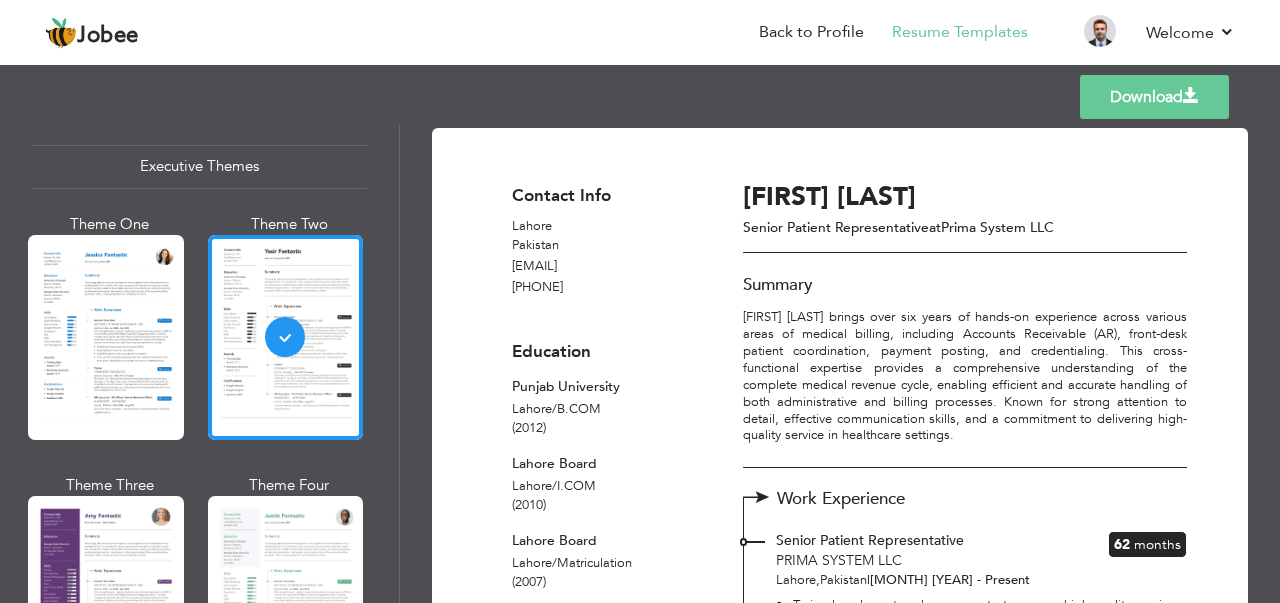scroll, scrollTop: 0, scrollLeft: 0, axis: both 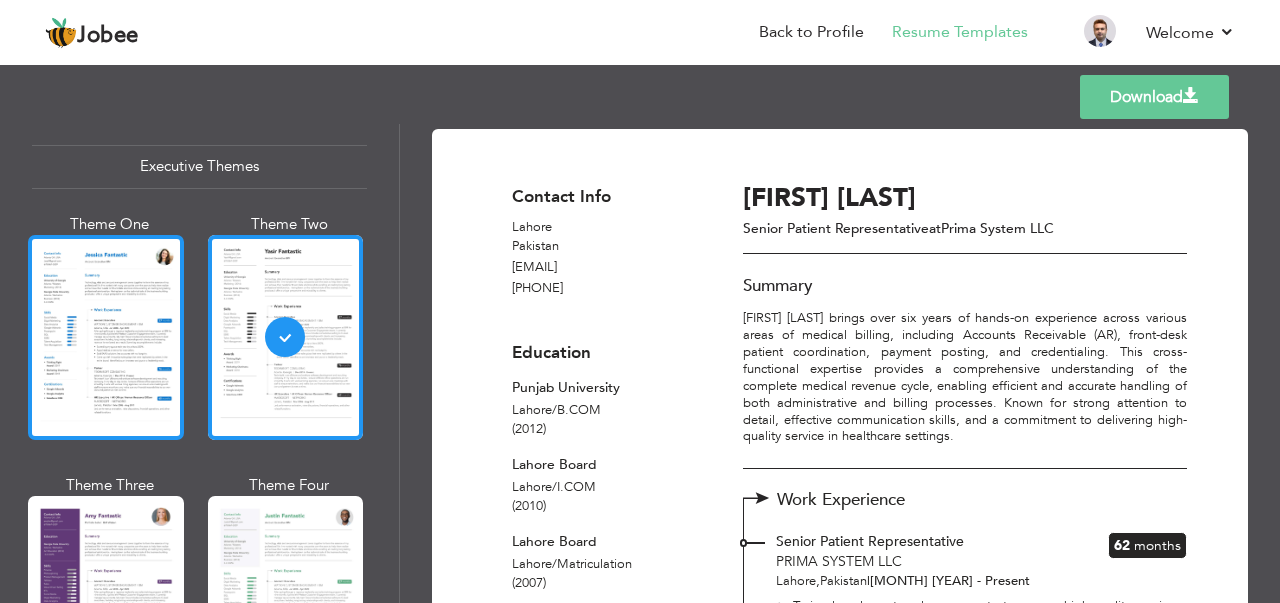 click at bounding box center [106, 337] 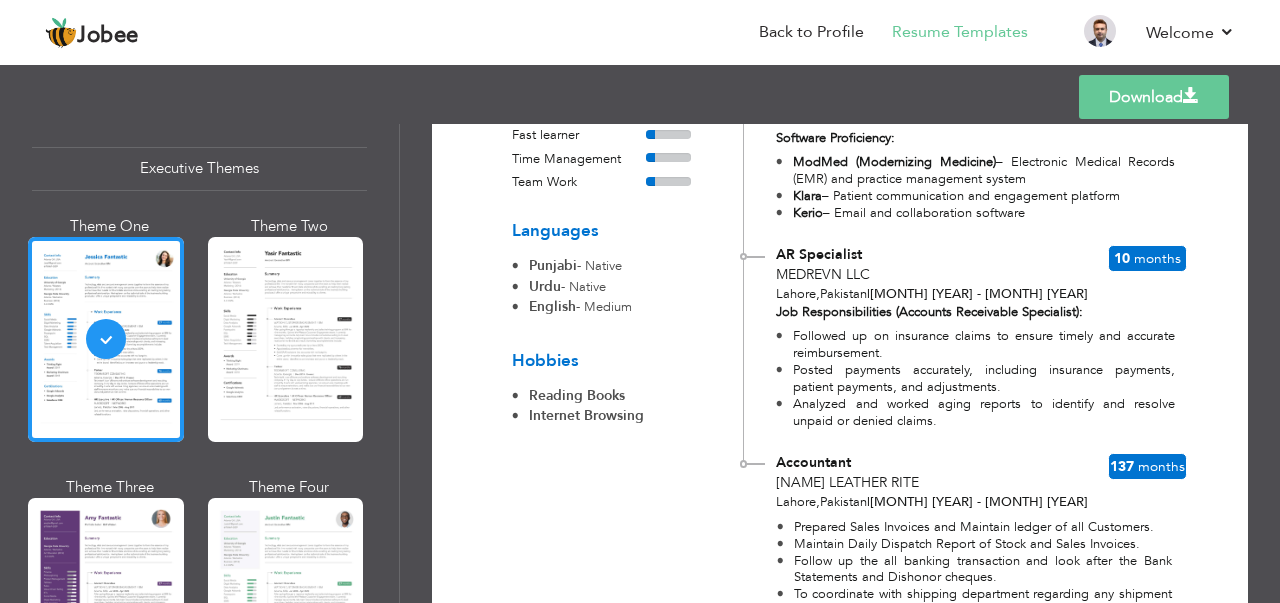 scroll, scrollTop: 700, scrollLeft: 0, axis: vertical 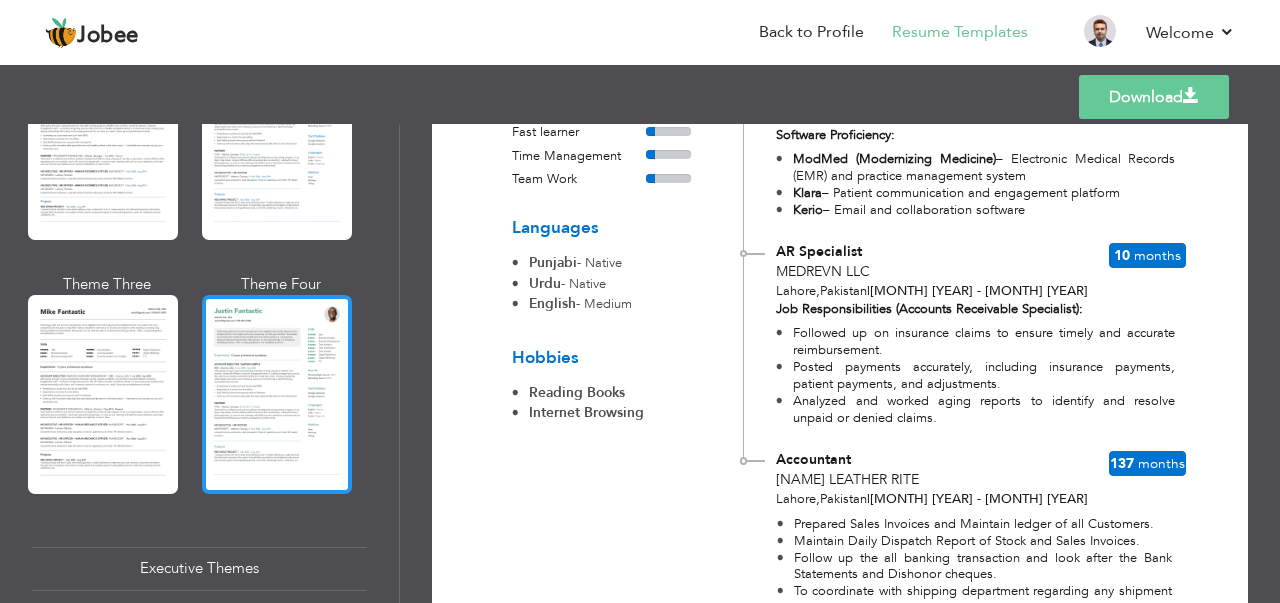 click at bounding box center [277, 394] 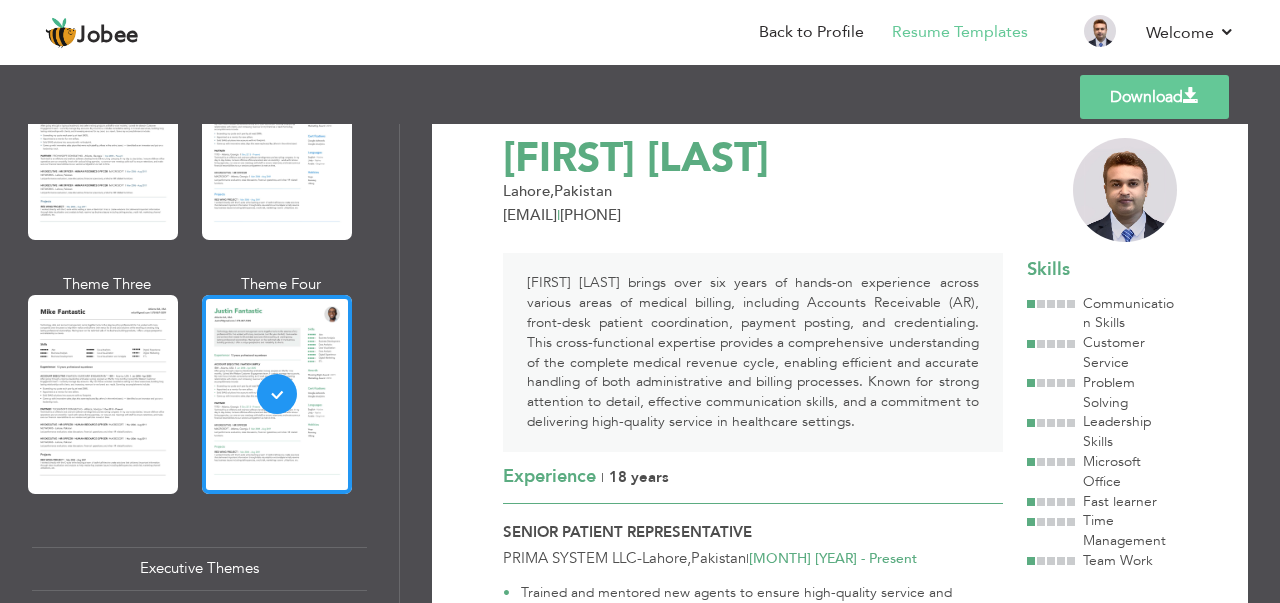scroll, scrollTop: 0, scrollLeft: 0, axis: both 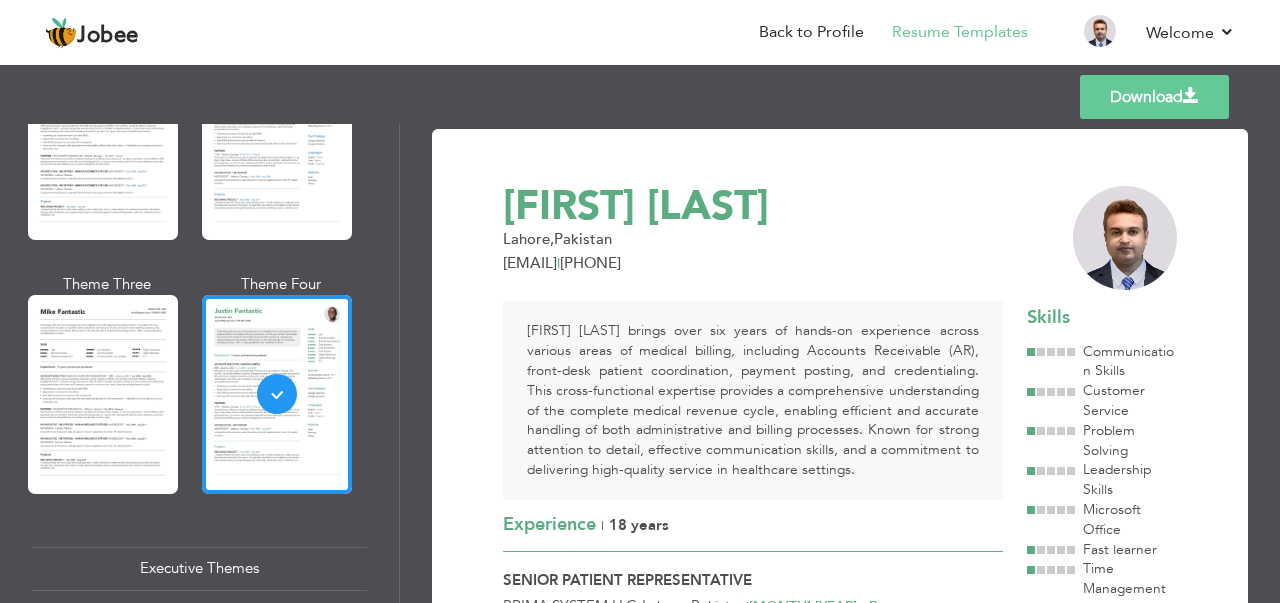 click on "Download" at bounding box center [1154, 97] 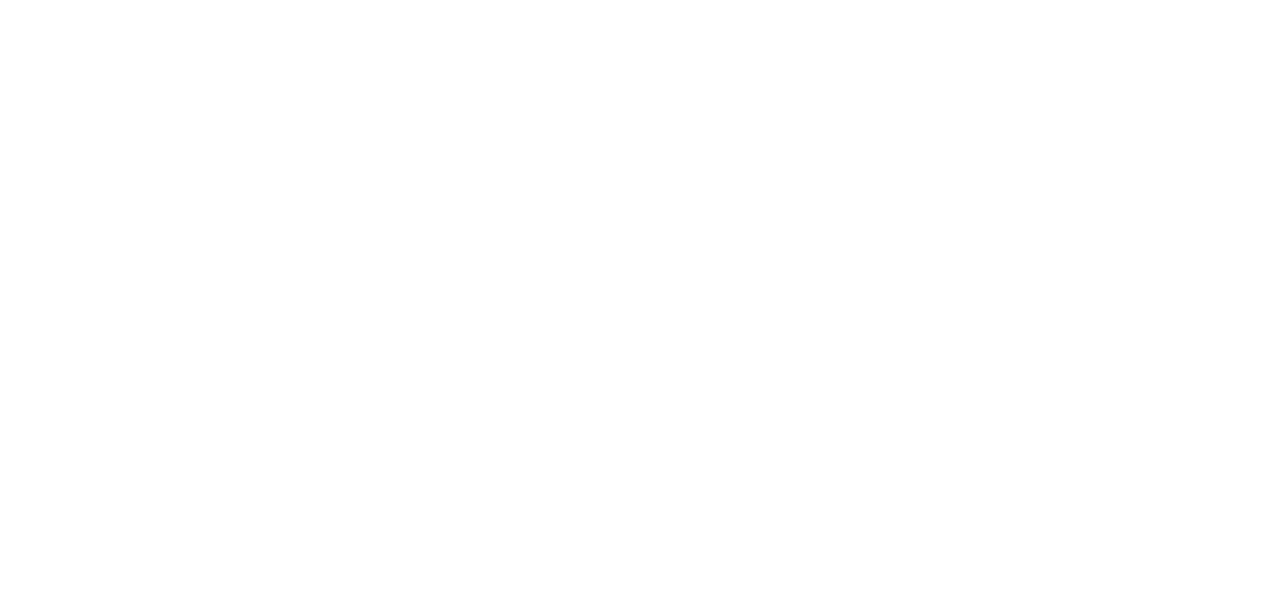 scroll, scrollTop: 0, scrollLeft: 0, axis: both 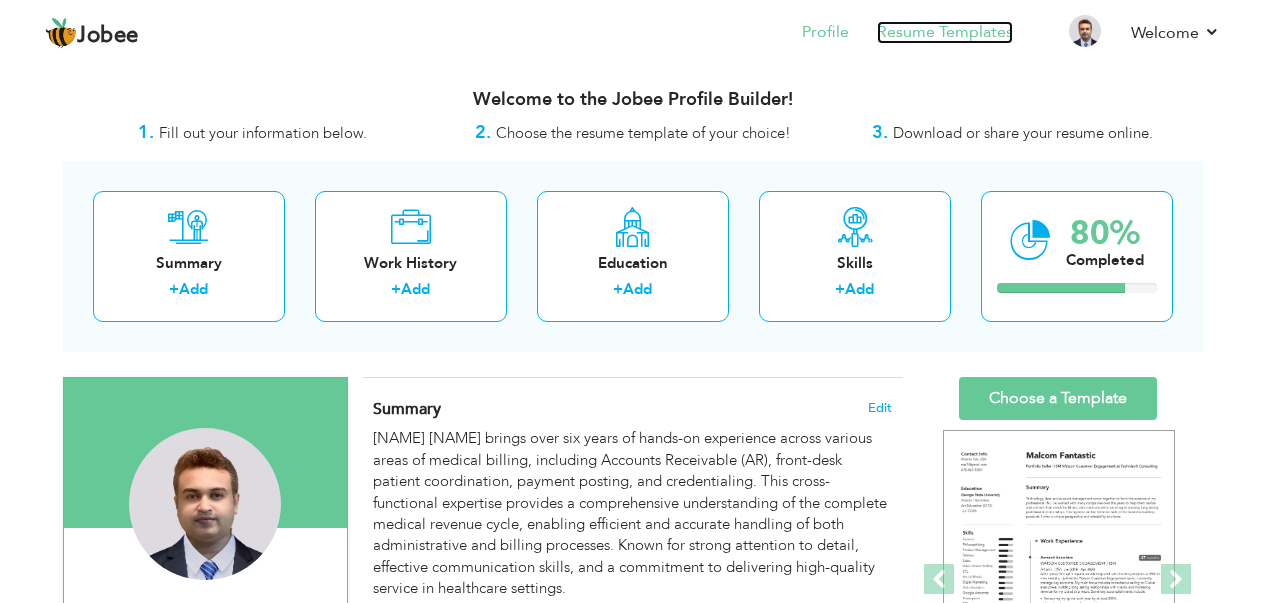click on "Resume Templates" at bounding box center (945, 32) 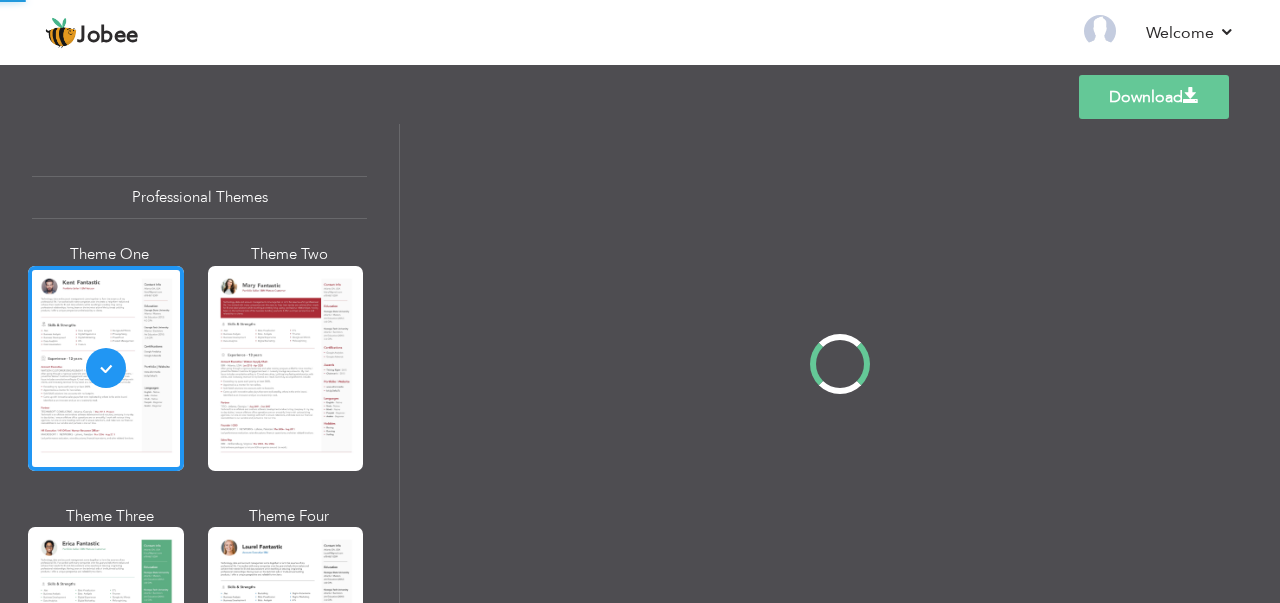 scroll, scrollTop: 0, scrollLeft: 0, axis: both 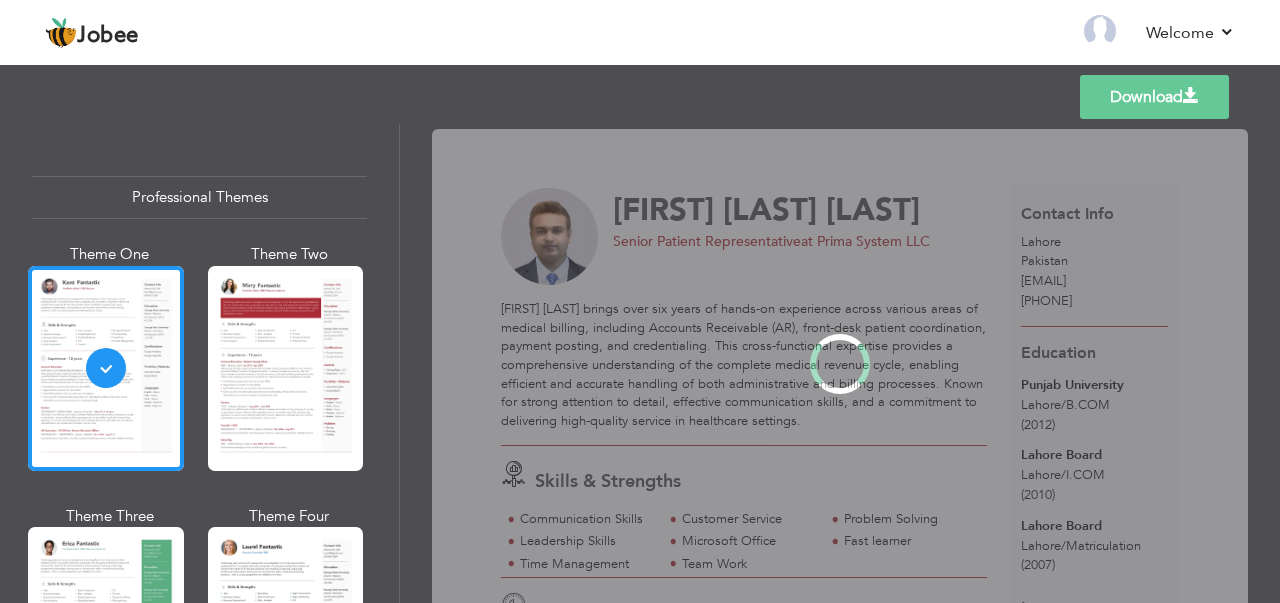 click on "Professional Themes
Theme One
Theme Two
Theme Three
Theme Four" at bounding box center (640, 363) 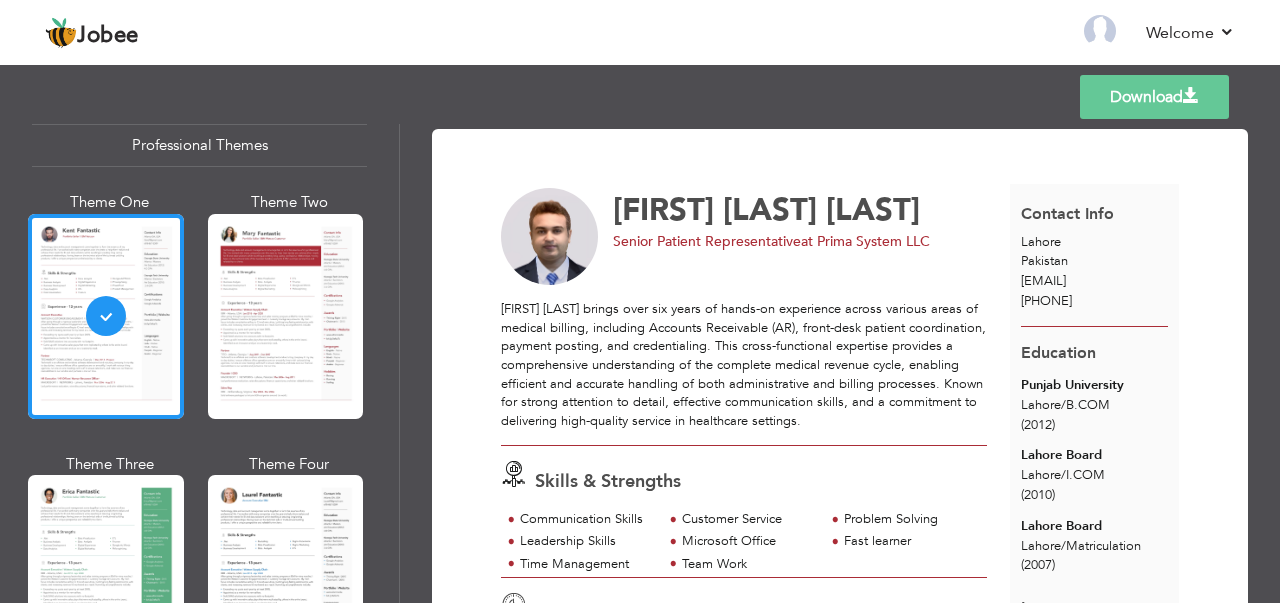 scroll, scrollTop: 200, scrollLeft: 0, axis: vertical 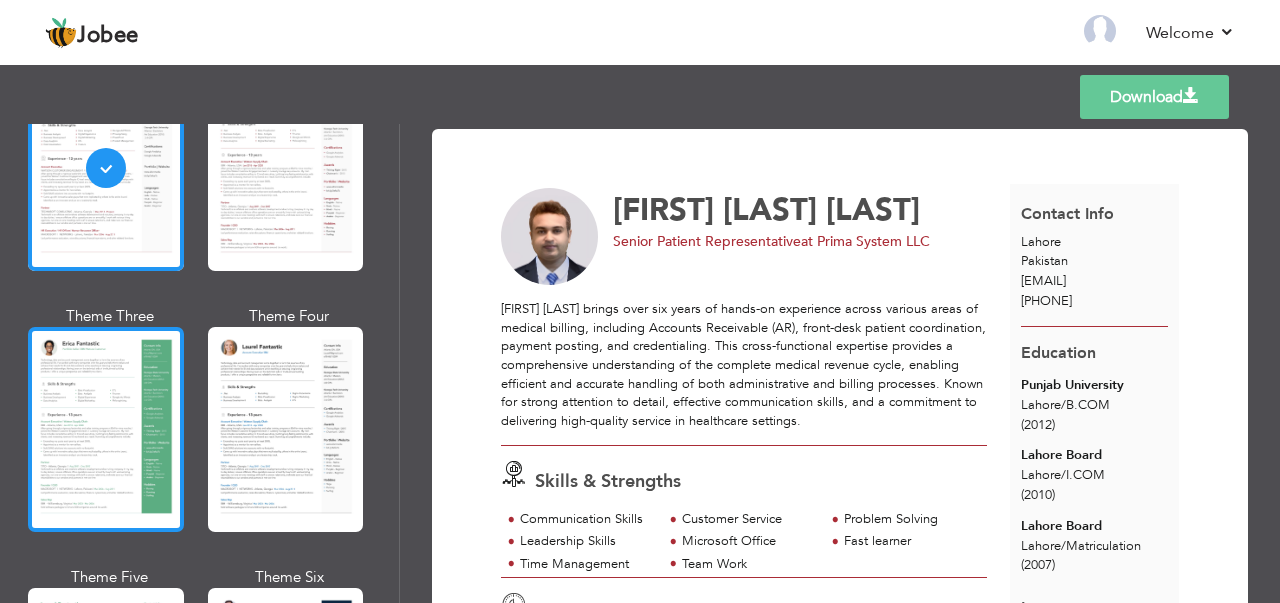 click at bounding box center (106, 429) 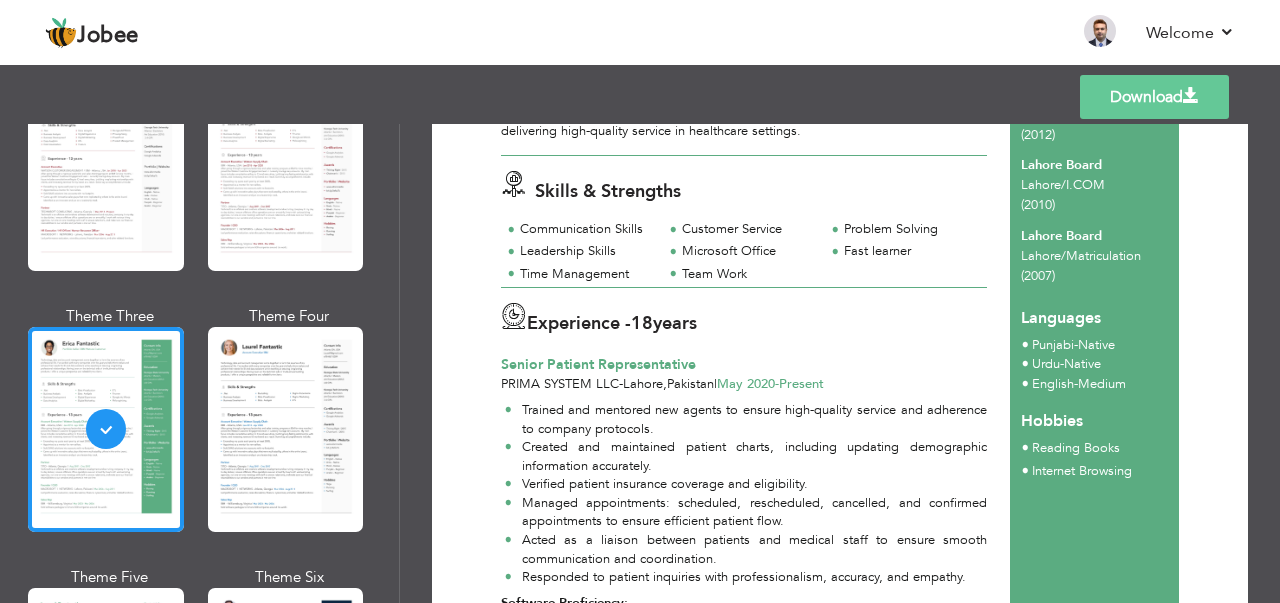 scroll, scrollTop: 300, scrollLeft: 0, axis: vertical 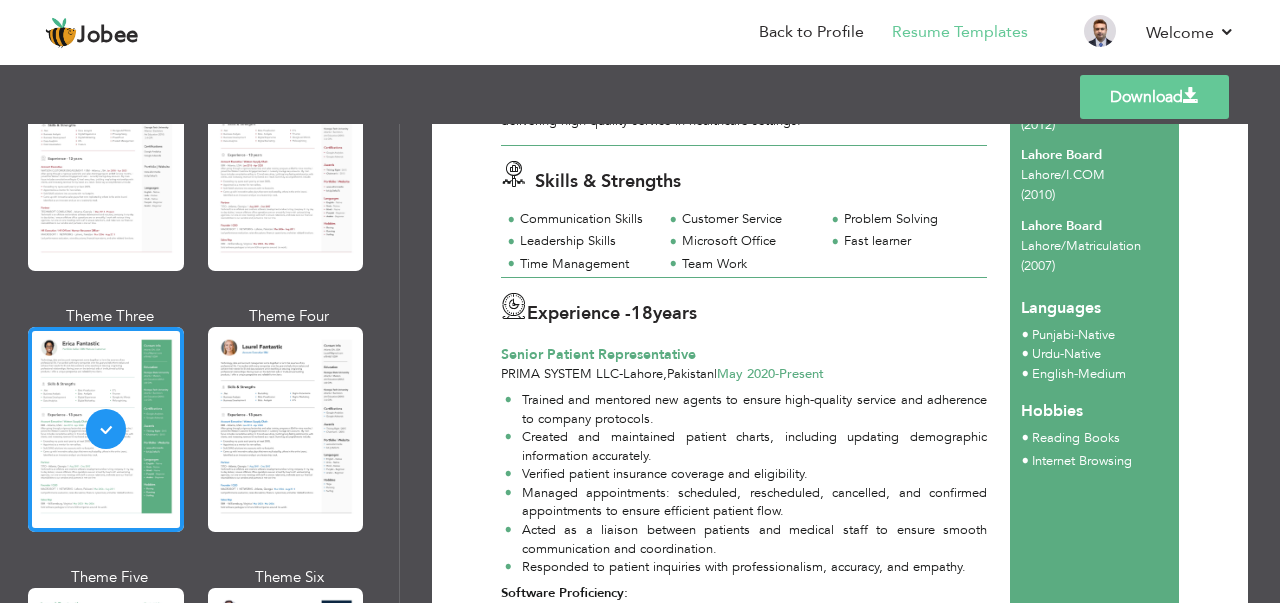 click on "[MONTH] [YEAR]  -" at bounding box center [748, 374] 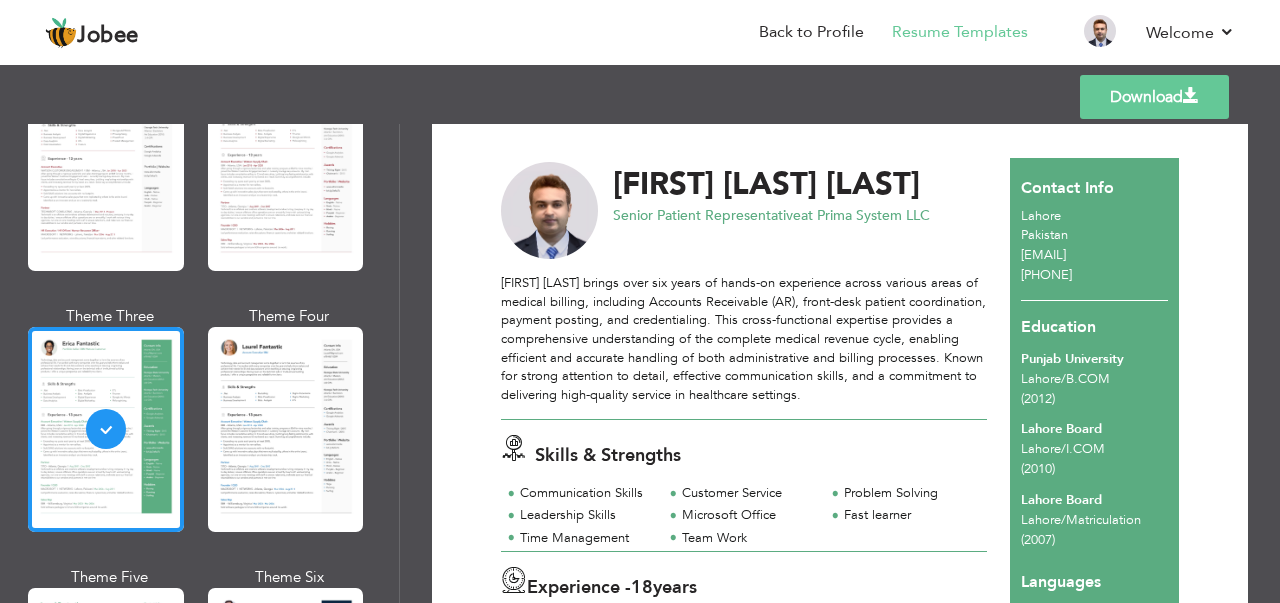 scroll, scrollTop: 2, scrollLeft: 0, axis: vertical 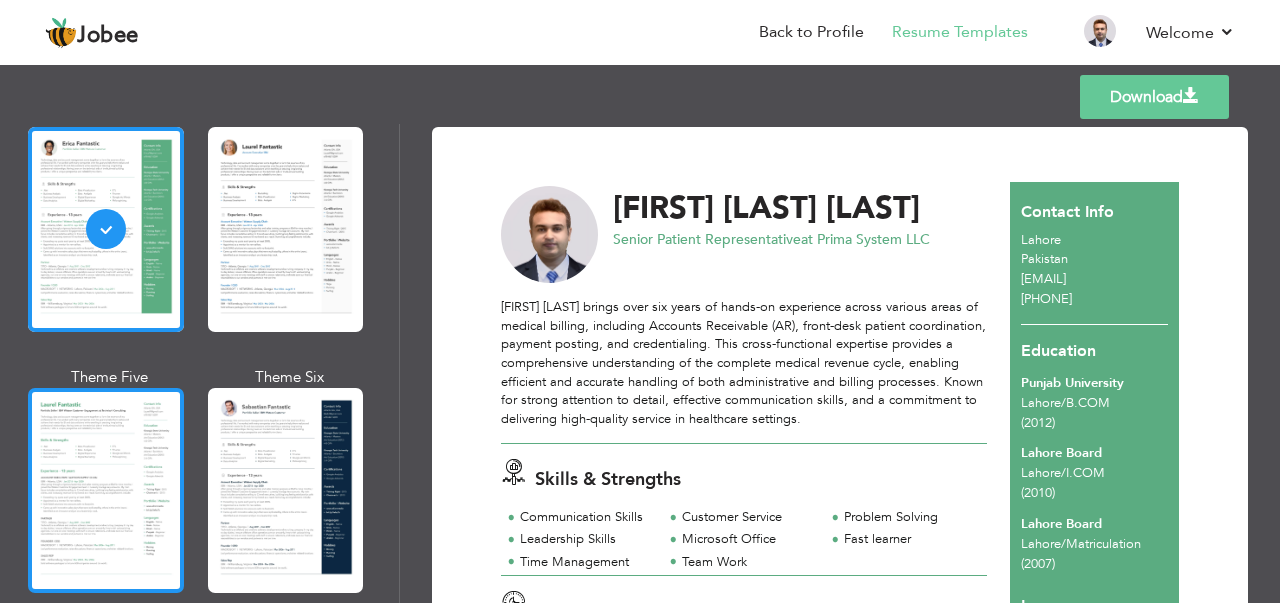 click at bounding box center (106, 490) 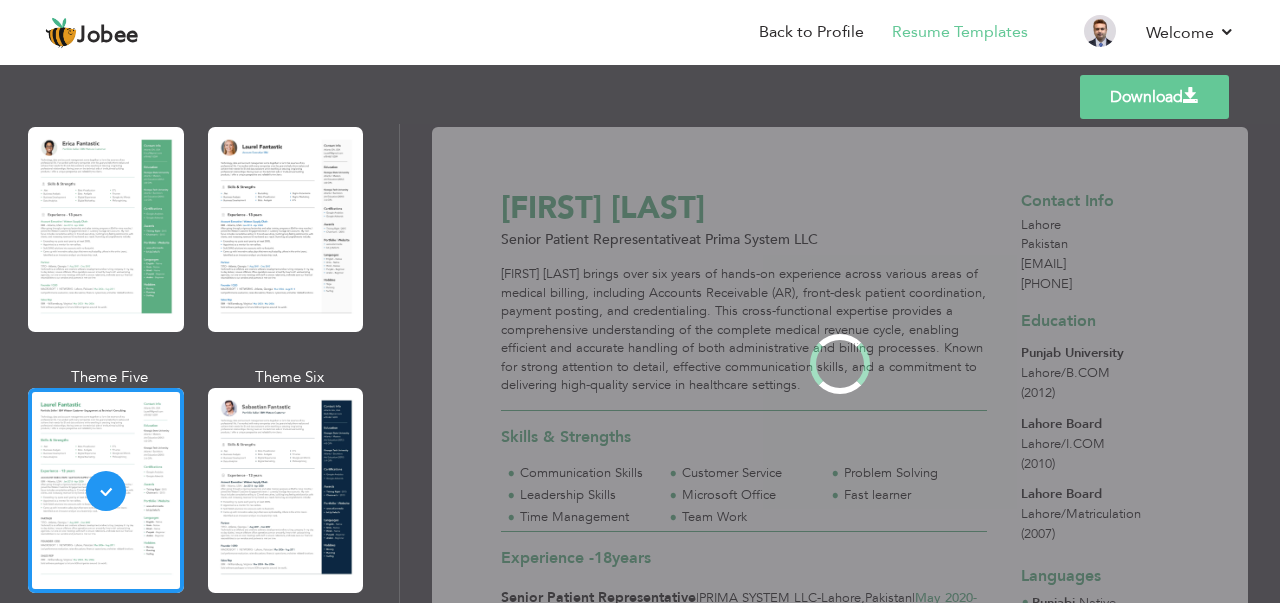 scroll, scrollTop: 0, scrollLeft: 0, axis: both 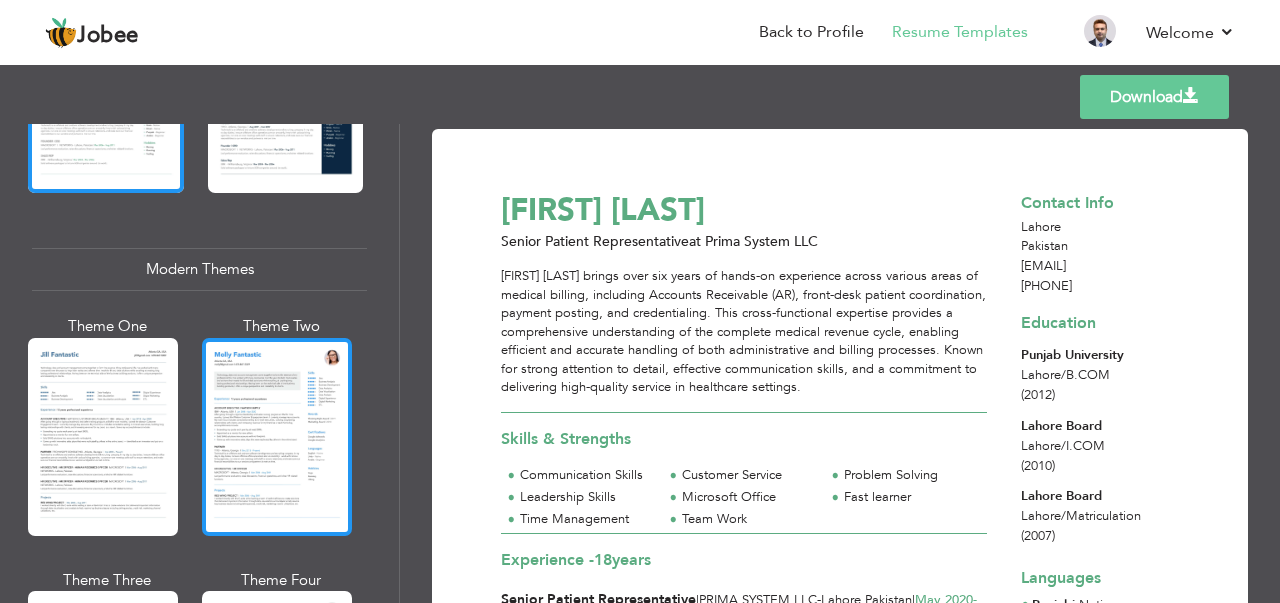 click at bounding box center [277, 437] 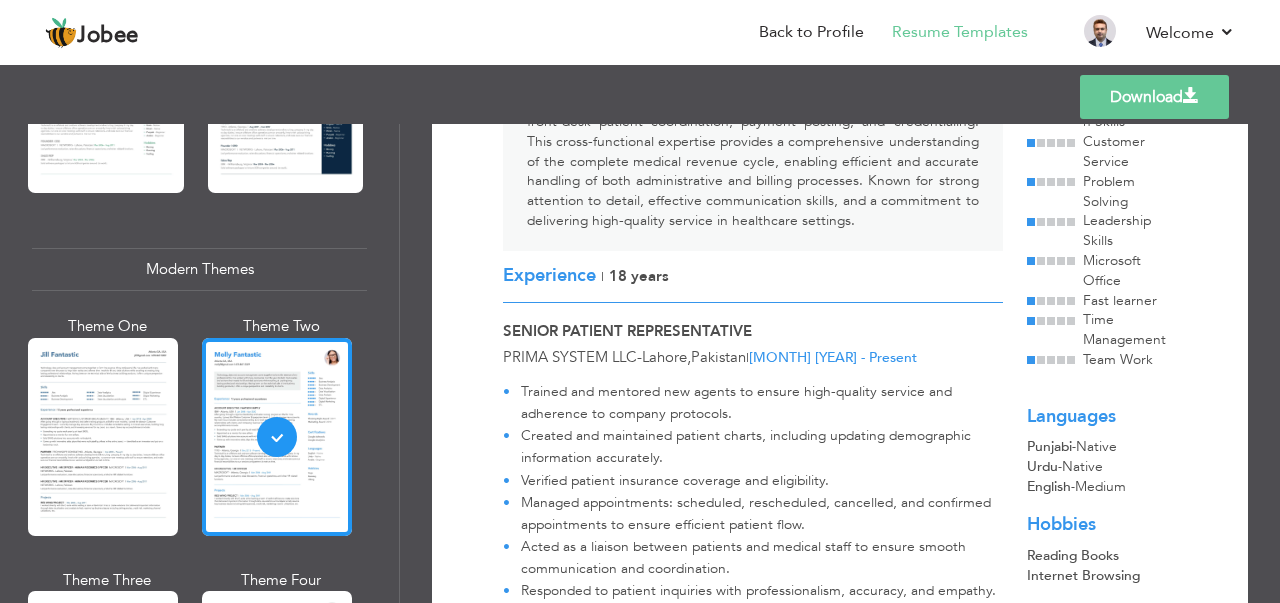 scroll, scrollTop: 0, scrollLeft: 0, axis: both 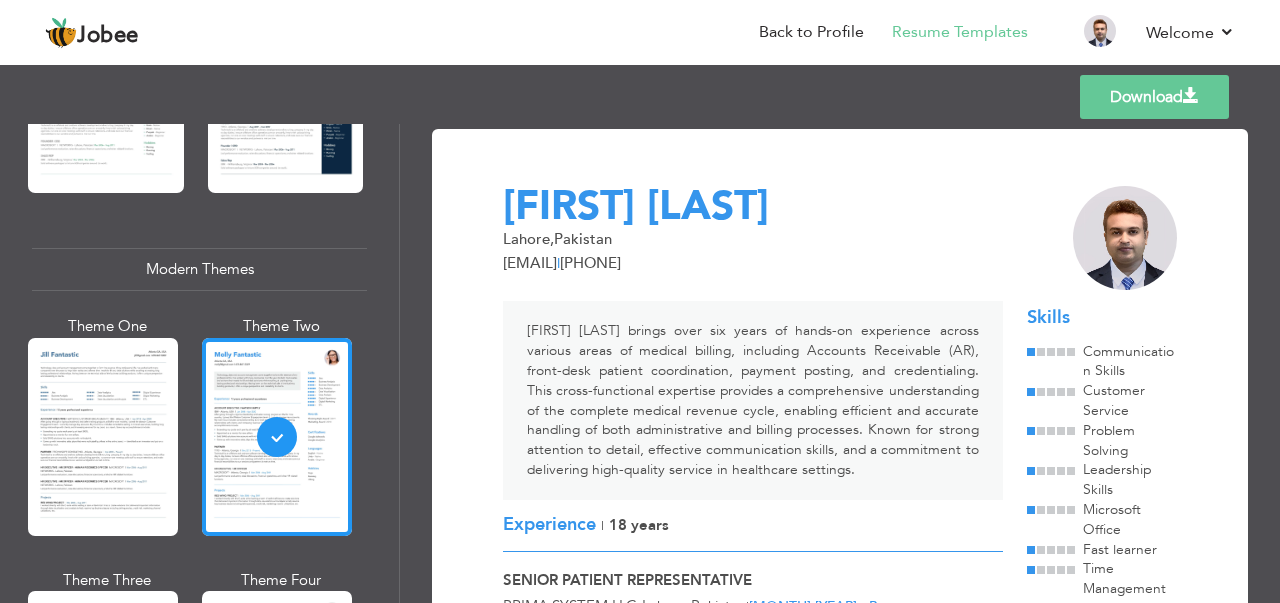 click on "Download" at bounding box center (1154, 97) 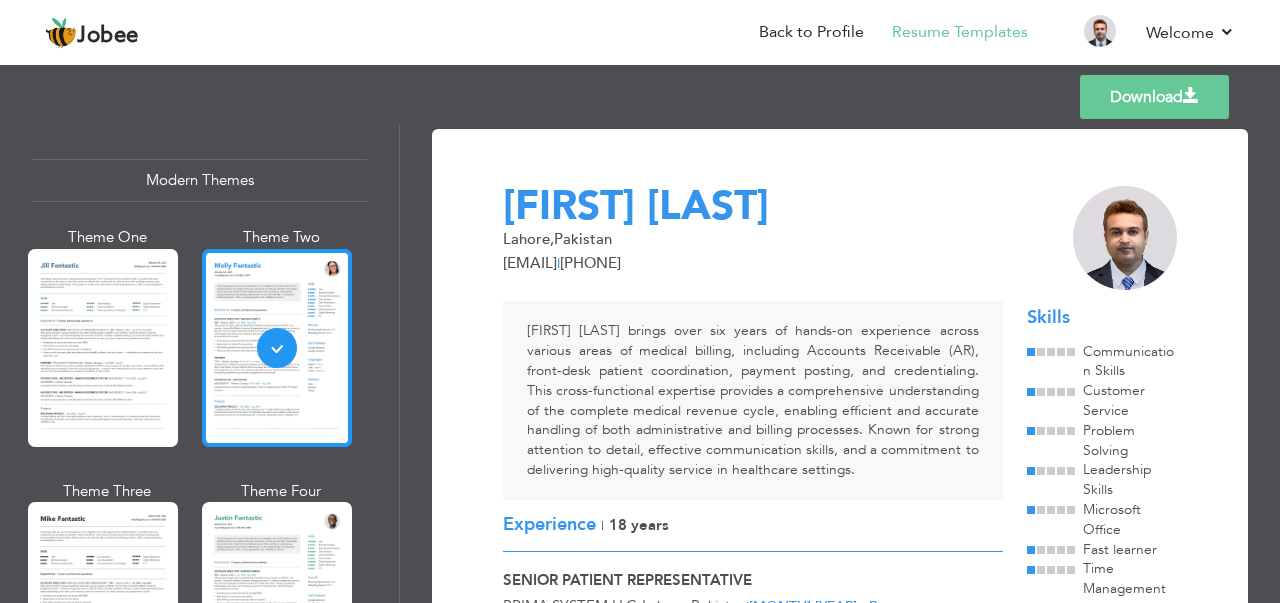 scroll, scrollTop: 1000, scrollLeft: 0, axis: vertical 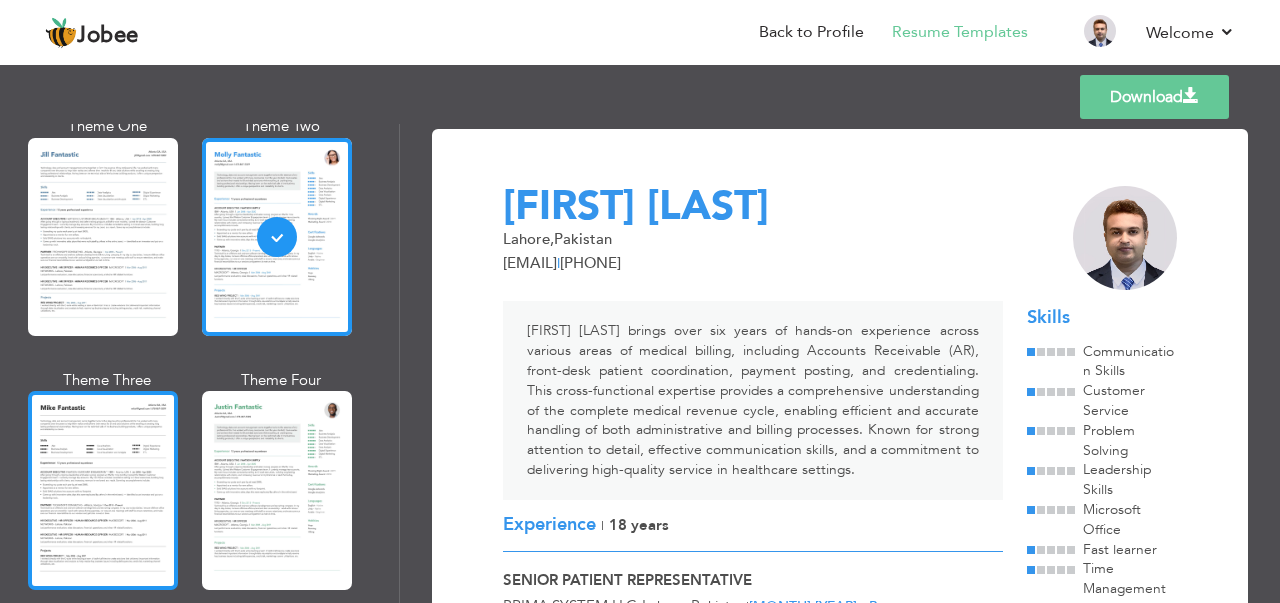 click at bounding box center (103, 490) 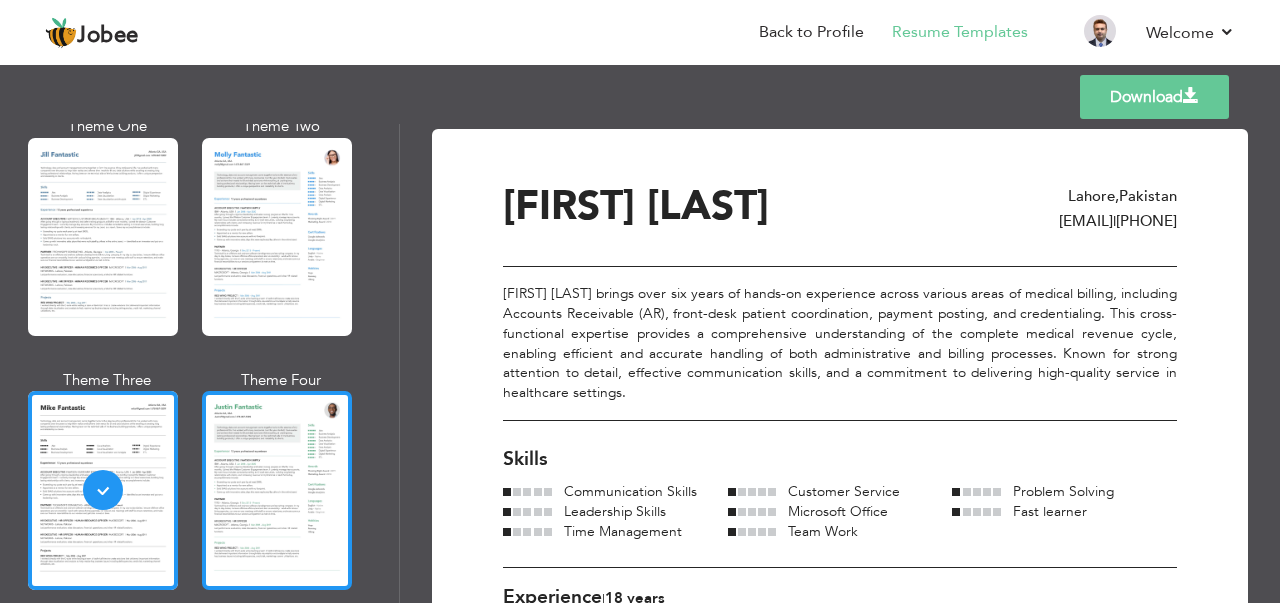 click at bounding box center [277, 490] 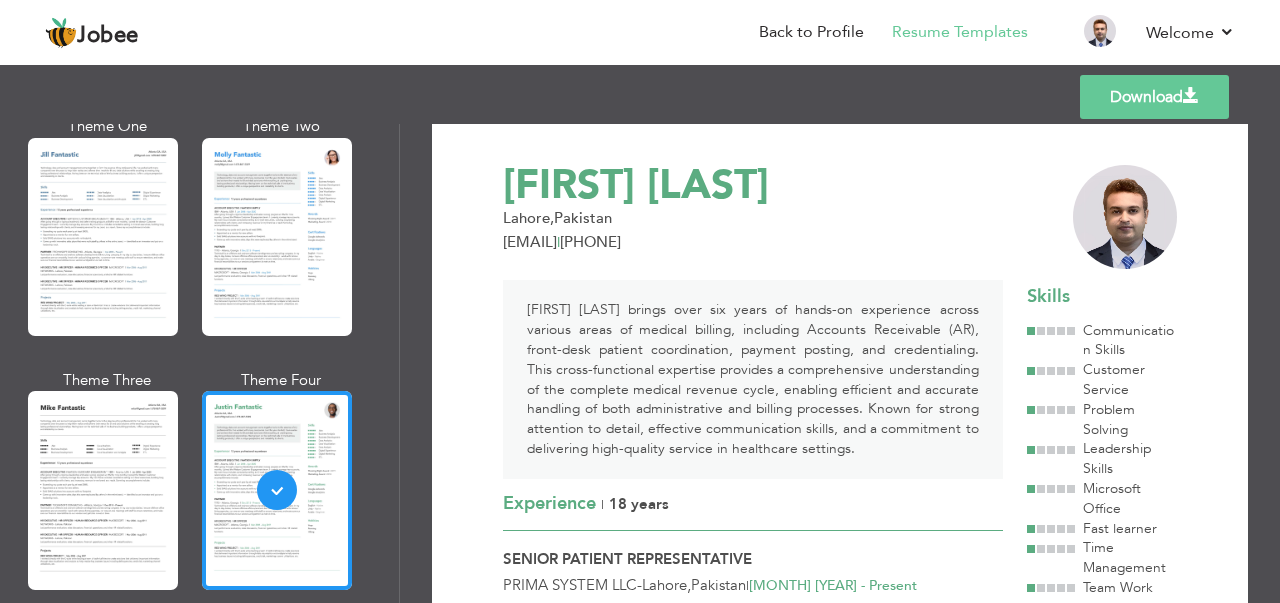 scroll, scrollTop: 0, scrollLeft: 0, axis: both 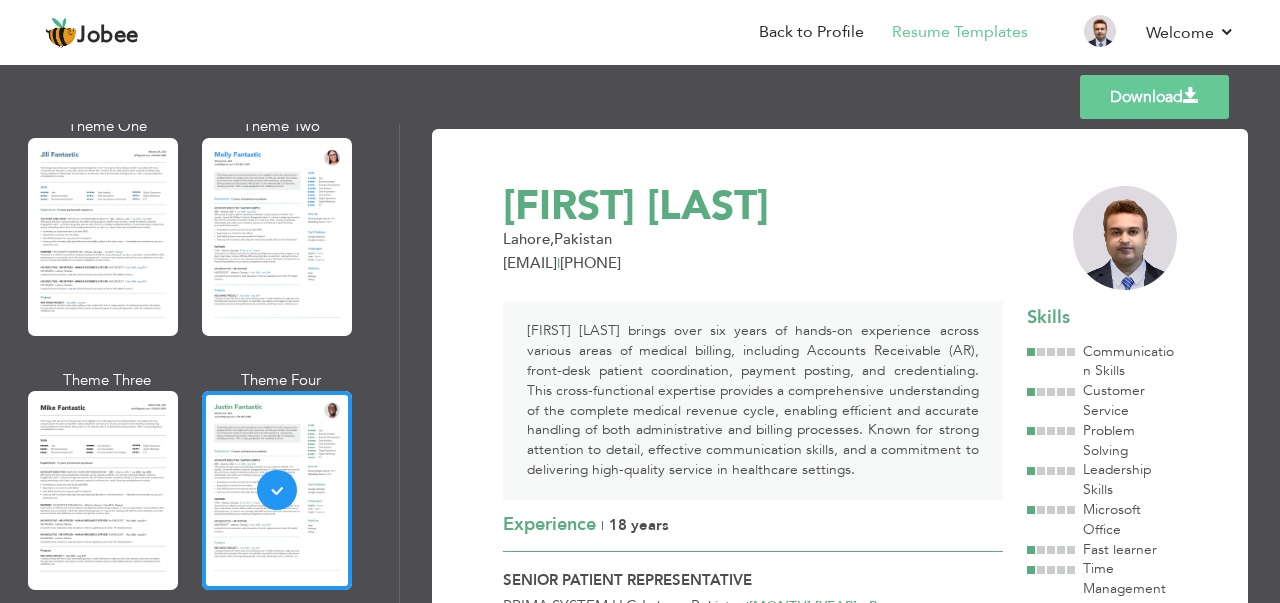 click on "Download" at bounding box center (1154, 97) 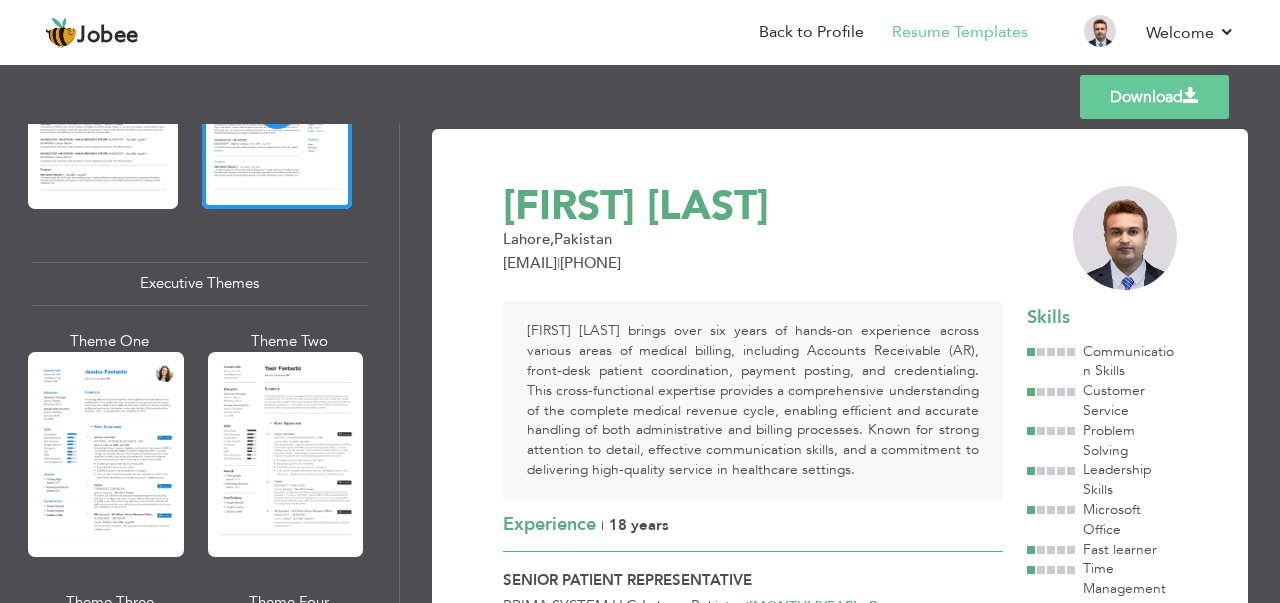 scroll, scrollTop: 1500, scrollLeft: 0, axis: vertical 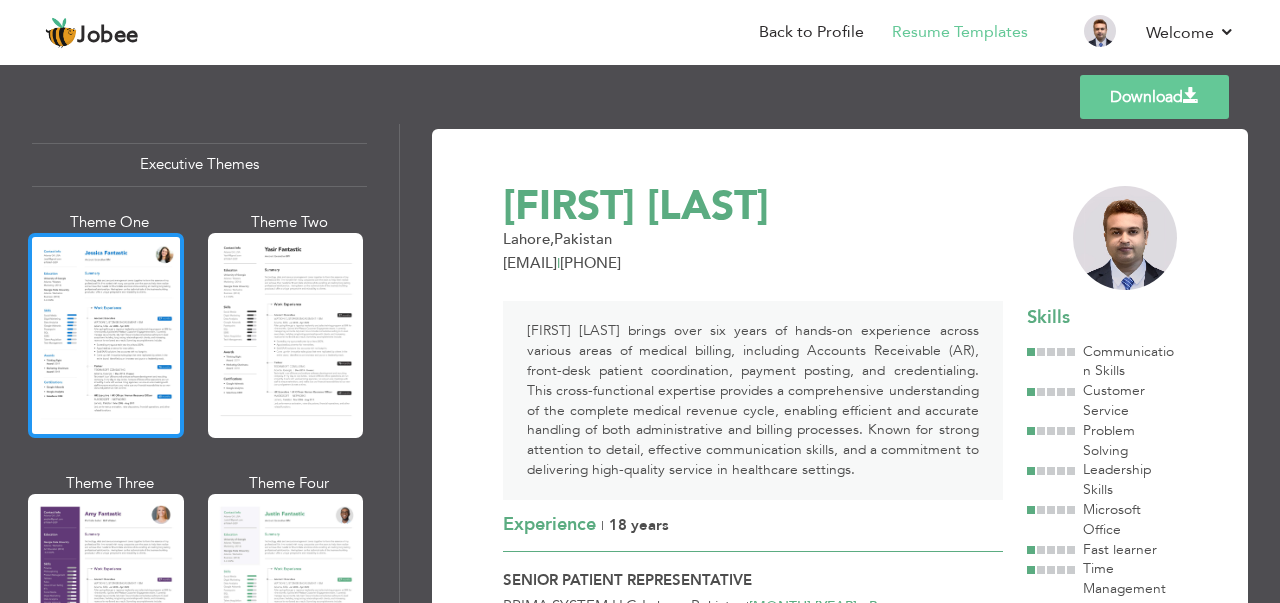 click at bounding box center [106, 335] 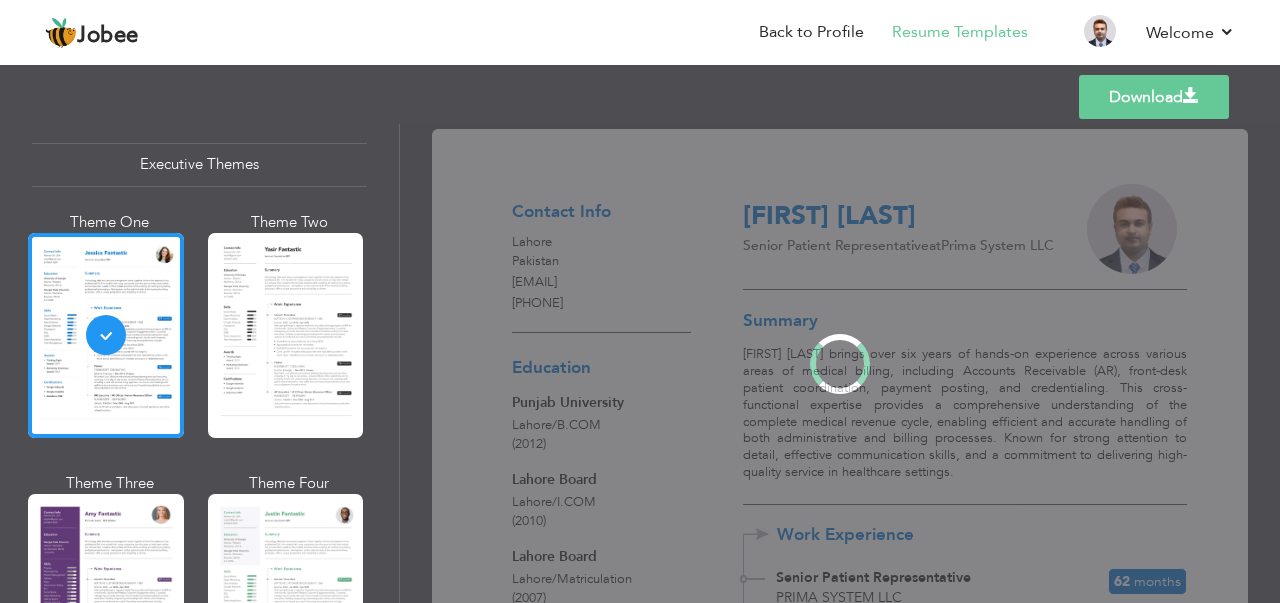 scroll, scrollTop: 1498, scrollLeft: 0, axis: vertical 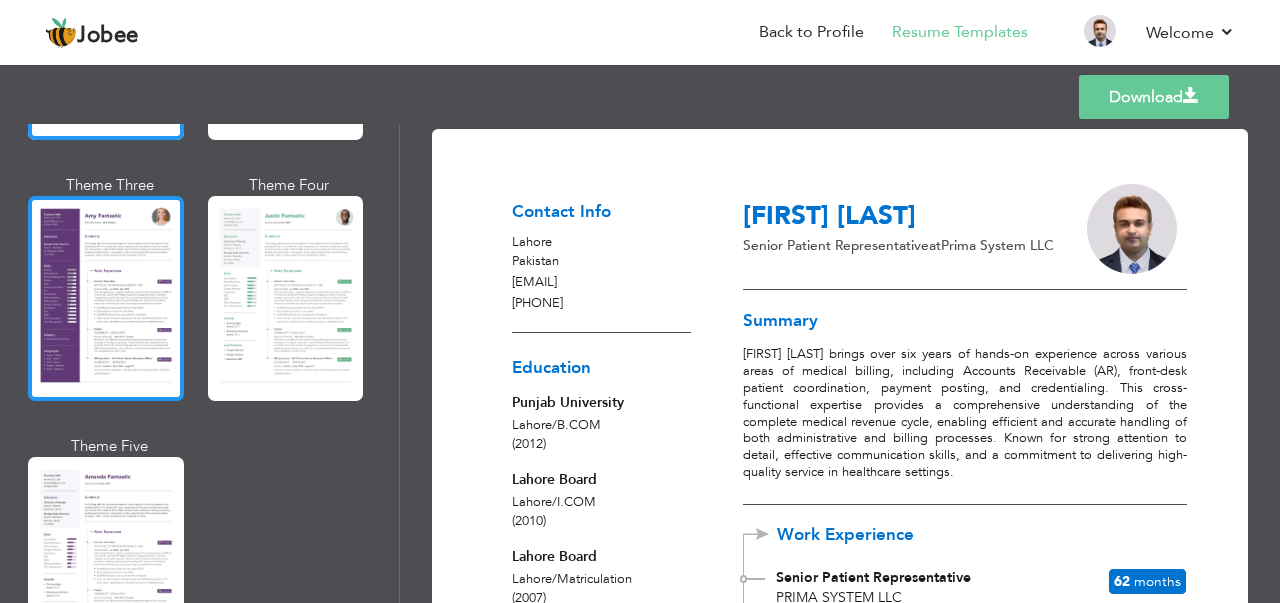 click at bounding box center (106, 298) 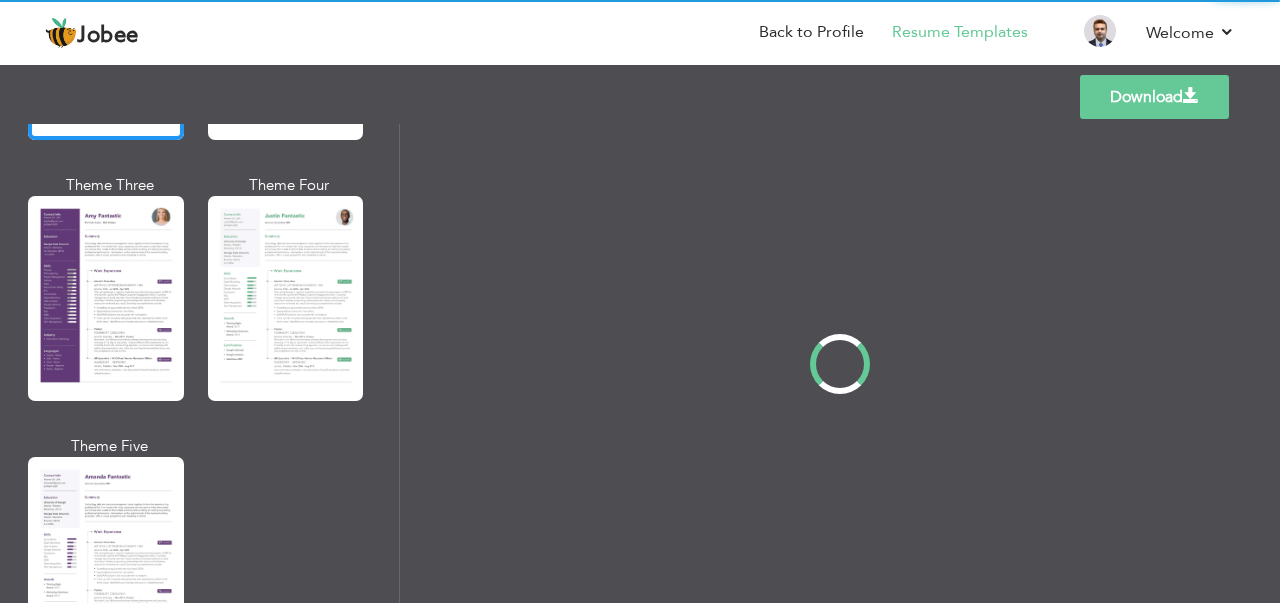 scroll, scrollTop: 1800, scrollLeft: 0, axis: vertical 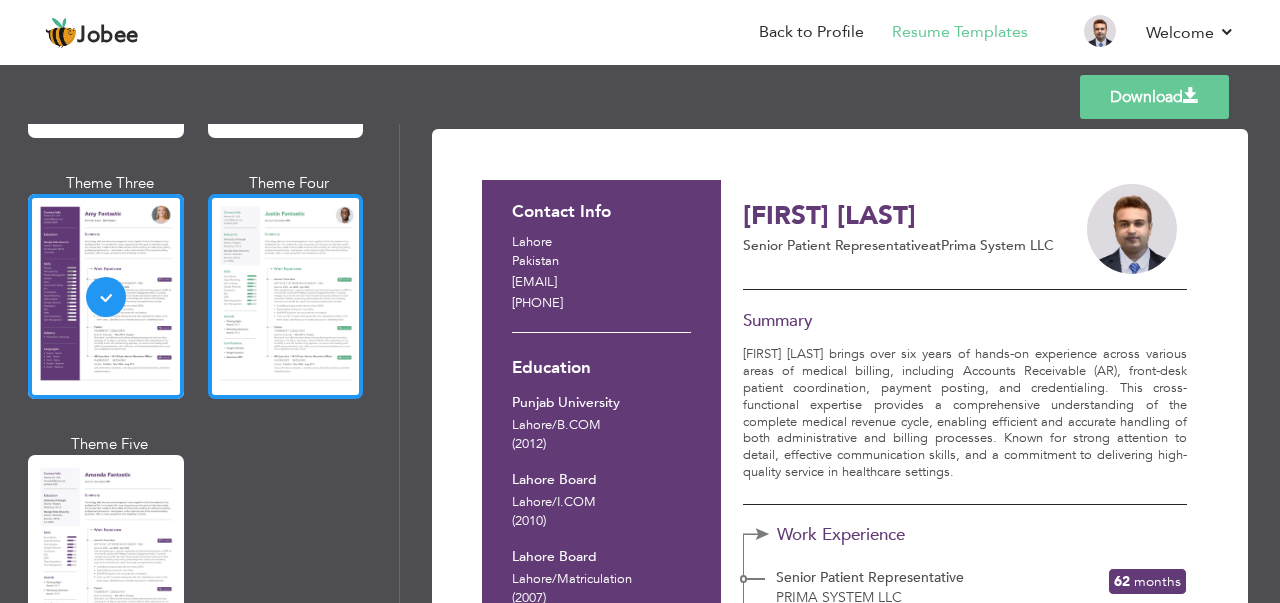 click at bounding box center (286, 296) 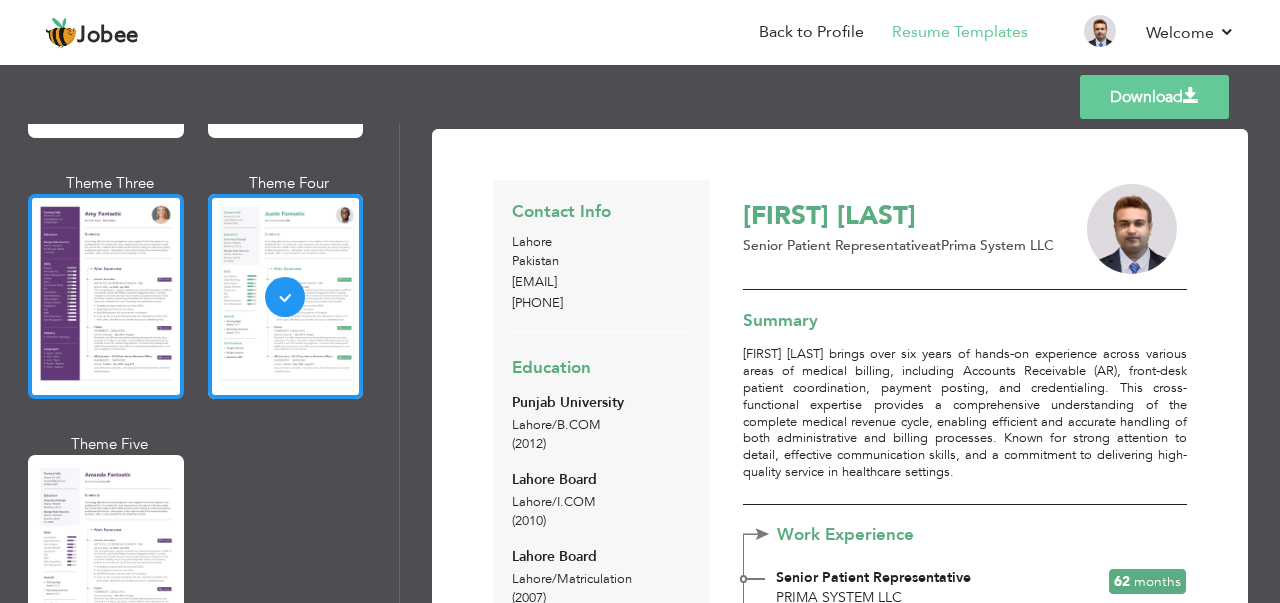 click at bounding box center (106, 296) 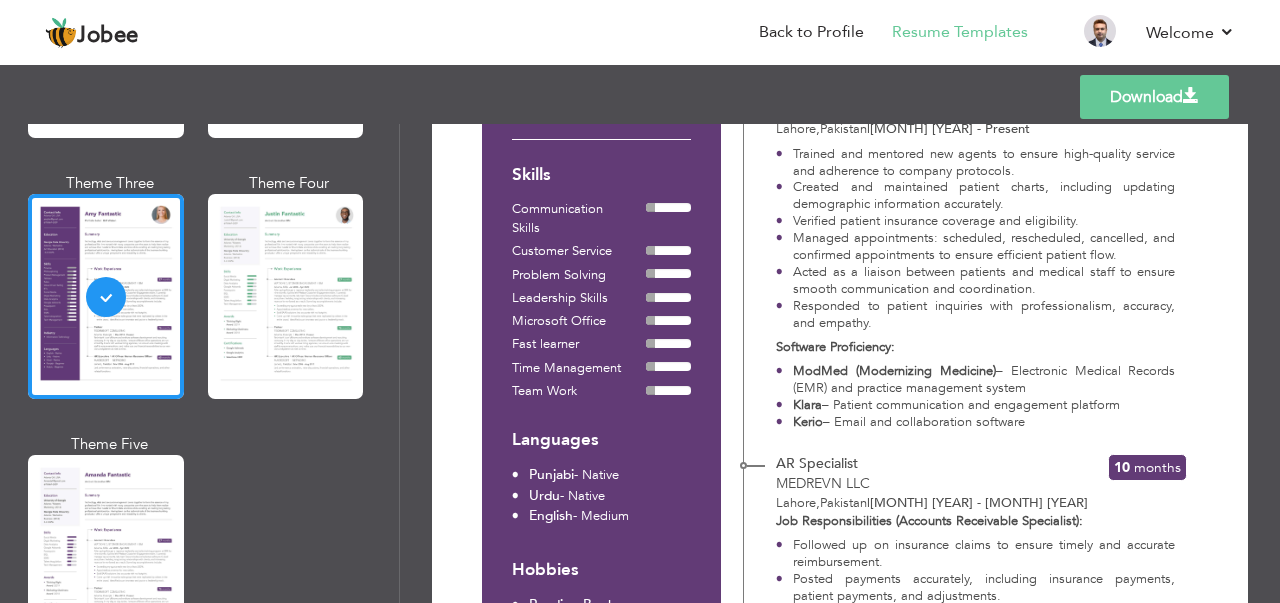 scroll, scrollTop: 0, scrollLeft: 0, axis: both 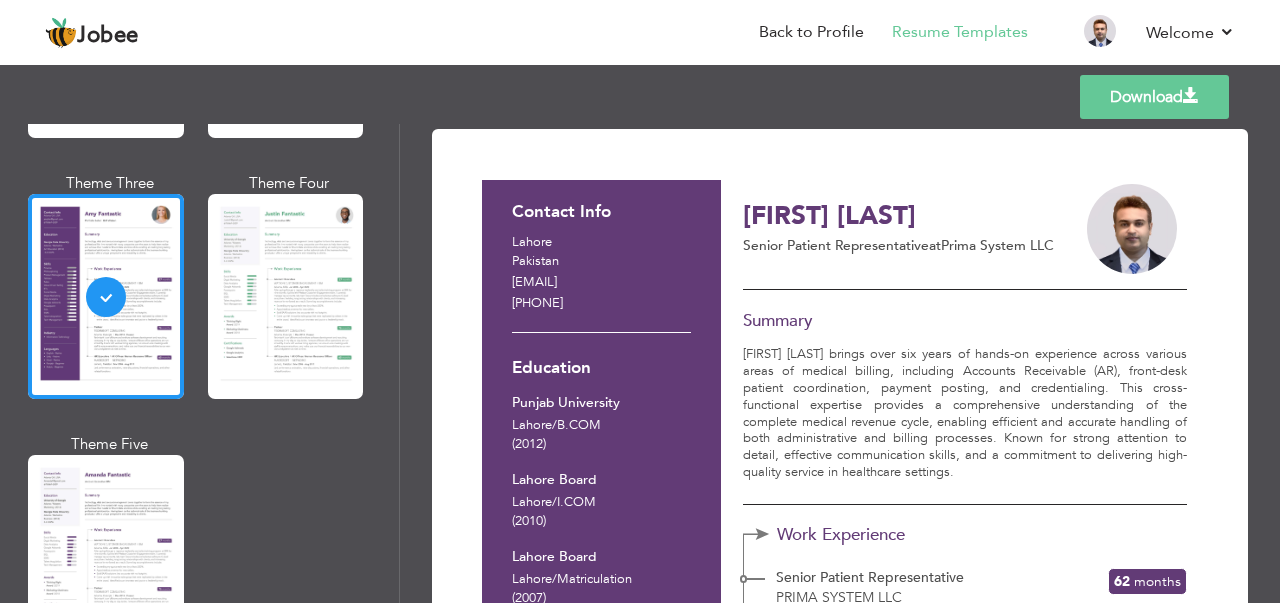 click on "Download" at bounding box center (1154, 97) 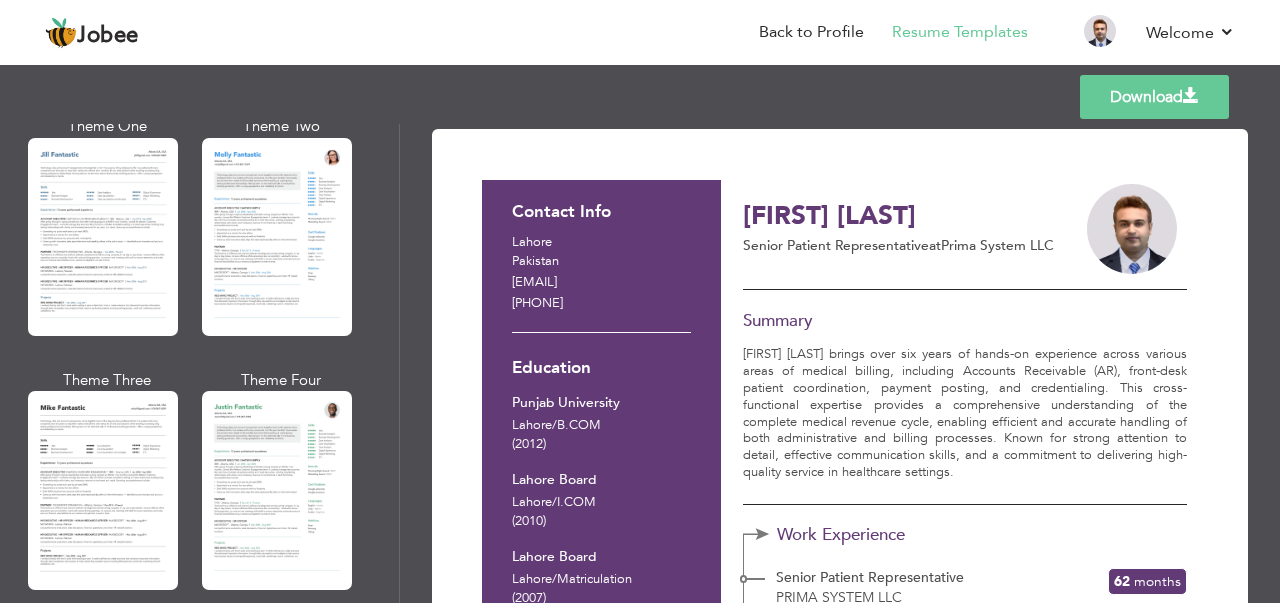 scroll, scrollTop: 400, scrollLeft: 0, axis: vertical 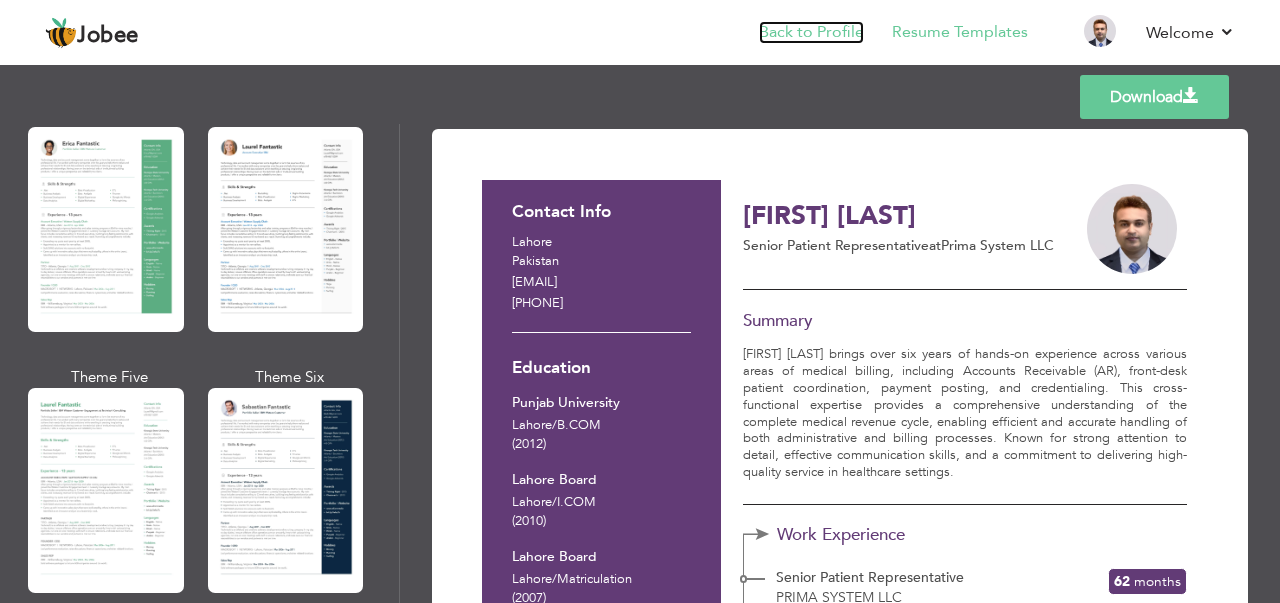 click on "Back to Profile" at bounding box center [811, 32] 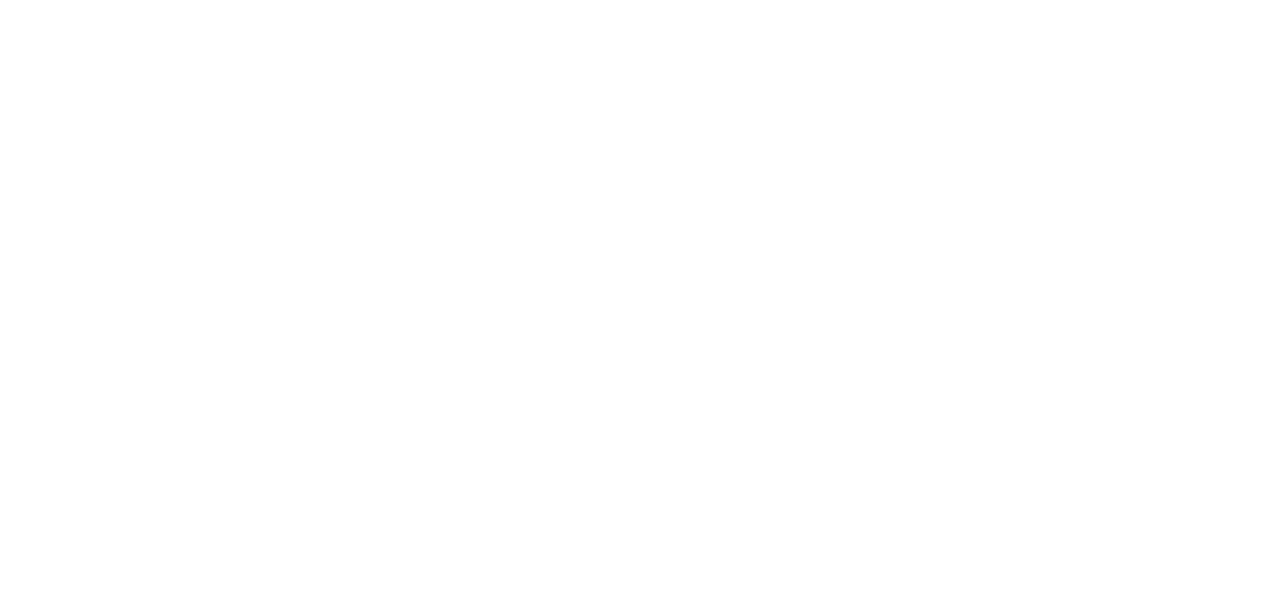 scroll, scrollTop: 0, scrollLeft: 0, axis: both 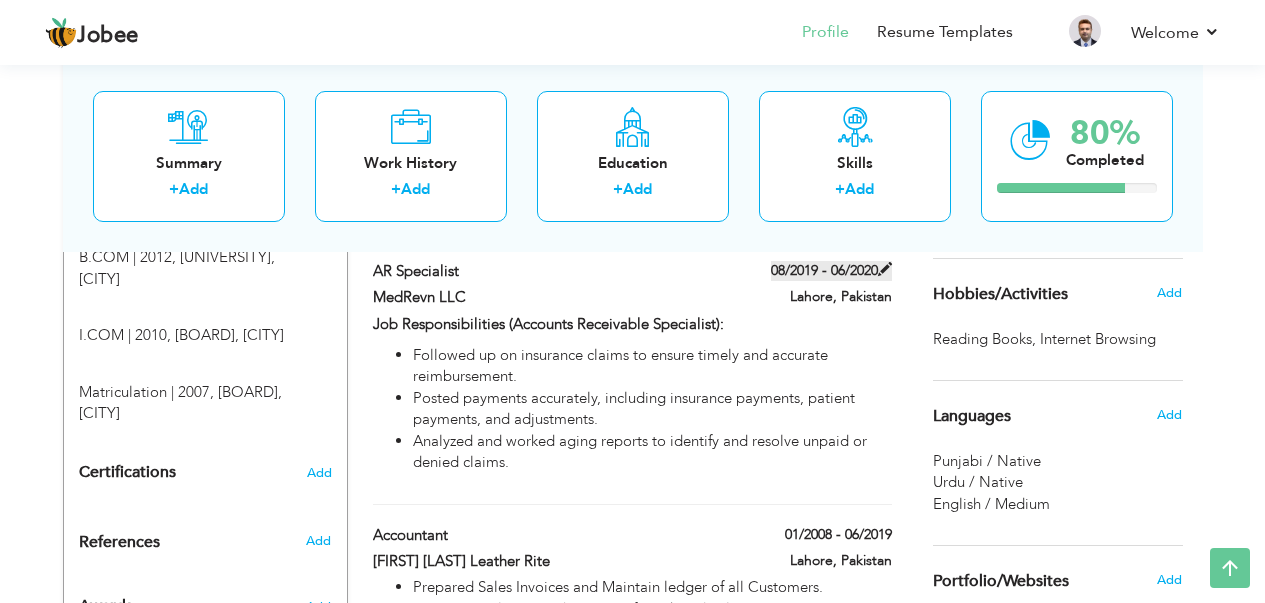 click at bounding box center (885, 269) 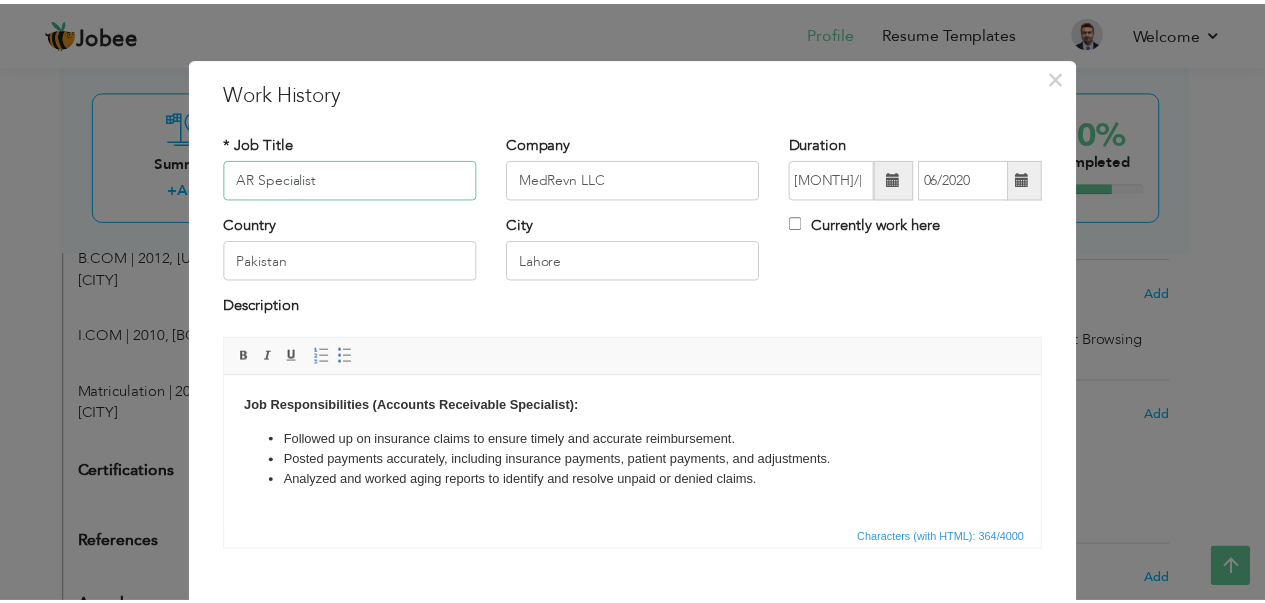scroll, scrollTop: 0, scrollLeft: 0, axis: both 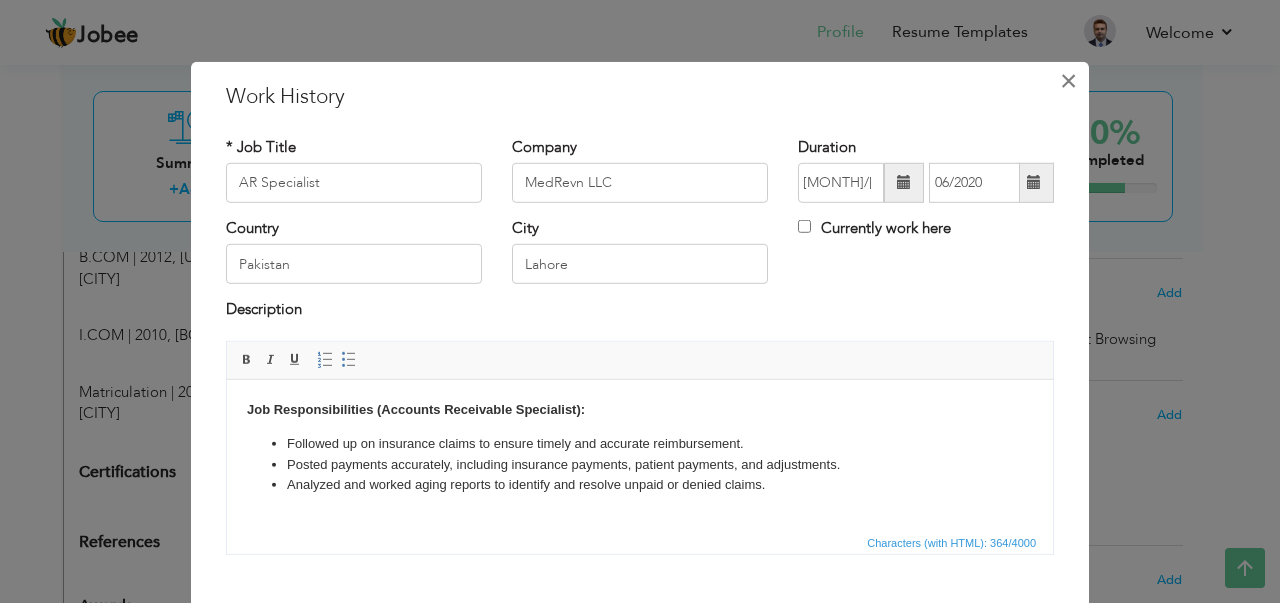 click on "×" at bounding box center (1068, 80) 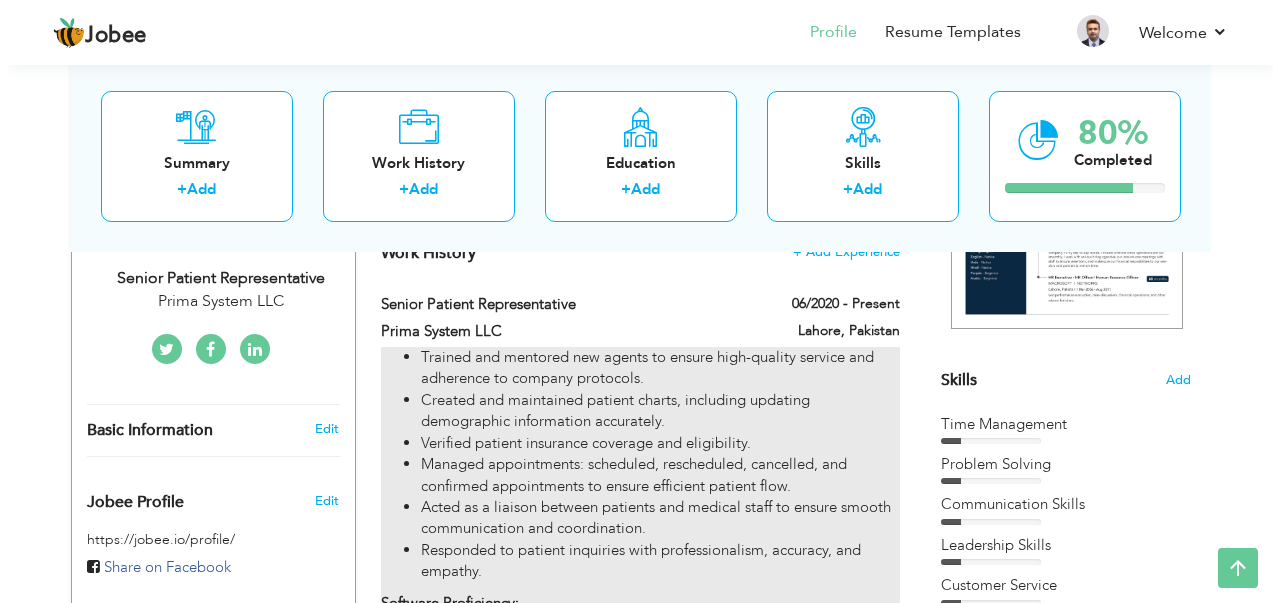 scroll, scrollTop: 300, scrollLeft: 0, axis: vertical 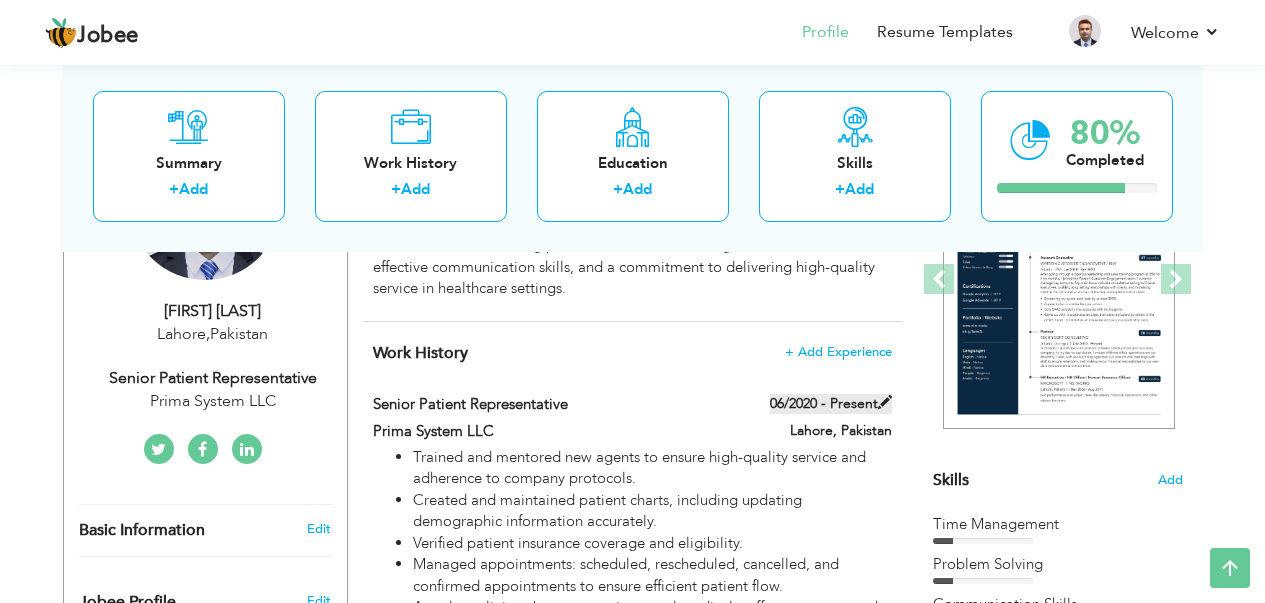 click at bounding box center (885, 402) 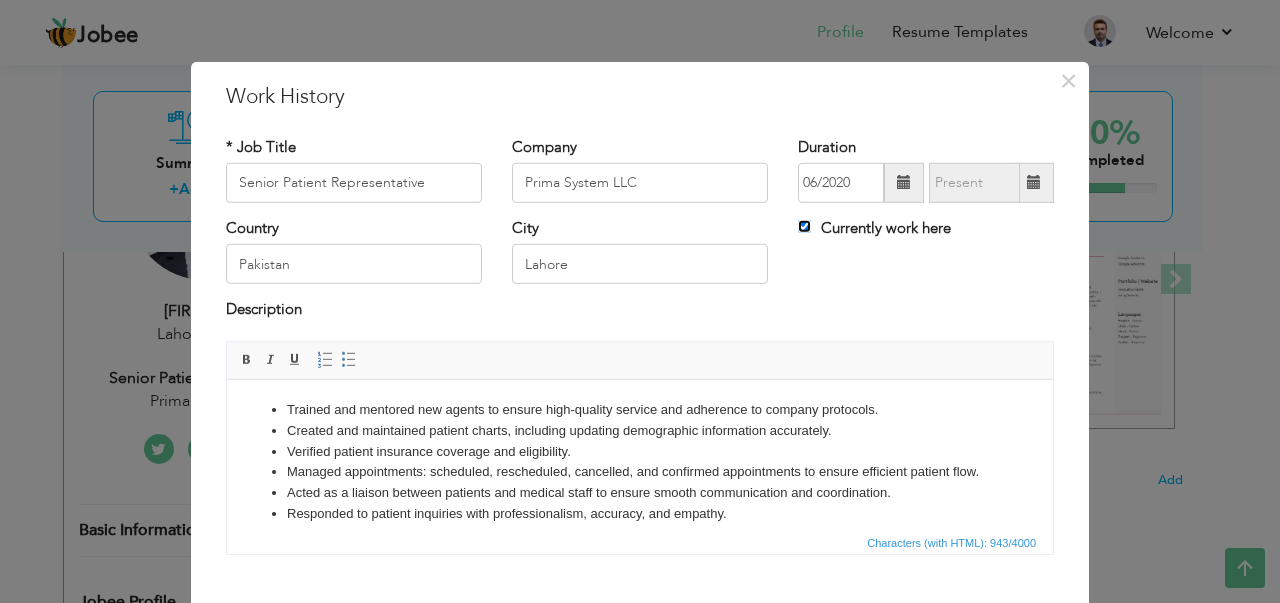 click on "Currently work here" at bounding box center [804, 226] 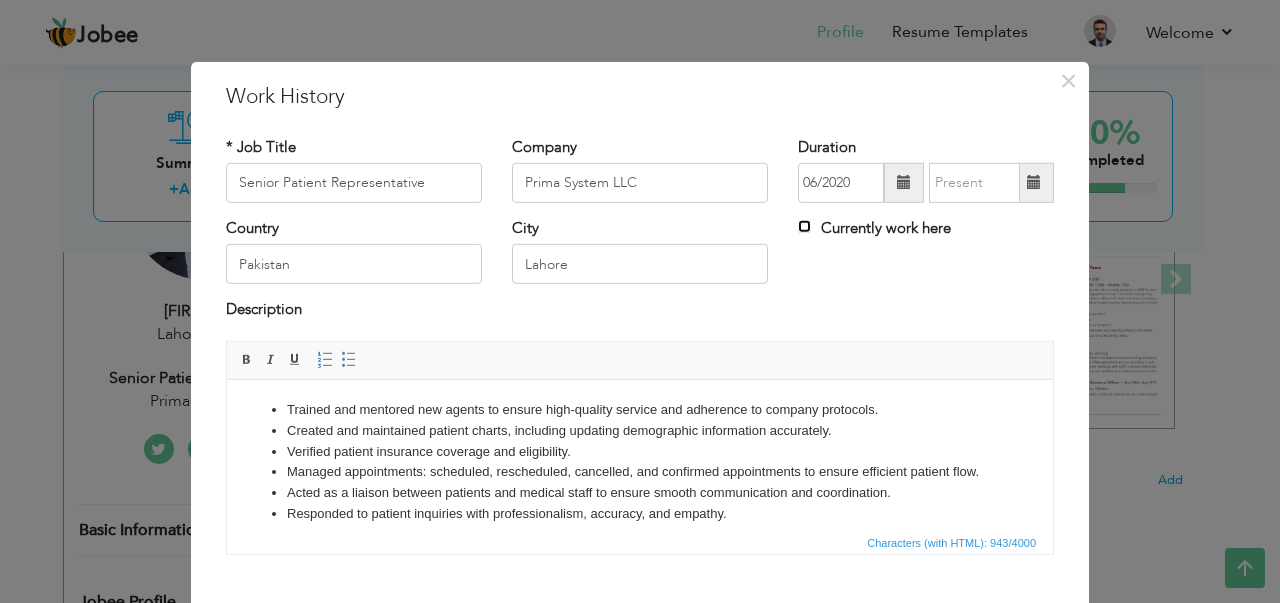click on "Currently work here" at bounding box center (804, 226) 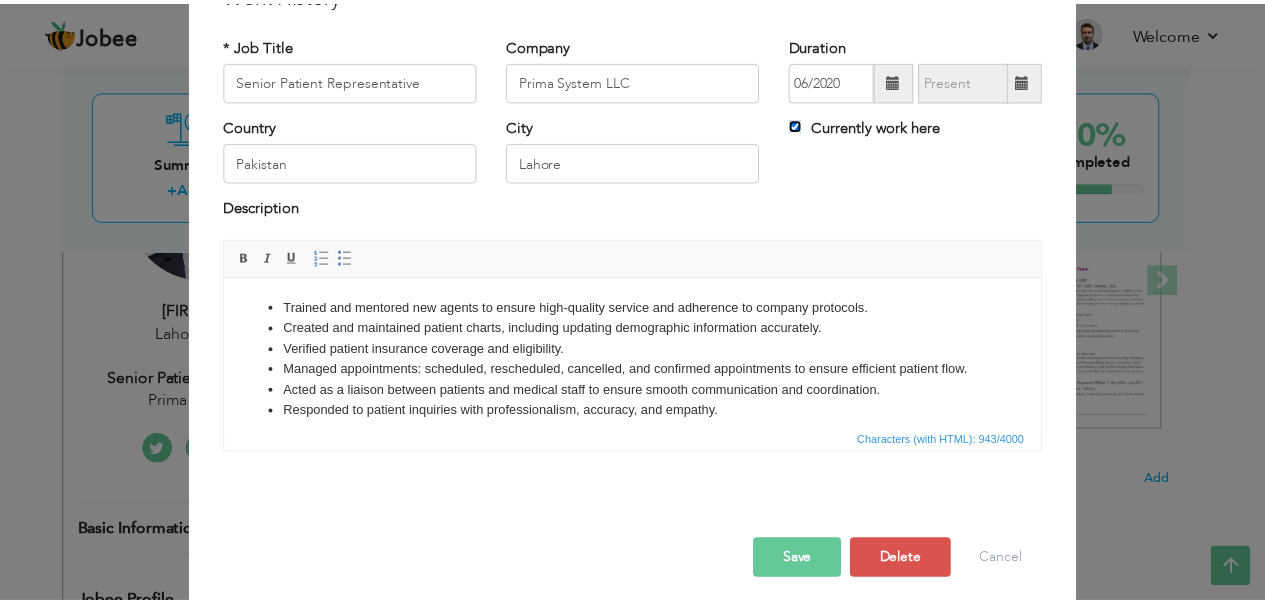 scroll, scrollTop: 114, scrollLeft: 0, axis: vertical 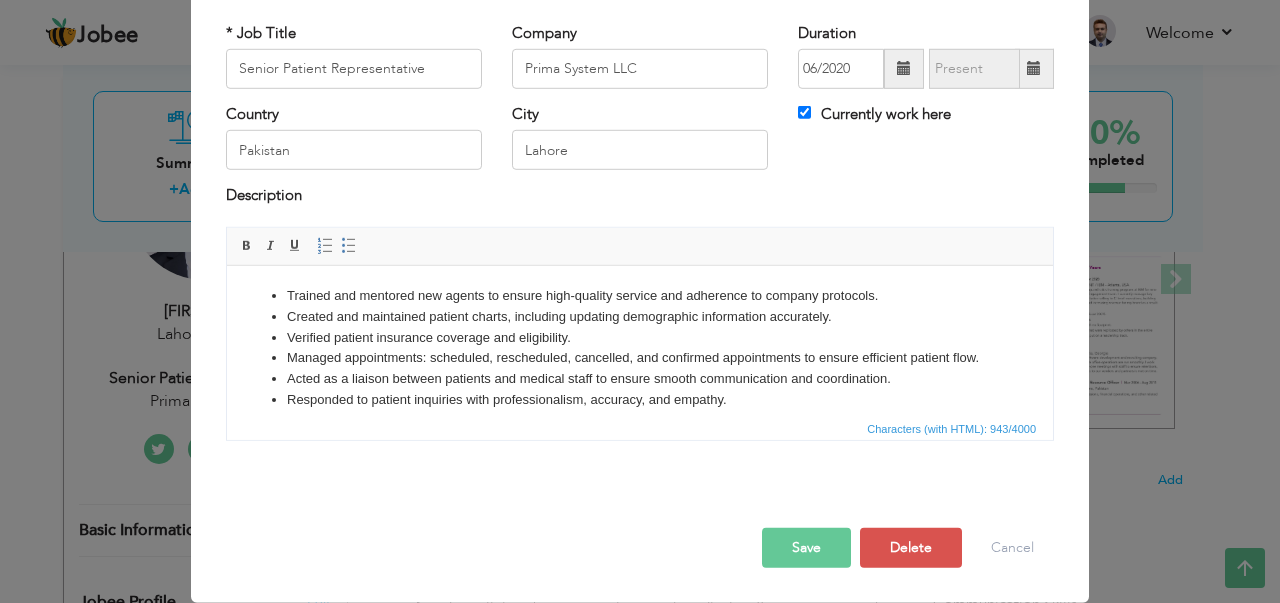 click on "Save" at bounding box center [806, 548] 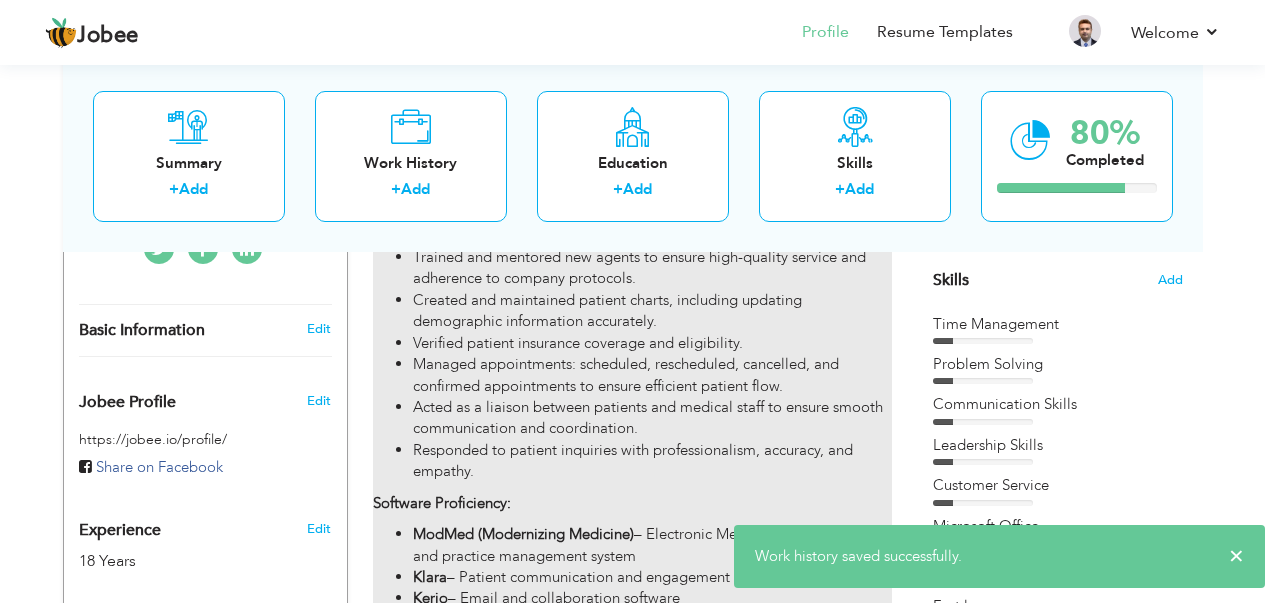 scroll, scrollTop: 0, scrollLeft: 0, axis: both 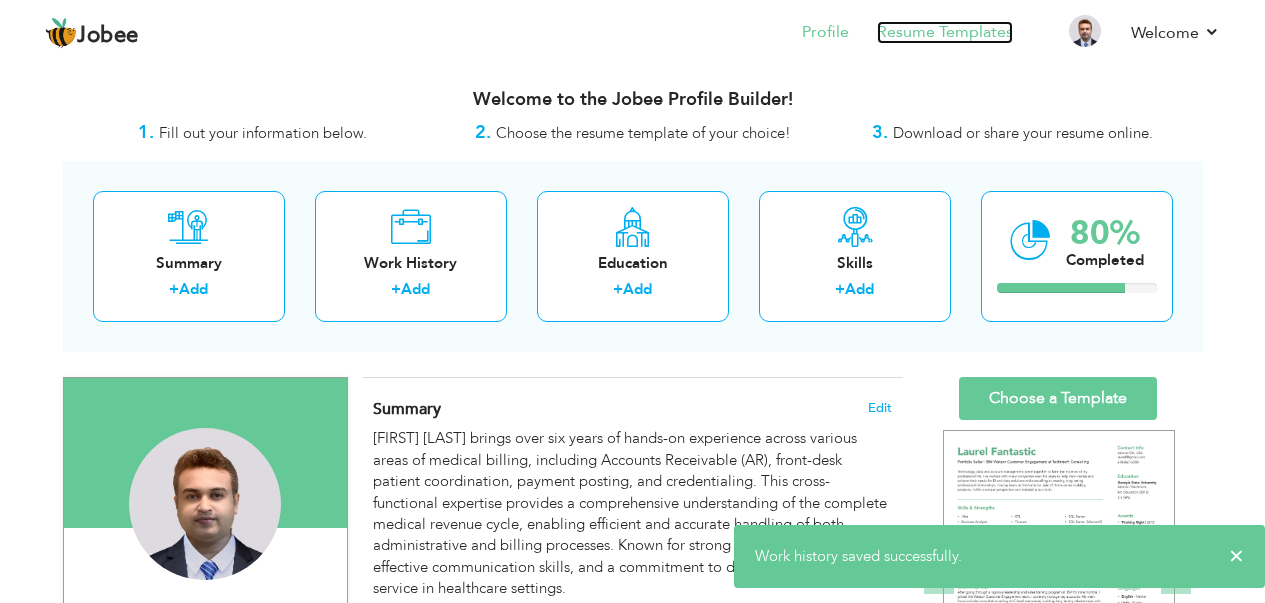 click on "Resume Templates" at bounding box center (945, 32) 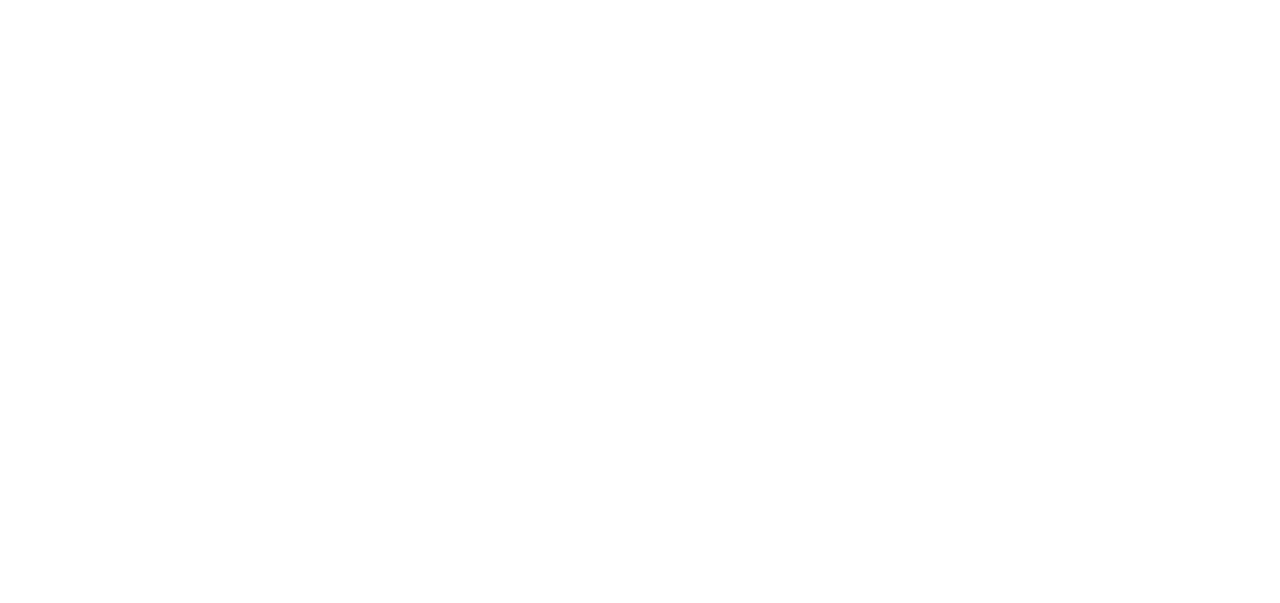 scroll, scrollTop: 0, scrollLeft: 0, axis: both 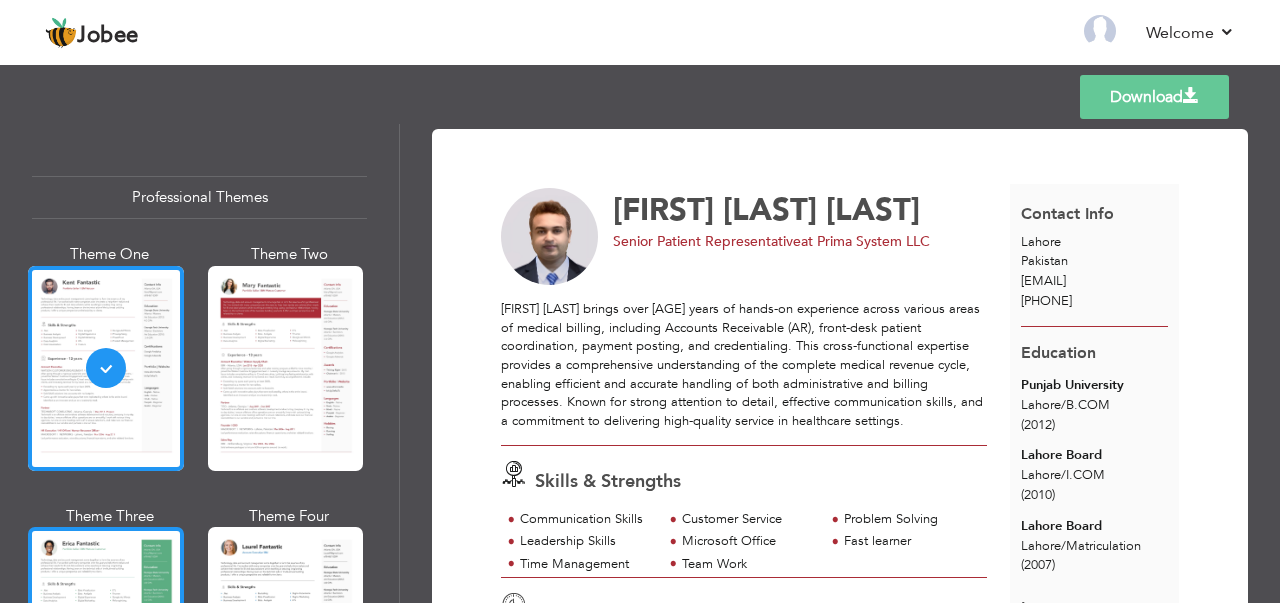 click at bounding box center (106, 629) 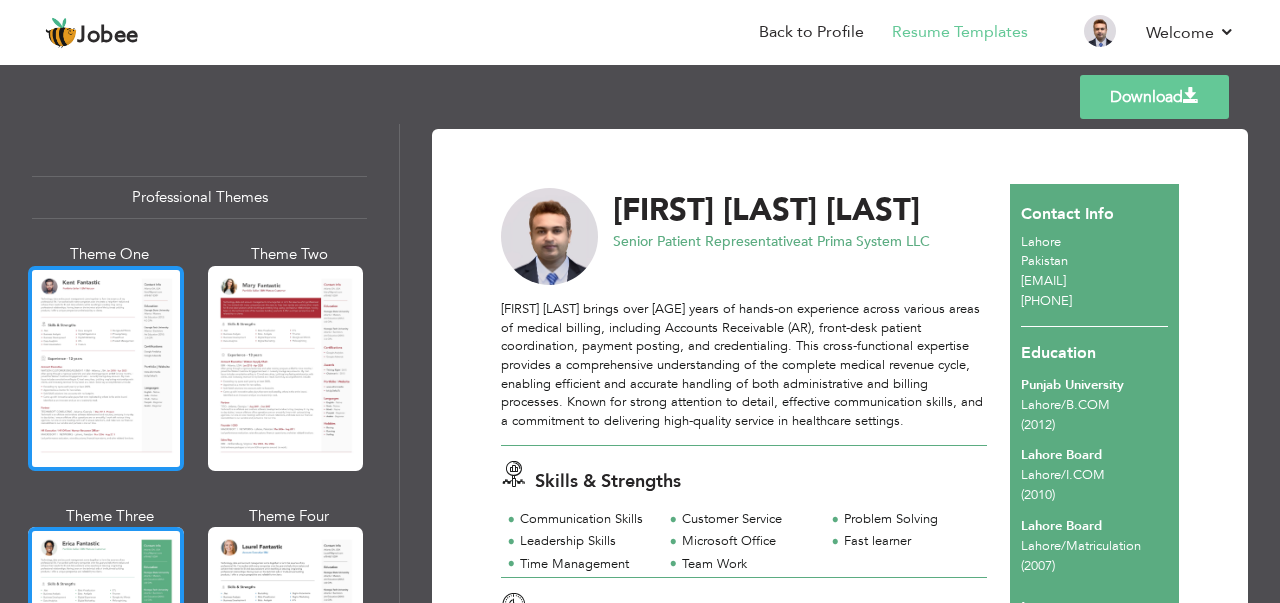 click at bounding box center [106, 368] 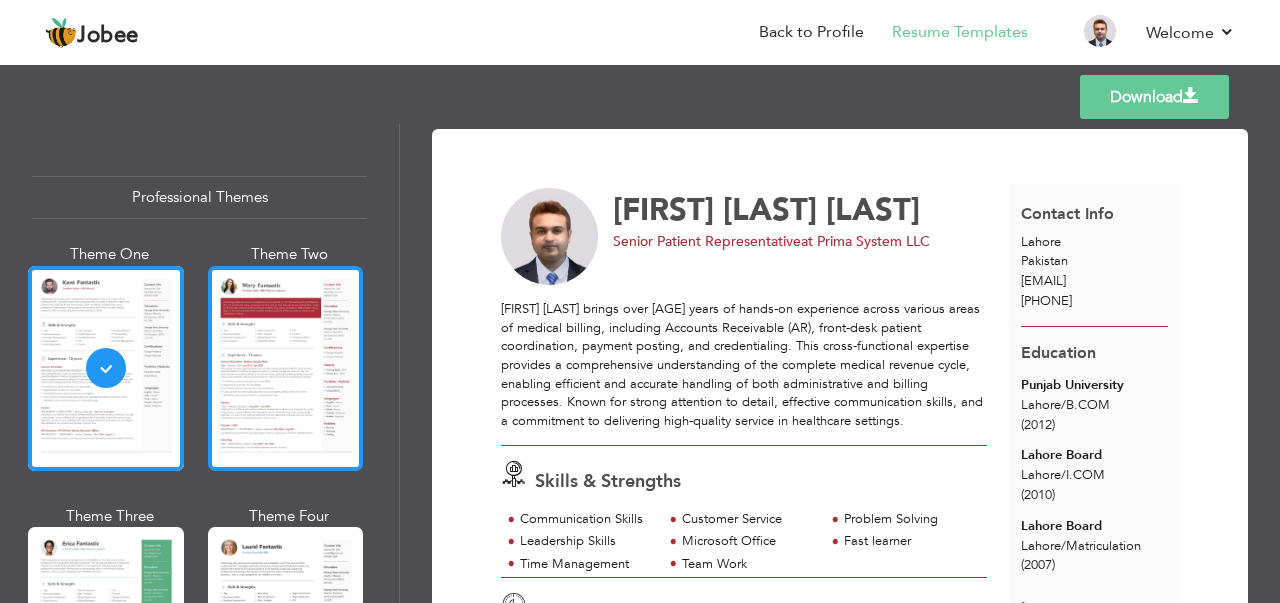 click at bounding box center (286, 368) 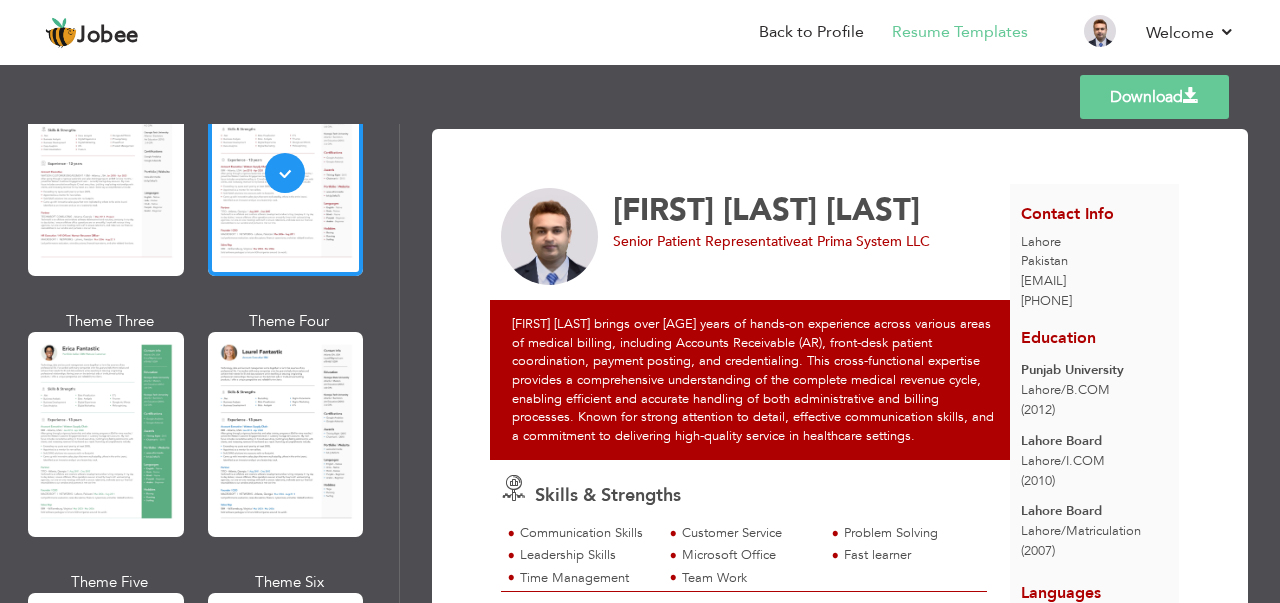 scroll, scrollTop: 200, scrollLeft: 0, axis: vertical 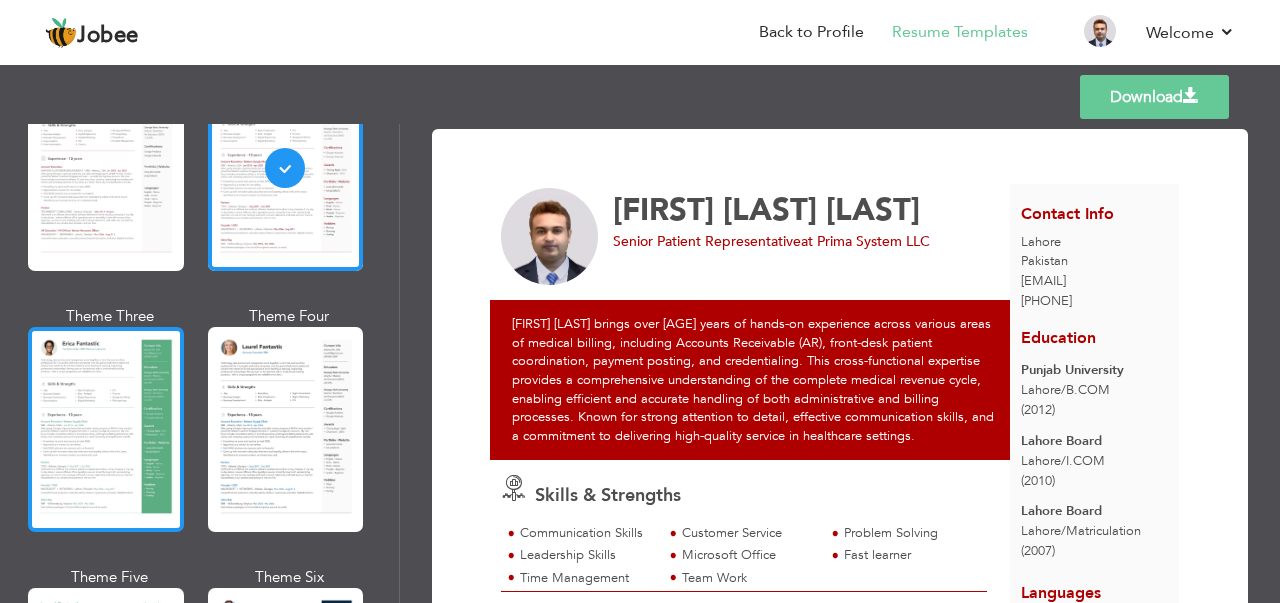click at bounding box center [106, 429] 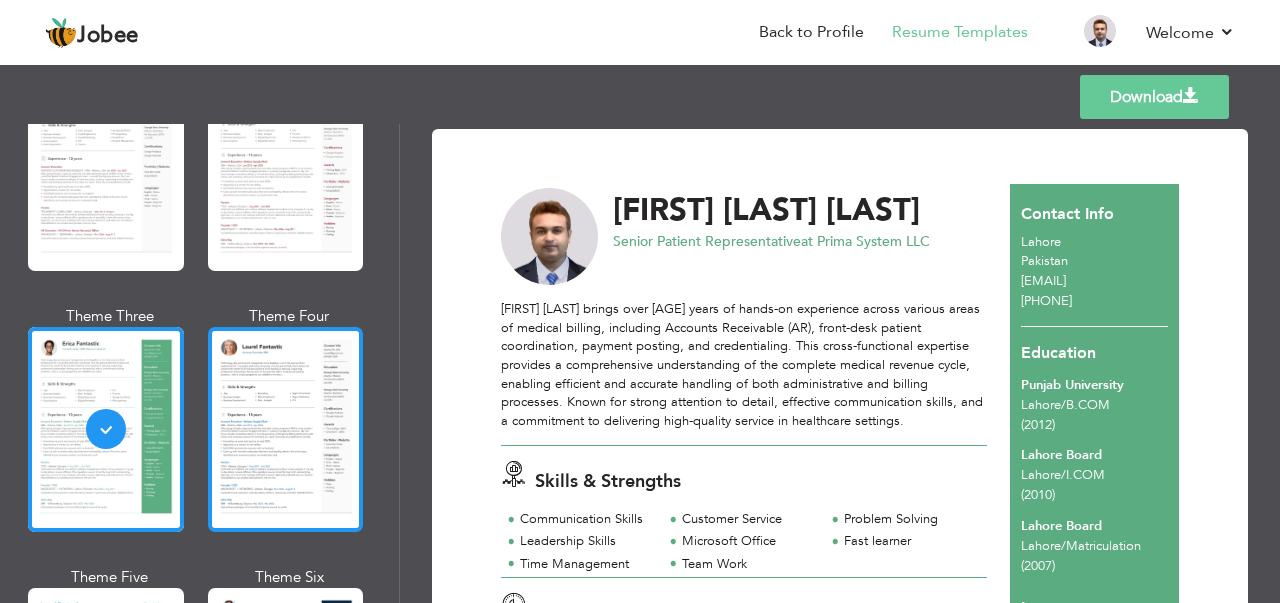 click at bounding box center [286, 429] 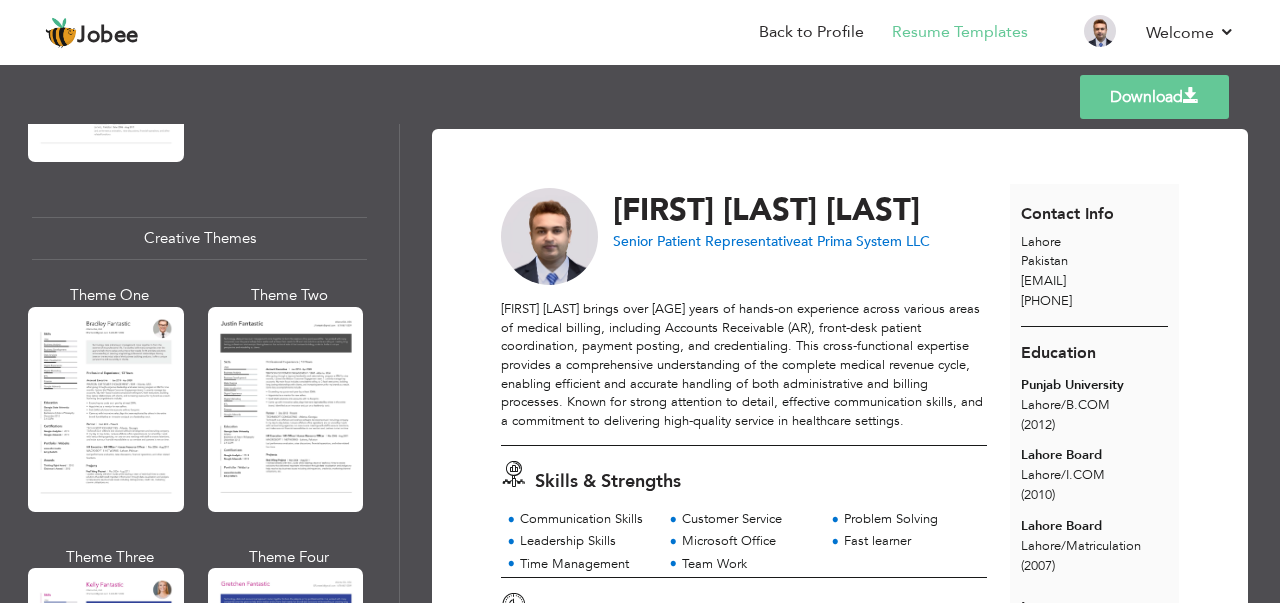 scroll, scrollTop: 2300, scrollLeft: 0, axis: vertical 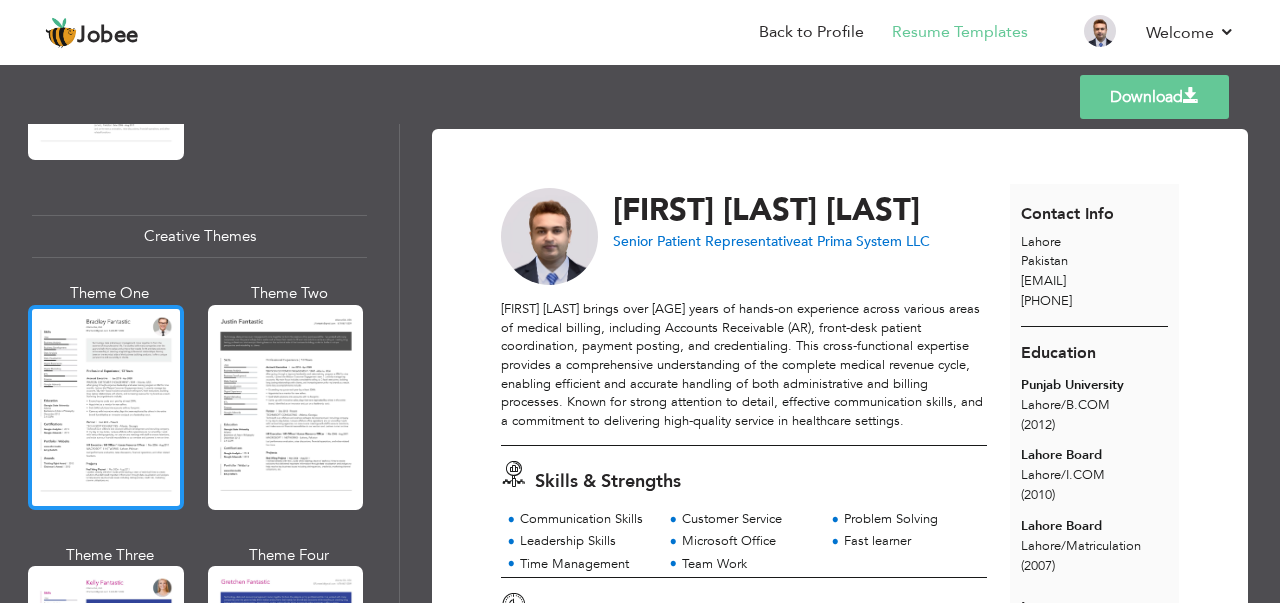 click at bounding box center [106, 407] 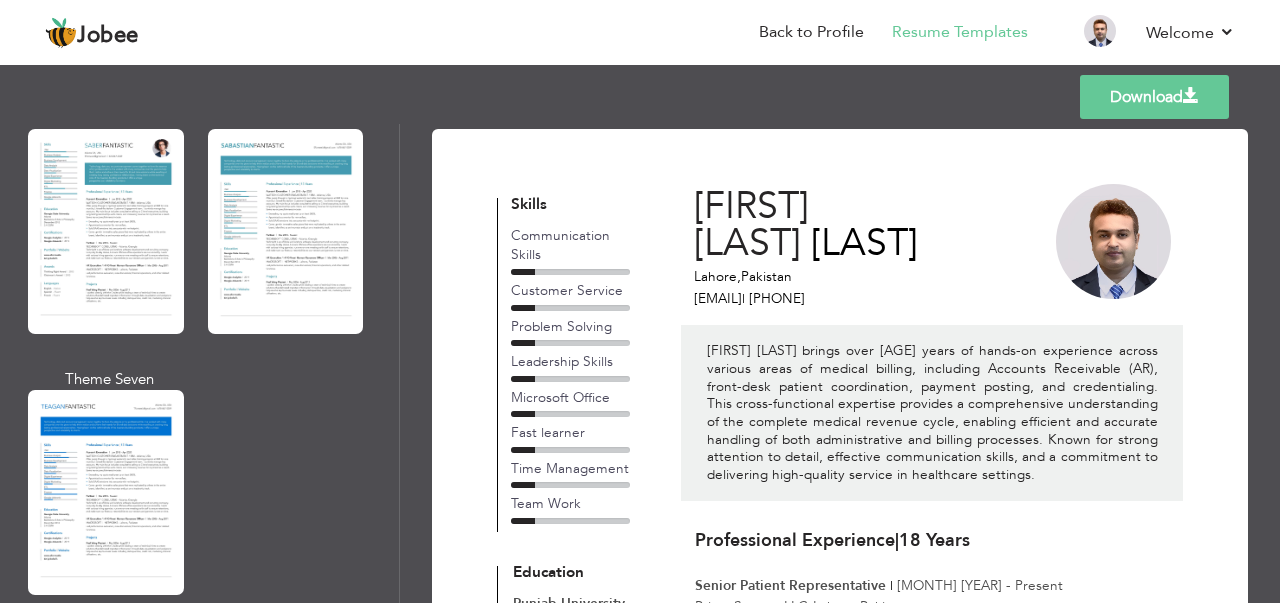 scroll, scrollTop: 3000, scrollLeft: 0, axis: vertical 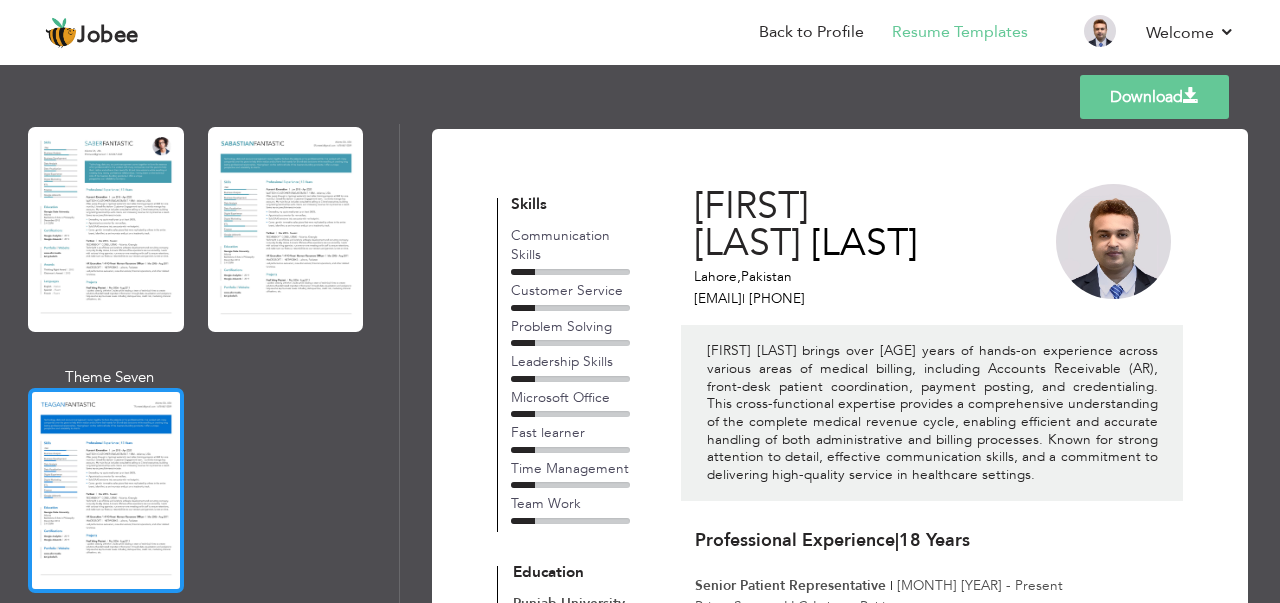 click at bounding box center [106, 490] 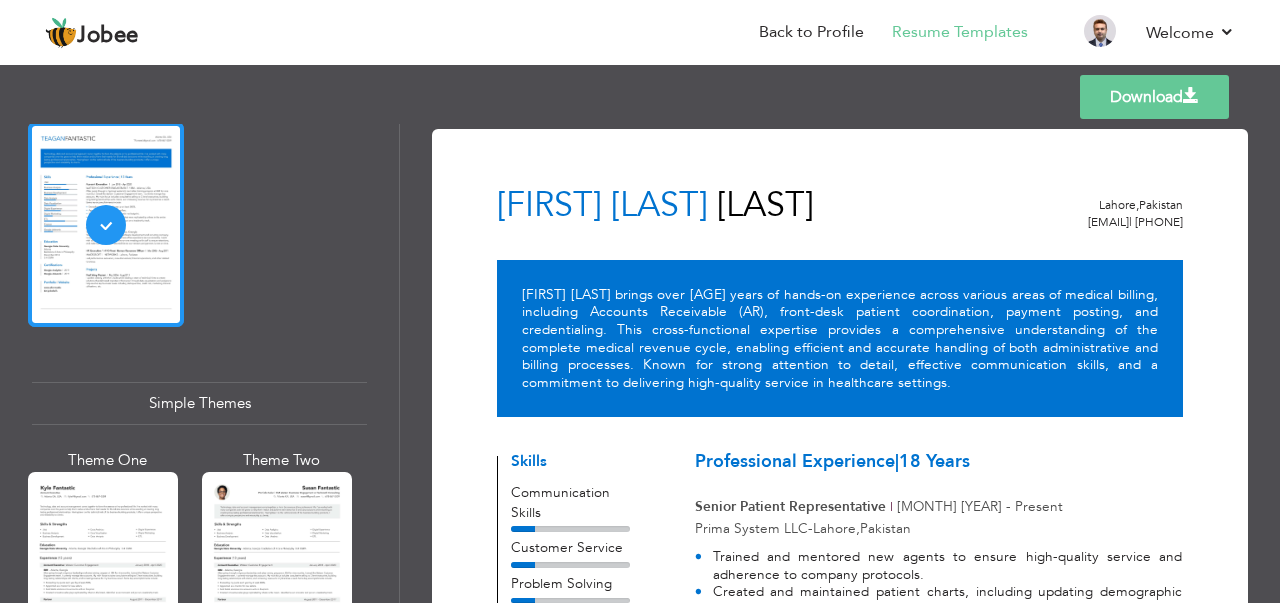 scroll, scrollTop: 3400, scrollLeft: 0, axis: vertical 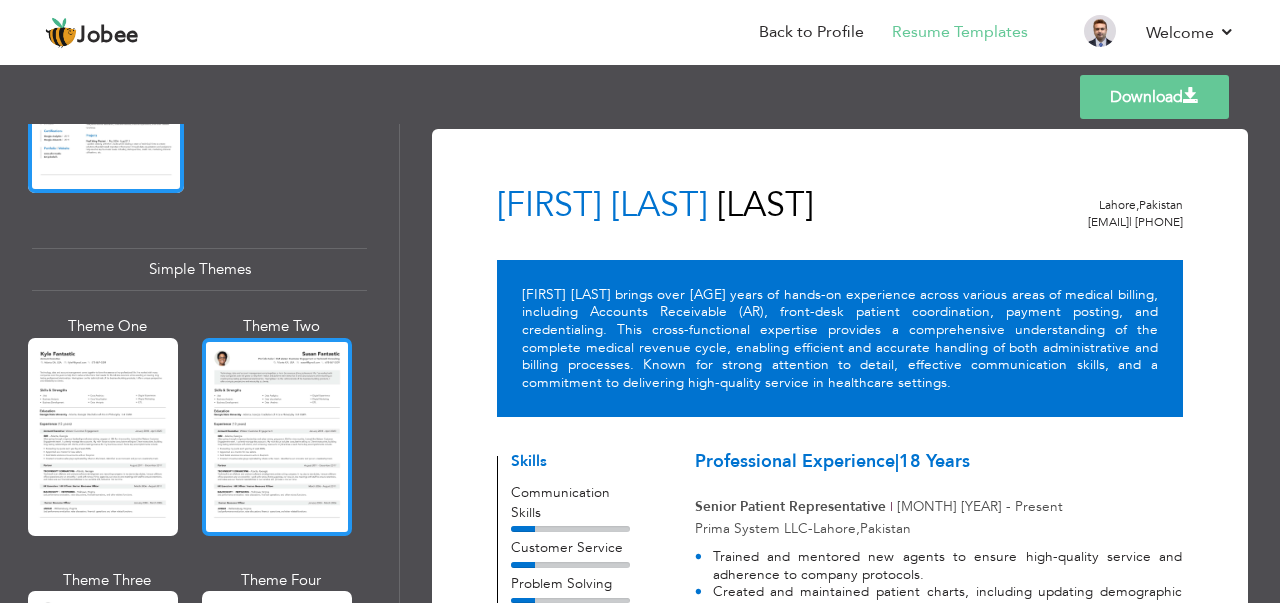 click at bounding box center [277, 437] 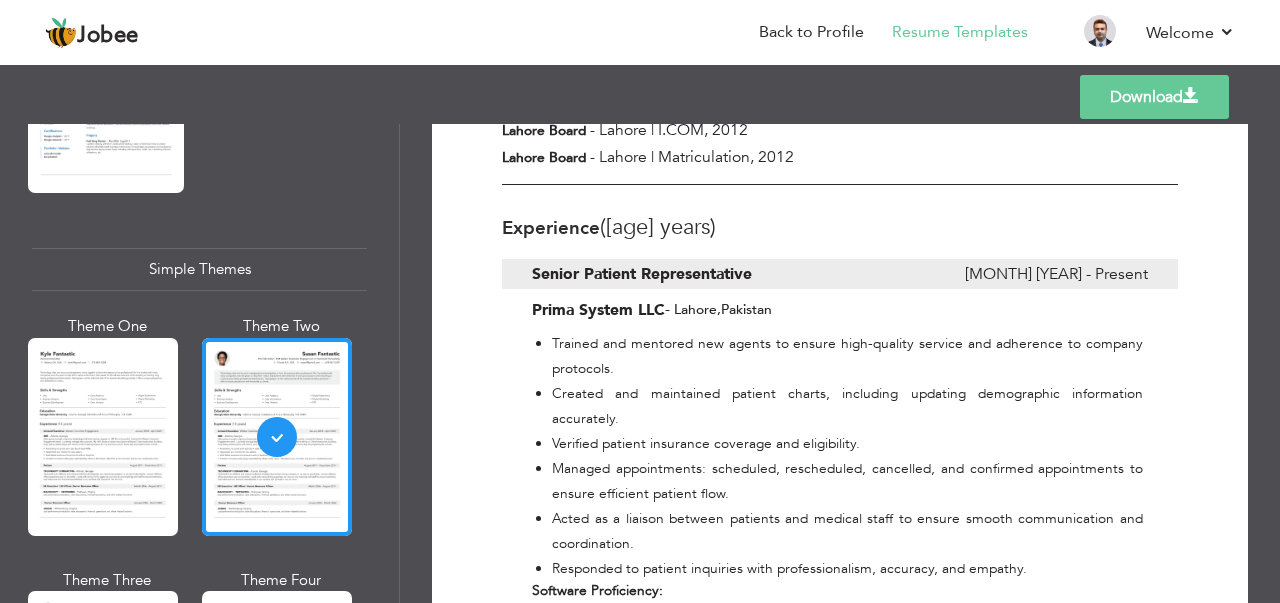 scroll, scrollTop: 600, scrollLeft: 0, axis: vertical 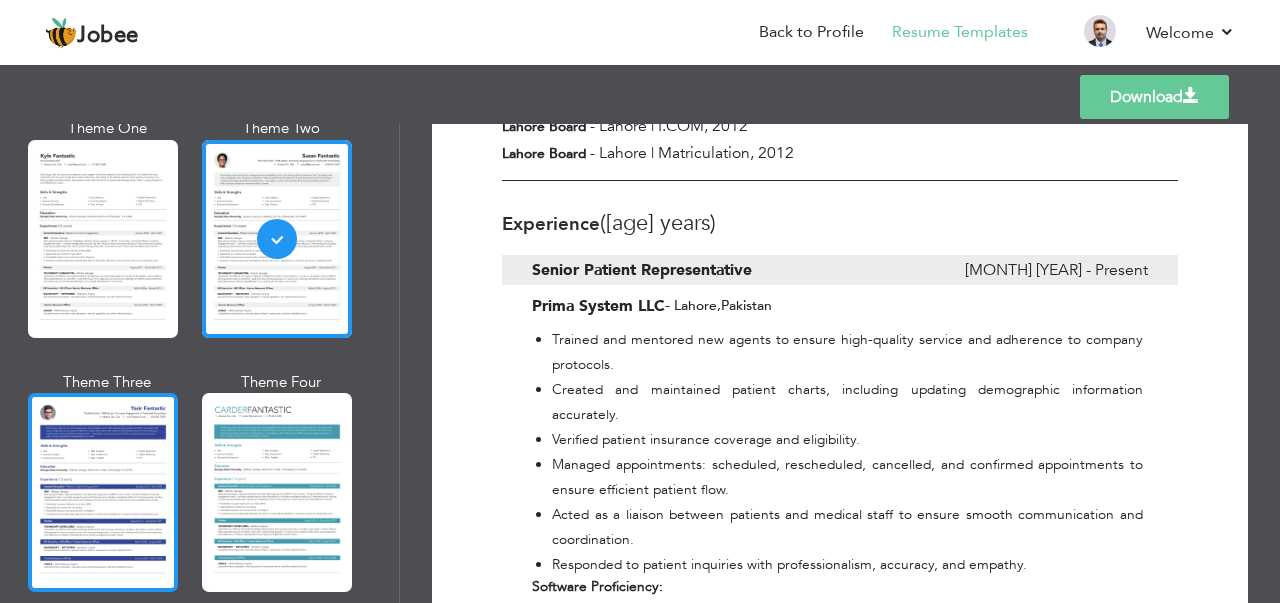 click at bounding box center (103, 492) 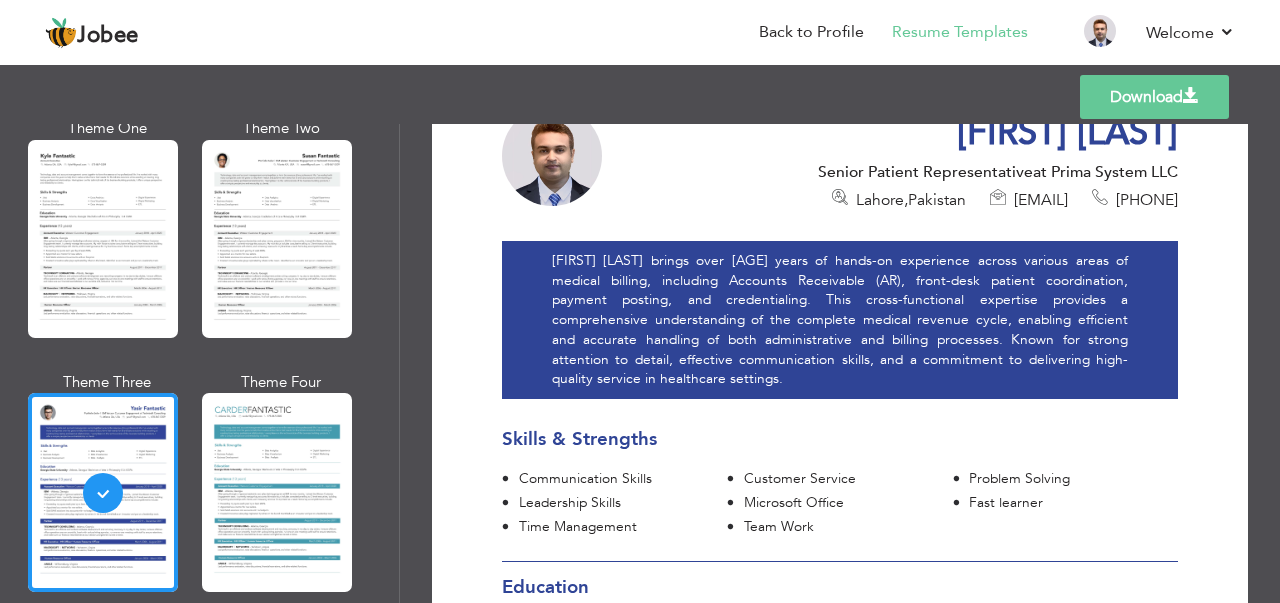 scroll, scrollTop: 0, scrollLeft: 0, axis: both 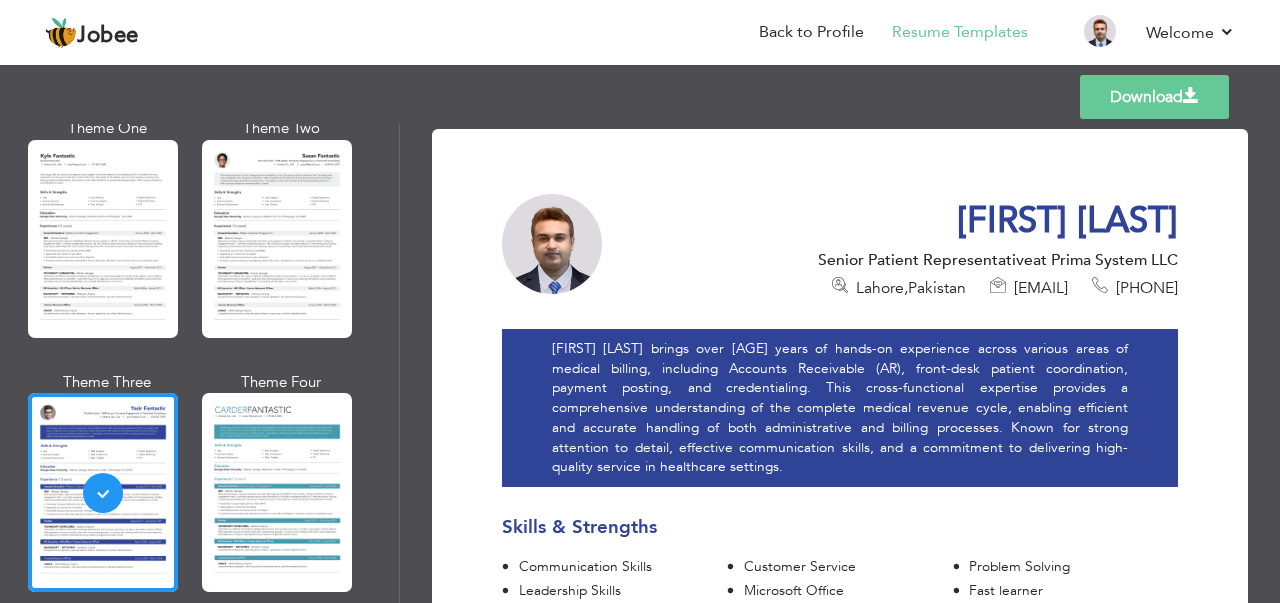 click on "Download" at bounding box center [1154, 97] 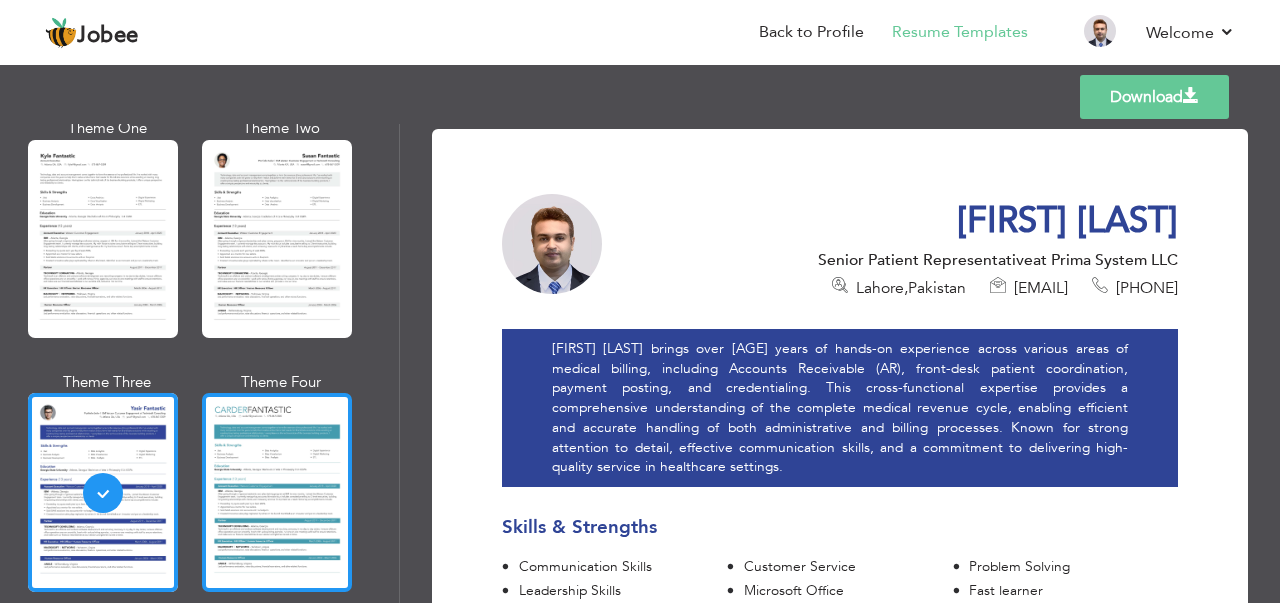 click at bounding box center (277, 492) 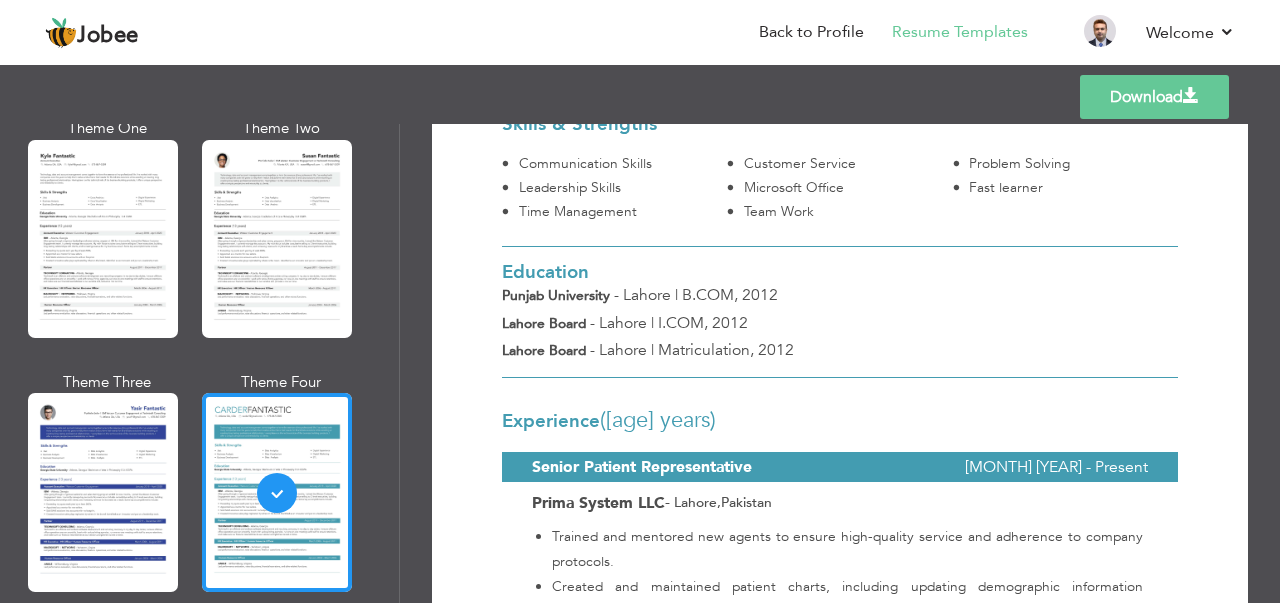 scroll, scrollTop: 800, scrollLeft: 0, axis: vertical 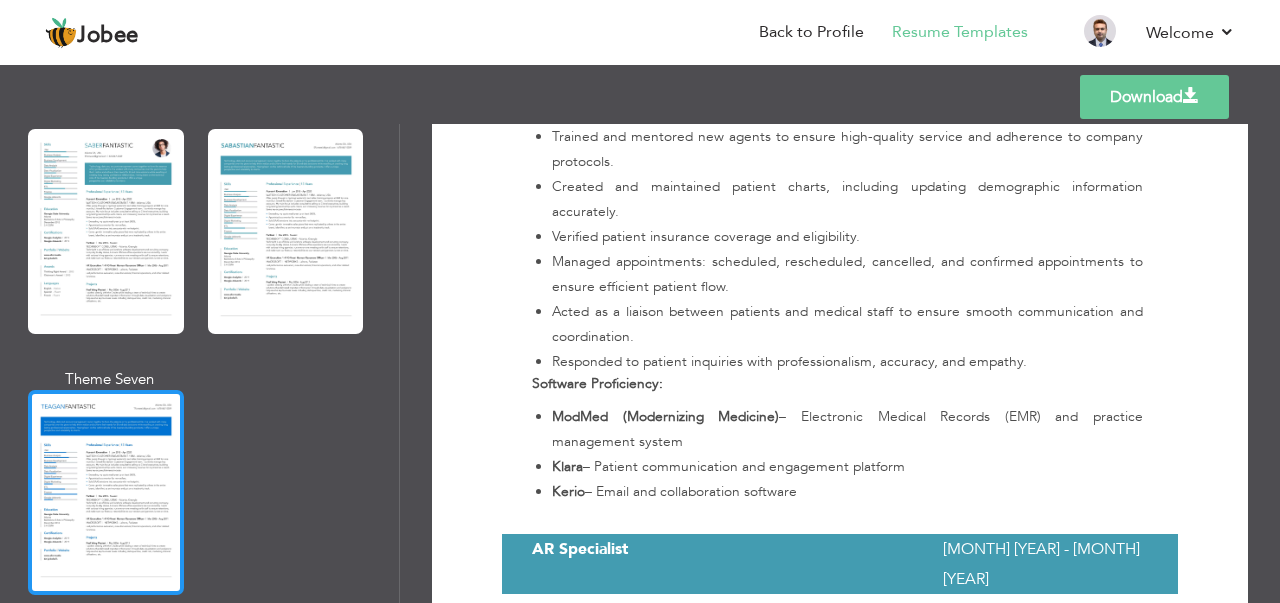 click at bounding box center (106, 492) 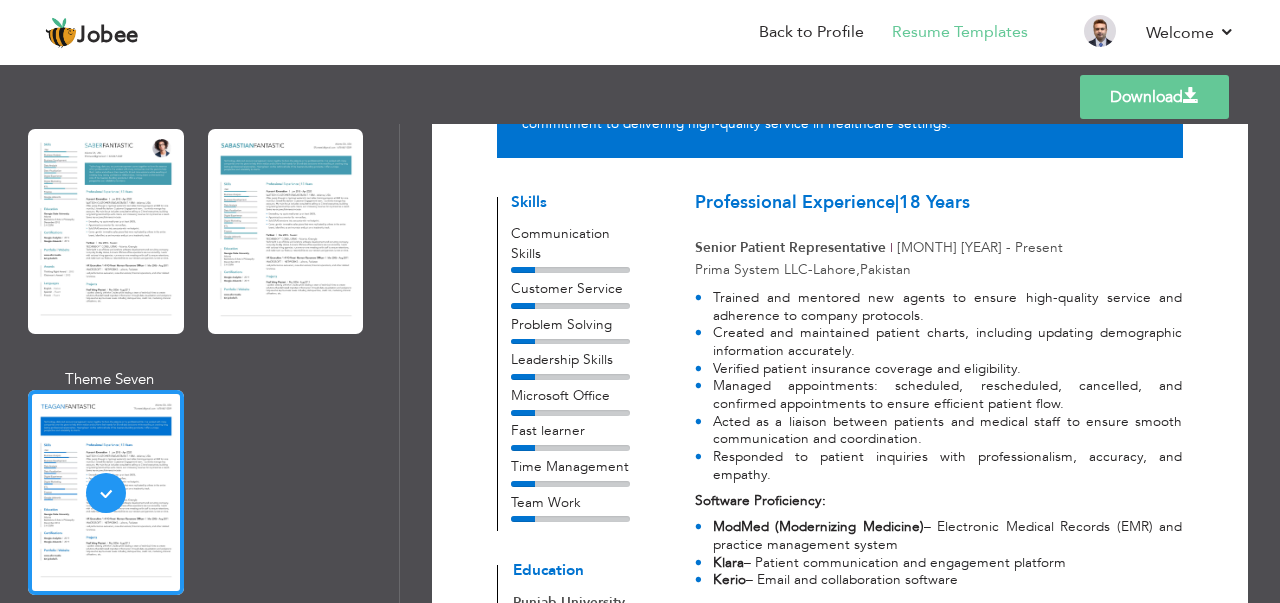 scroll, scrollTop: 300, scrollLeft: 0, axis: vertical 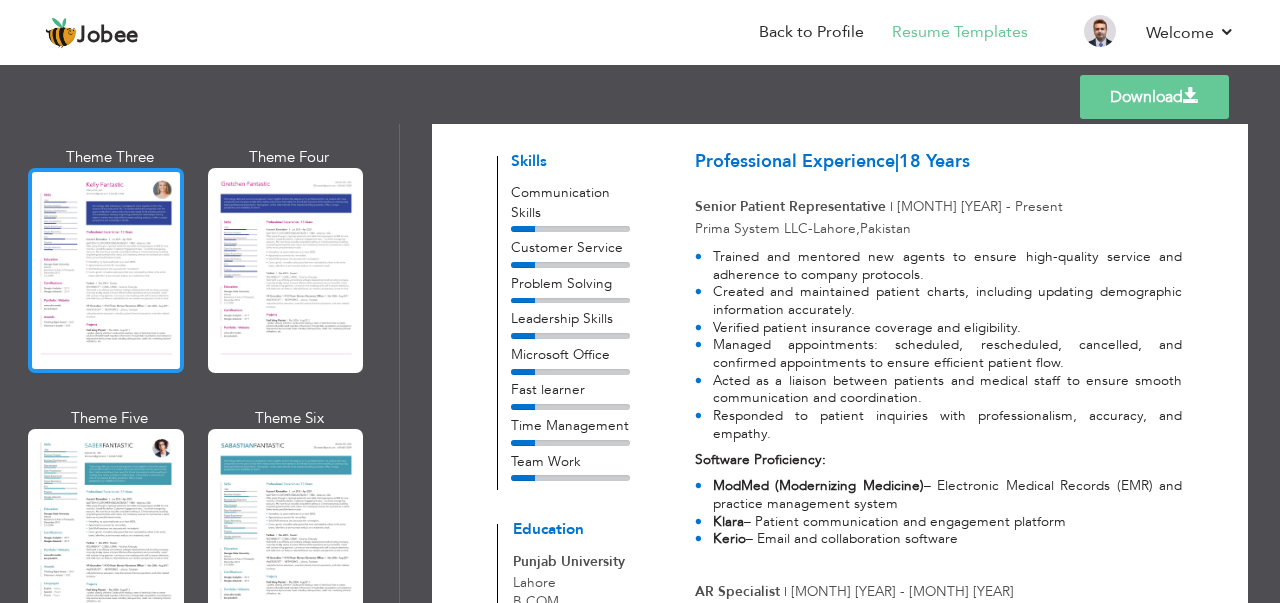 click at bounding box center [106, 270] 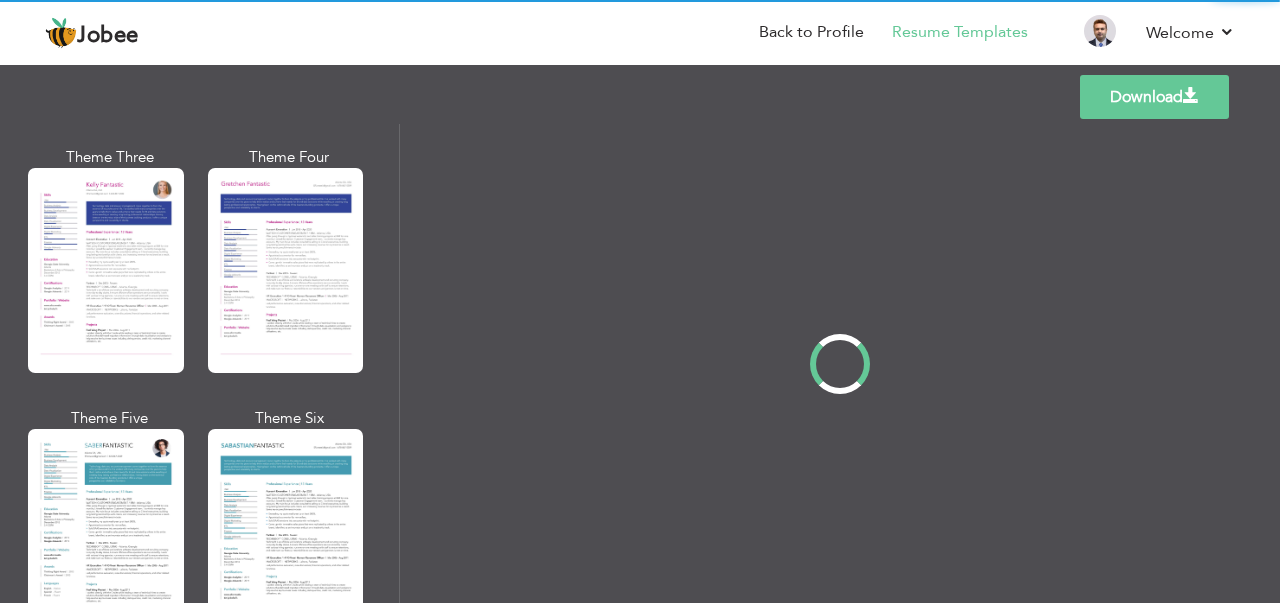 scroll, scrollTop: 0, scrollLeft: 0, axis: both 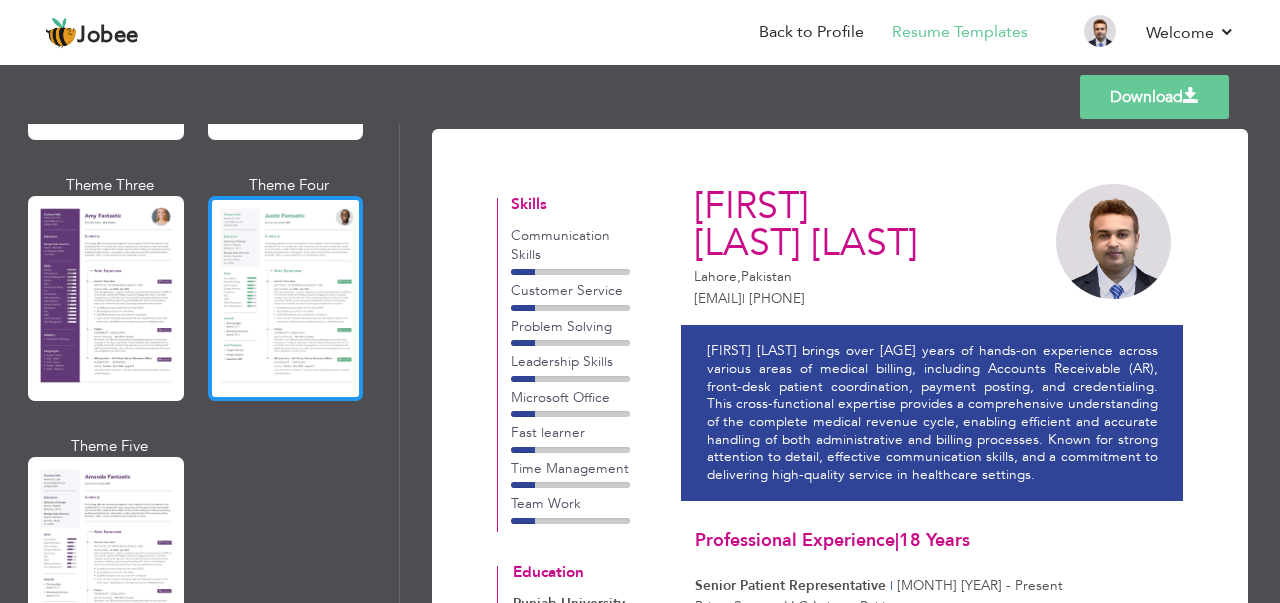 click at bounding box center (286, 298) 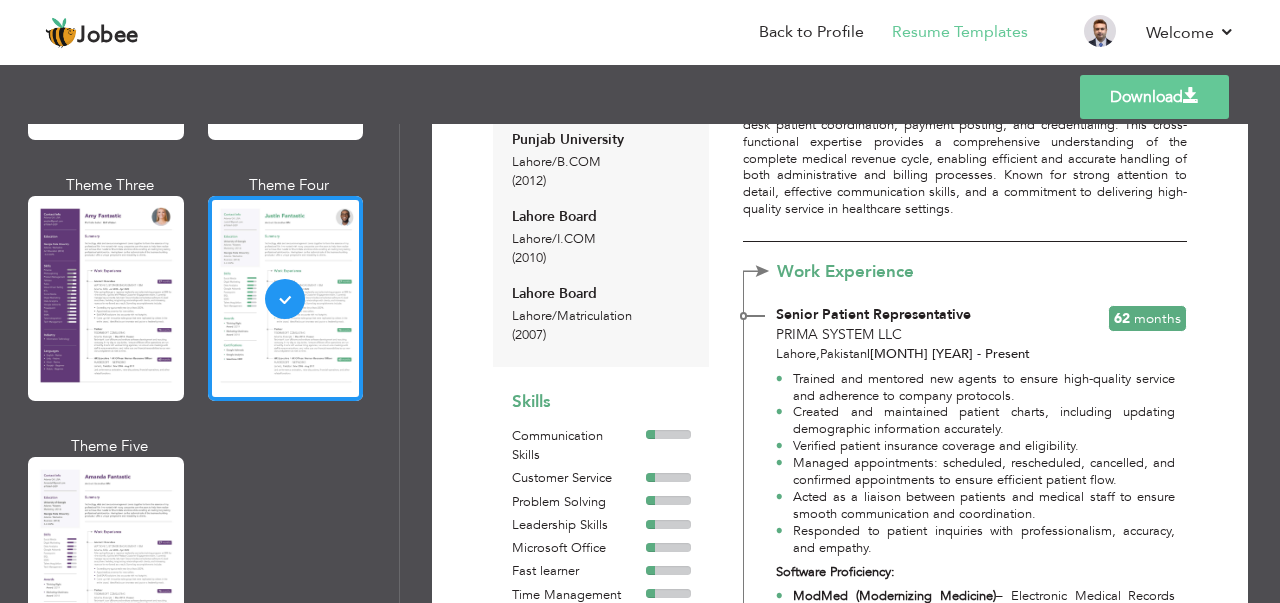 scroll, scrollTop: 300, scrollLeft: 0, axis: vertical 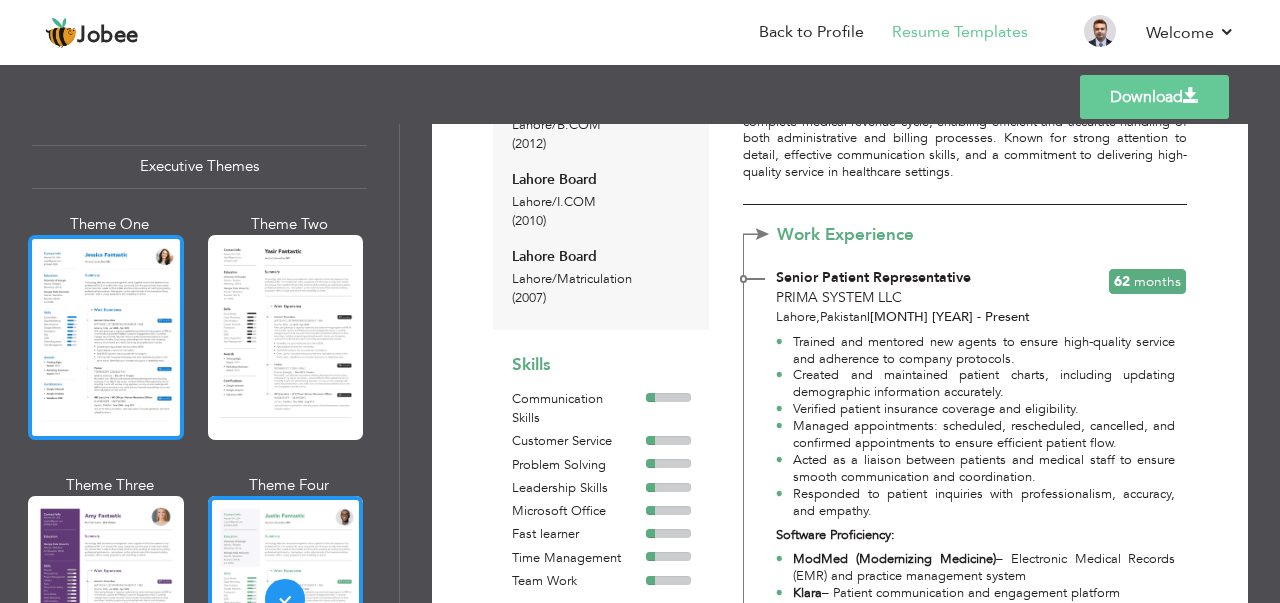 click at bounding box center [106, 337] 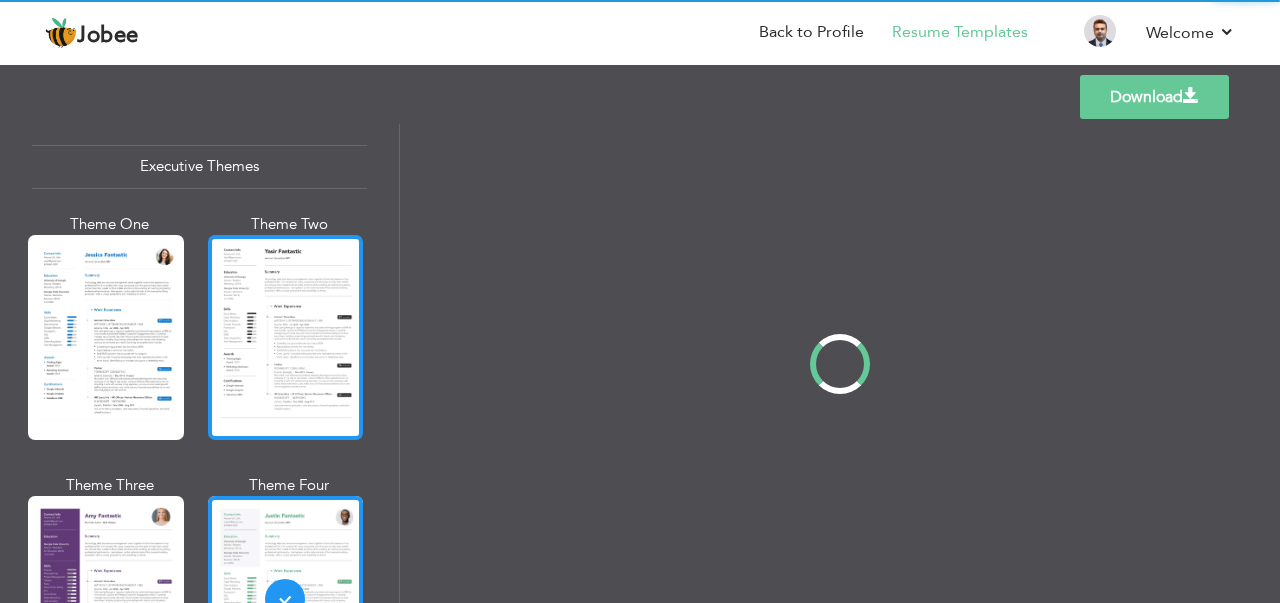 scroll, scrollTop: 0, scrollLeft: 0, axis: both 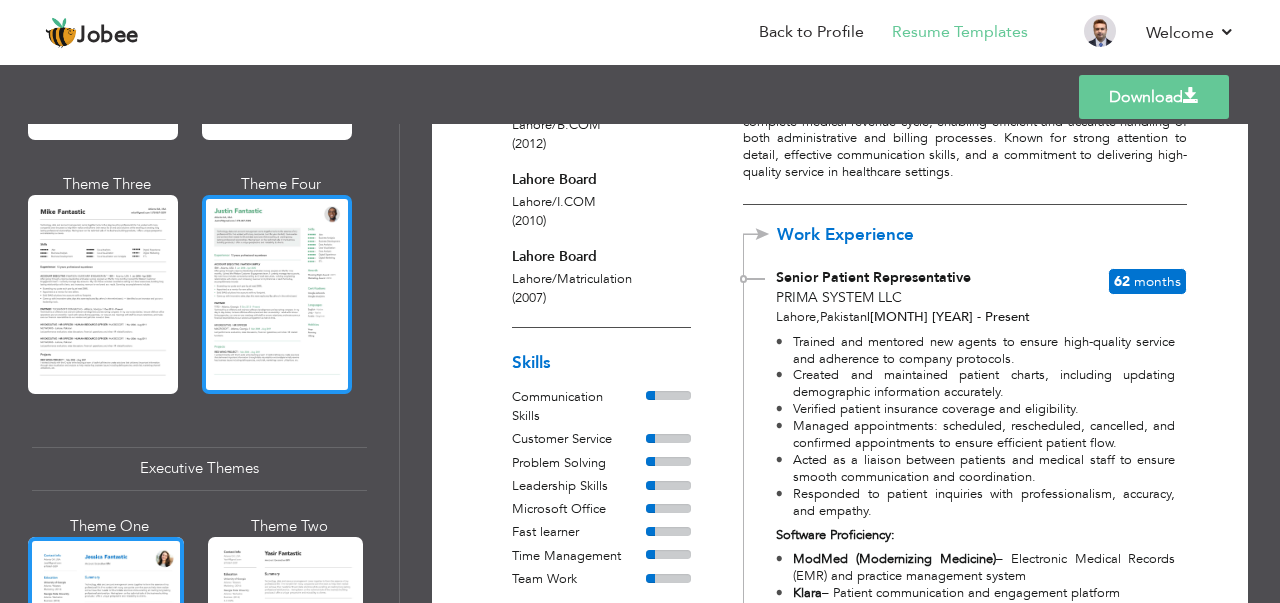 click at bounding box center (277, 294) 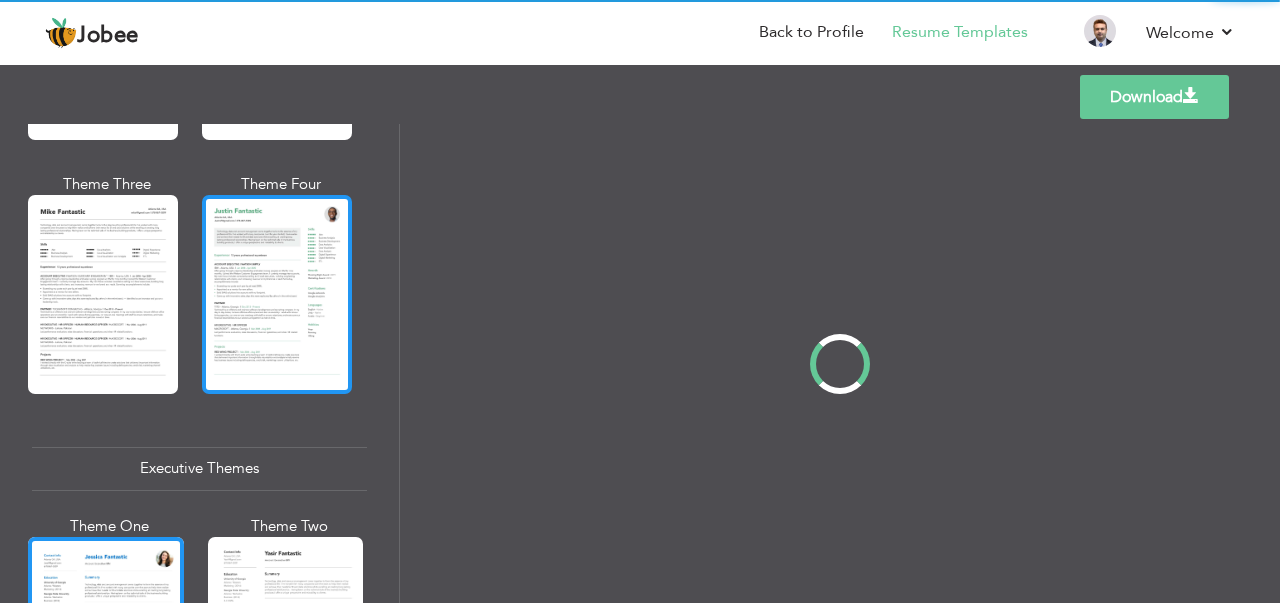 scroll, scrollTop: 0, scrollLeft: 0, axis: both 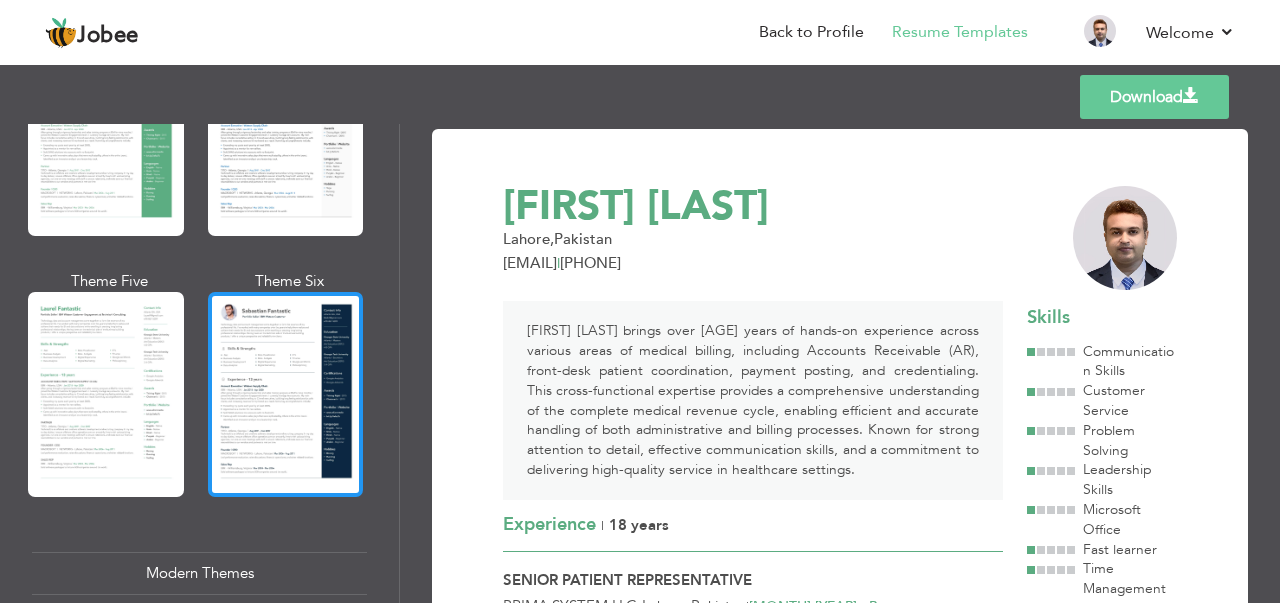 click at bounding box center [286, 394] 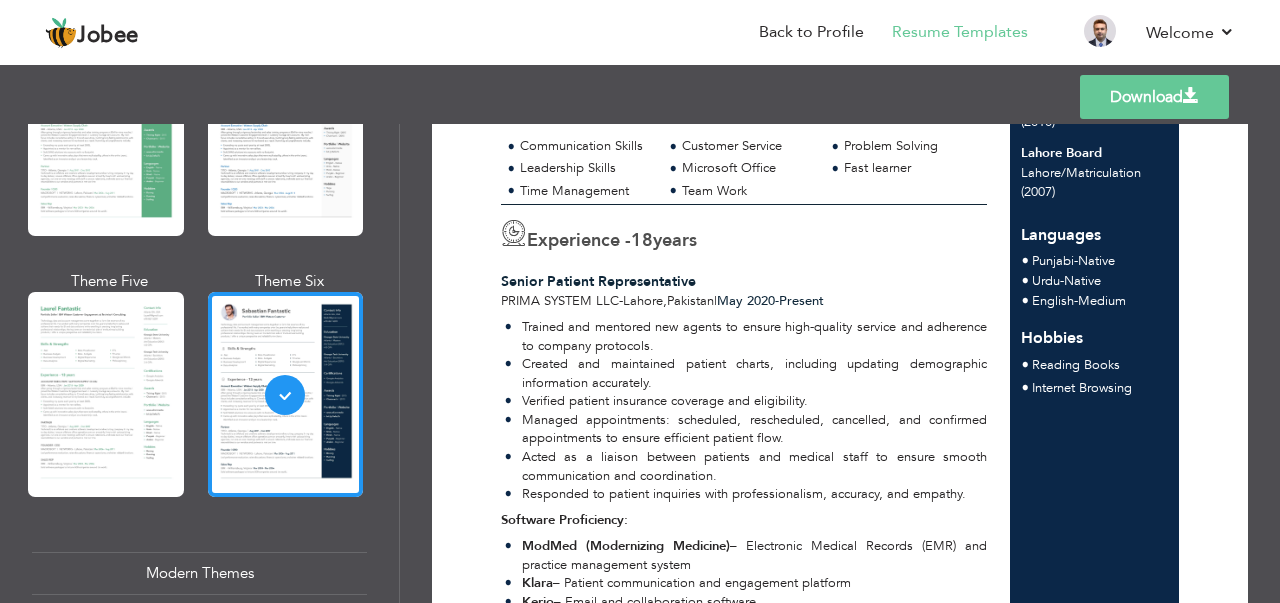 scroll, scrollTop: 400, scrollLeft: 0, axis: vertical 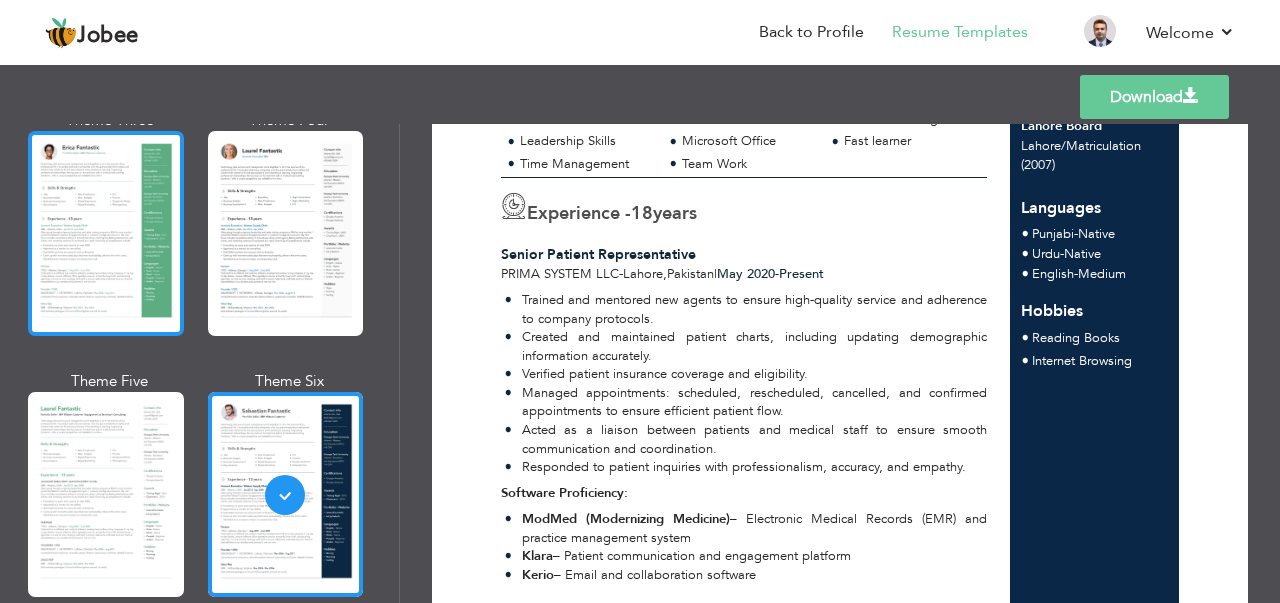 click at bounding box center [106, 233] 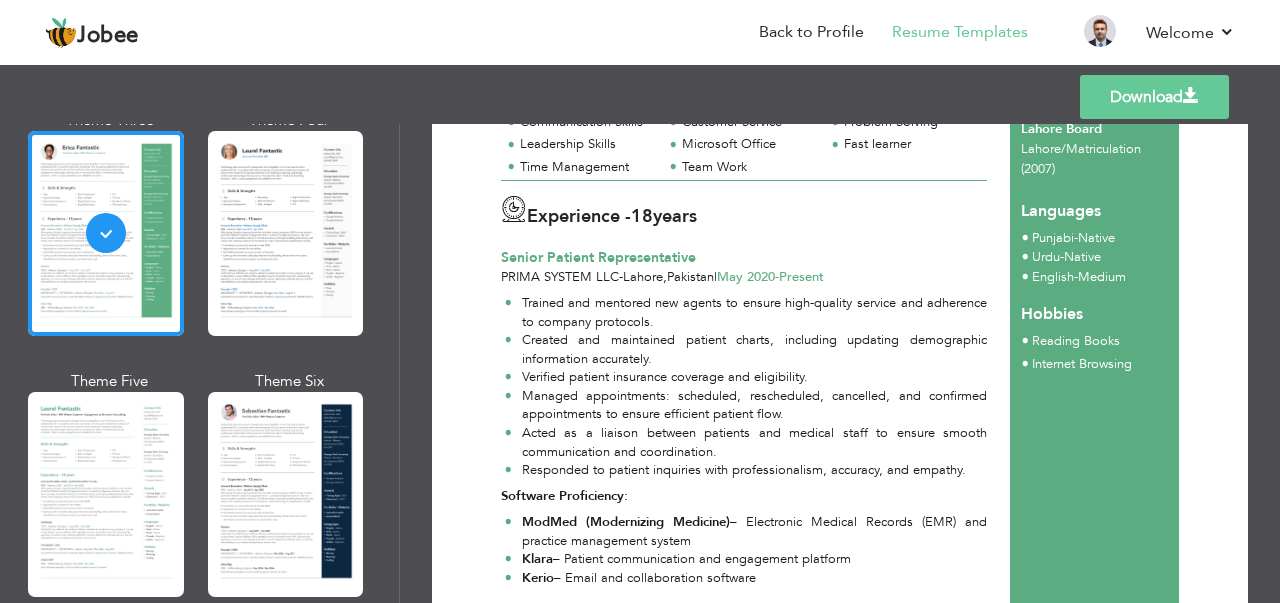 scroll, scrollTop: 400, scrollLeft: 0, axis: vertical 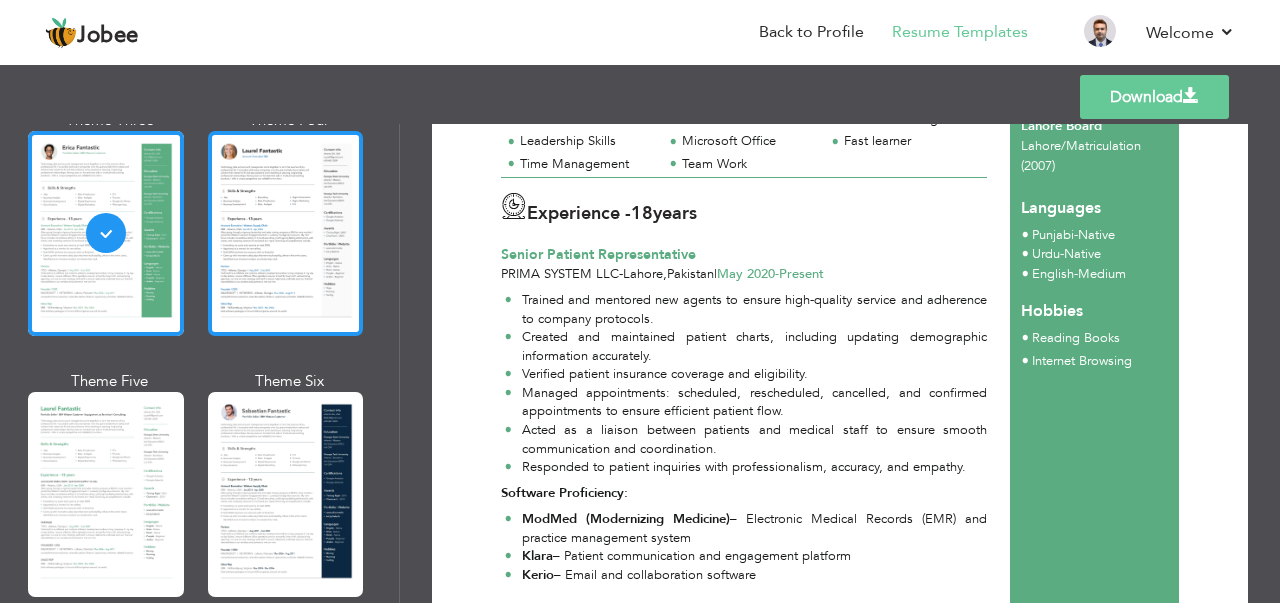 click at bounding box center [286, 233] 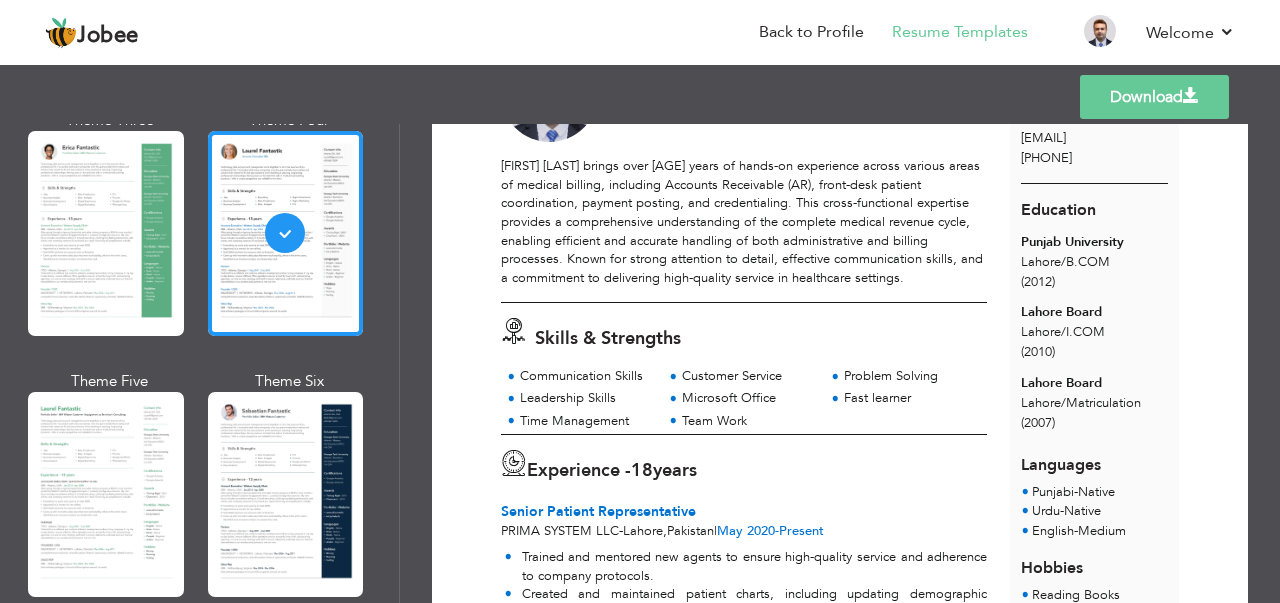 scroll, scrollTop: 102, scrollLeft: 0, axis: vertical 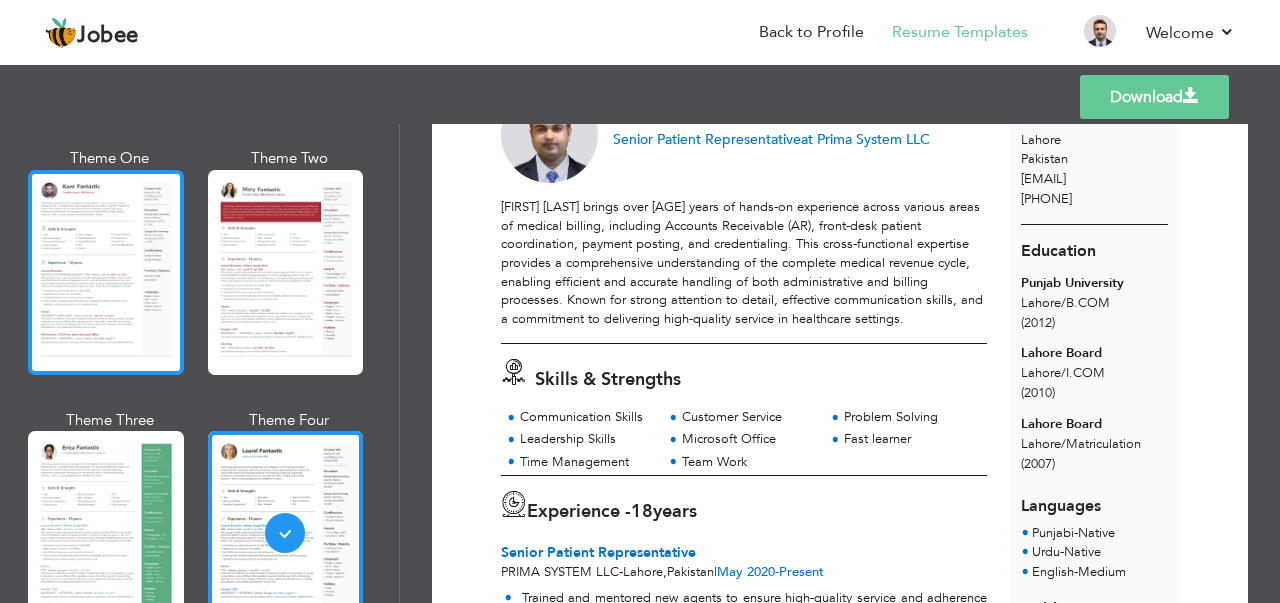 click at bounding box center (106, 272) 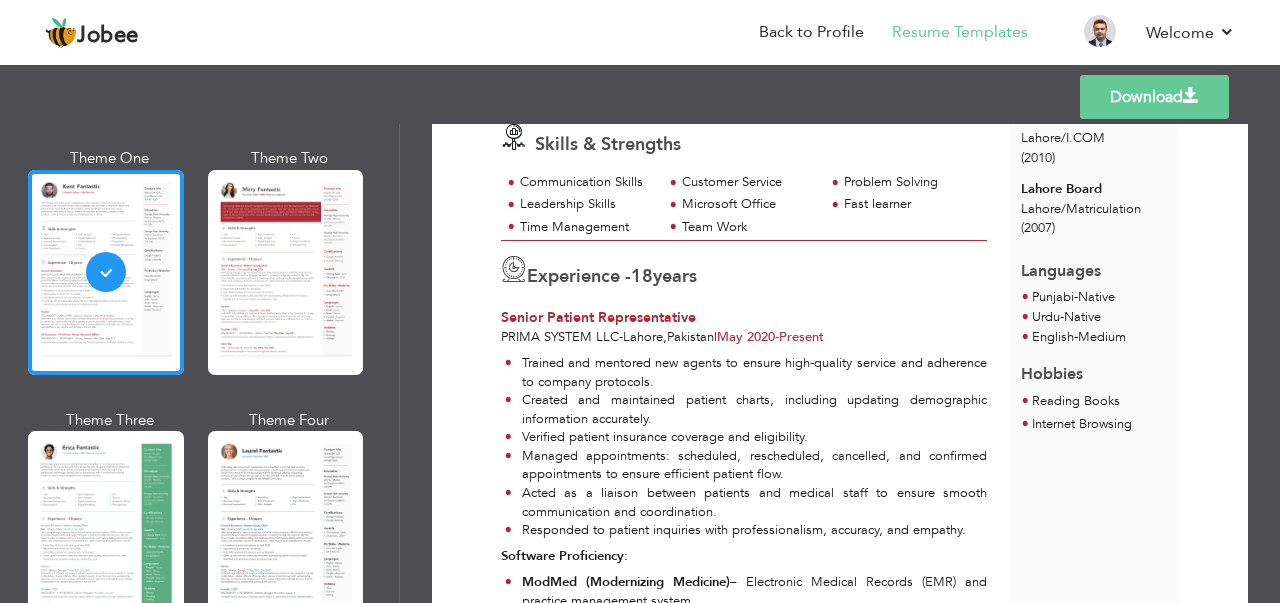 scroll, scrollTop: 400, scrollLeft: 0, axis: vertical 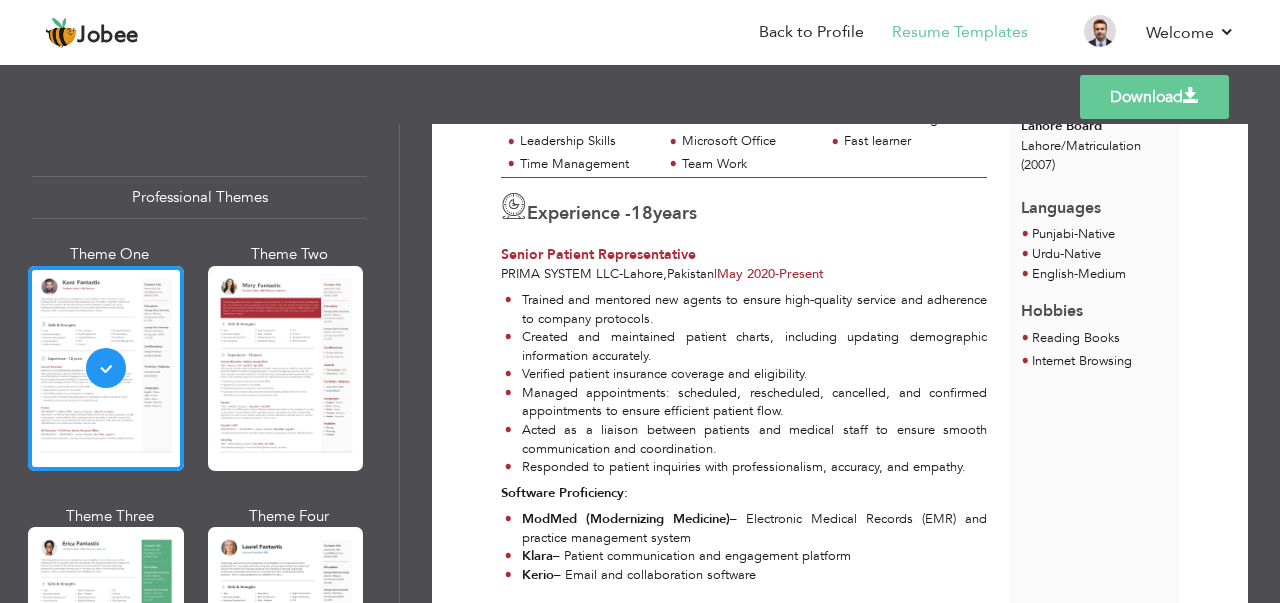 click on "Professional Themes" at bounding box center (199, 197) 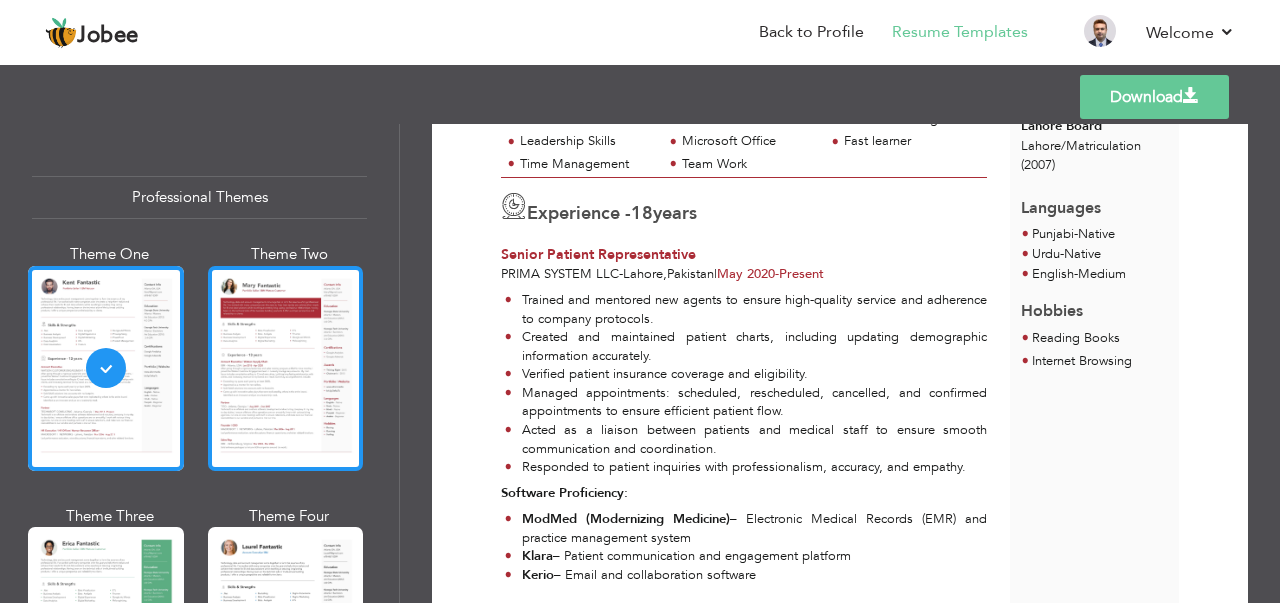 click at bounding box center [286, 368] 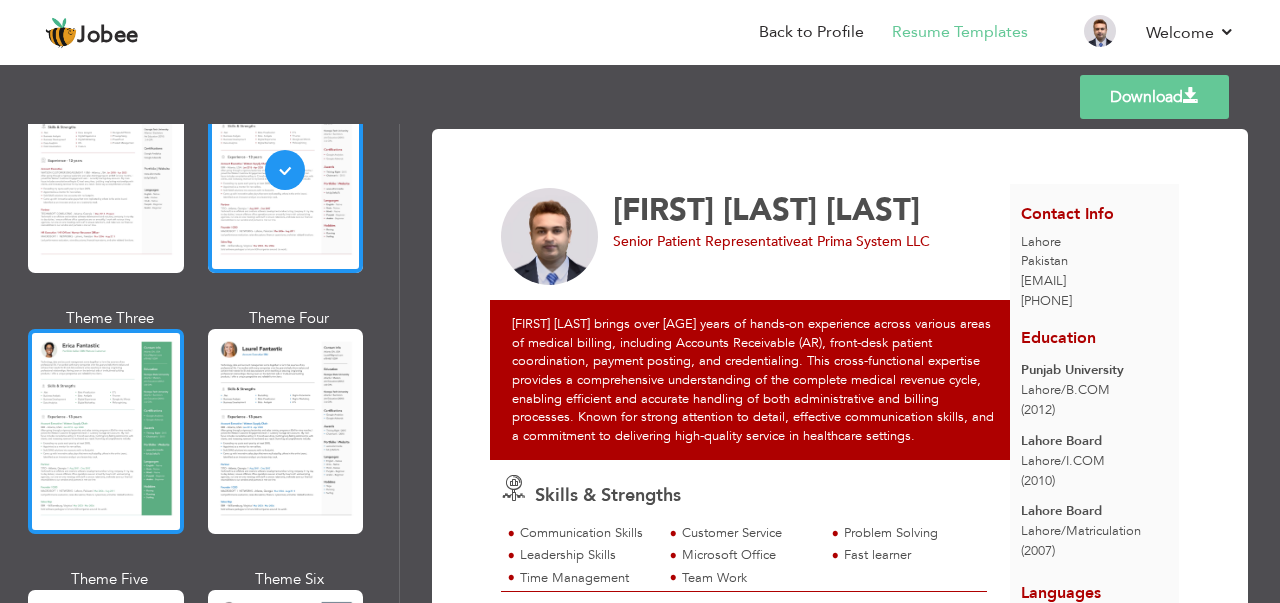 scroll, scrollTop: 200, scrollLeft: 0, axis: vertical 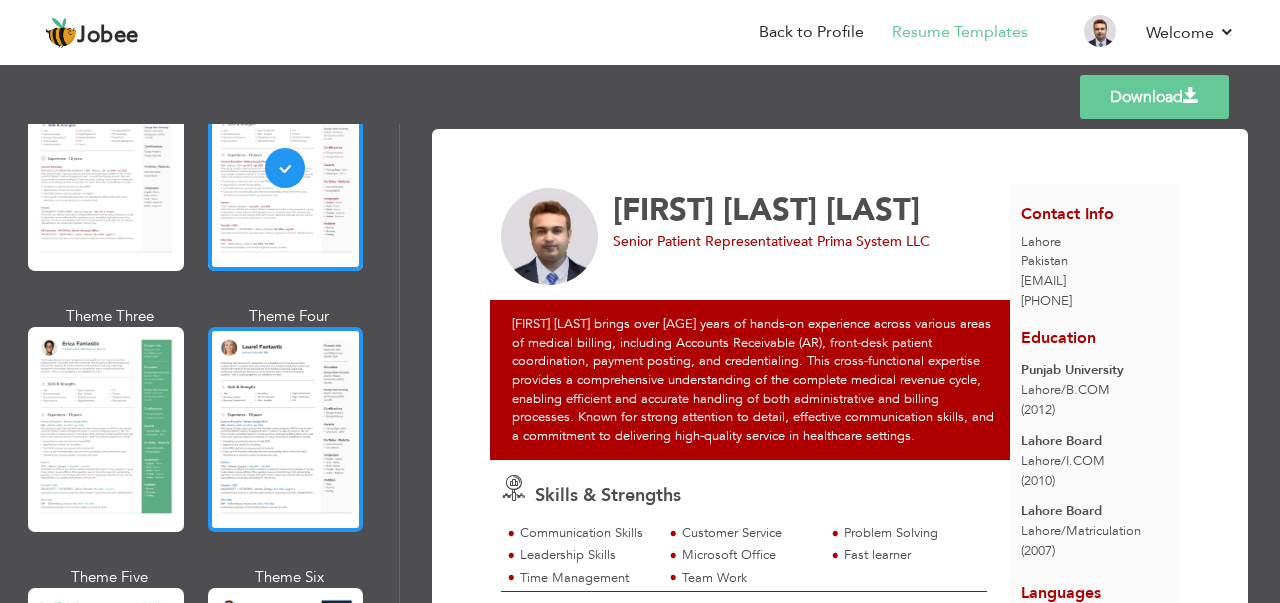 click at bounding box center (286, 429) 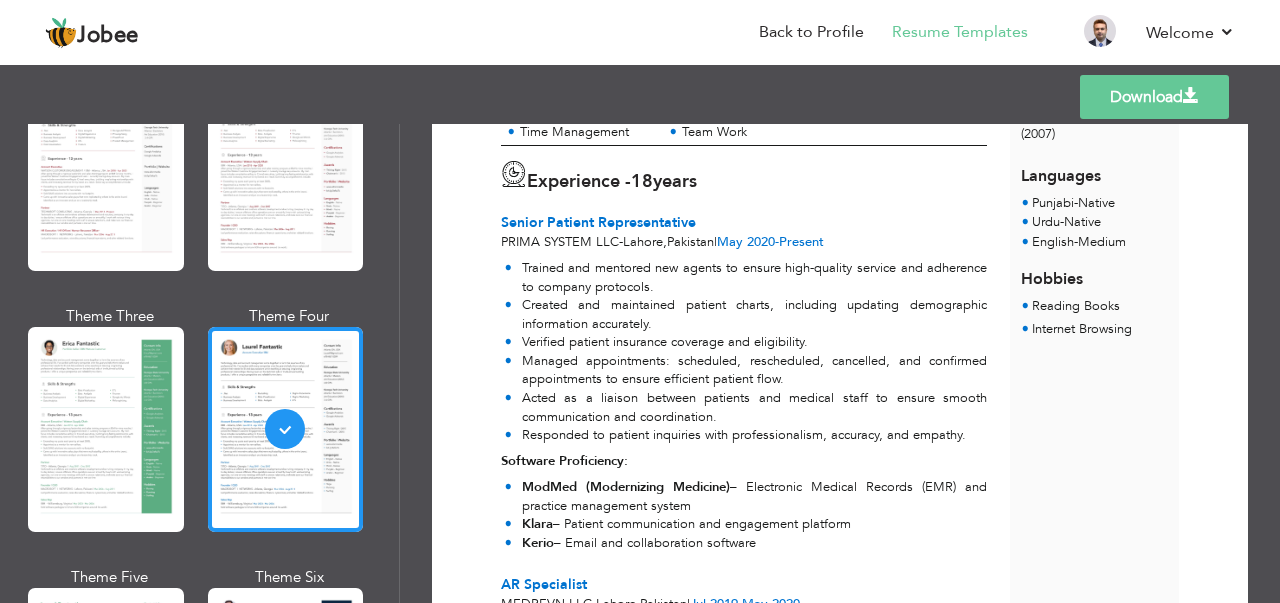 scroll, scrollTop: 500, scrollLeft: 0, axis: vertical 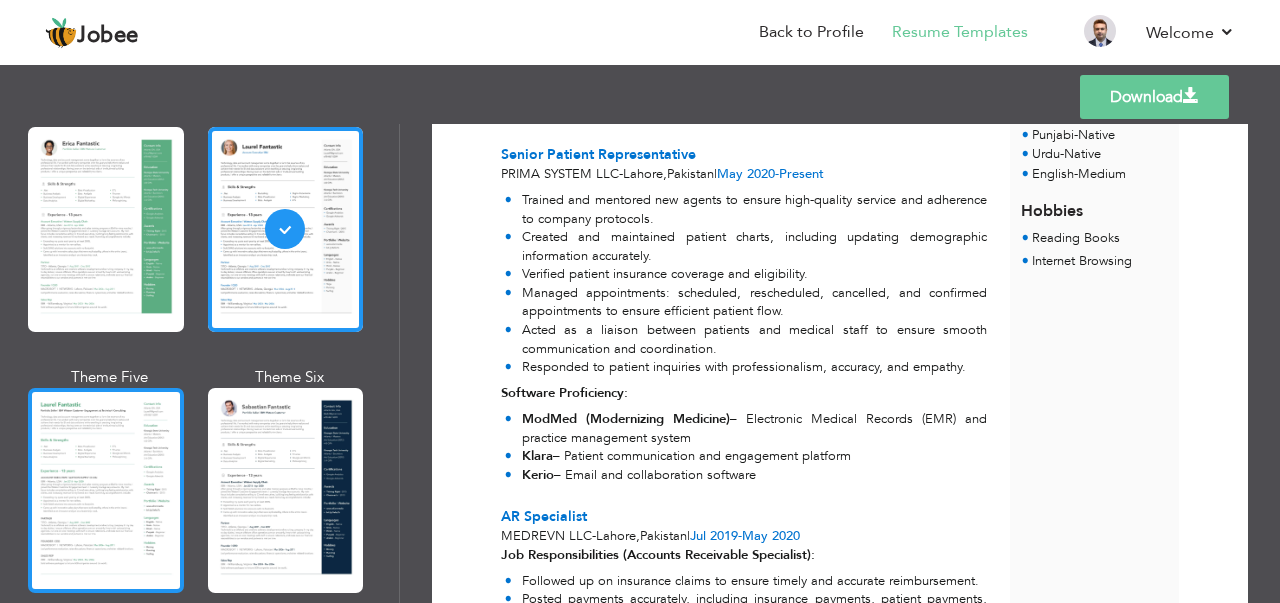 click at bounding box center [106, 490] 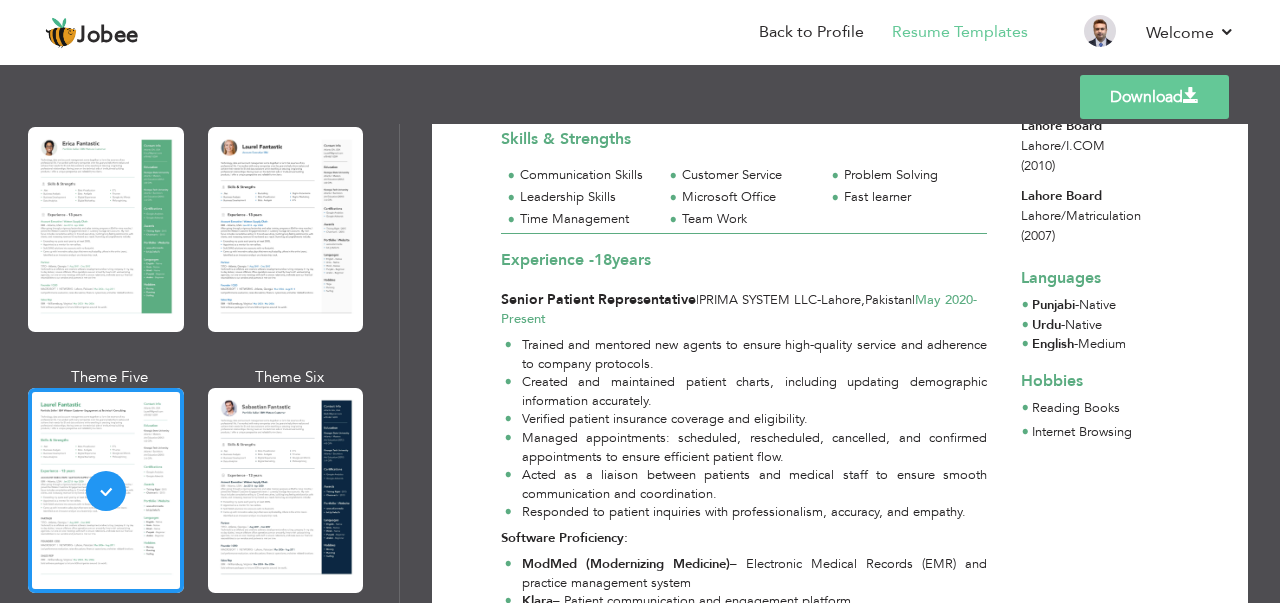 scroll, scrollTop: 700, scrollLeft: 0, axis: vertical 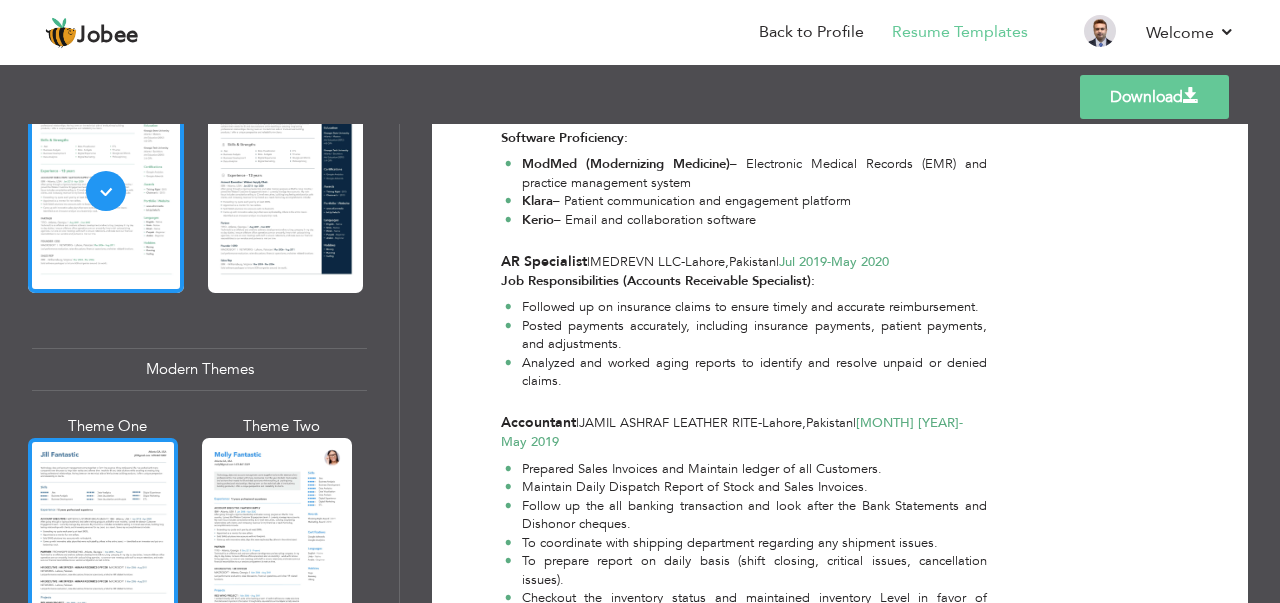 click at bounding box center [103, 537] 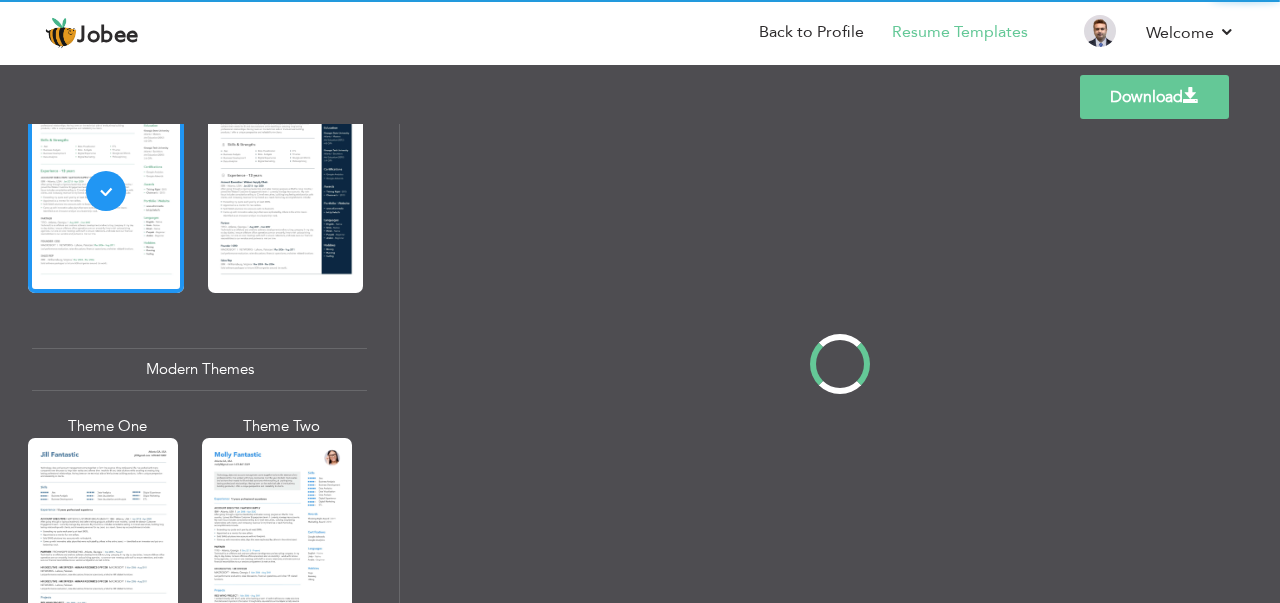scroll, scrollTop: 0, scrollLeft: 0, axis: both 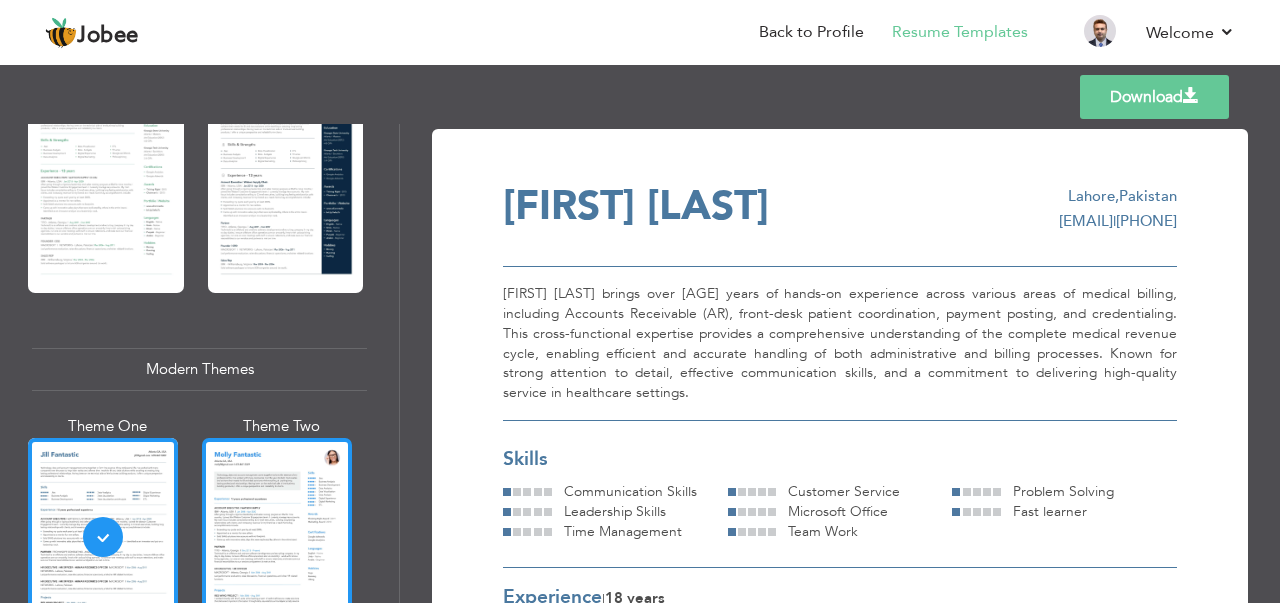 click at bounding box center (277, 537) 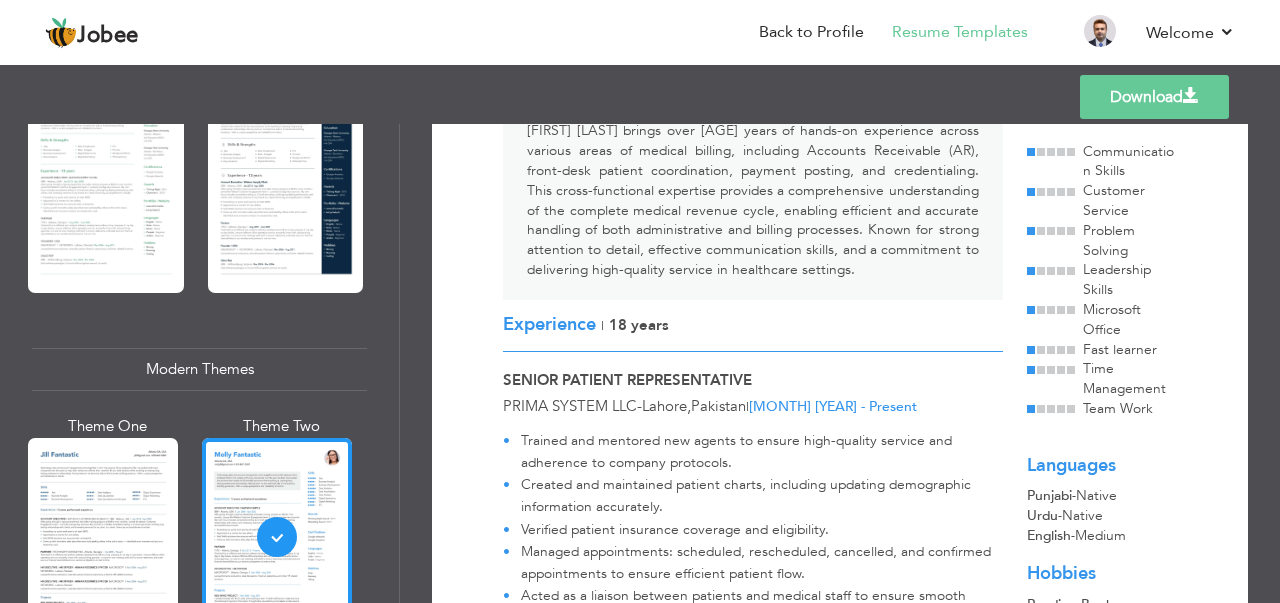scroll, scrollTop: 300, scrollLeft: 0, axis: vertical 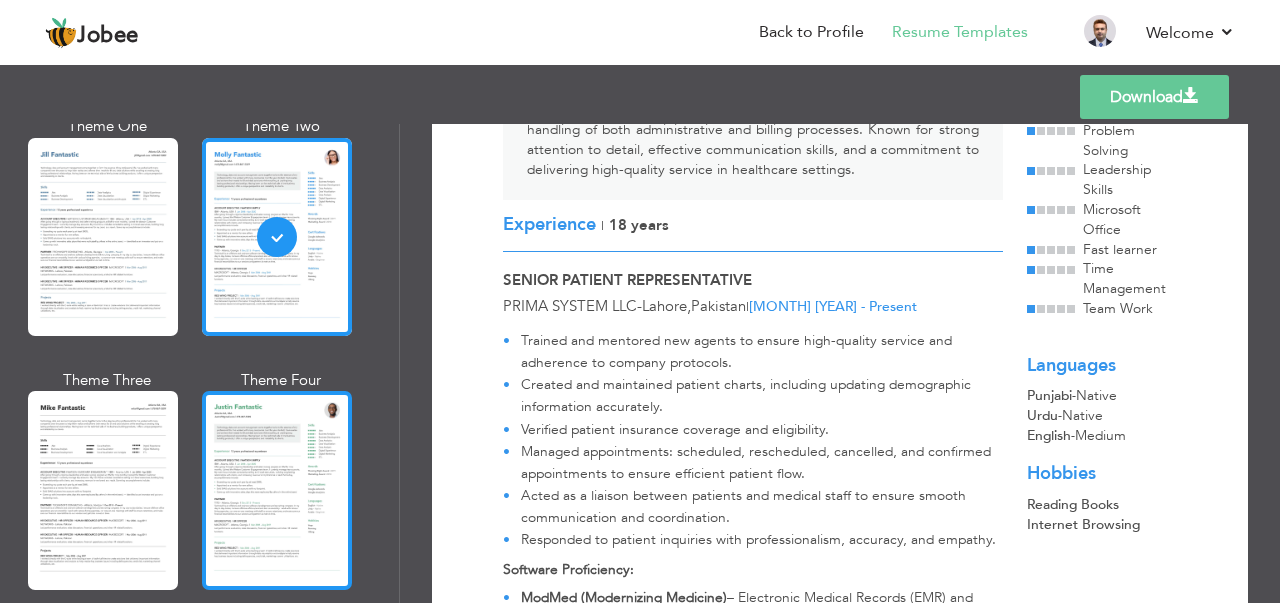 click at bounding box center (277, 490) 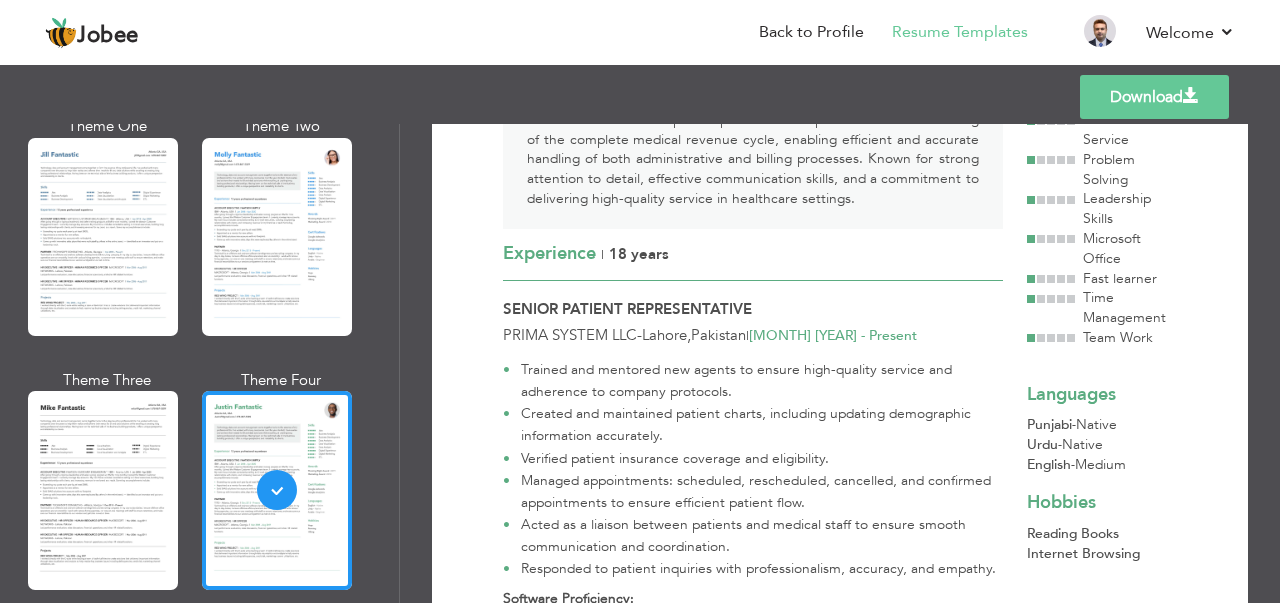 scroll, scrollTop: 300, scrollLeft: 0, axis: vertical 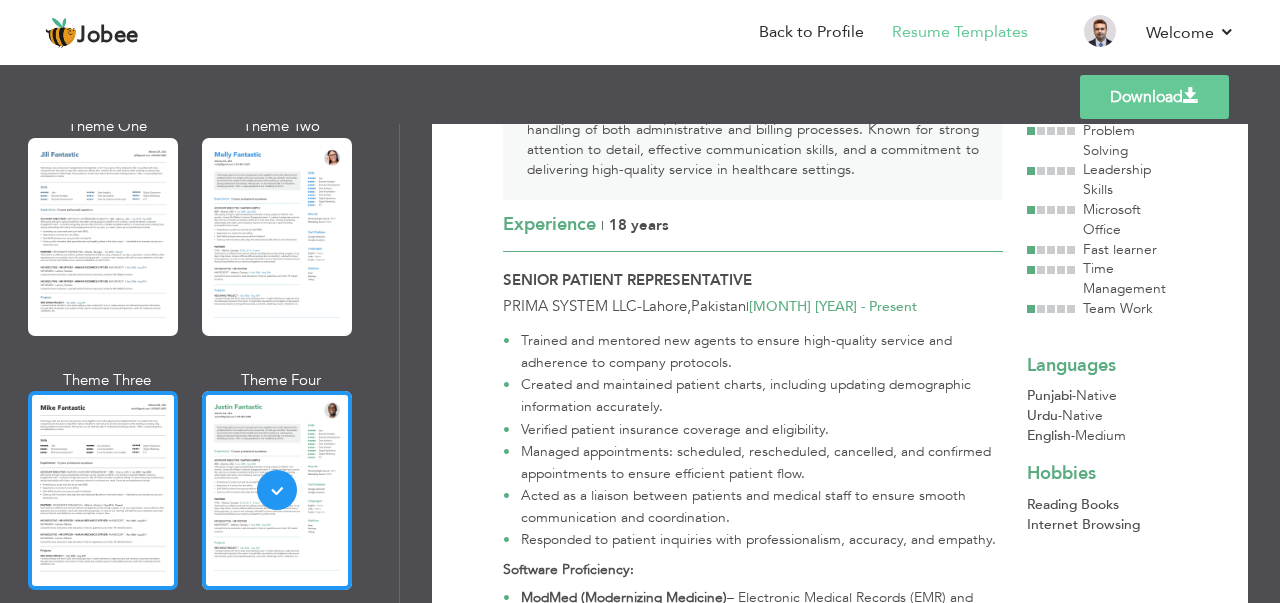 click at bounding box center [103, 490] 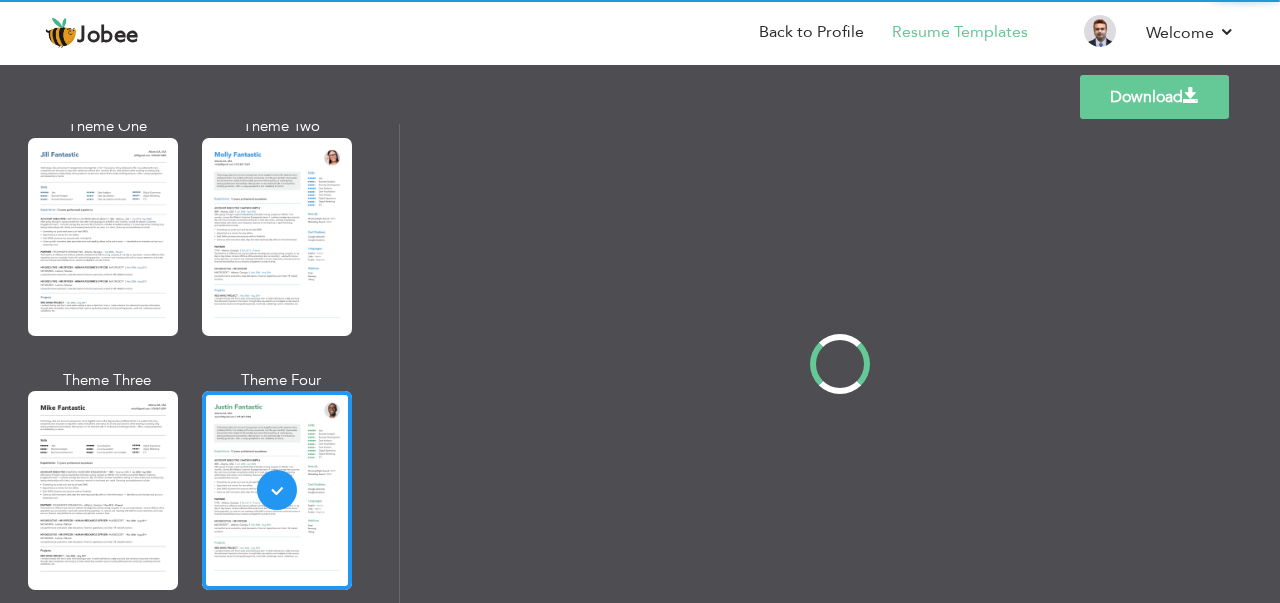 scroll, scrollTop: 0, scrollLeft: 0, axis: both 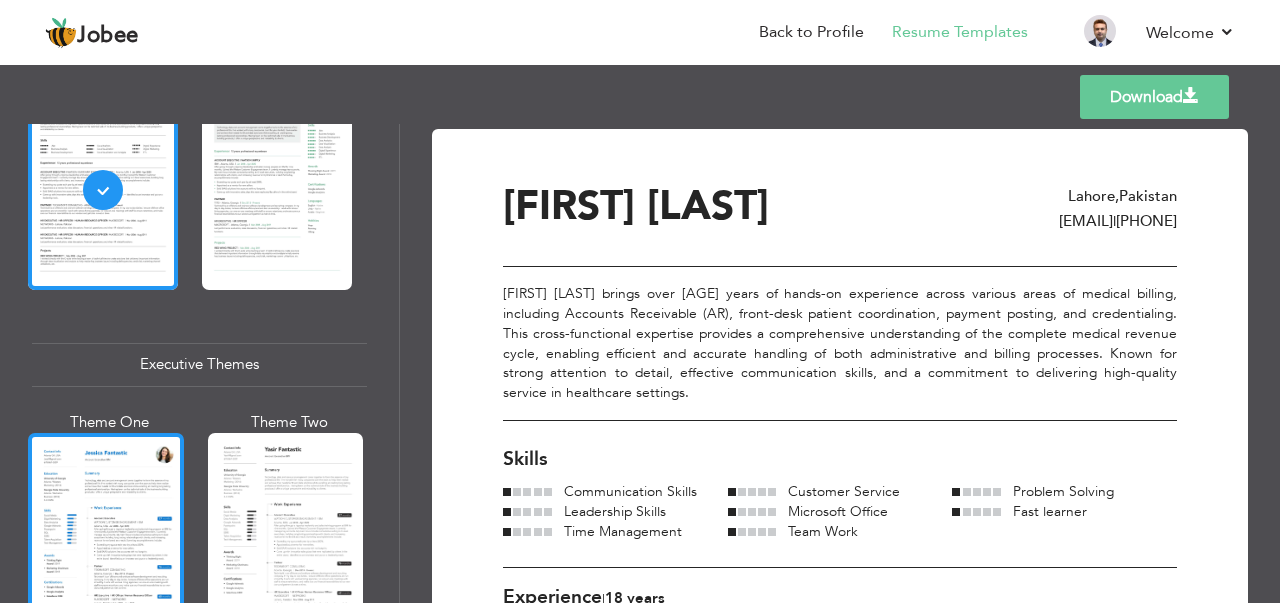 click at bounding box center (106, 535) 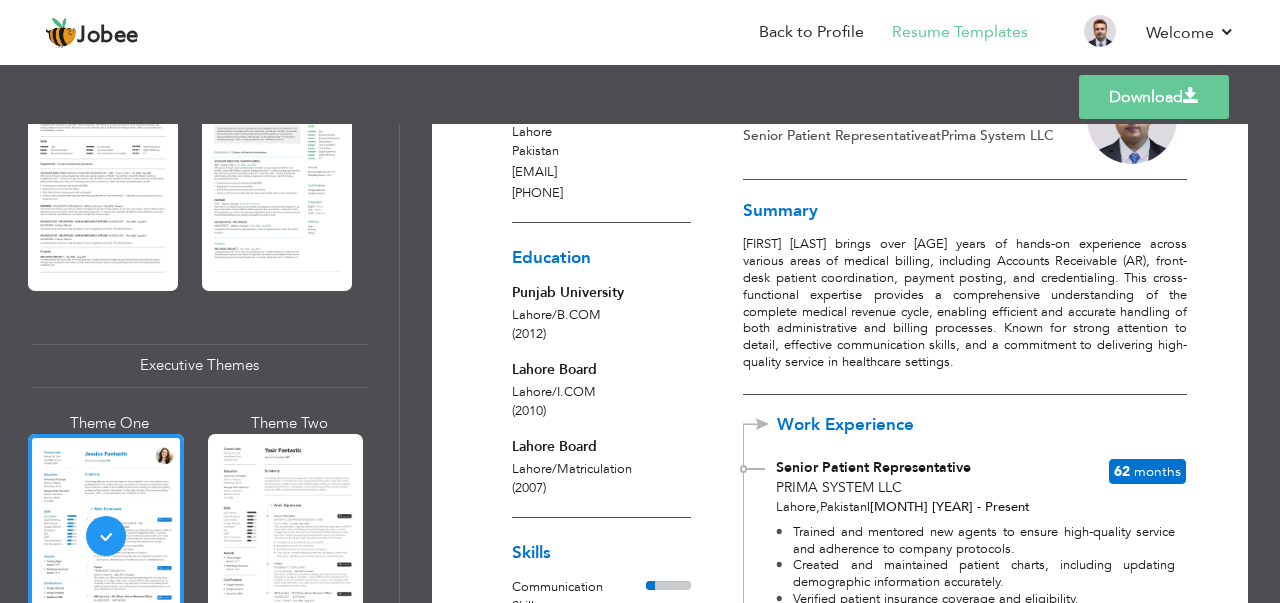 scroll, scrollTop: 0, scrollLeft: 0, axis: both 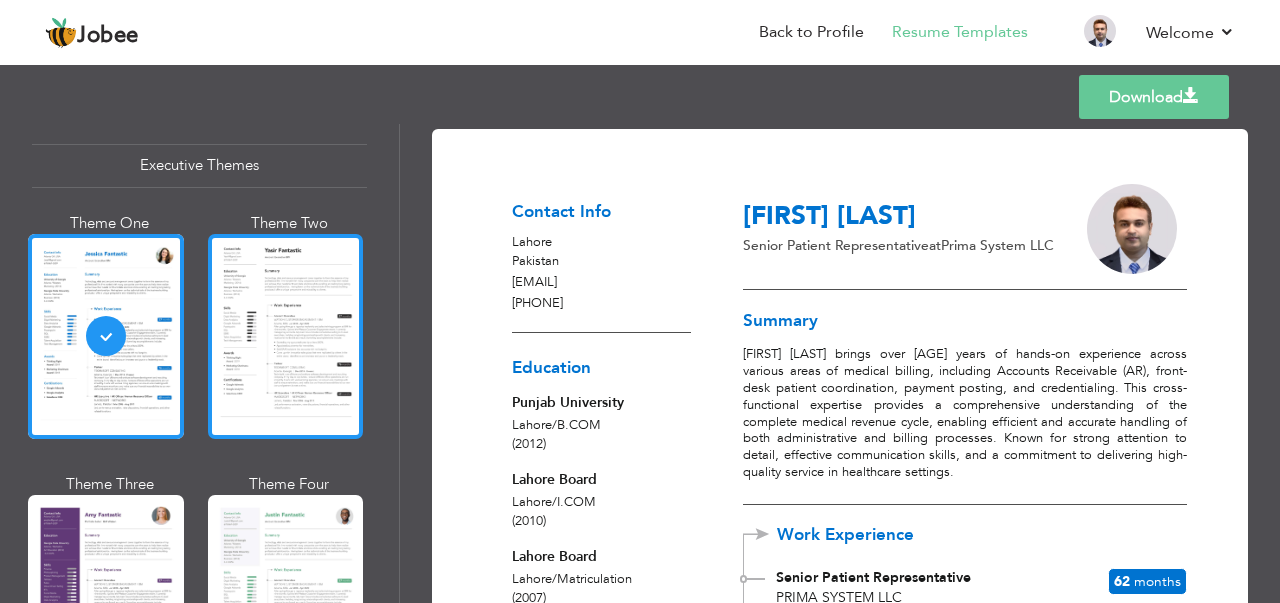 click at bounding box center [286, 336] 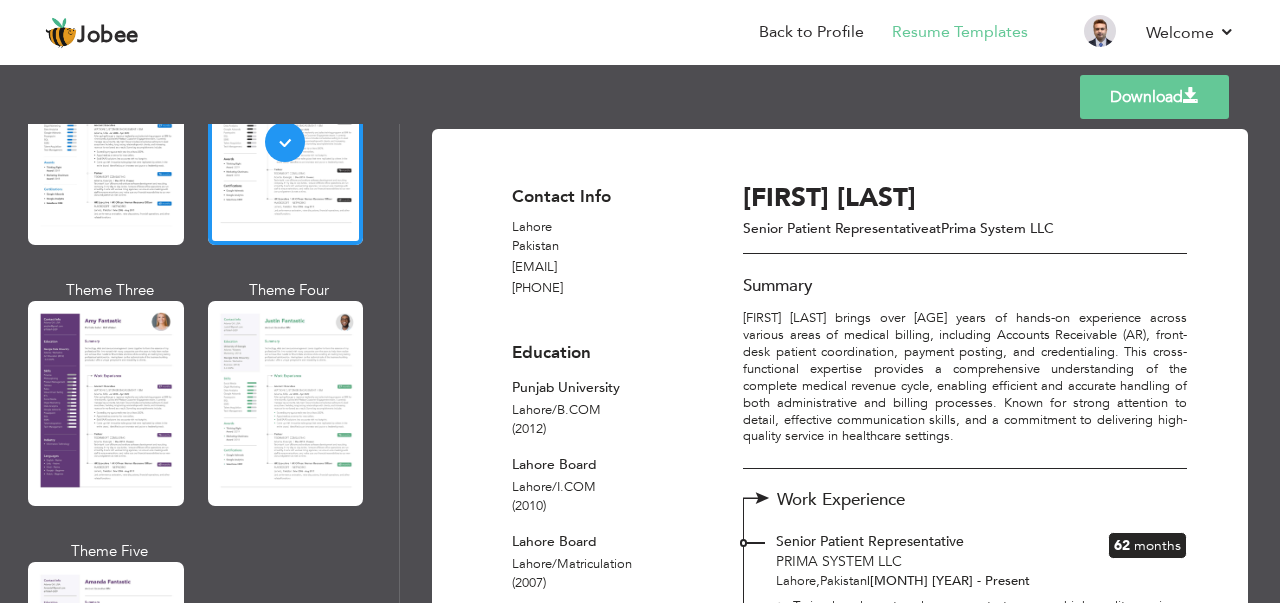 scroll, scrollTop: 1701, scrollLeft: 0, axis: vertical 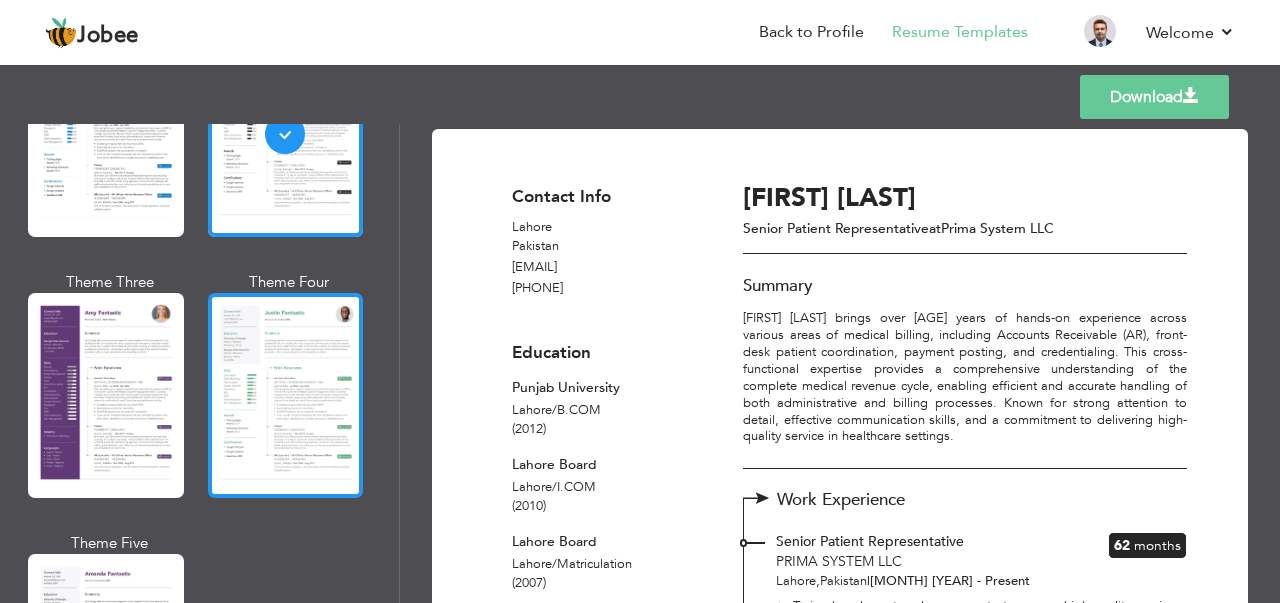 click at bounding box center (286, 395) 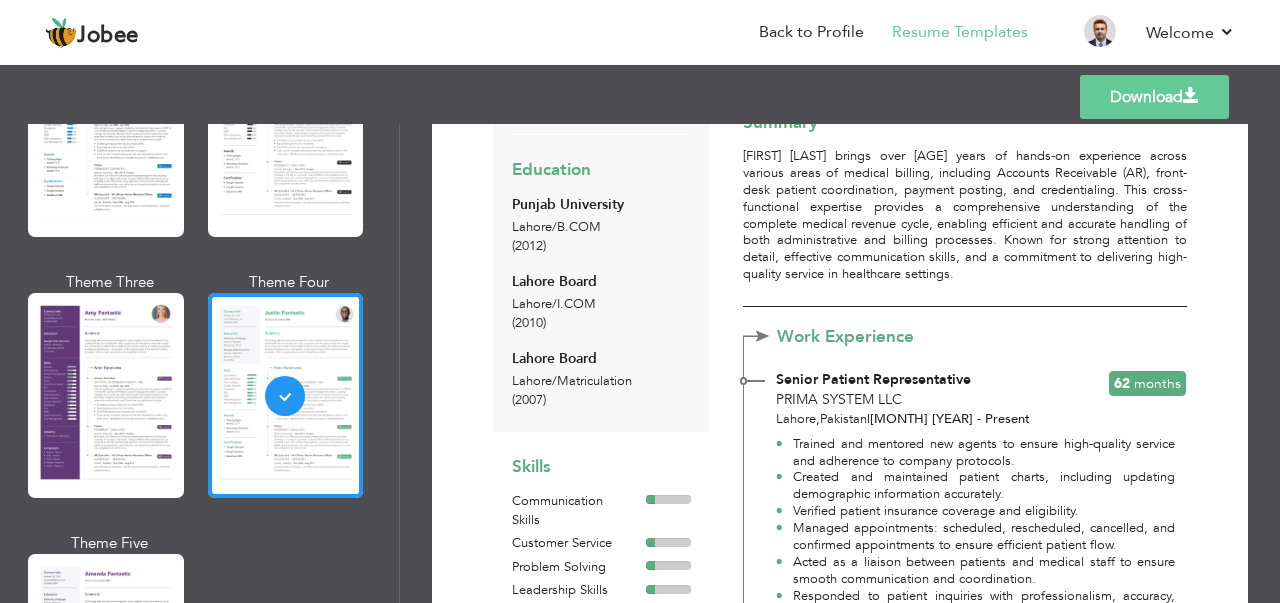 scroll, scrollTop: 200, scrollLeft: 0, axis: vertical 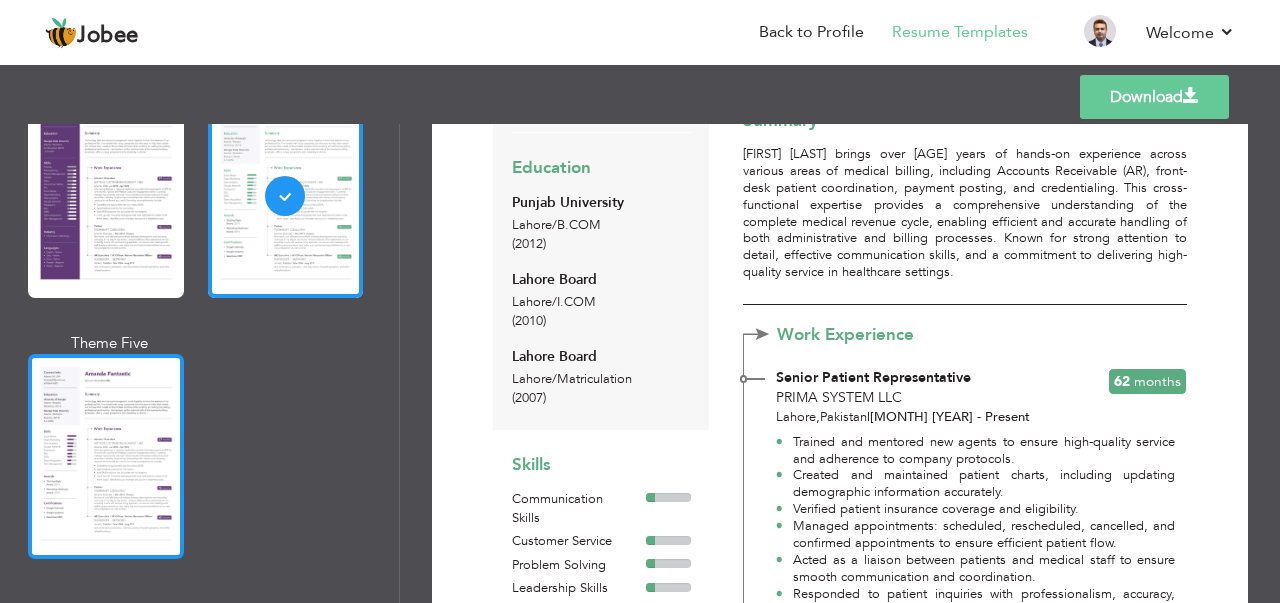 click at bounding box center [106, 456] 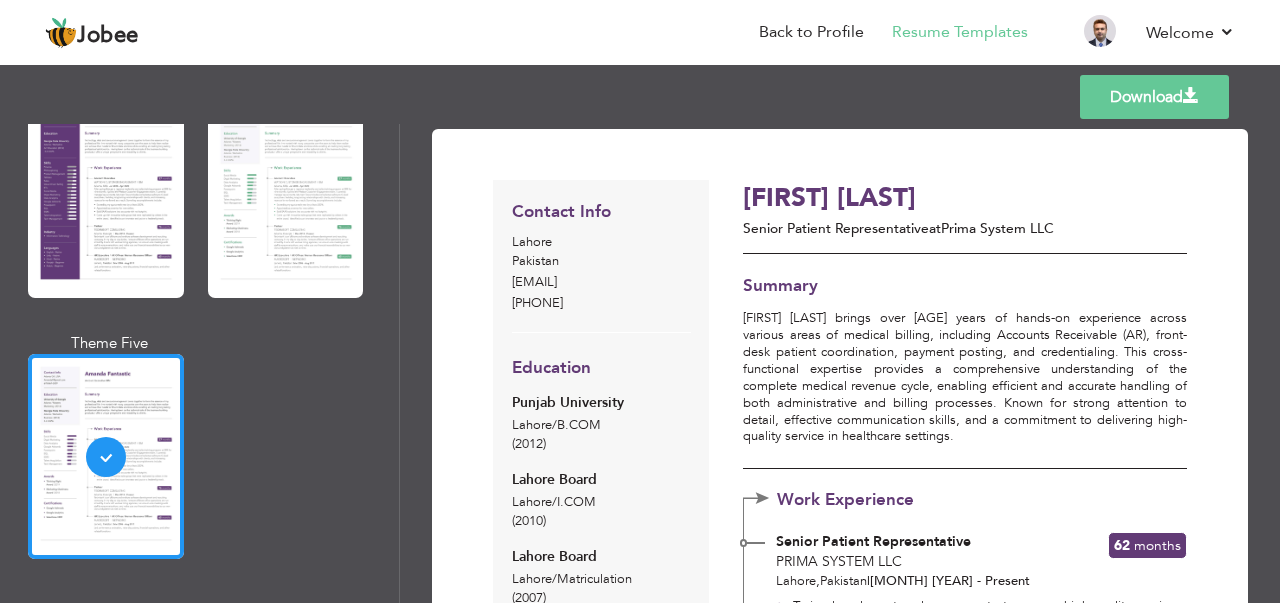 scroll, scrollTop: 300, scrollLeft: 0, axis: vertical 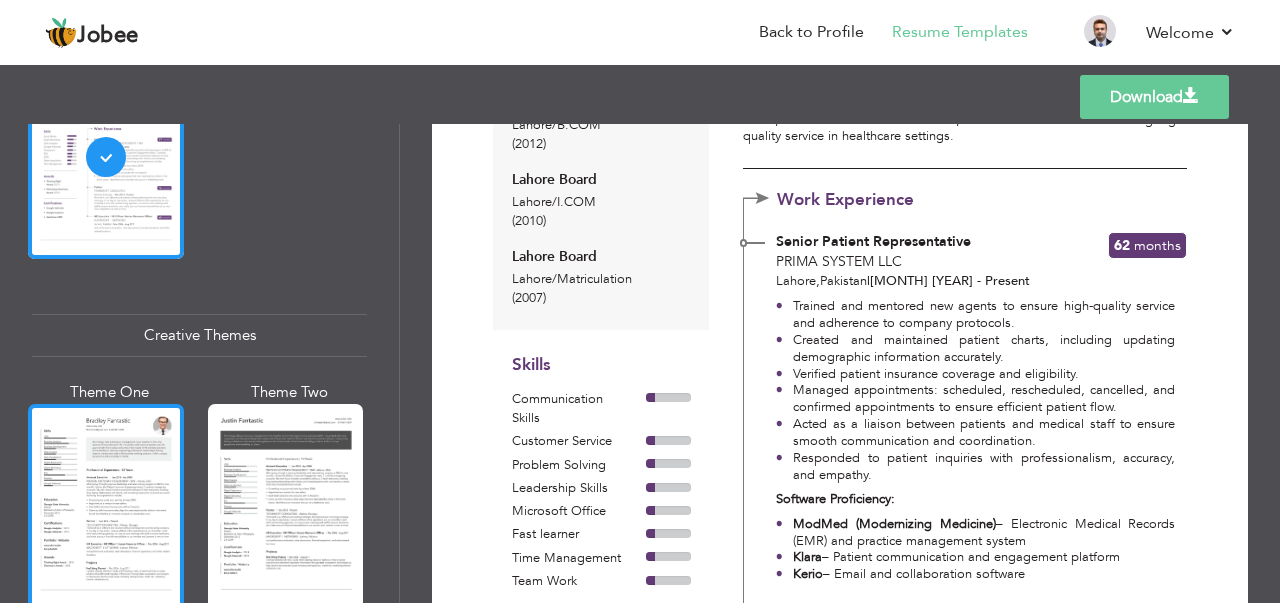 click at bounding box center (106, 506) 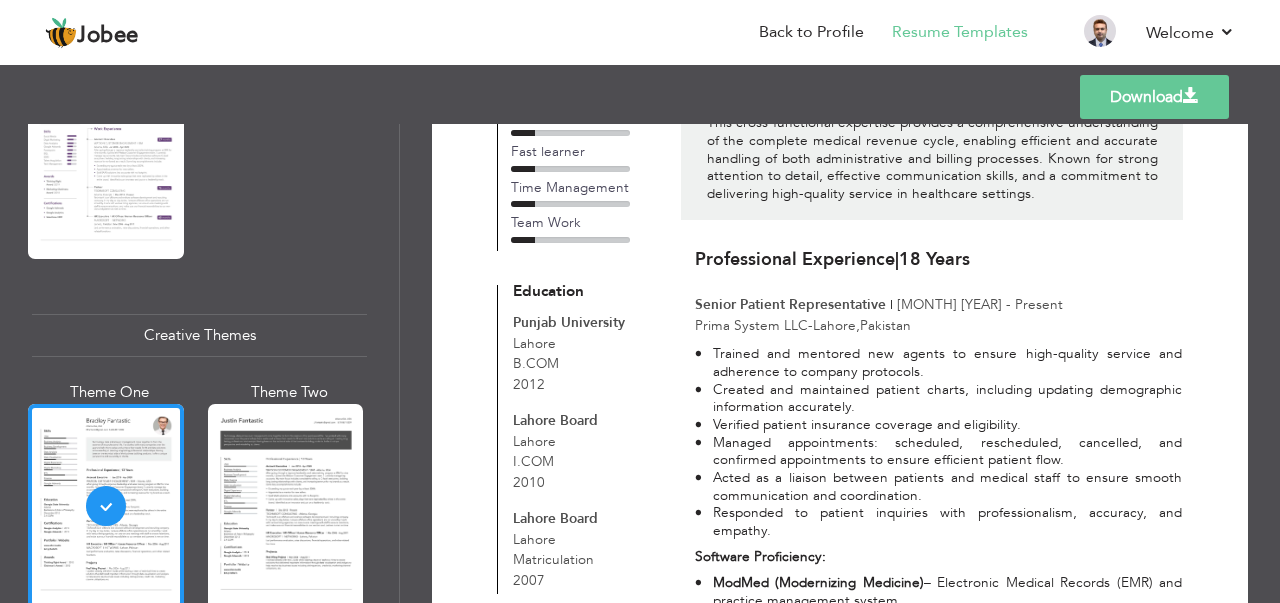 scroll, scrollTop: 0, scrollLeft: 0, axis: both 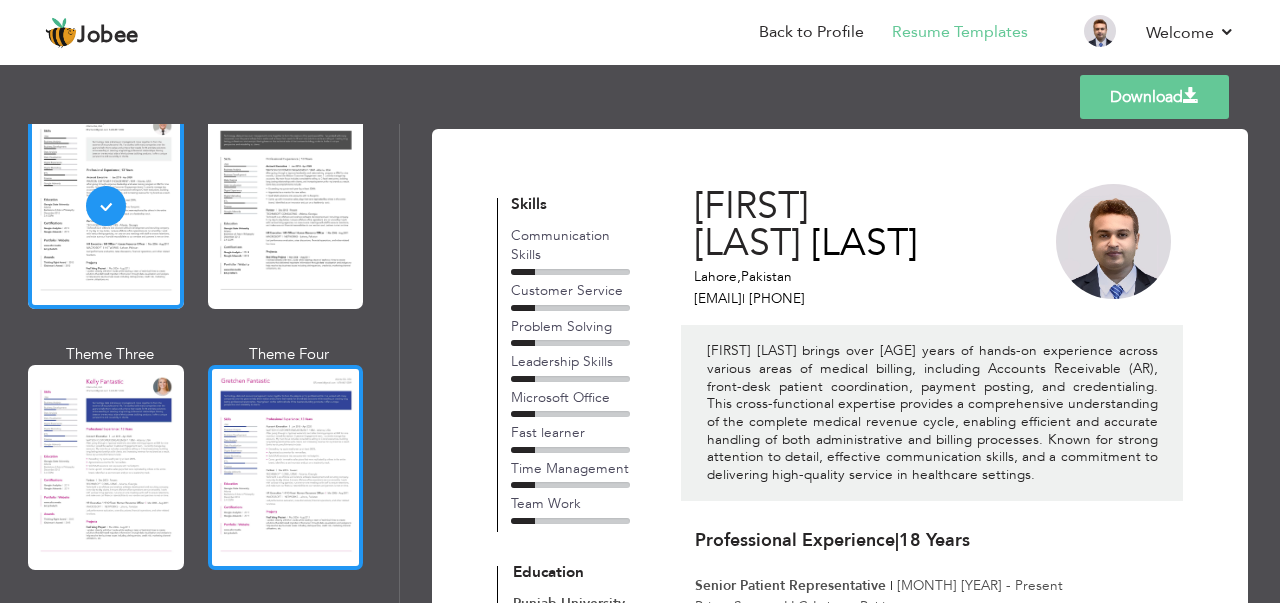 click at bounding box center [286, 467] 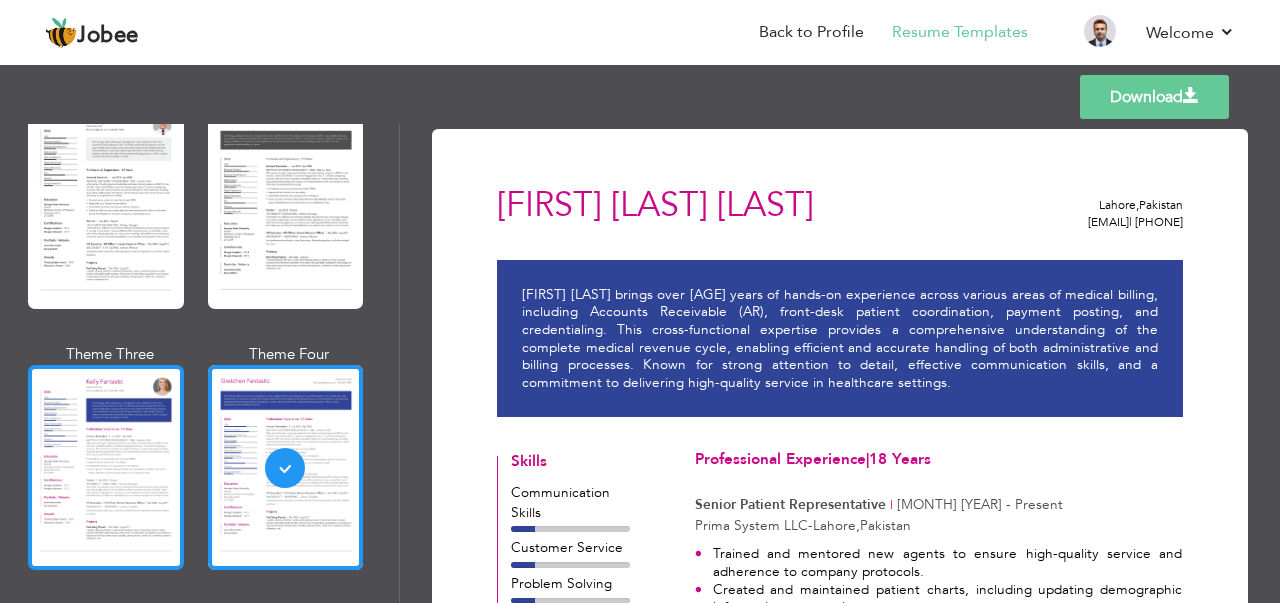 click at bounding box center (106, 467) 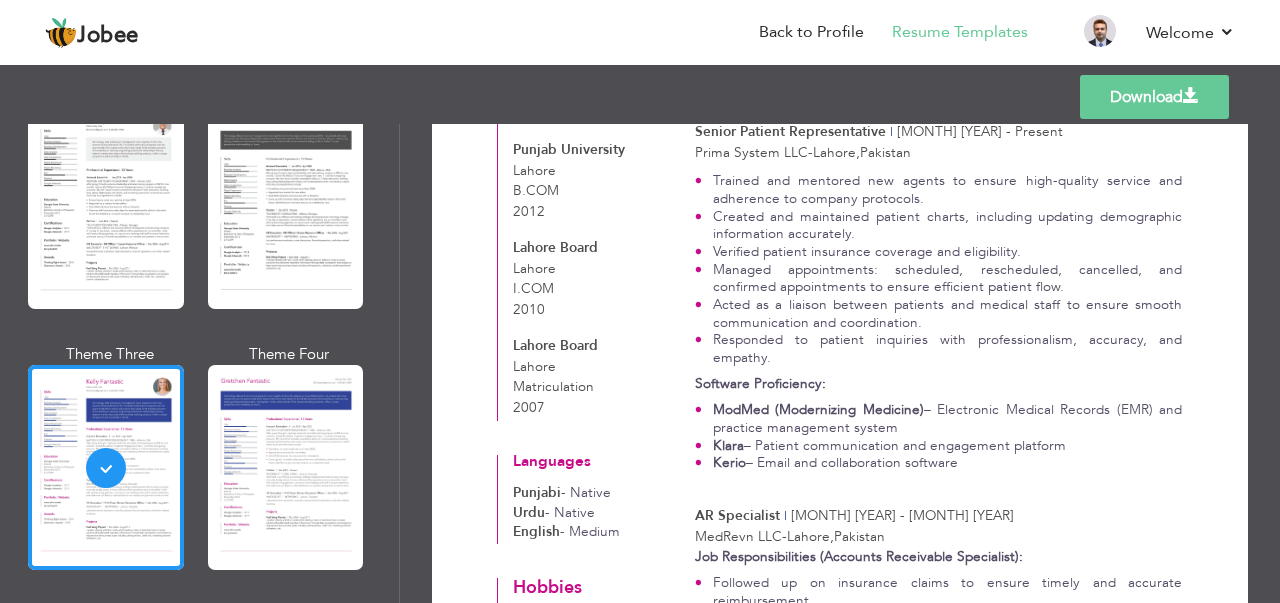 scroll, scrollTop: 500, scrollLeft: 0, axis: vertical 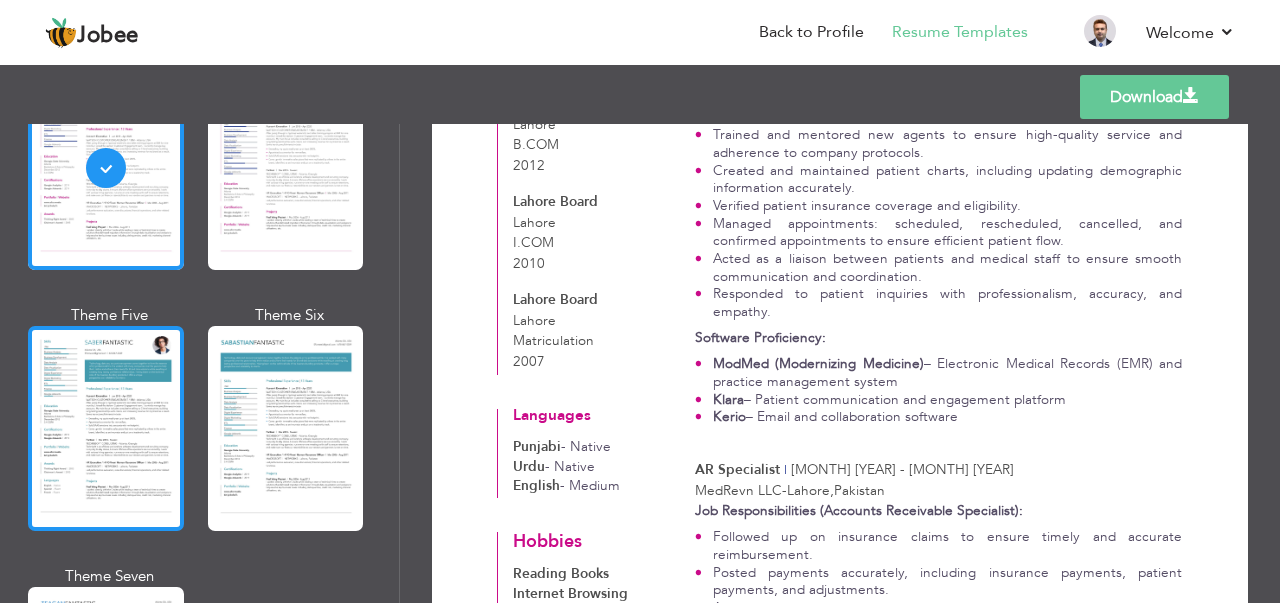 click at bounding box center [106, 428] 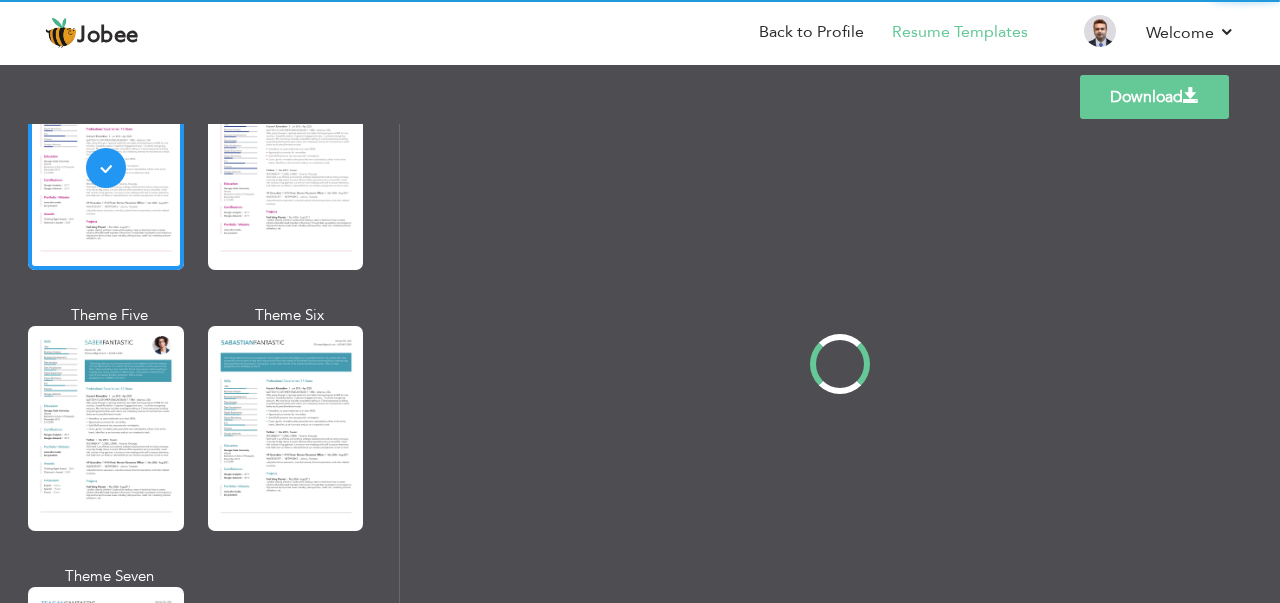 scroll, scrollTop: 0, scrollLeft: 0, axis: both 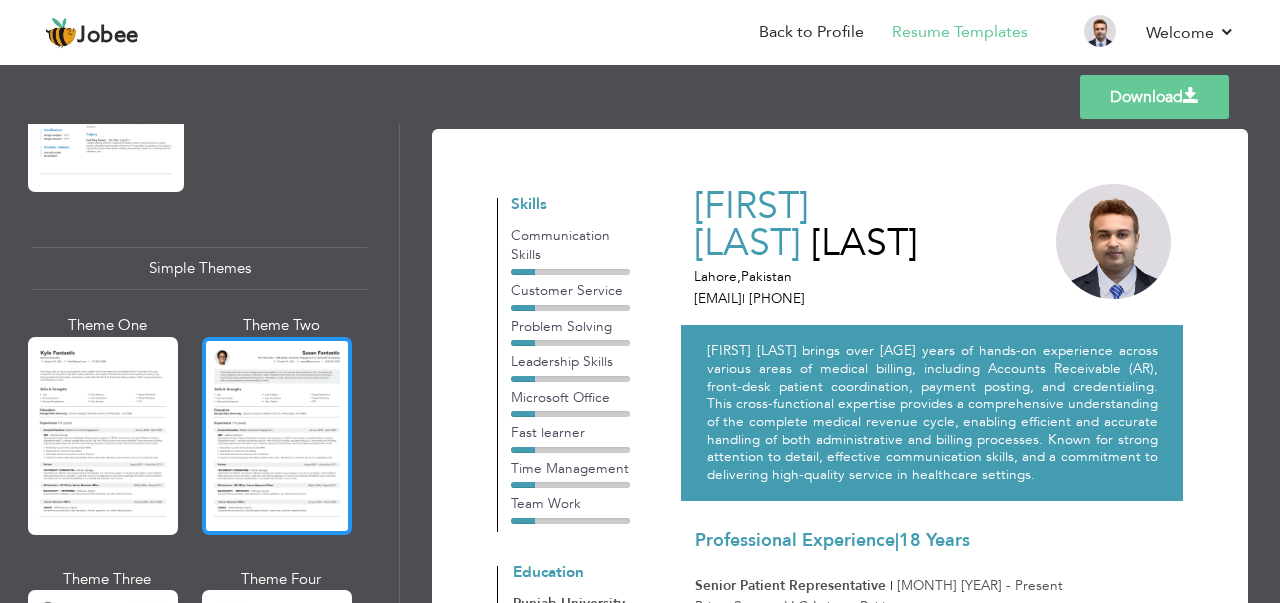 click at bounding box center [277, 436] 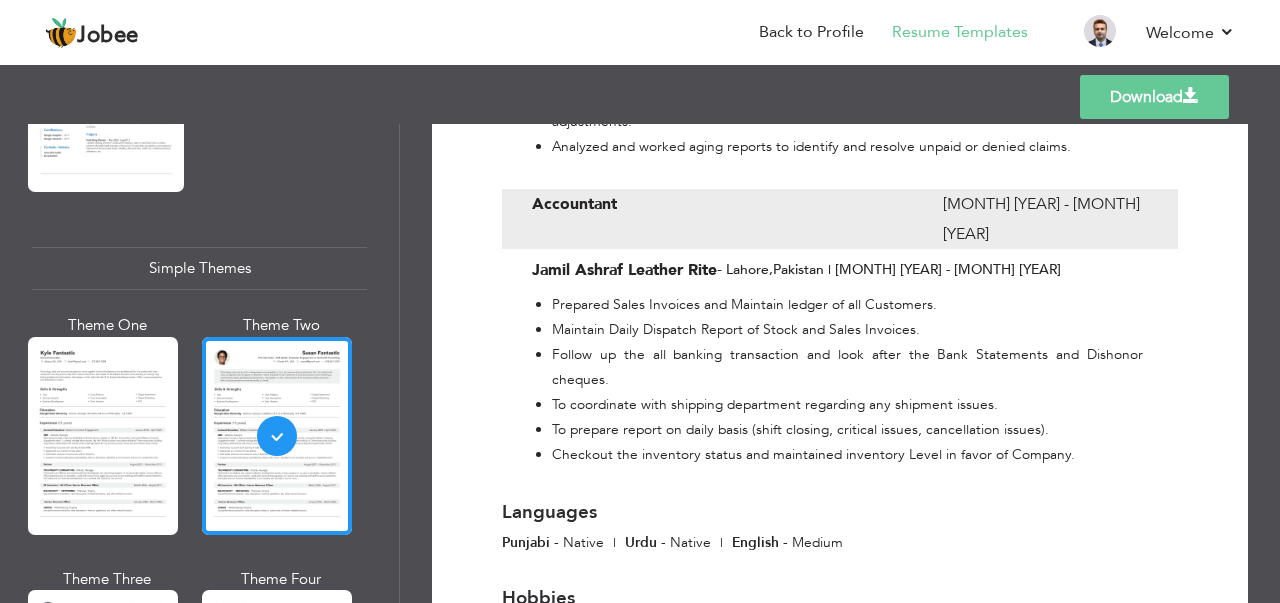 scroll, scrollTop: 1500, scrollLeft: 0, axis: vertical 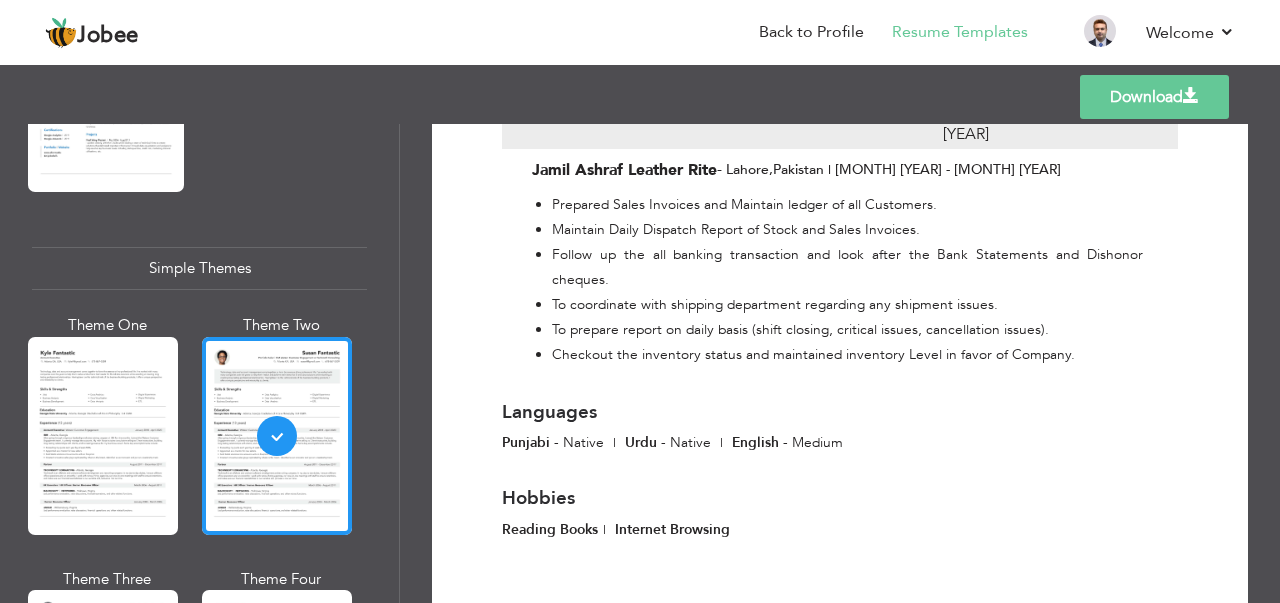 click on "Download" at bounding box center (1154, 97) 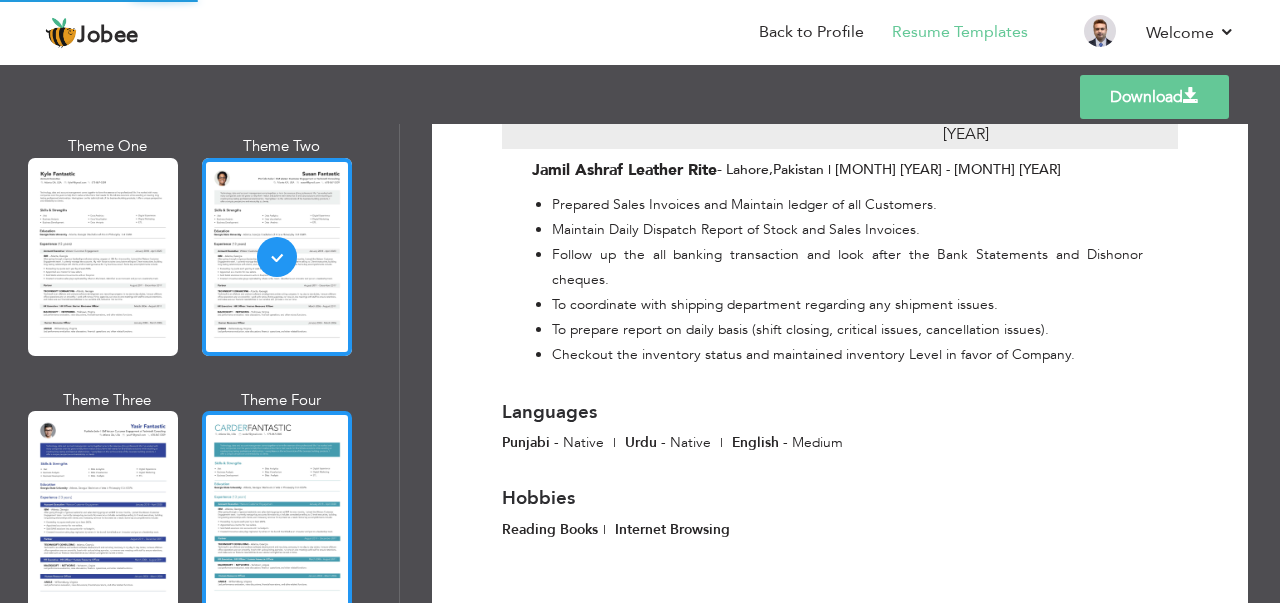 scroll, scrollTop: 3598, scrollLeft: 0, axis: vertical 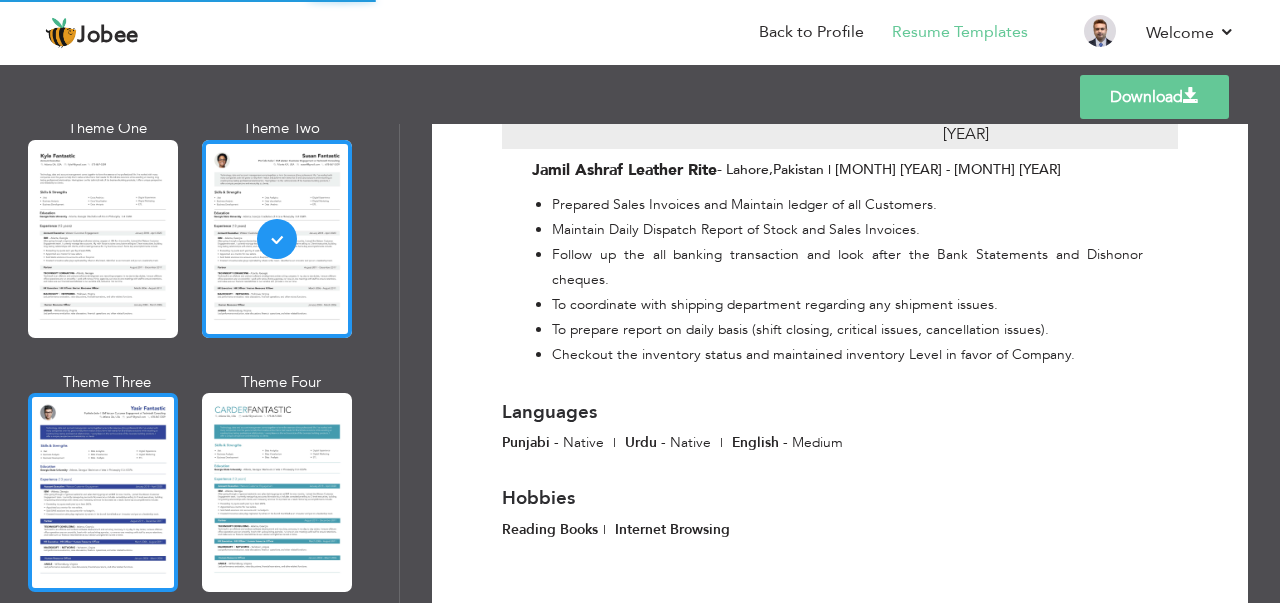 click at bounding box center (103, 492) 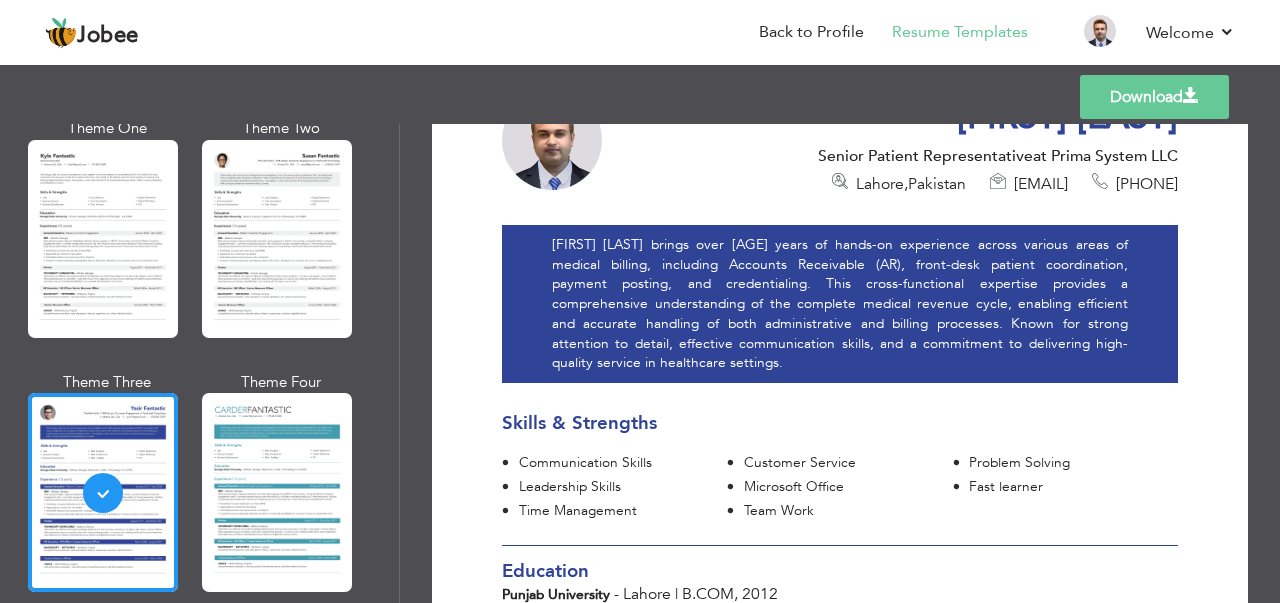 scroll, scrollTop: 0, scrollLeft: 0, axis: both 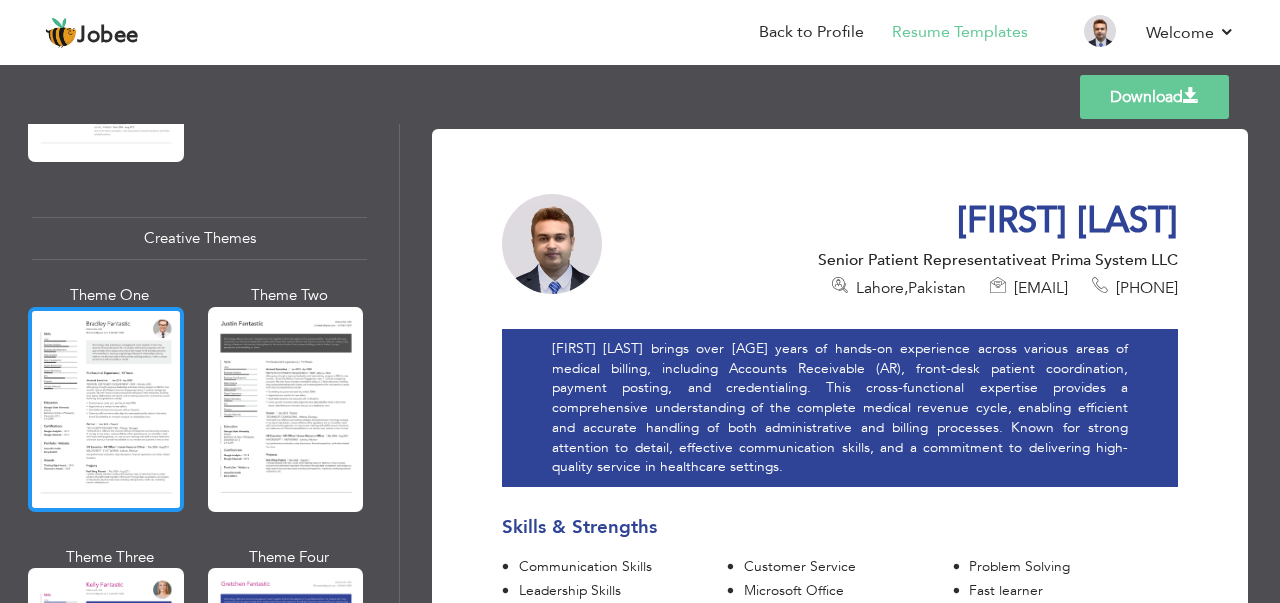 click at bounding box center [106, 409] 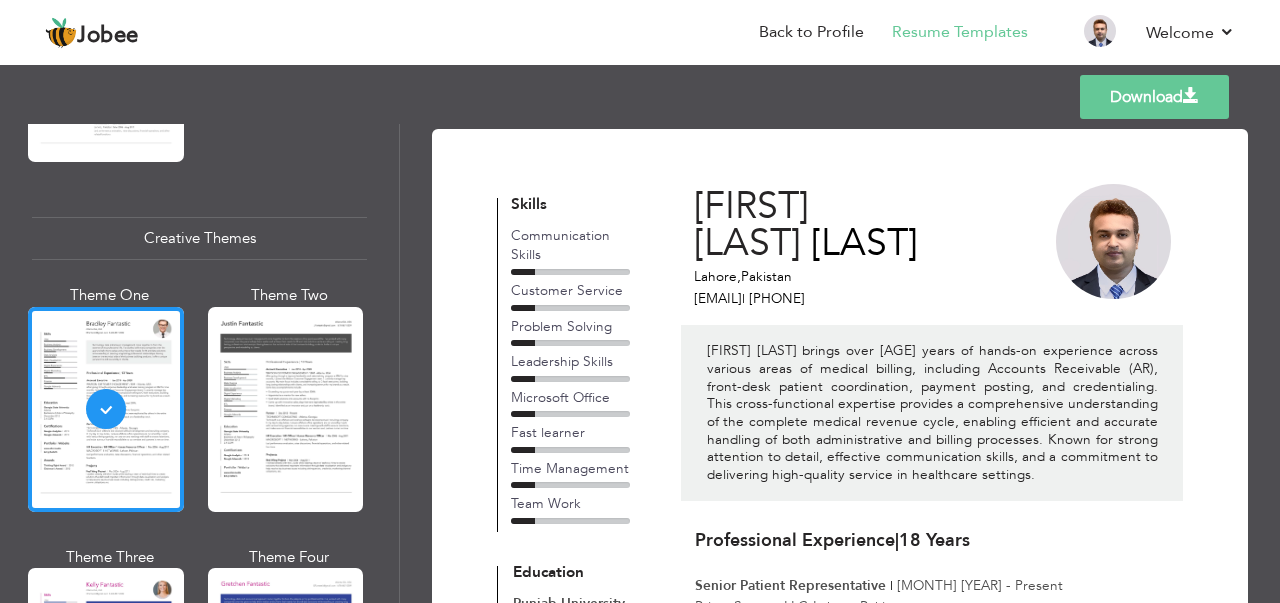 scroll, scrollTop: 500, scrollLeft: 0, axis: vertical 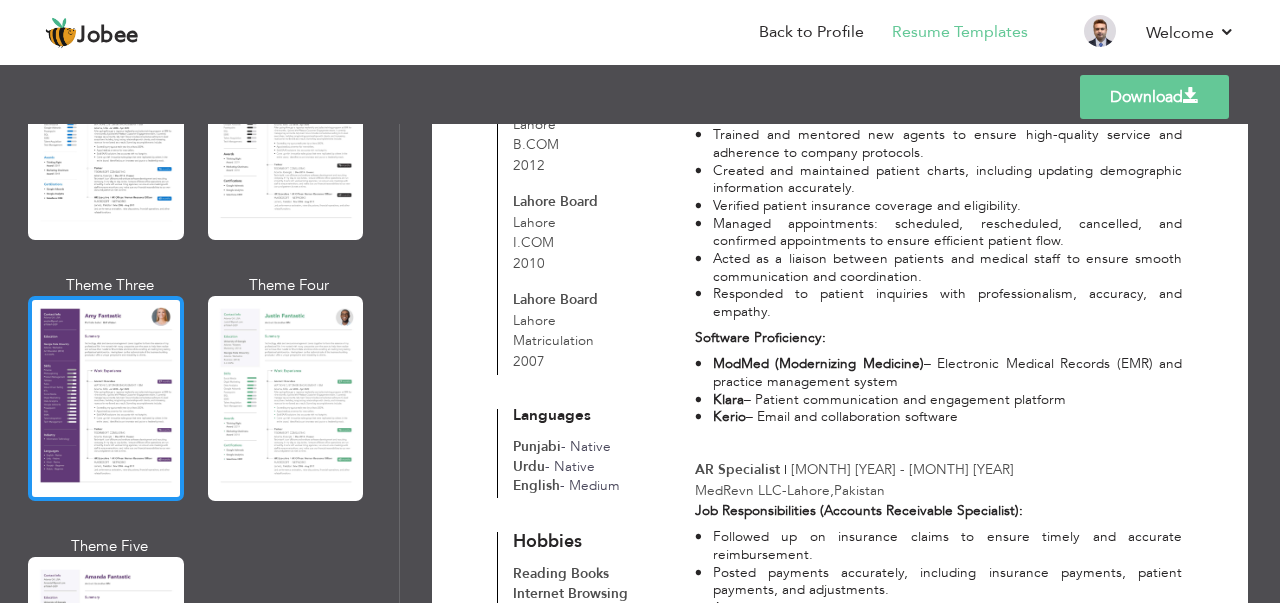 click at bounding box center (106, 398) 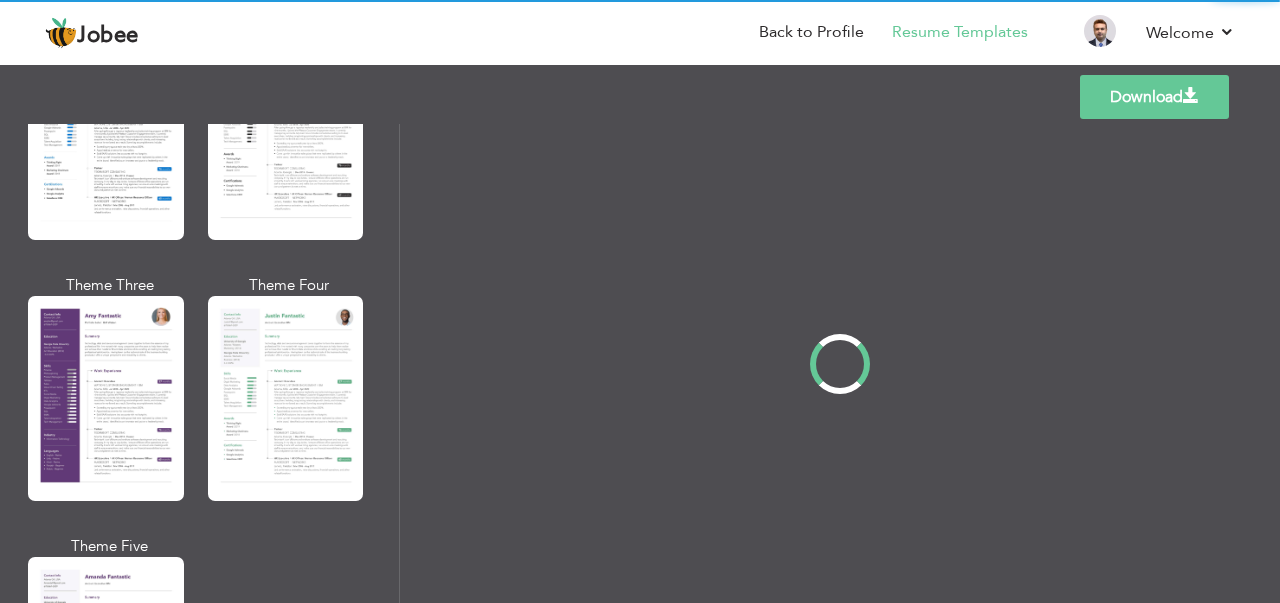 scroll, scrollTop: 0, scrollLeft: 0, axis: both 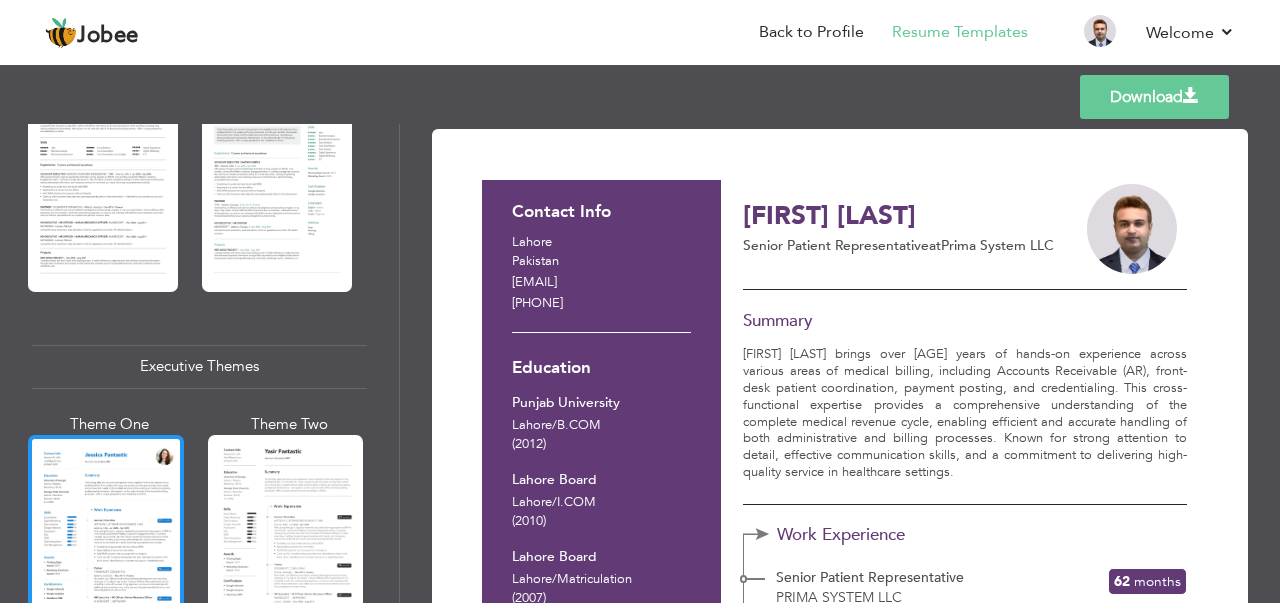click at bounding box center [106, 537] 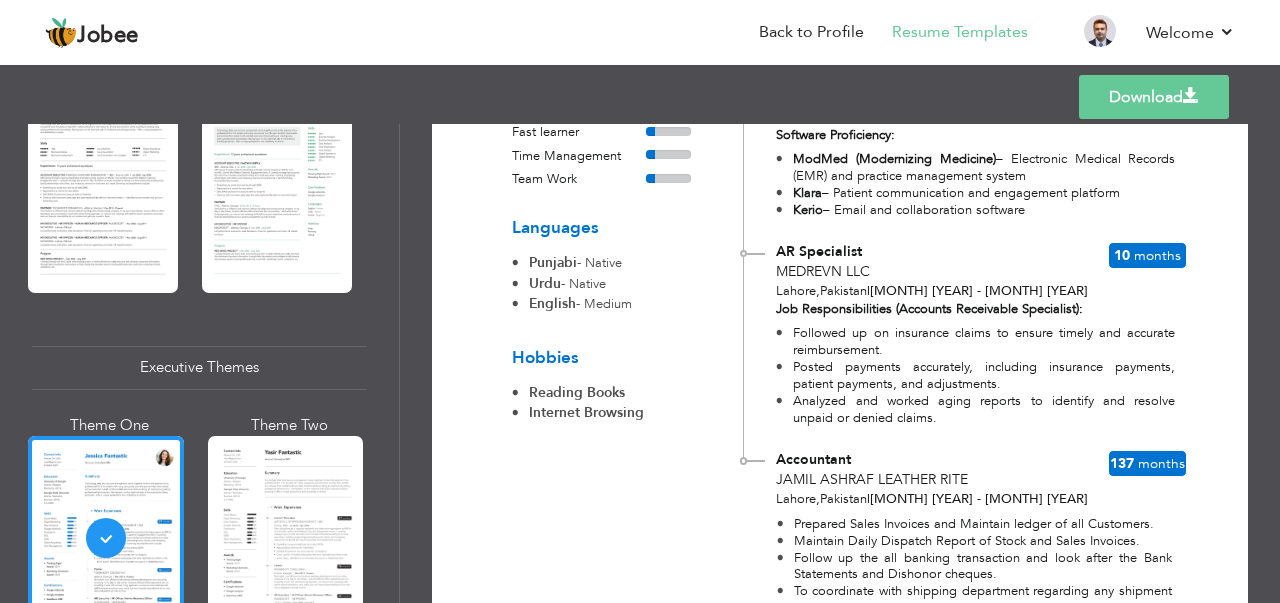 scroll, scrollTop: 888, scrollLeft: 0, axis: vertical 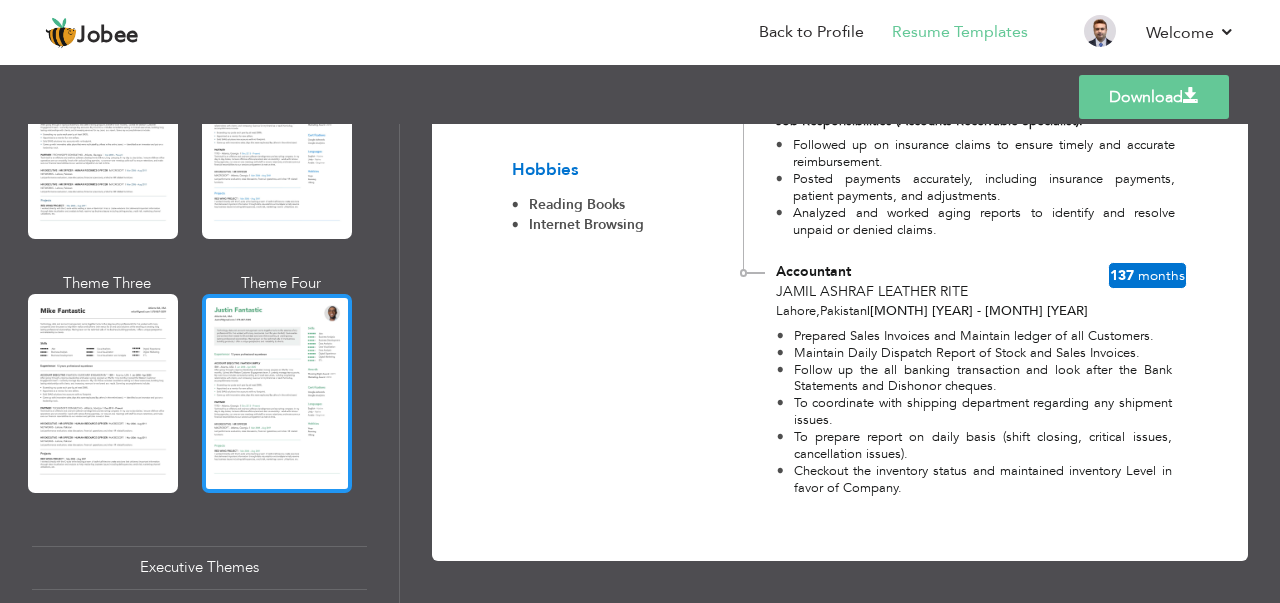 click at bounding box center (277, 393) 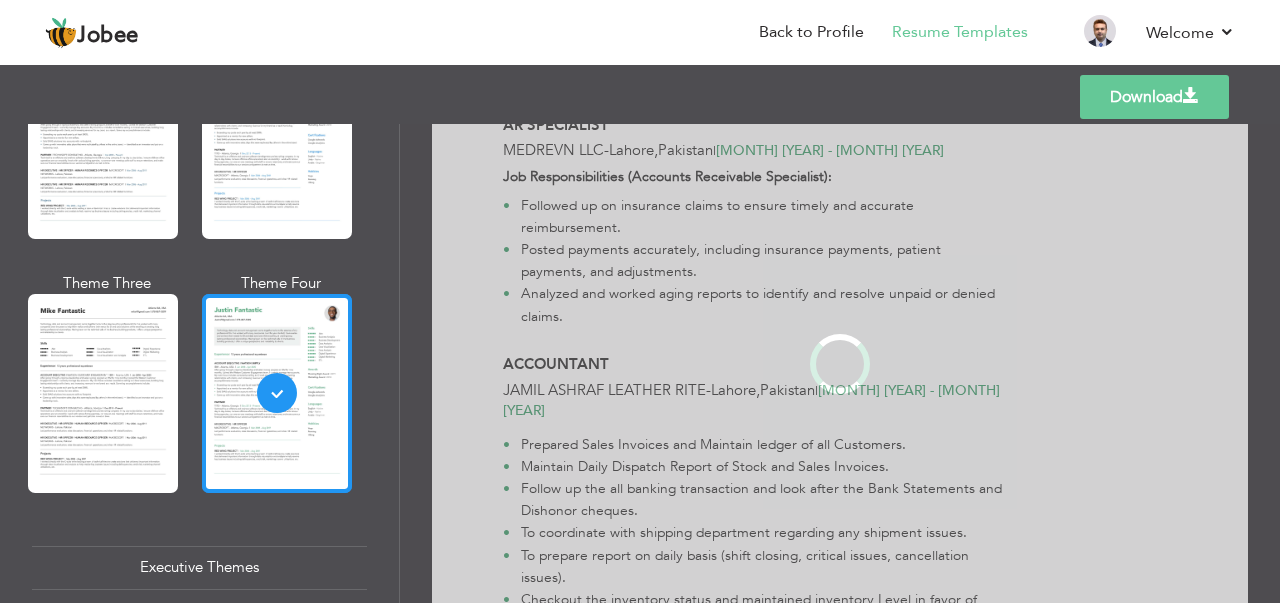 scroll, scrollTop: 0, scrollLeft: 0, axis: both 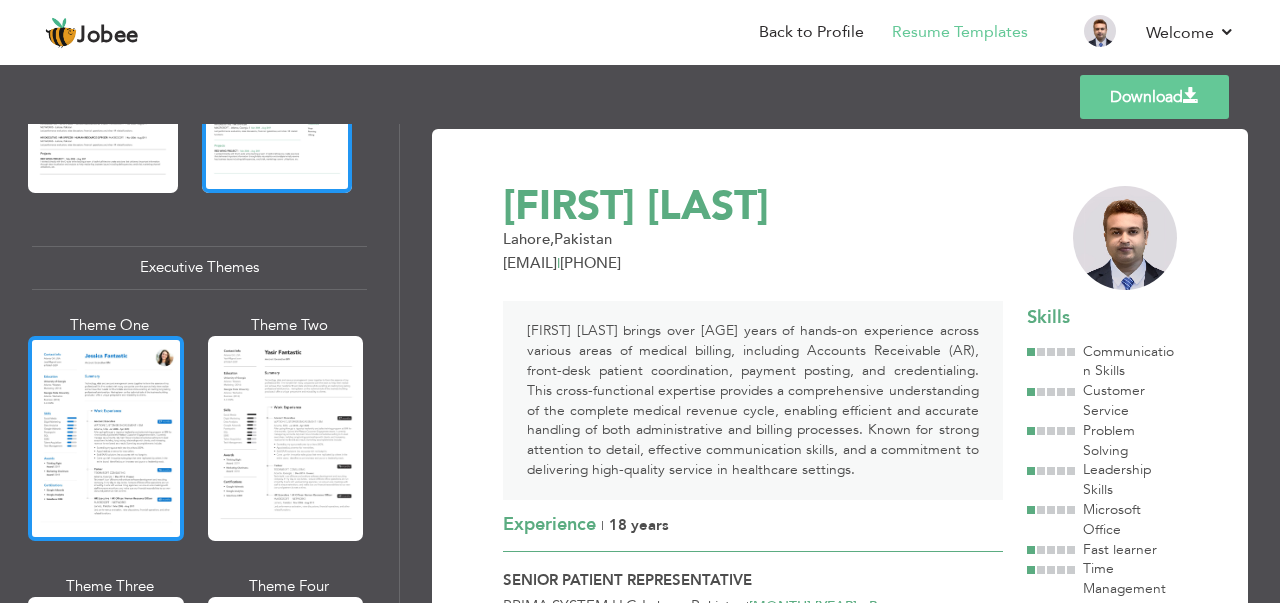 click at bounding box center (106, 438) 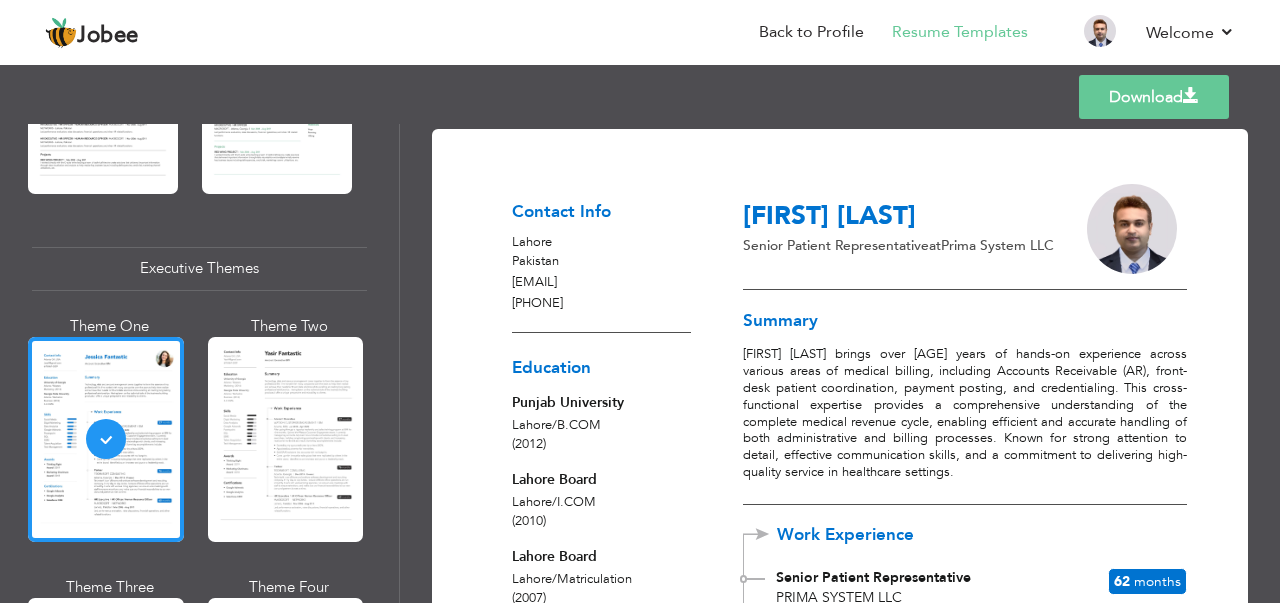 click on "Download" at bounding box center (1154, 97) 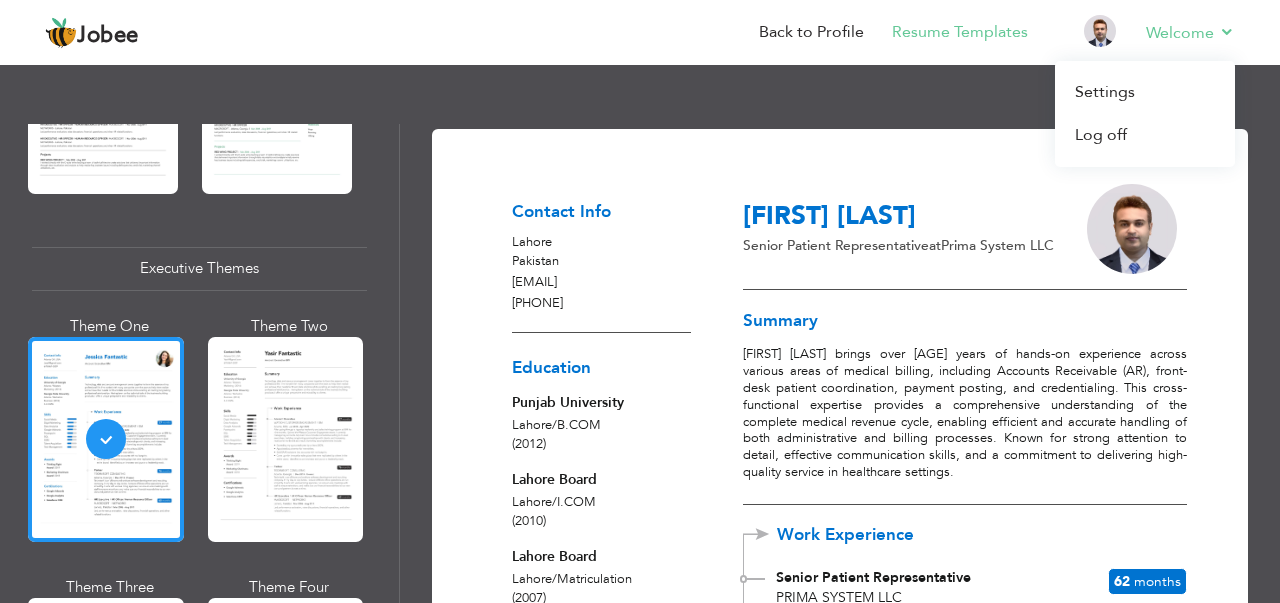 click on "Welcome
Settings
Log off" at bounding box center (1176, 34) 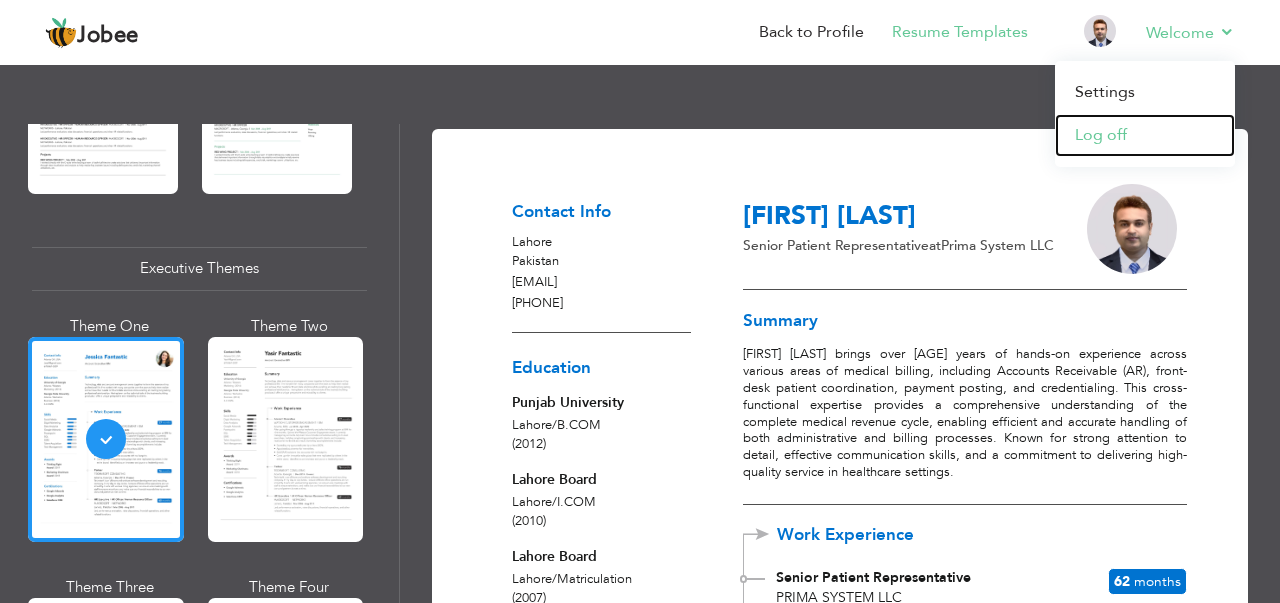 click on "Log off" at bounding box center (1145, 135) 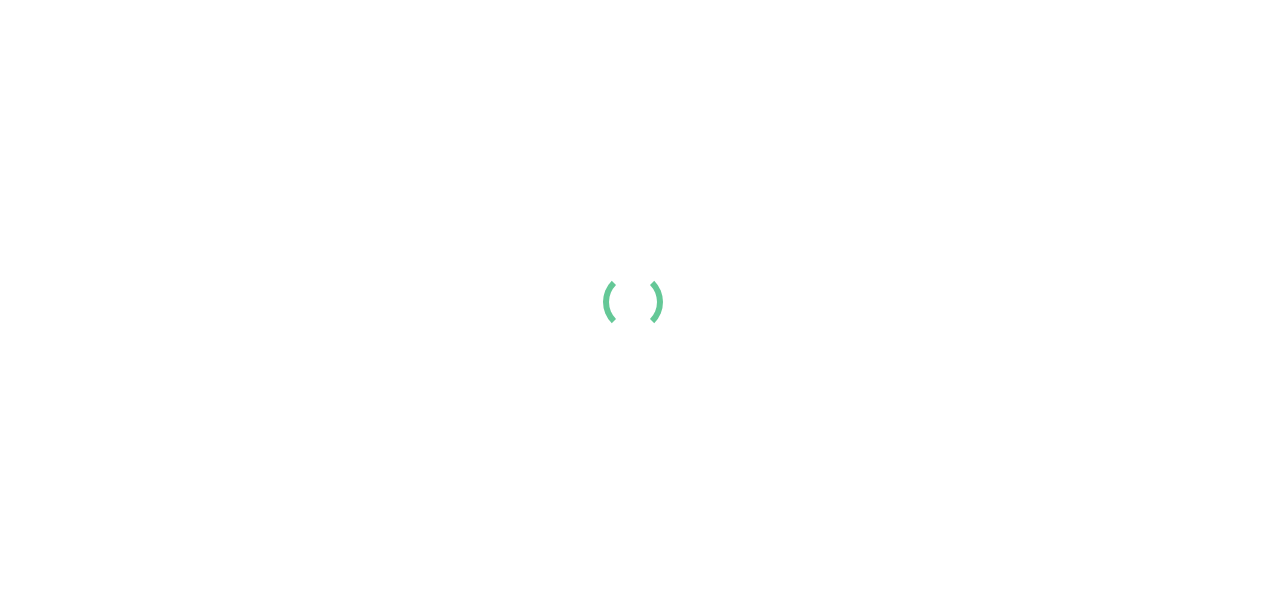 scroll, scrollTop: 0, scrollLeft: 0, axis: both 